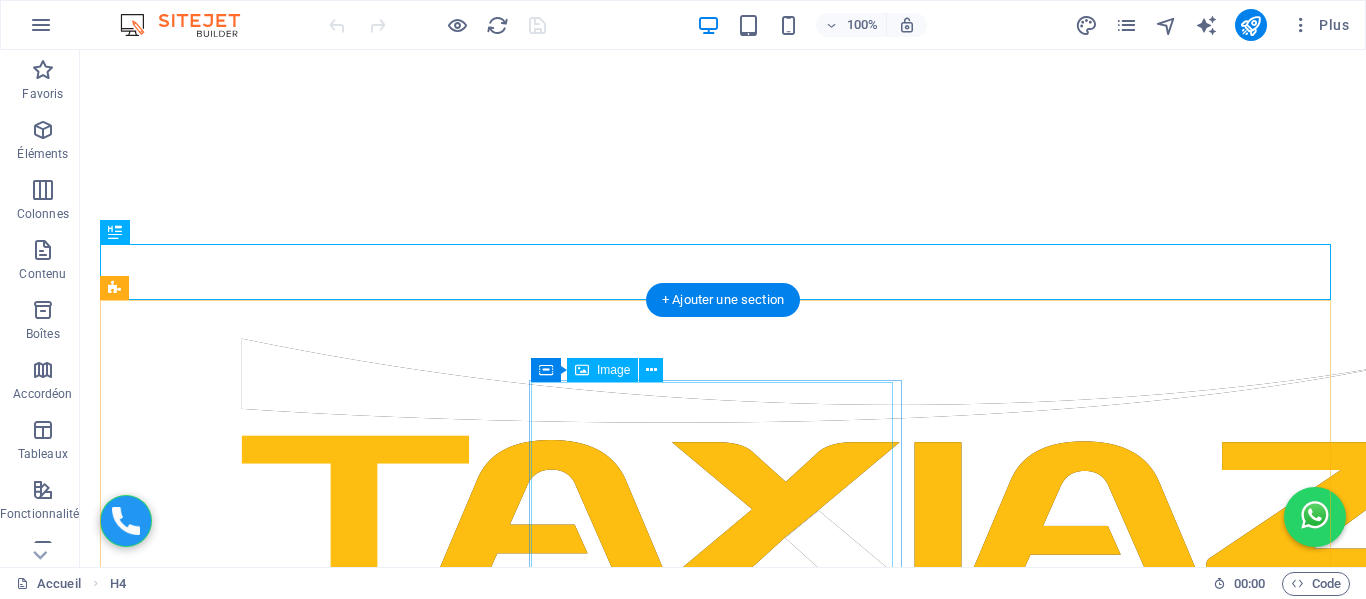 scroll, scrollTop: 2338, scrollLeft: 0, axis: vertical 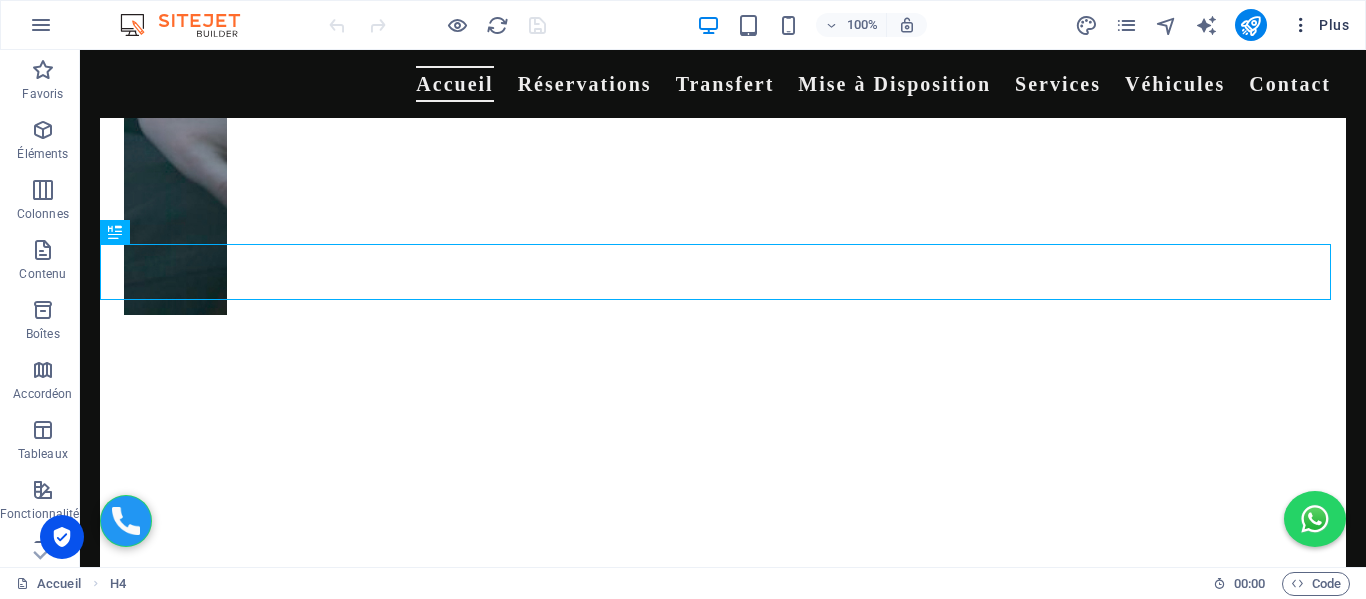 click on "Plus" at bounding box center [1320, 25] 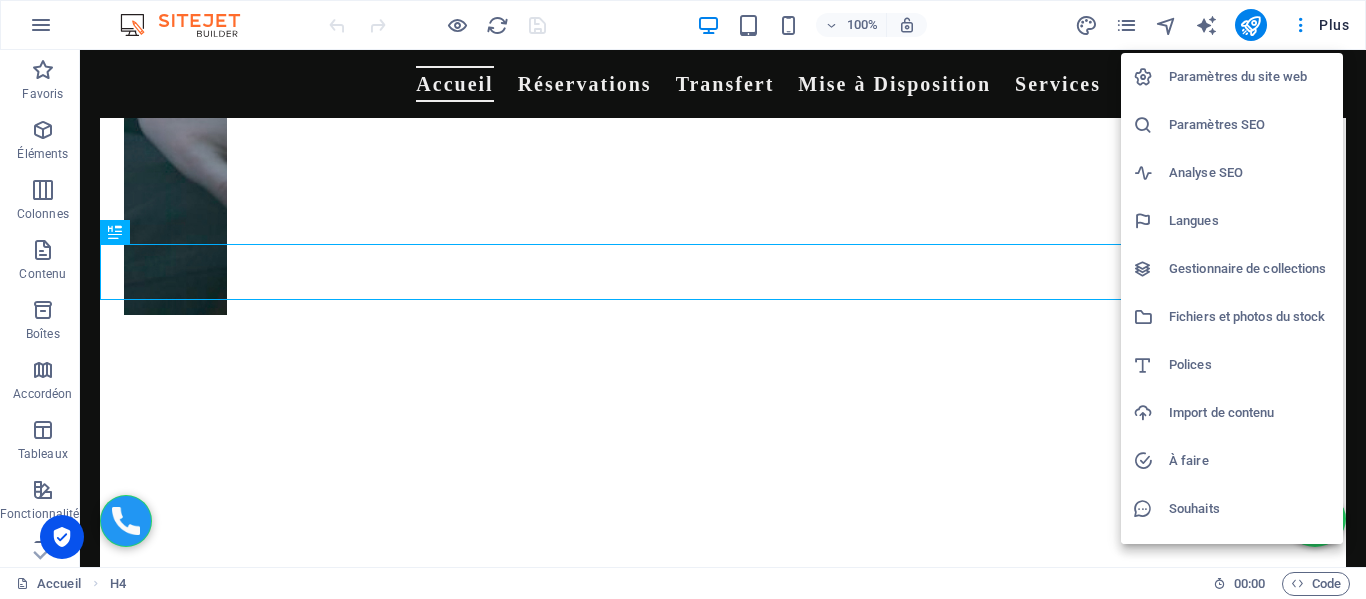 click on "Paramètres du site web" at bounding box center [1250, 77] 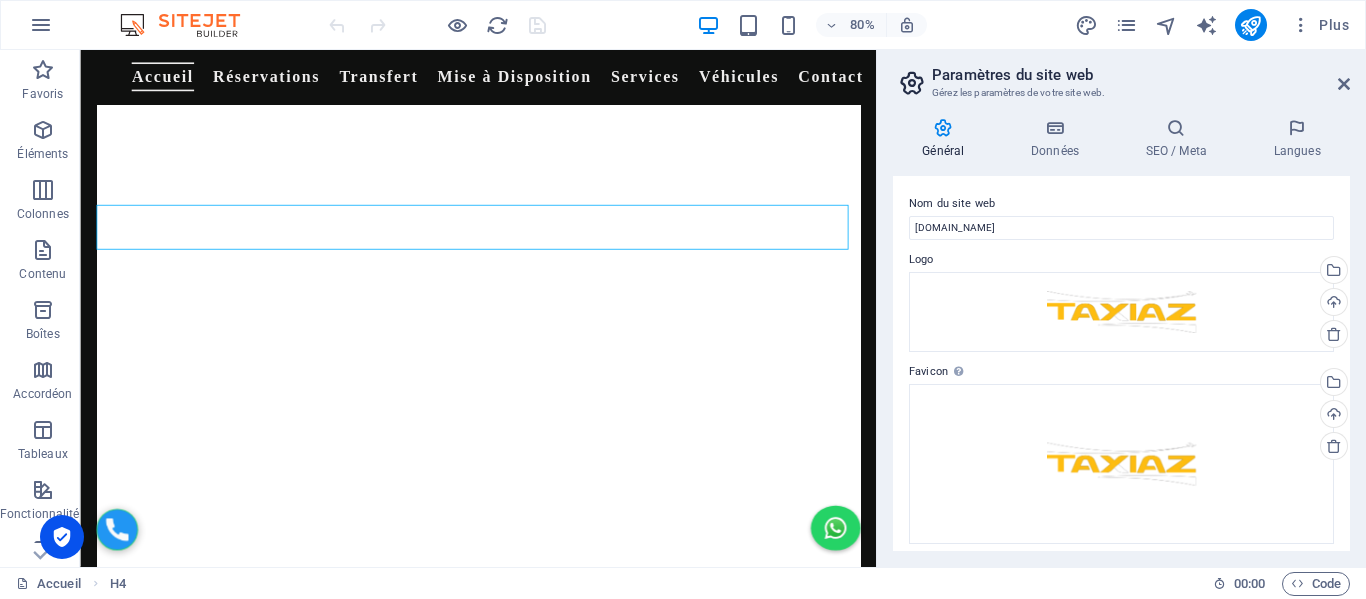 scroll, scrollTop: 2068, scrollLeft: 0, axis: vertical 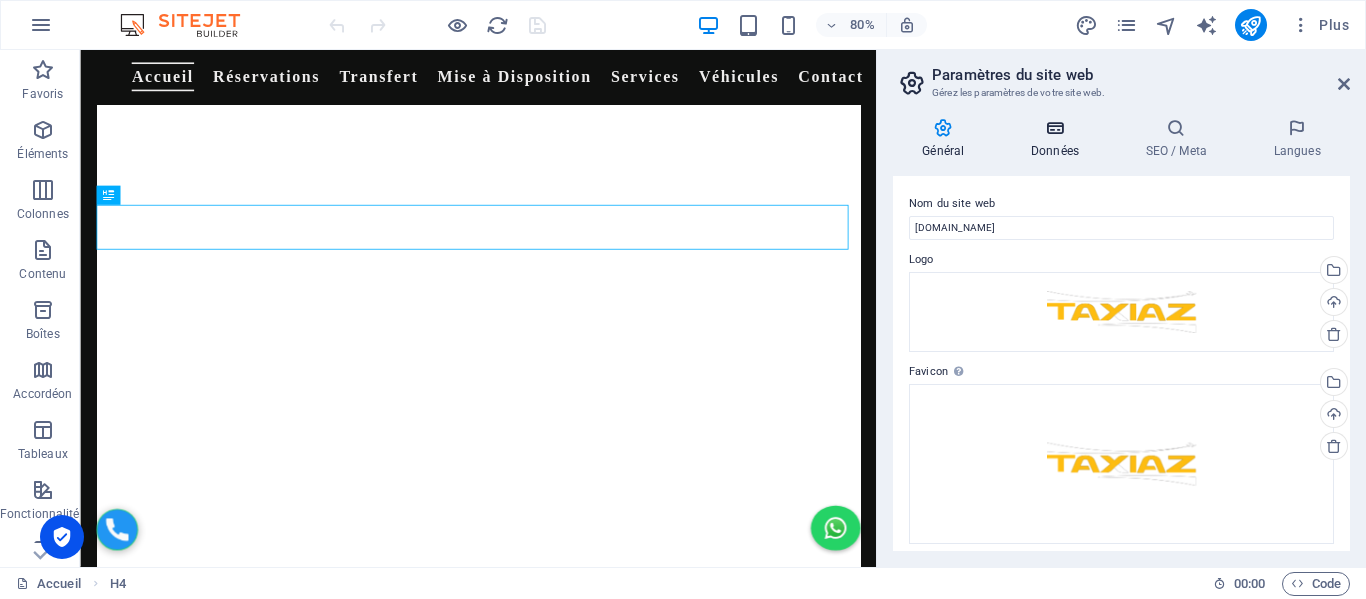 click at bounding box center (1055, 128) 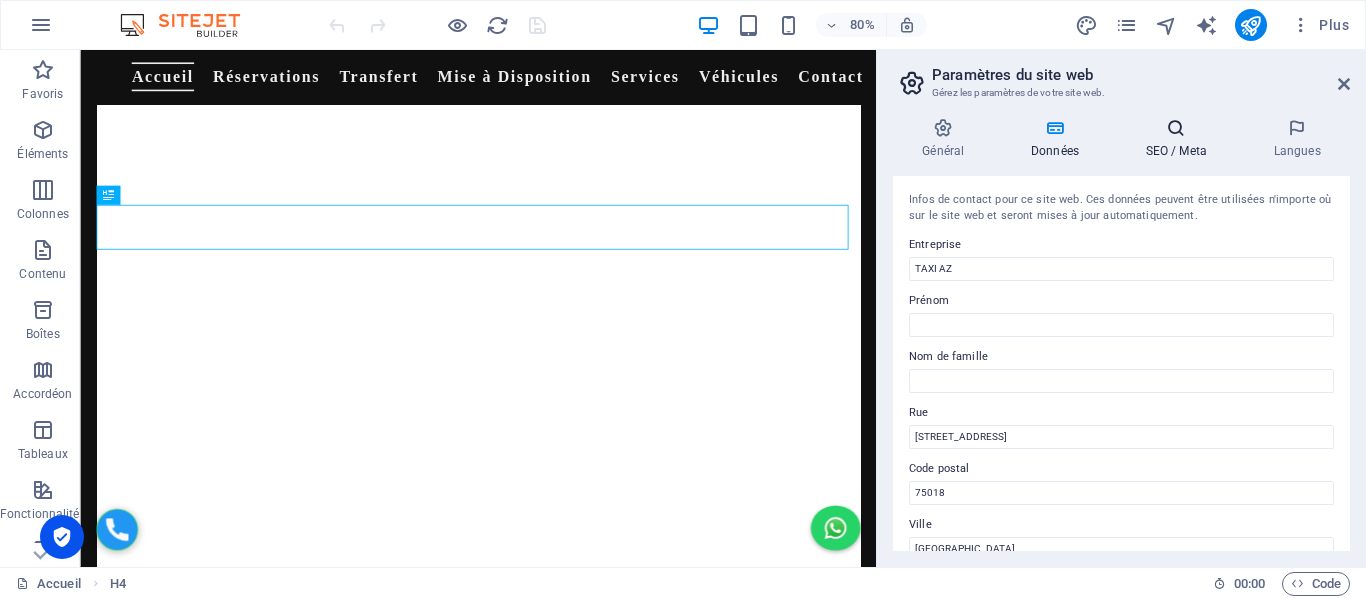 click on "SEO / Meta" at bounding box center [1180, 139] 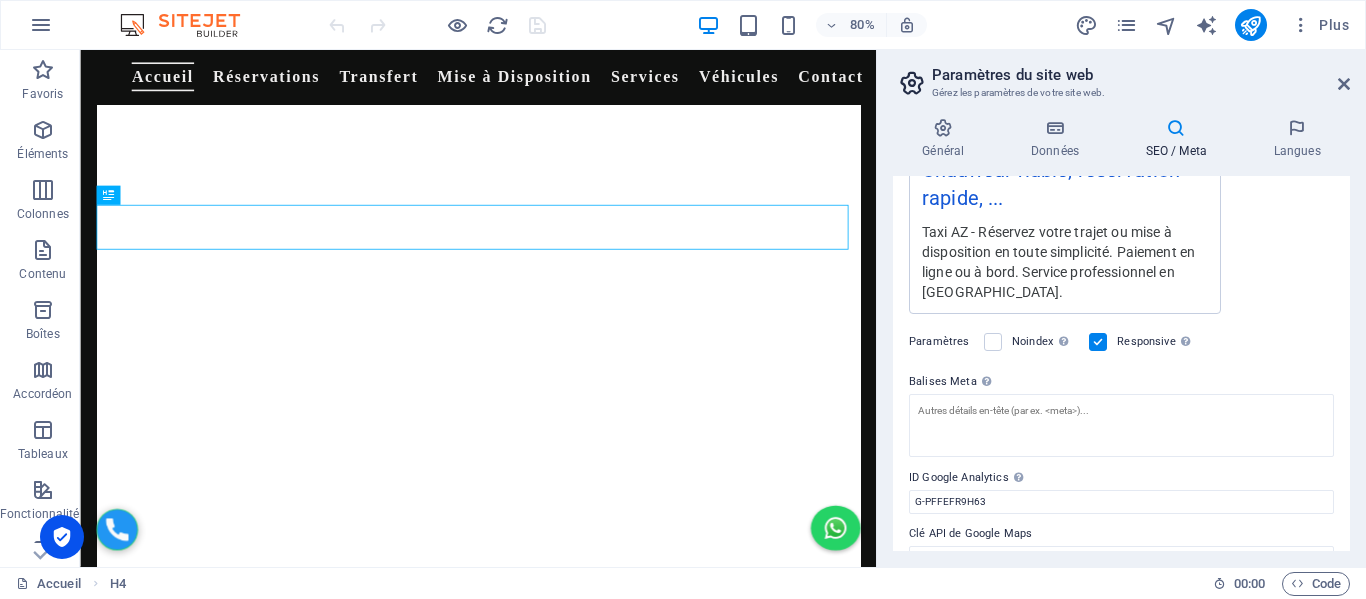 scroll, scrollTop: 505, scrollLeft: 0, axis: vertical 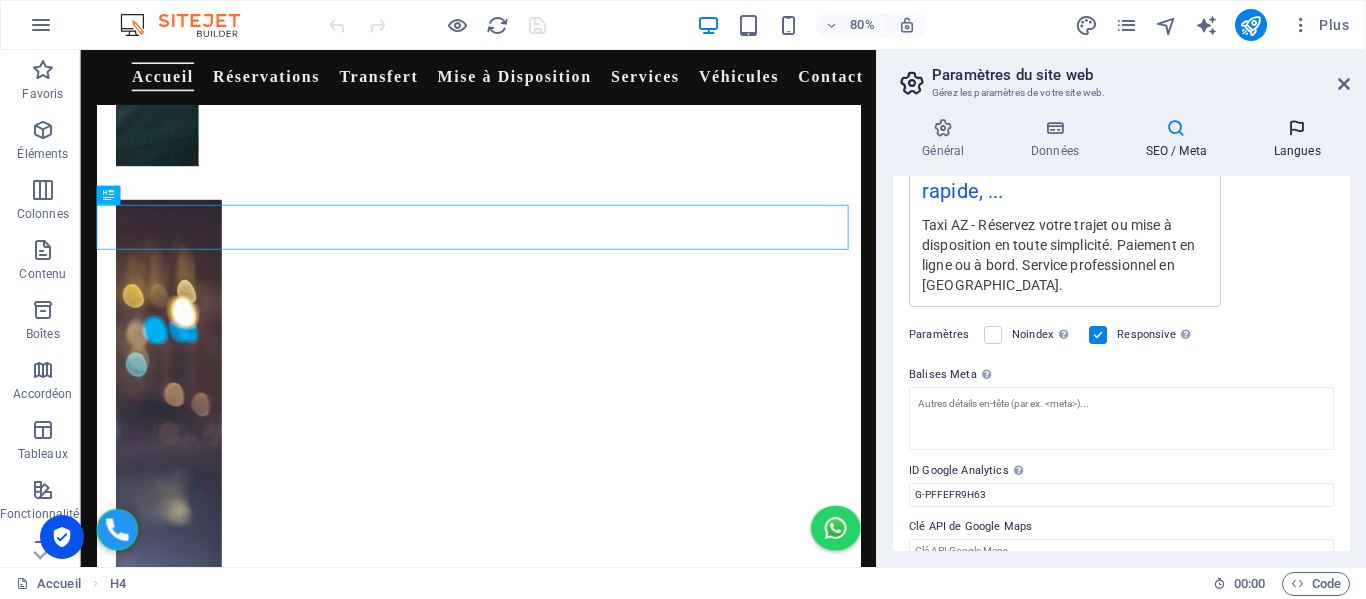 click at bounding box center [1297, 128] 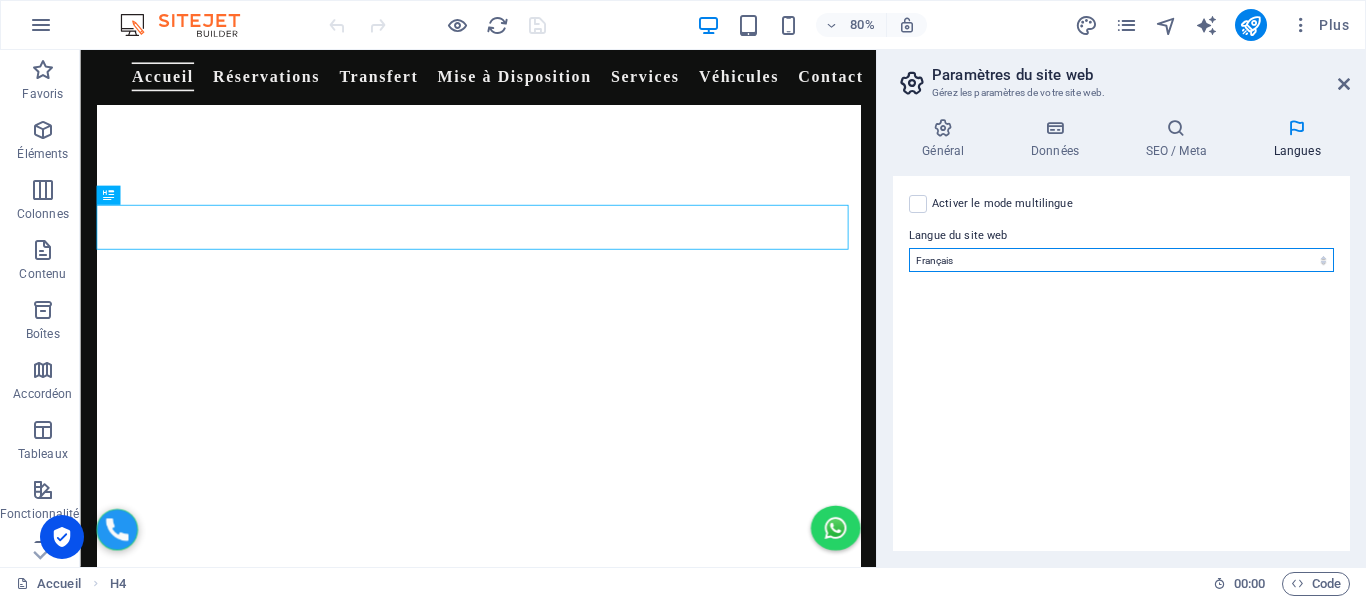 click on "Abkhazian Afar Afrikaans Akan Albanais Allemand Amharic Anglais Arabe Aragonese Armenian Assamese Avaric Avestan Aymara Azerbaijani Bambara Bashkir Basque Belarusian Bengali Bihari languages Bislama Bokmål Bosnian Breton Bulgare Burmese Catalan Central Khmer Chamorro Chechen Chinois Church Slavic Chuvash Coréen Cornish Corsican Cree Croate Danois Dzongkha Espagnol Esperanto Estonian Ewe Faroese Farsi (persan) Fijian Finnois Français Fulah Gaelic Galician Ganda Georgian Grec Greenlandic Guaraní Gujarati Haitian Creole Hausa Hébreu Herero Hindi Hiri Motu Hongrois Icelandic Ido Igbo Indonésien Interlingua Interlingue Inuktitut Inupiaq Irish Italien Japonais Javanese Kannada Kanouri Kashmiri Kazakh Kikuyu Kinyarwanda Komi Kongo Kurdish Kwanyama Kyrgyz Lao Latin Letton Limburgish Lingala Lituanien Luba-Katanga Luxembourgish Macédonien Malagasy Malay Malayalam Maldivian Maltais Manx Maori Marathi Marshallese Mongolian Nauru Navajo Ndonga Néerlandais Nepali North Ndebele Northern Sami Norvégien Nuosu Nyanja" at bounding box center (1121, 260) 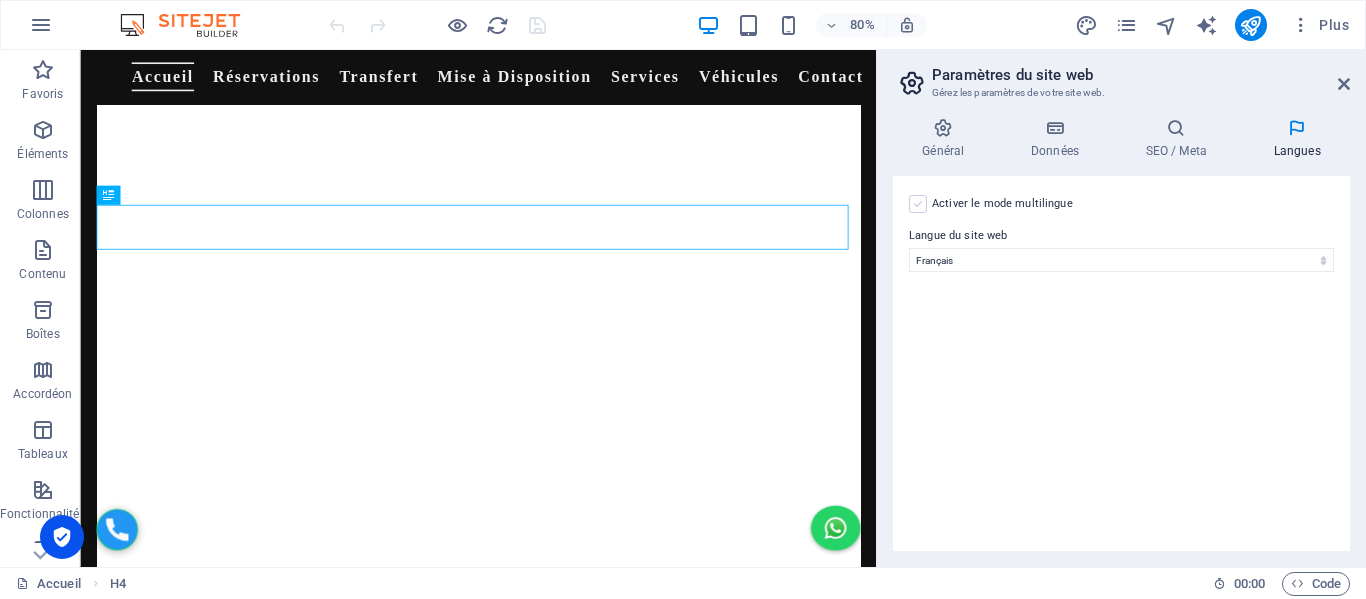 click at bounding box center (918, 204) 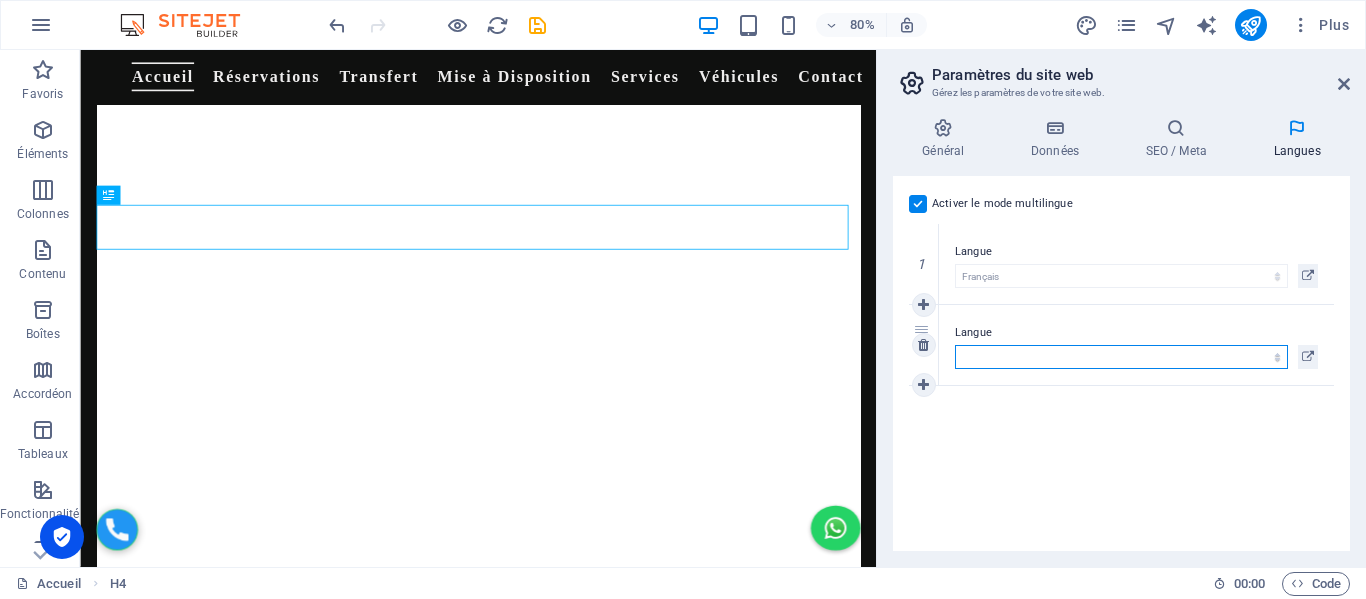 click on "Abkhazian Afar Afrikaans Akan Albanais Allemand Amharic Anglais Arabe Aragonese Armenian Assamese Avaric Avestan Aymara Azerbaijani Bambara Bashkir Basque Belarusian Bengali Bihari languages Bislama Bokmål Bosnian Breton Bulgare Burmese Catalan Central Khmer Chamorro Chechen Chinois Church Slavic Chuvash Coréen Cornish Corsican Cree Croate Danois Dzongkha Espagnol Esperanto Estonian Ewe Faroese Farsi (persan) Fijian Finnois Français Fulah Gaelic Galician Ganda Georgian Grec Greenlandic Guaraní Gujarati Haitian Creole Hausa Hébreu Herero Hindi Hiri Motu Hongrois Icelandic Ido Igbo Indonésien Interlingua Interlingue Inuktitut Inupiaq Irish Italien Japonais Javanese Kannada Kanouri Kashmiri Kazakh Kikuyu Kinyarwanda Komi Kongo Kurdish Kwanyama Kyrgyz Lao Latin Letton Limburgish Lingala Lituanien Luba-Katanga Luxembourgish Macédonien Malagasy Malay Malayalam Maldivian Maltais Manx Maori Marathi Marshallese Mongolian Nauru Navajo Ndonga Néerlandais Nepali North Ndebele Northern Sami Norvégien Nuosu Nyanja" at bounding box center [1121, 357] 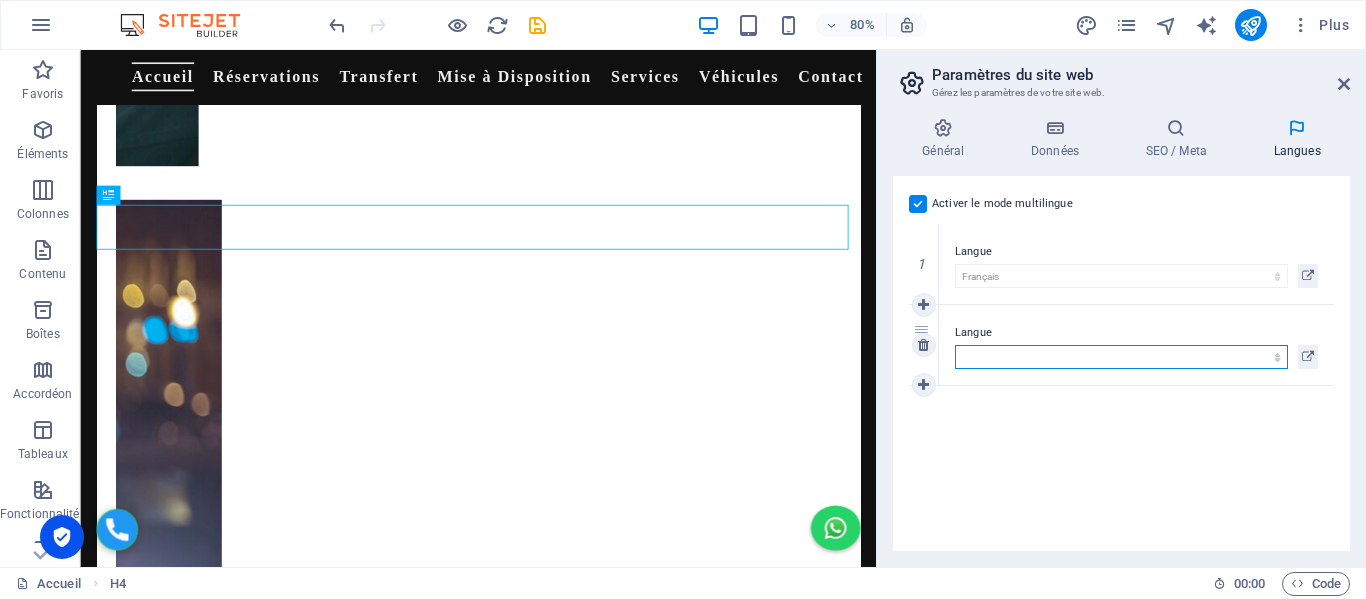 select on "7" 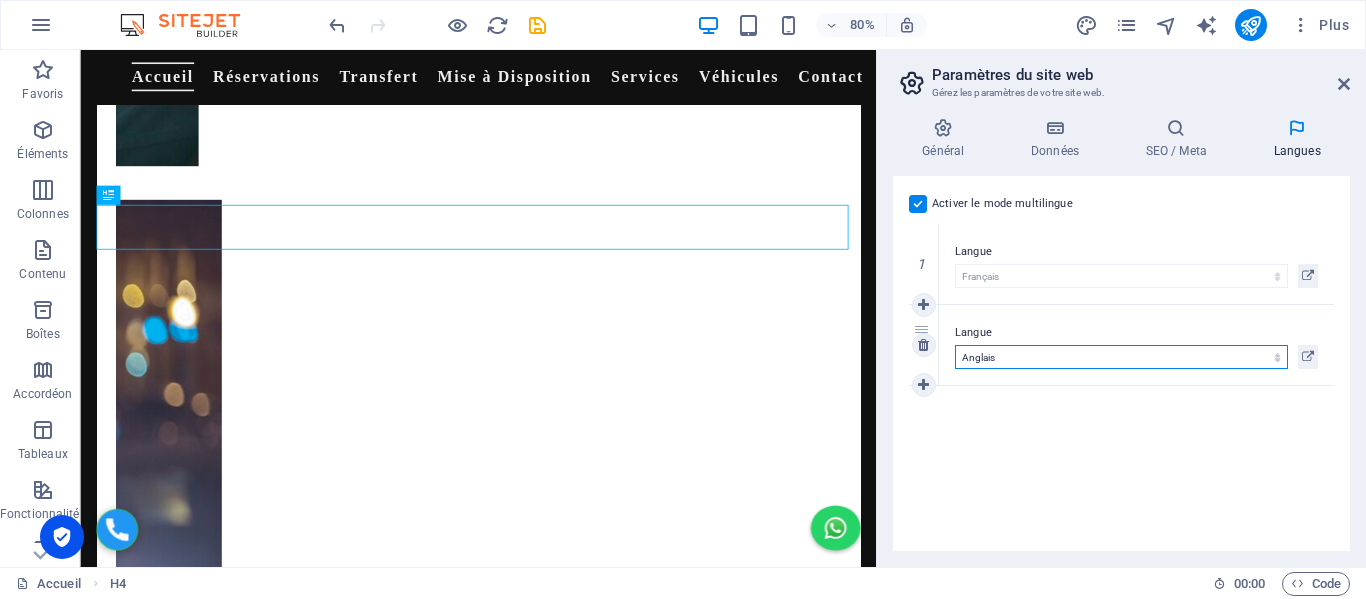 click on "Abkhazian Afar Afrikaans Akan Albanais Allemand Amharic Anglais Arabe Aragonese Armenian Assamese Avaric Avestan Aymara Azerbaijani Bambara Bashkir Basque Belarusian Bengali Bihari languages Bislama Bokmål Bosnian Breton Bulgare Burmese Catalan Central Khmer Chamorro Chechen Chinois Church Slavic Chuvash Coréen Cornish Corsican Cree Croate Danois Dzongkha Espagnol Esperanto Estonian Ewe Faroese Farsi (persan) Fijian Finnois Français Fulah Gaelic Galician Ganda Georgian Grec Greenlandic Guaraní Gujarati Haitian Creole Hausa Hébreu Herero Hindi Hiri Motu Hongrois Icelandic Ido Igbo Indonésien Interlingua Interlingue Inuktitut Inupiaq Irish Italien Japonais Javanese Kannada Kanouri Kashmiri Kazakh Kikuyu Kinyarwanda Komi Kongo Kurdish Kwanyama Kyrgyz Lao Latin Letton Limburgish Lingala Lituanien Luba-Katanga Luxembourgish Macédonien Malagasy Malay Malayalam Maldivian Maltais Manx Maori Marathi Marshallese Mongolian Nauru Navajo Ndonga Néerlandais Nepali North Ndebele Northern Sami Norvégien Nuosu Nyanja" at bounding box center [1121, 357] 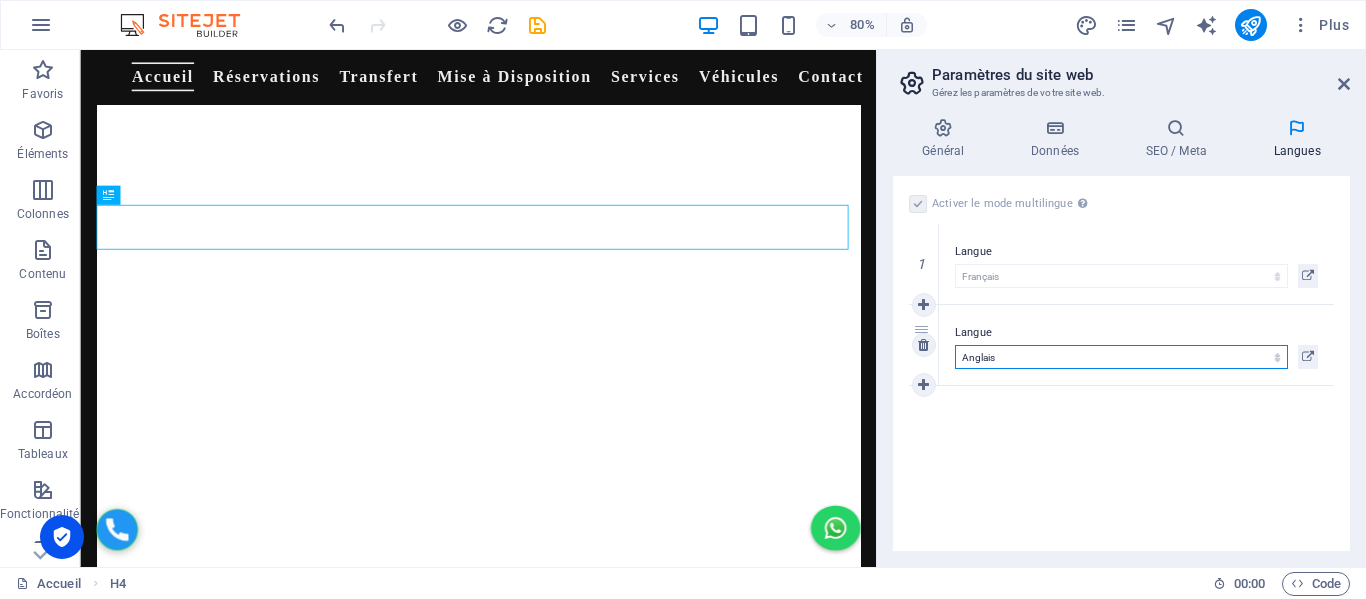 click on "2" at bounding box center (924, 345) 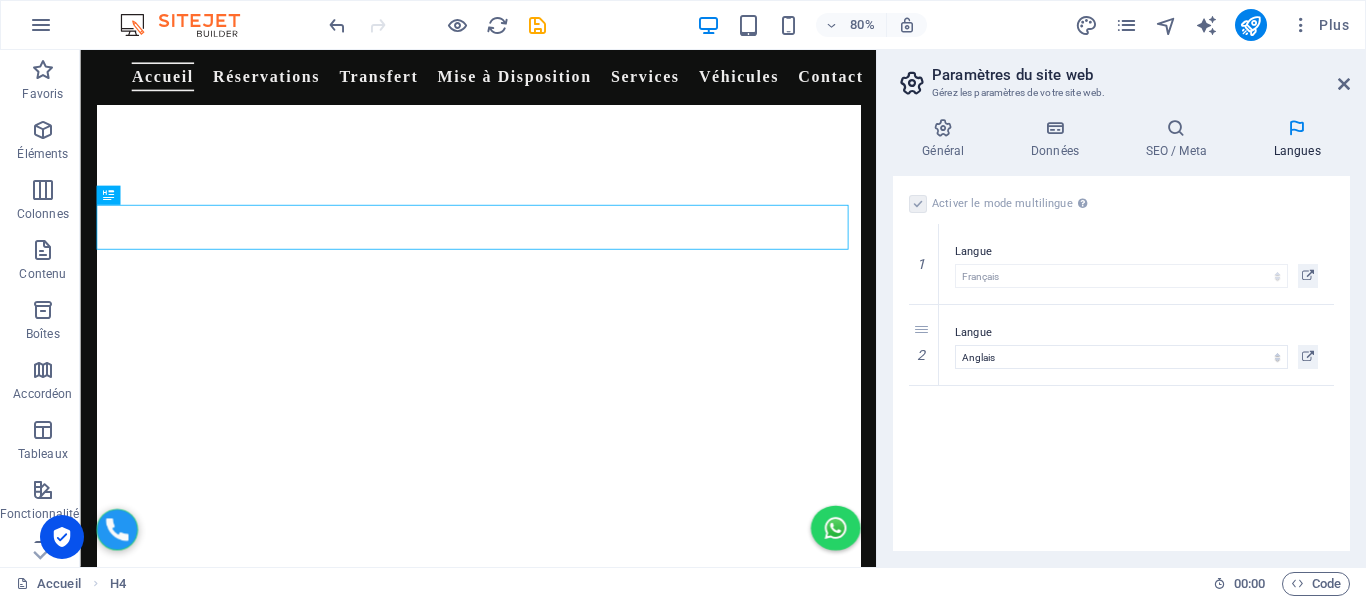 click on "Activer le mode multilingue Pour désactiver plusieurs langues, supprimez-les jusqu'à ce qu'une seule langue reste active. Langue du site web Abkhazian Afar Afrikaans Akan Albanais Allemand Amharic Anglais Arabe Aragonese Armenian Assamese Avaric Avestan Aymara Azerbaijani Bambara Bashkir Basque Belarusian Bengali Bihari languages Bislama Bokmål Bosnian Breton Bulgare Burmese Catalan Central Khmer Chamorro Chechen Chinois Church Slavic Chuvash Coréen Cornish Corsican Cree Croate Danois Dzongkha Espagnol Esperanto Estonian Ewe Faroese Farsi (persan) Fijian Finnois Français Fulah Gaelic Galician Ganda Georgian Grec Greenlandic Guaraní Gujarati Haitian Creole Hausa Hébreu Herero Hindi Hiri Motu Hongrois Icelandic Ido Igbo Indonésien Interlingua Interlingue Inuktitut Inupiaq Irish Italien Japonais Javanese Kannada Kanouri Kashmiri Kazakh Kikuyu Kinyarwanda Komi Kongo Kurdish Kwanyama Kyrgyz Lao Latin Letton Limburgish Lingala Lituanien Luba-Katanga Luxembourgish Macédonien Malagasy Malay Malayalam Maltais" at bounding box center [1121, 363] 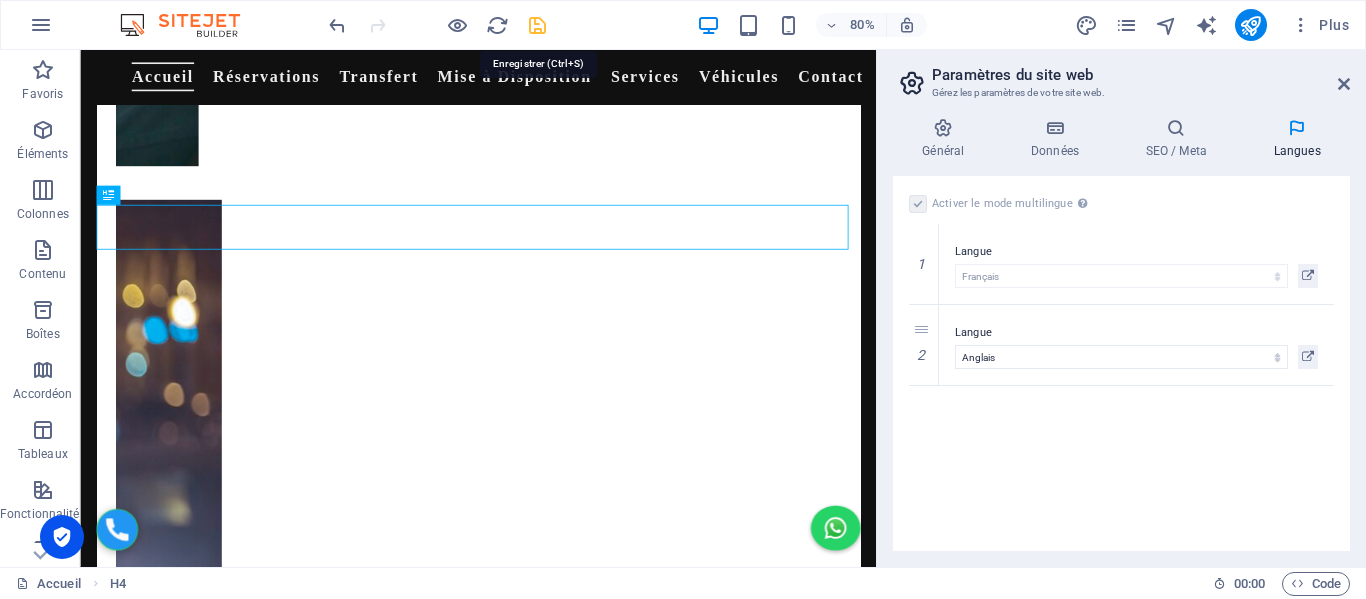click at bounding box center (537, 25) 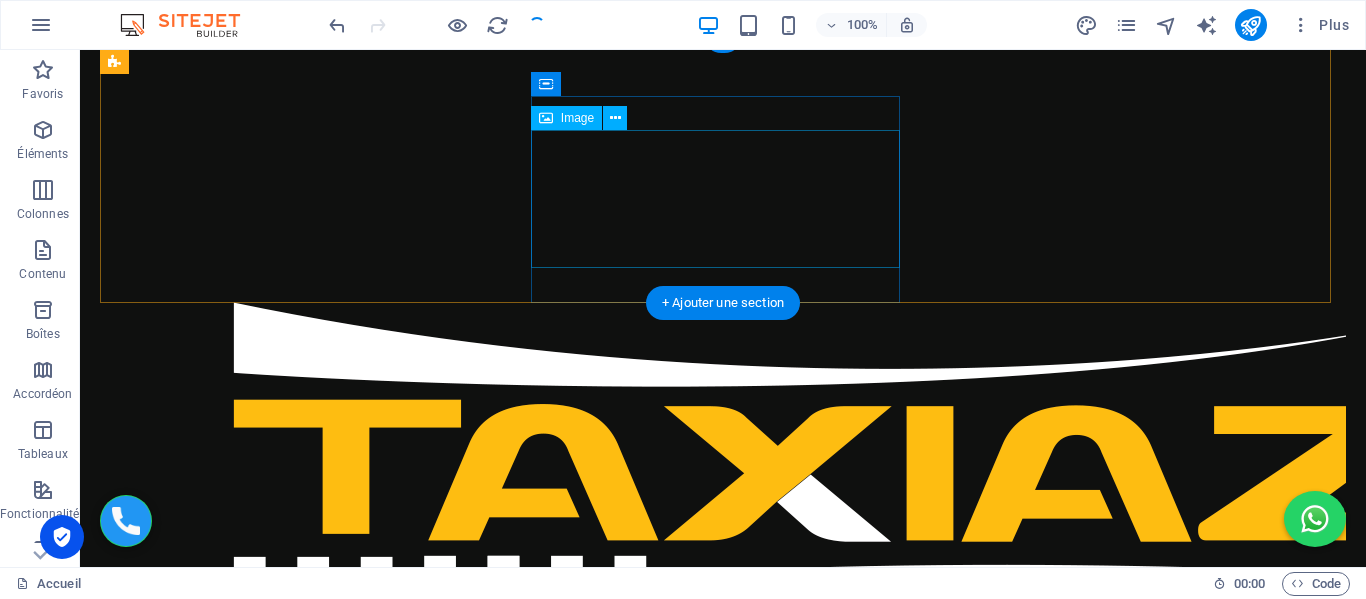 scroll, scrollTop: 0, scrollLeft: 0, axis: both 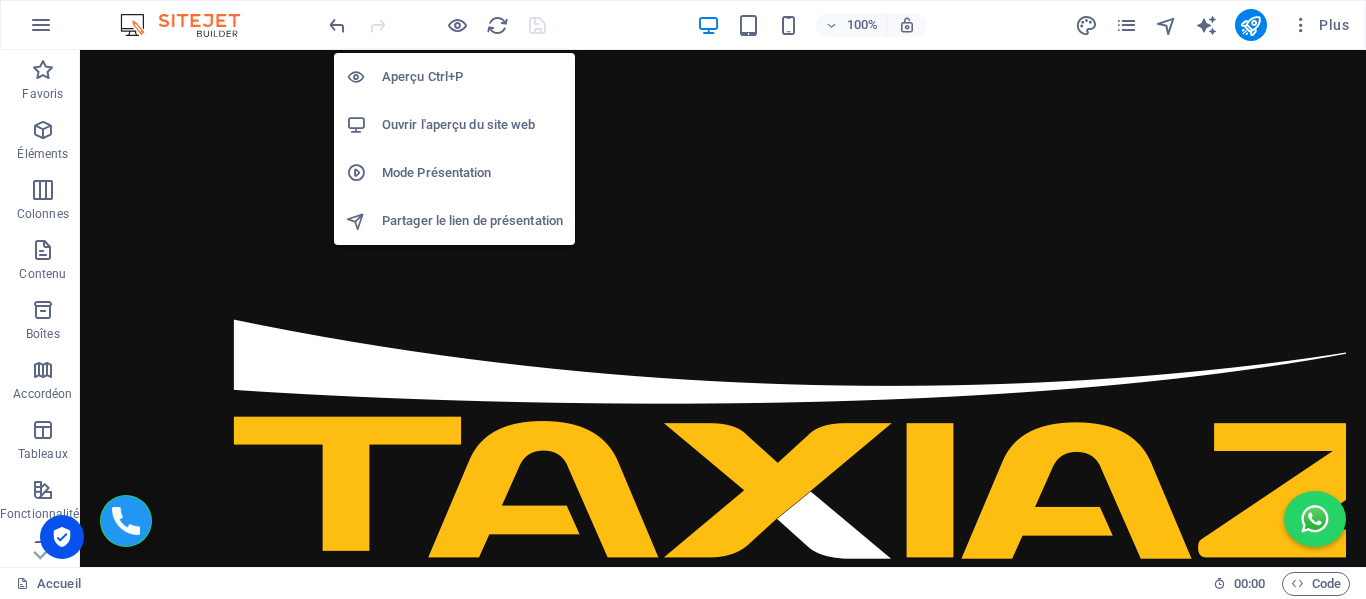 click on "Ouvrir l'aperçu du site web" at bounding box center (472, 125) 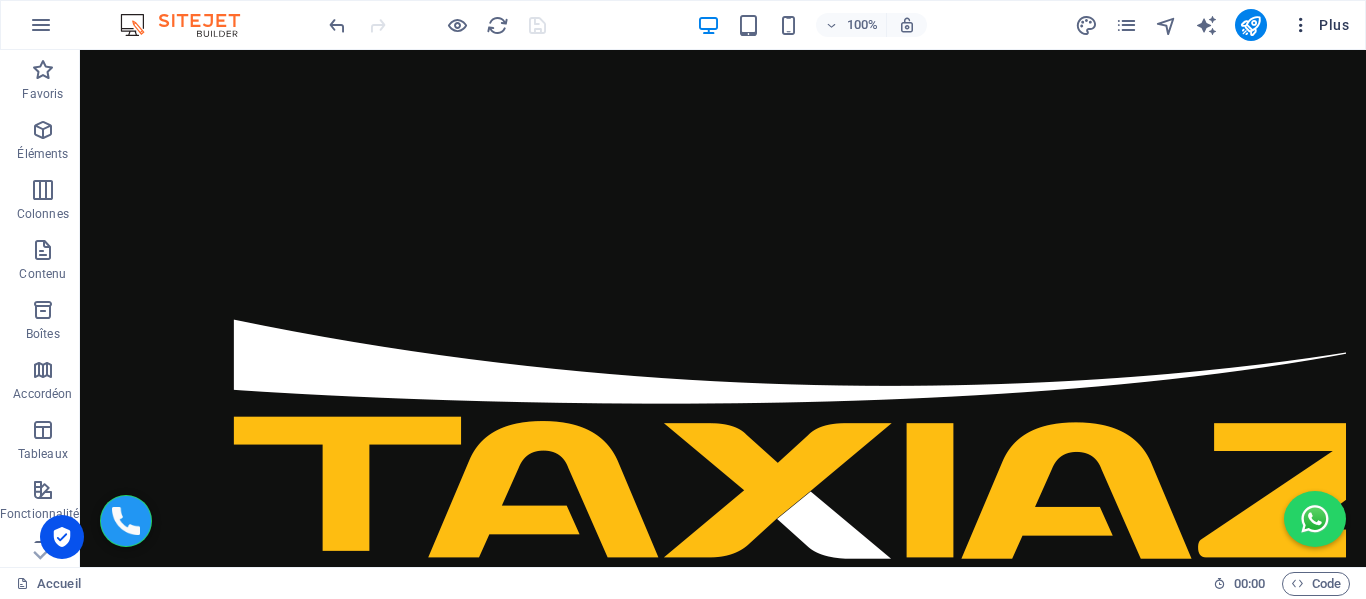click on "Plus" at bounding box center [1320, 25] 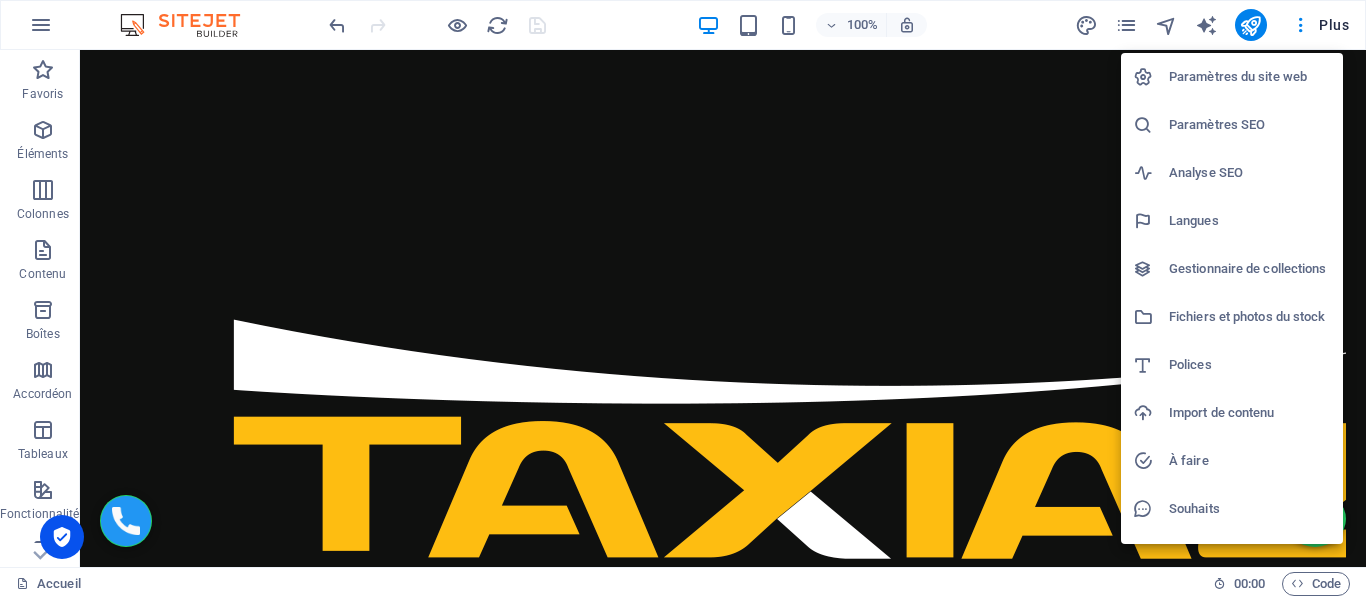 click on "Paramètres du site web" at bounding box center (1250, 77) 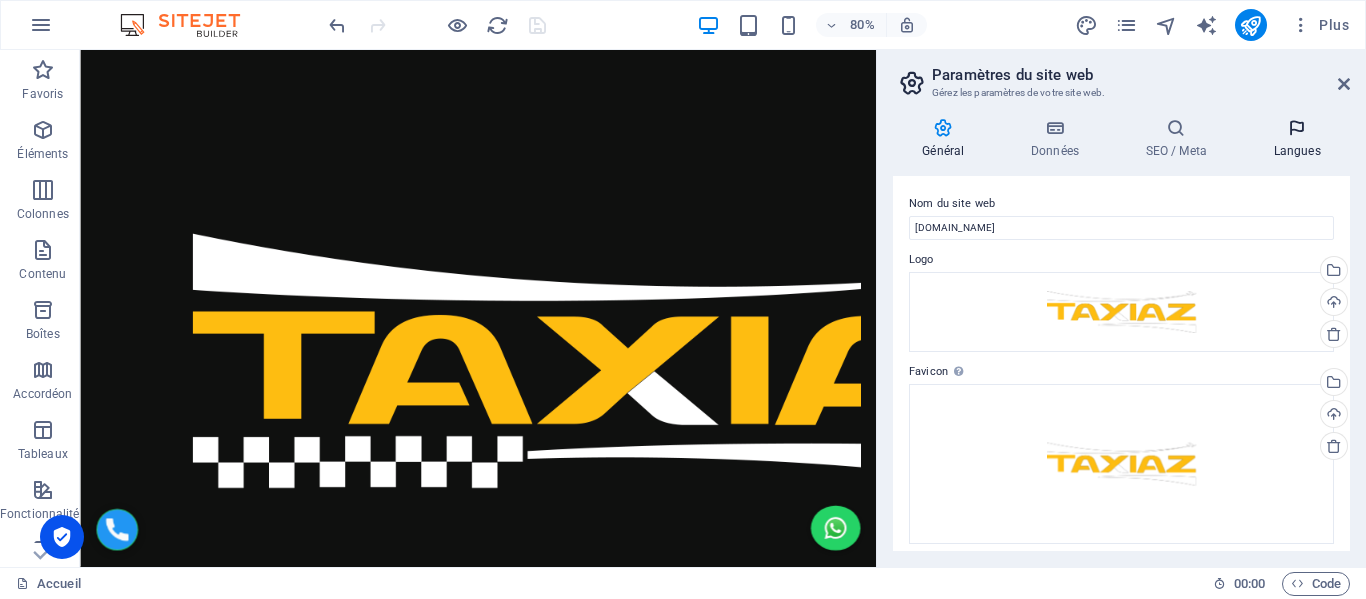click on "Langues" at bounding box center (1297, 139) 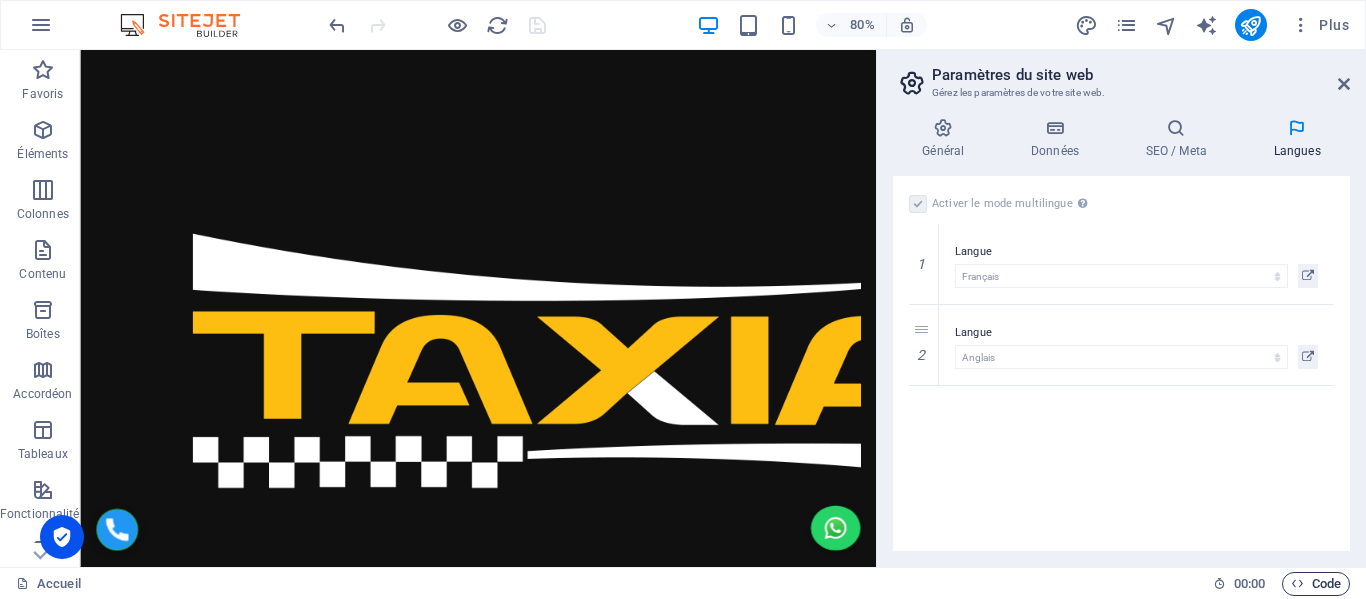 click at bounding box center (1297, 583) 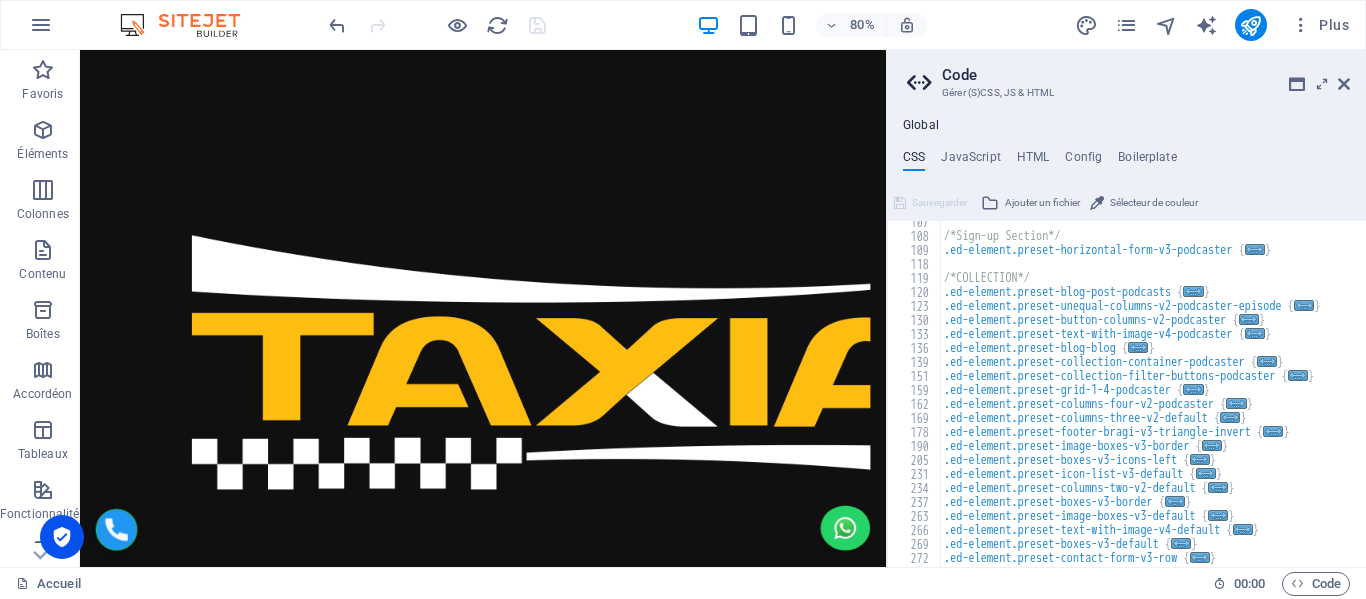 scroll, scrollTop: 397, scrollLeft: 0, axis: vertical 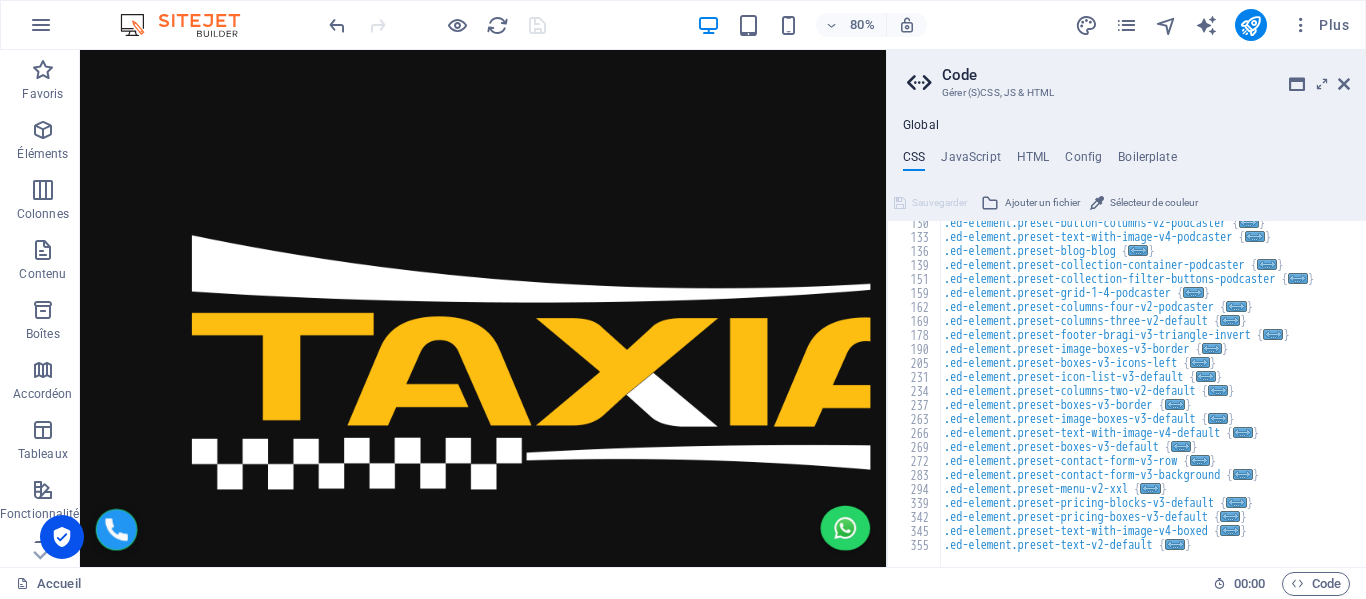 click on "CSS JavaScript HTML Config Boilerplate" at bounding box center (1126, 161) 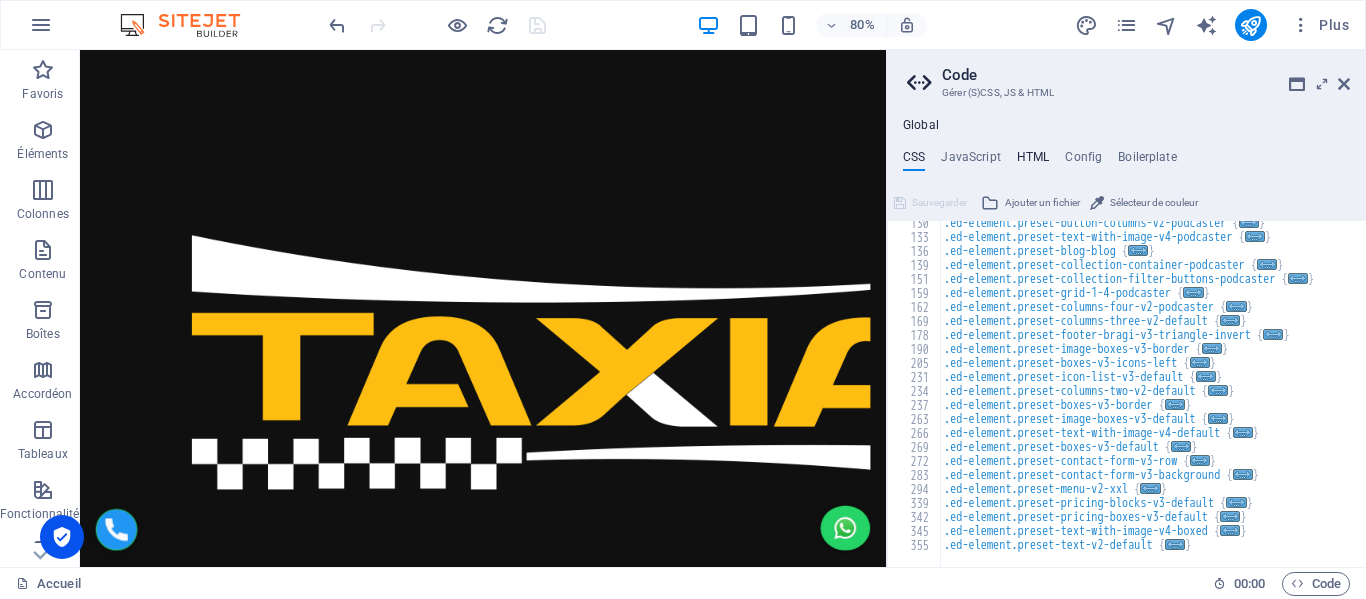 click on "HTML" at bounding box center (1033, 161) 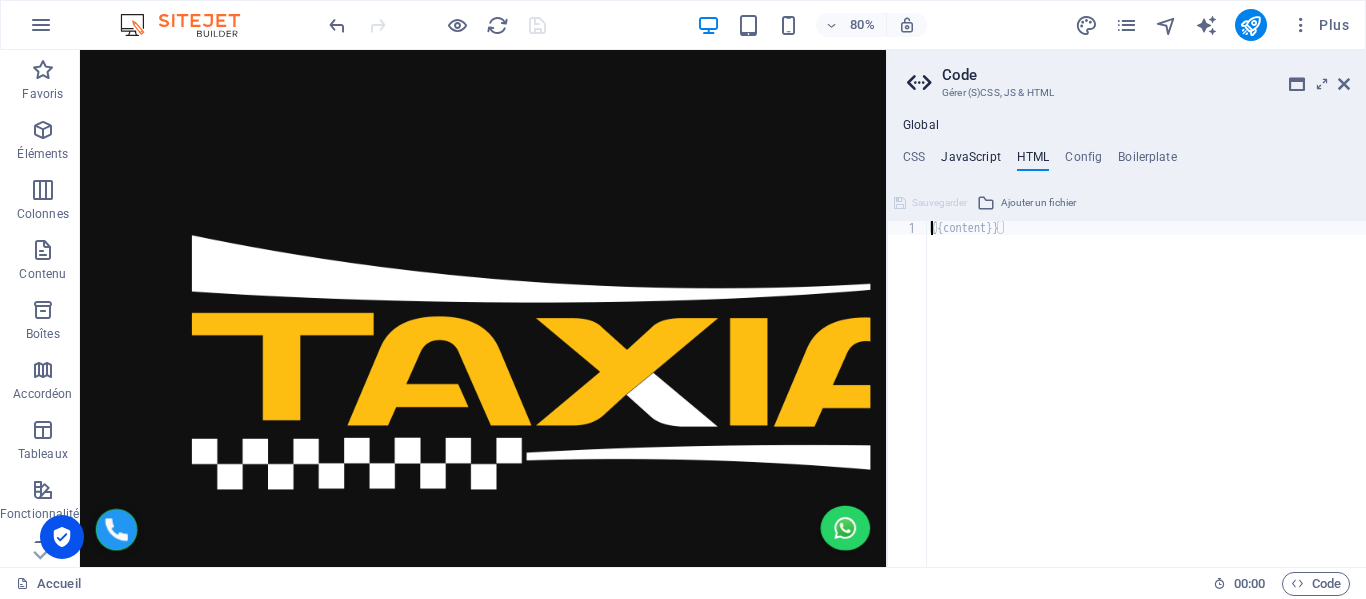 click on "JavaScript" at bounding box center (970, 161) 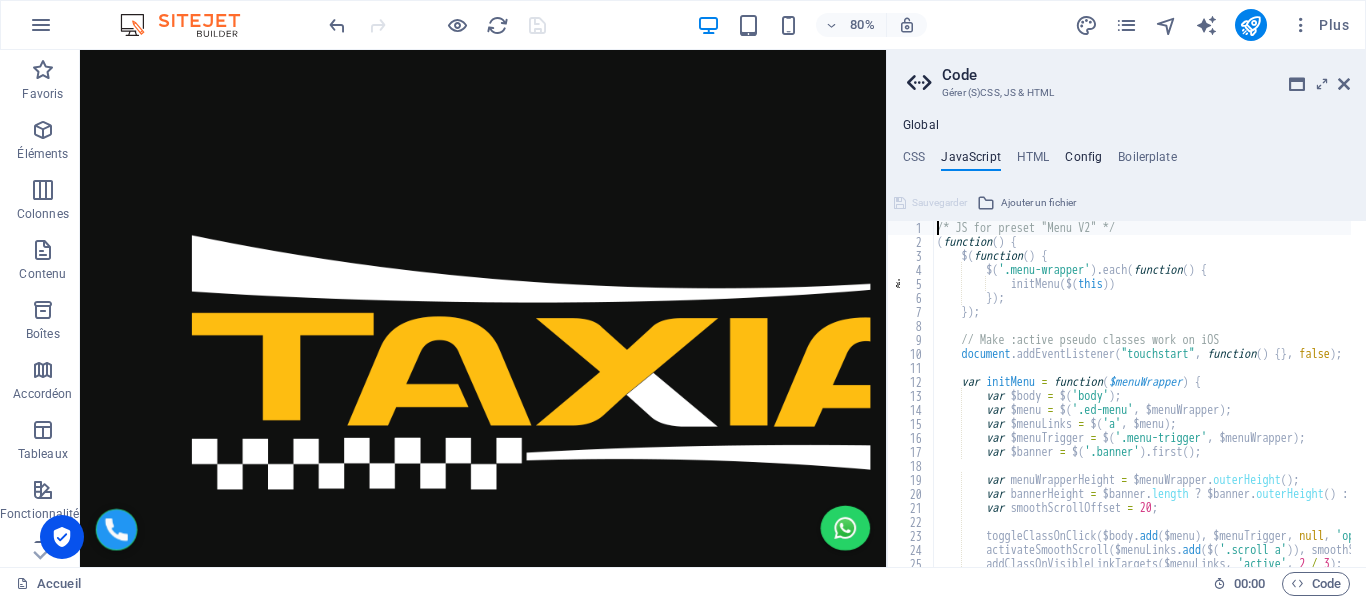 click on "Config" at bounding box center (1083, 161) 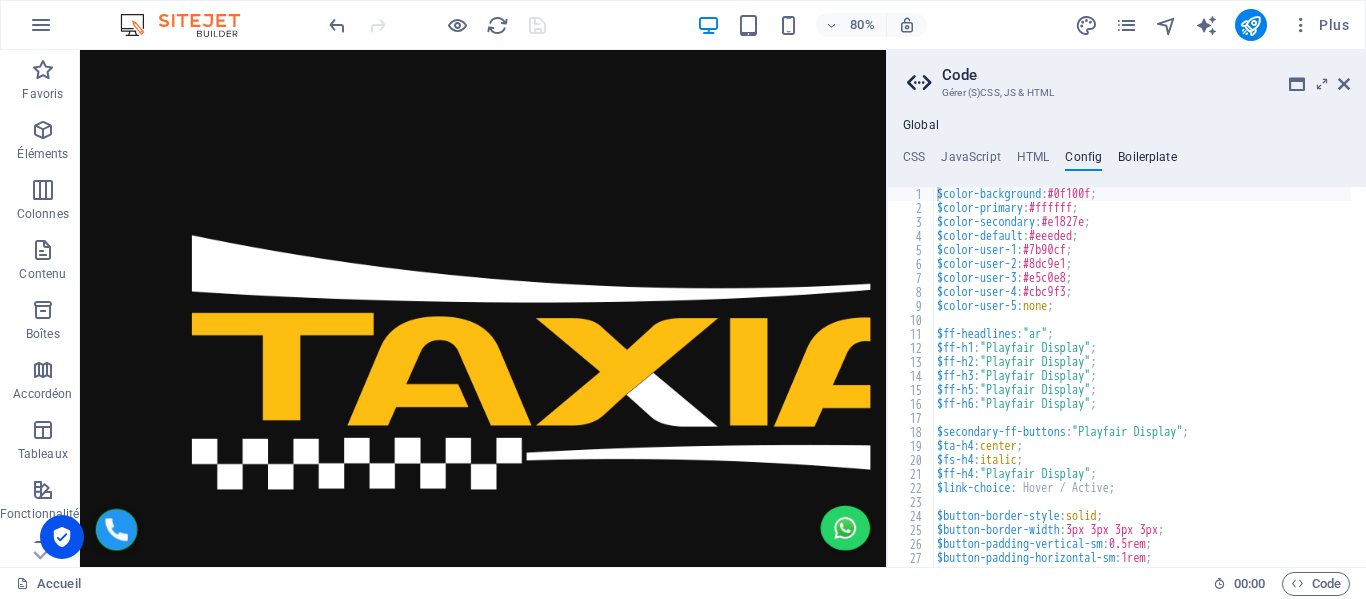 click on "Boilerplate" at bounding box center (1147, 161) 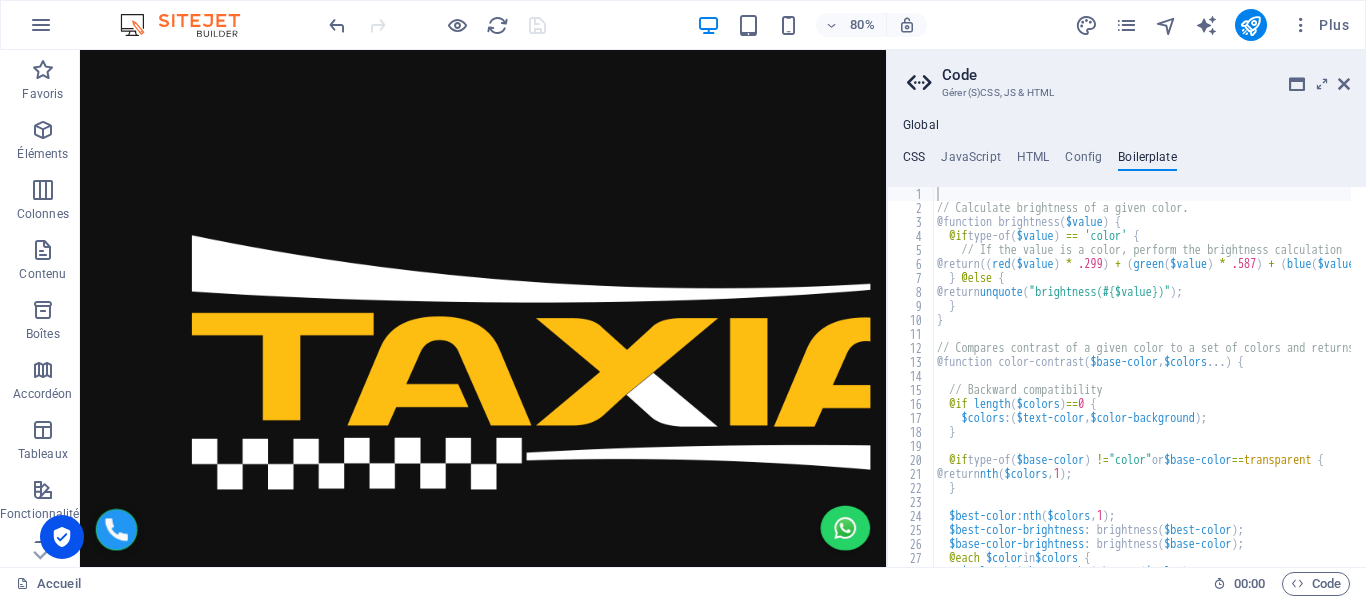 click on "CSS" at bounding box center [914, 161] 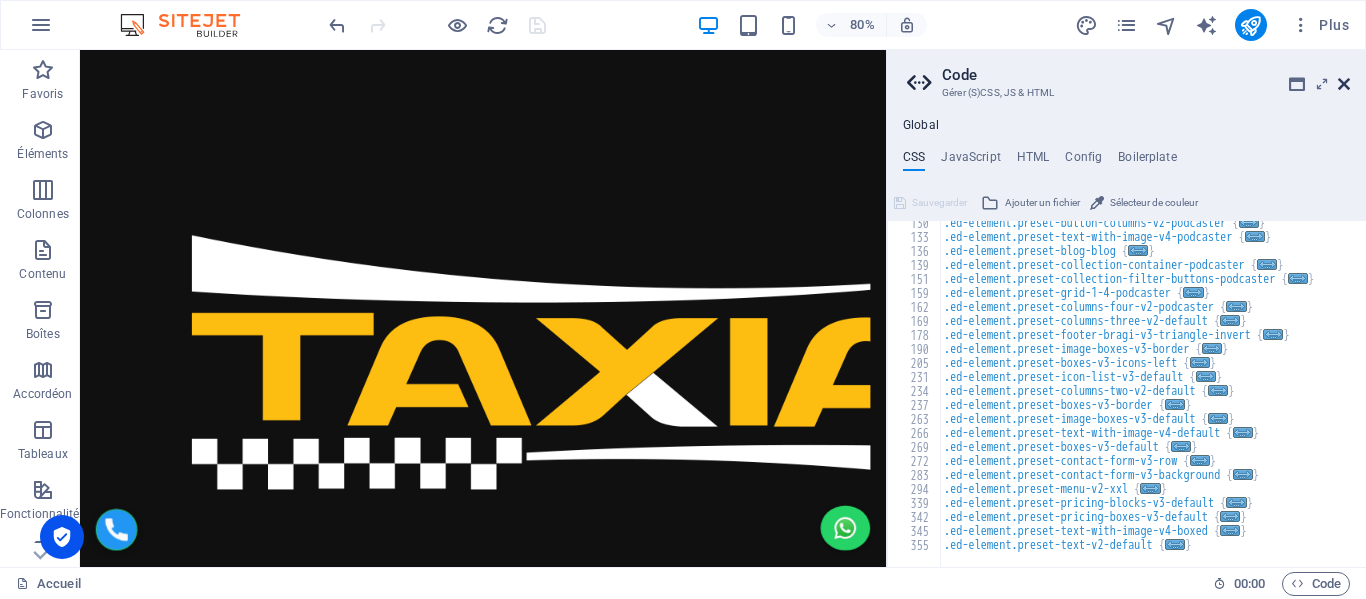 drag, startPoint x: 1345, startPoint y: 83, endPoint x: 1265, endPoint y: 34, distance: 93.813644 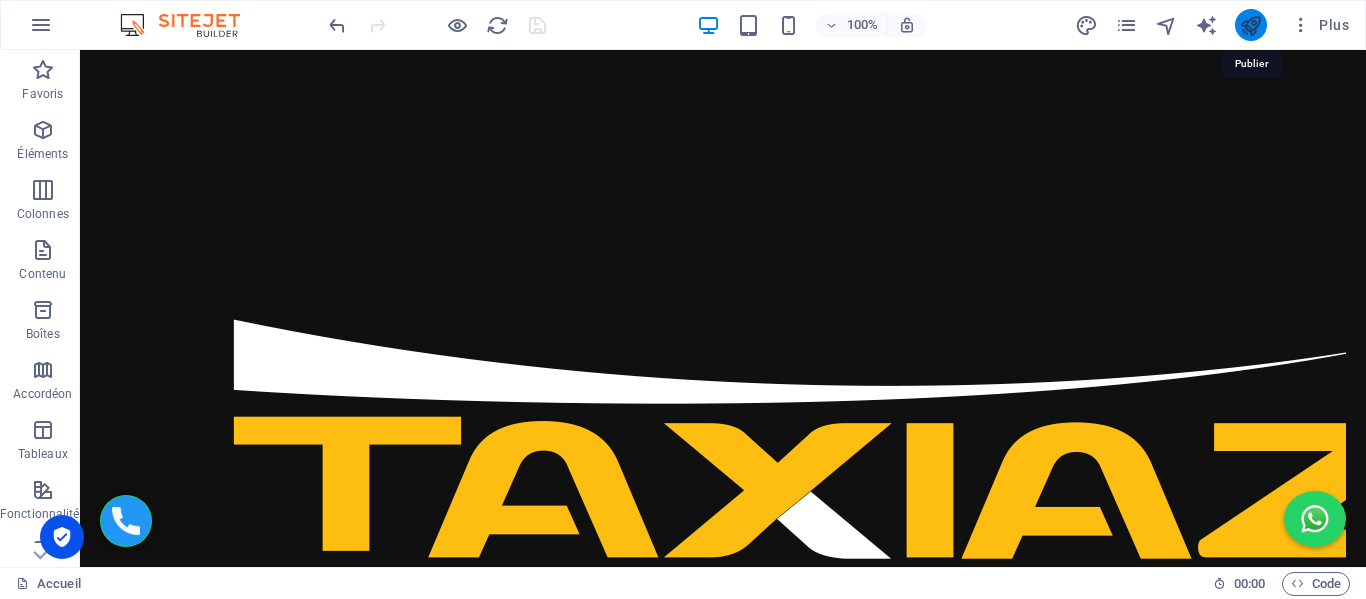 click at bounding box center (1250, 25) 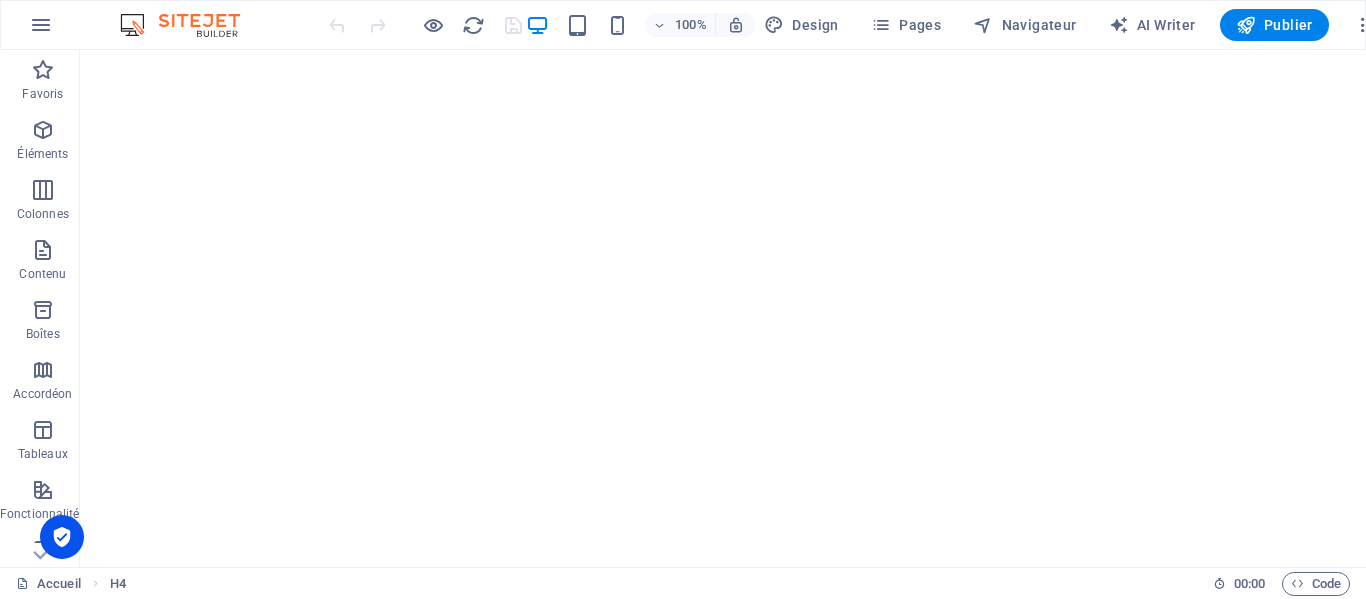 scroll, scrollTop: 0, scrollLeft: 0, axis: both 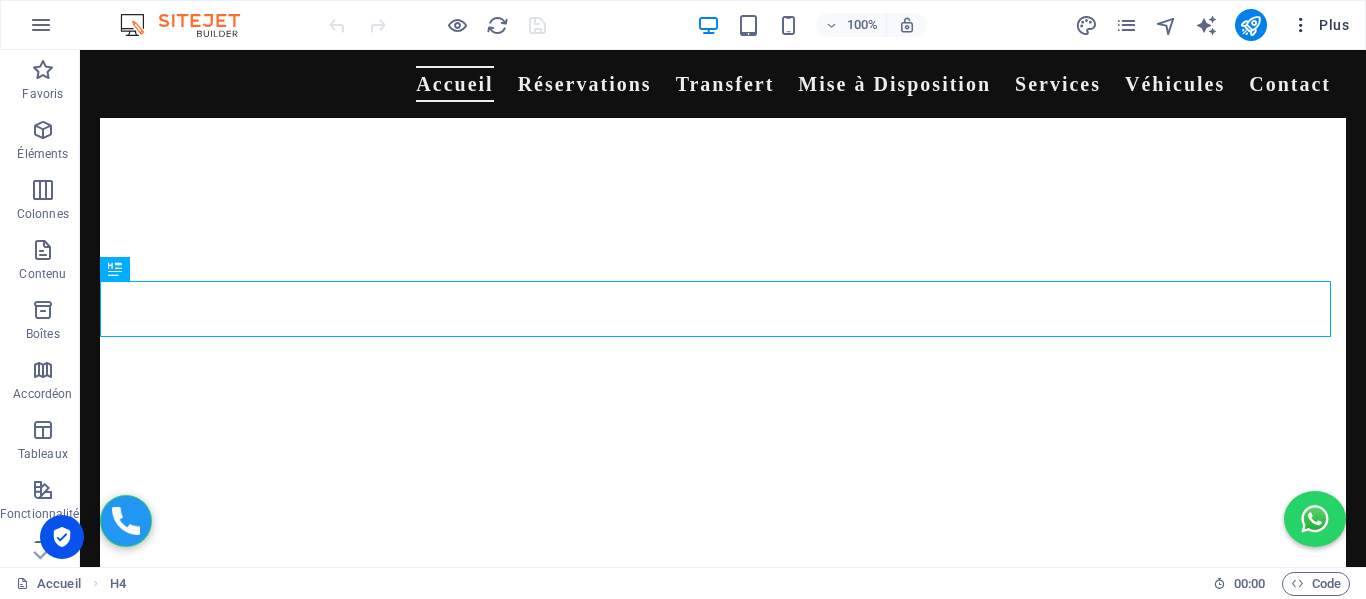 click on "Plus" at bounding box center [1320, 25] 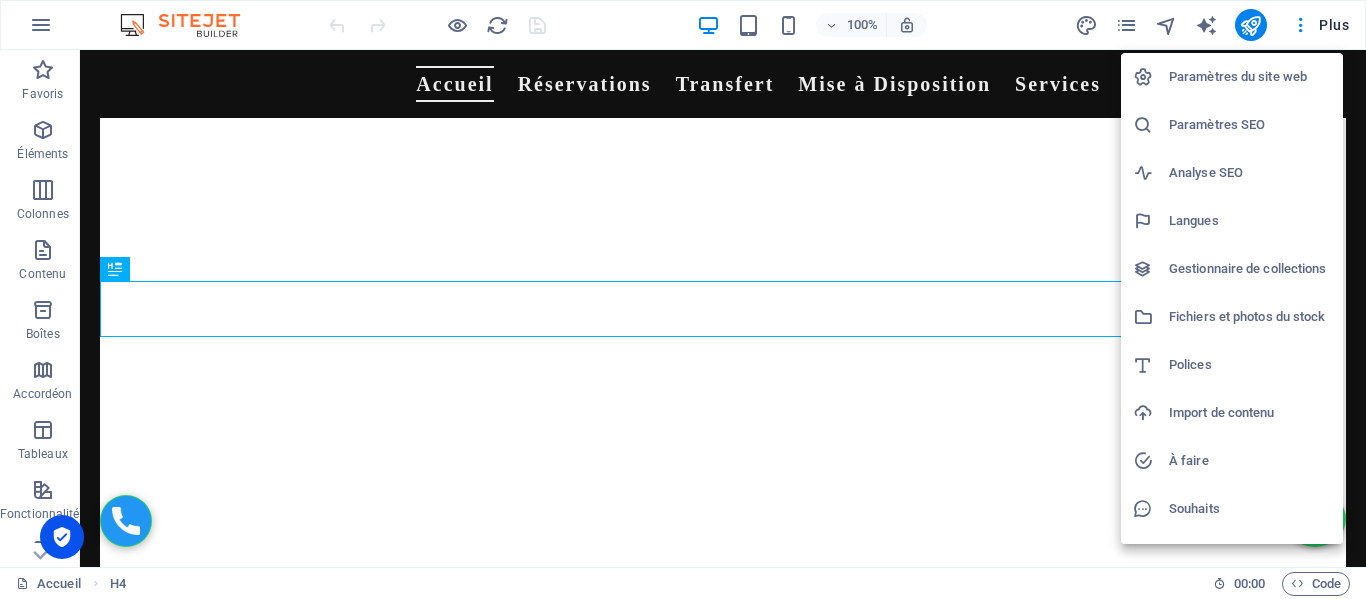 click on "Paramètres SEO" at bounding box center (1250, 125) 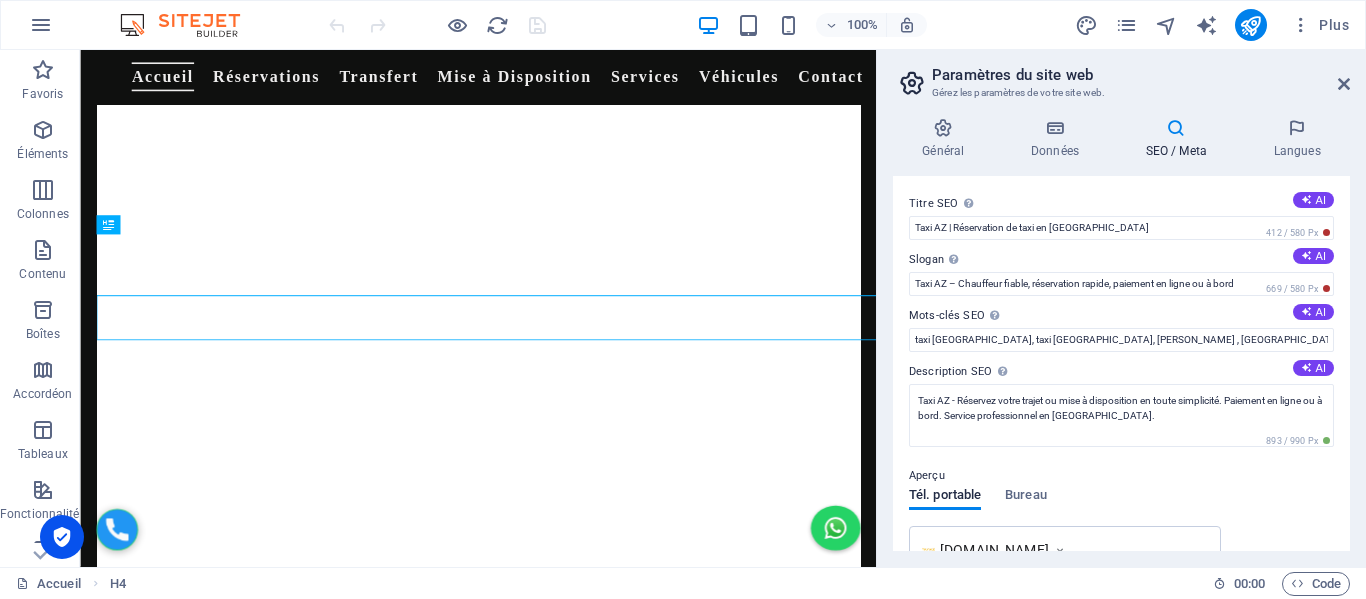 scroll, scrollTop: 2031, scrollLeft: 0, axis: vertical 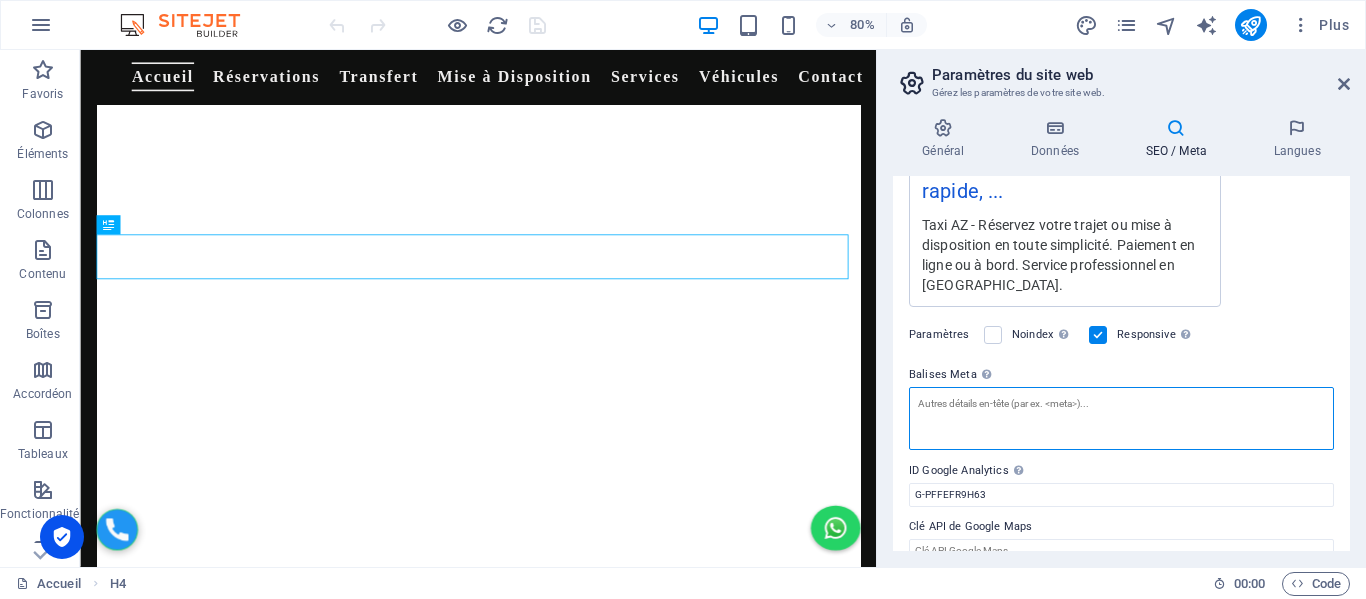 click on "Balises Meta Saisissez ici le code HTML qui sera placé dans les balises  de votre site web. Attention, votre site web risque de ne pas fonctionner si votre code contient des erreurs." at bounding box center [1121, 418] 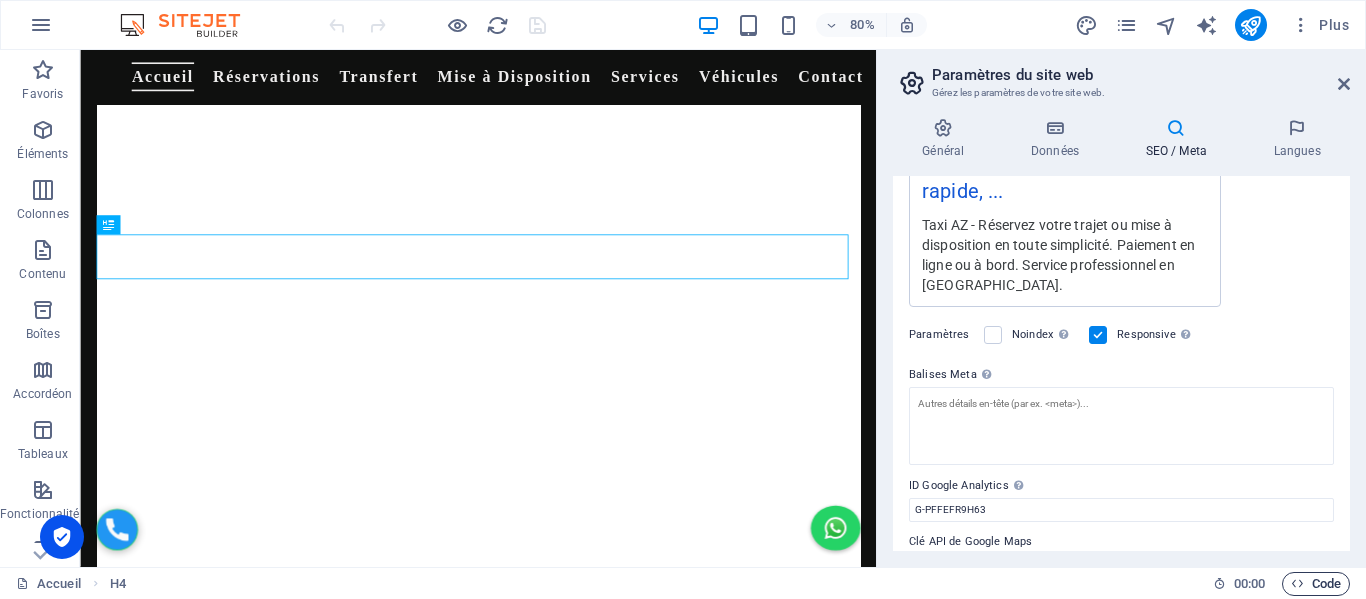 click at bounding box center [1297, 583] 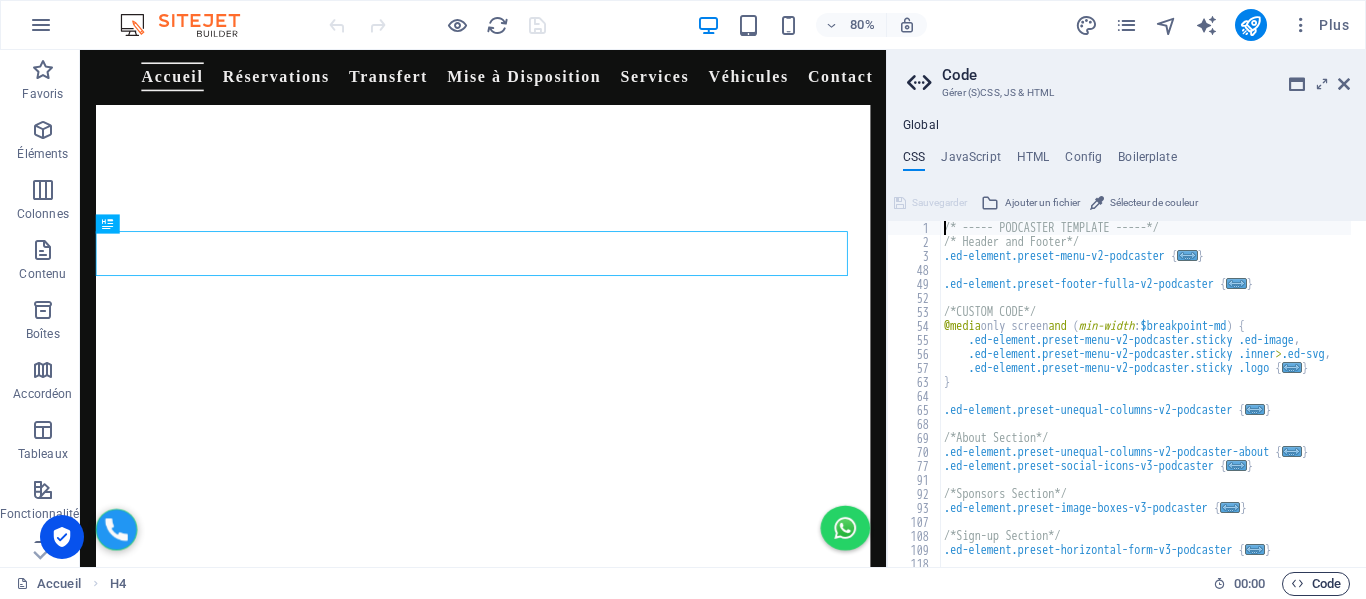 scroll, scrollTop: 2043, scrollLeft: 0, axis: vertical 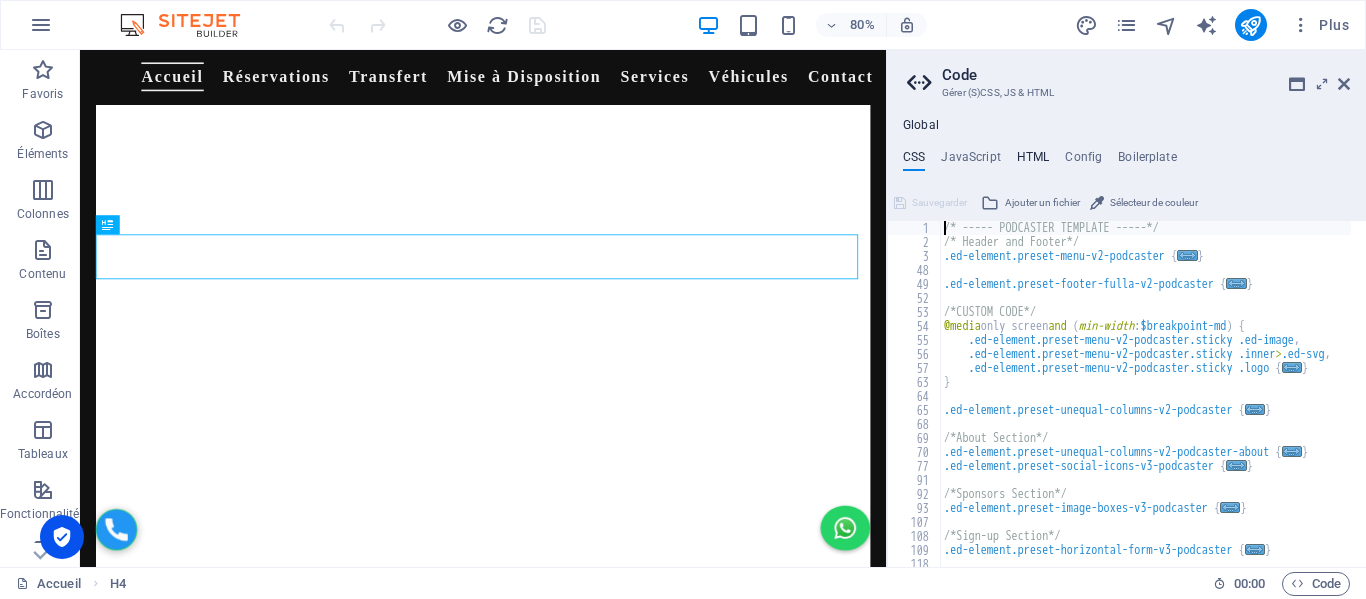 click on "HTML" at bounding box center [1033, 161] 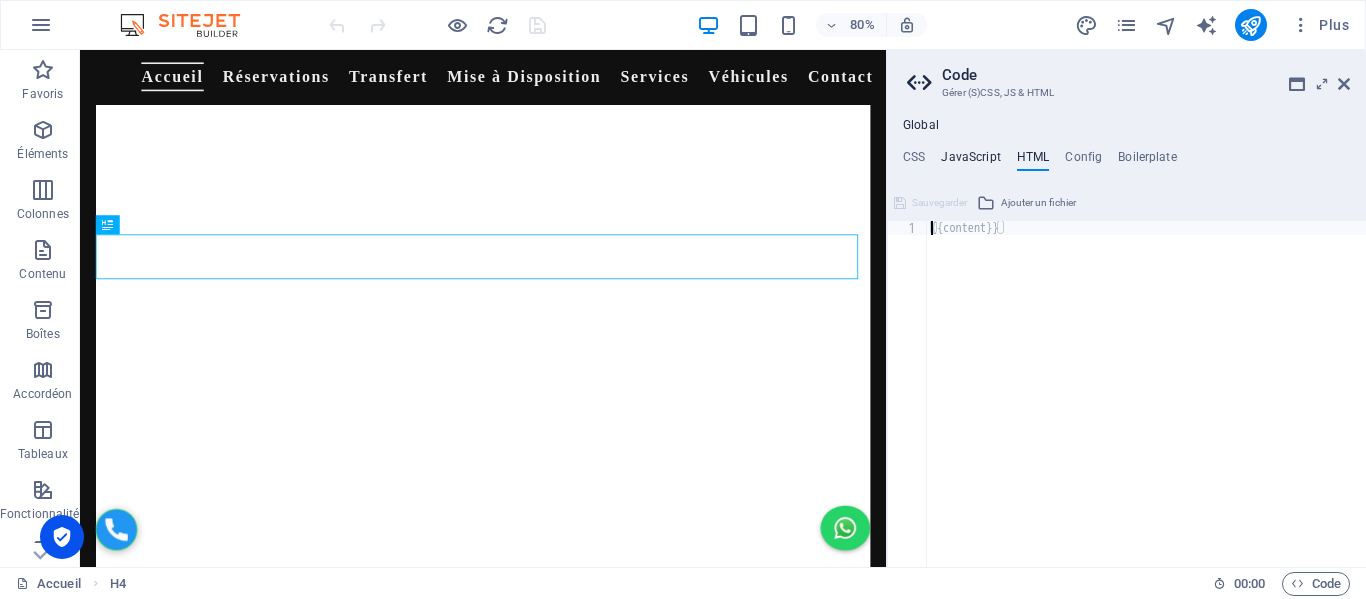 click on "JavaScript" at bounding box center (970, 161) 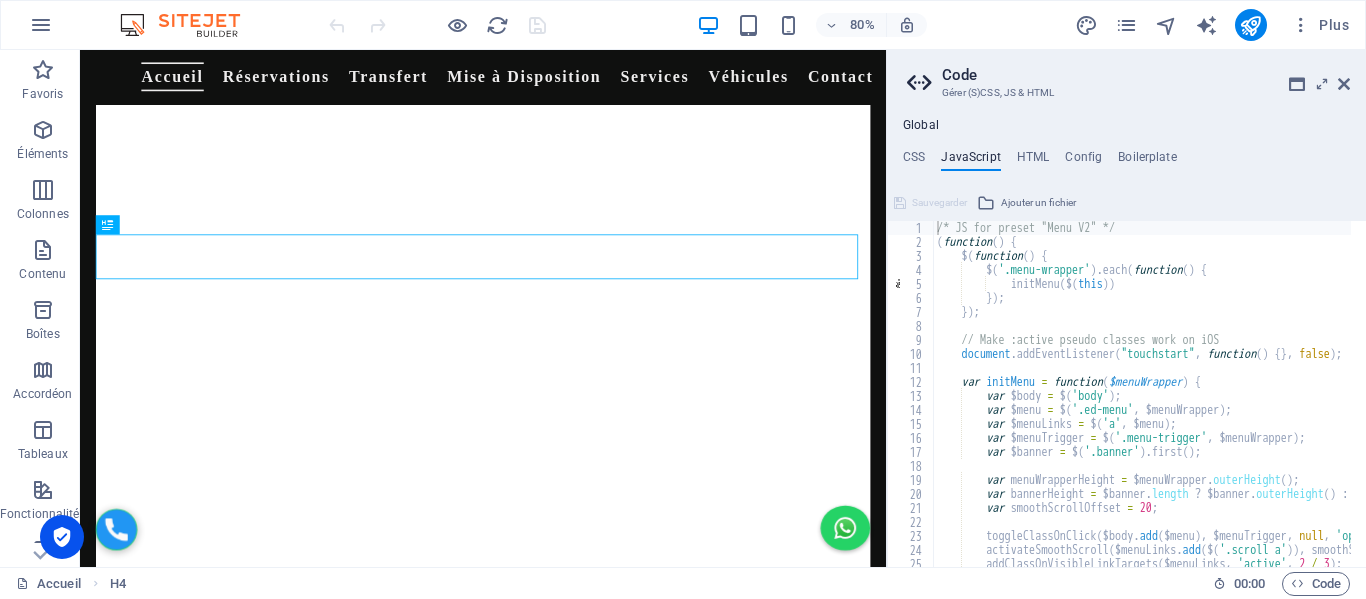 click on "CSS JavaScript HTML Config Boilerplate" at bounding box center [1126, 161] 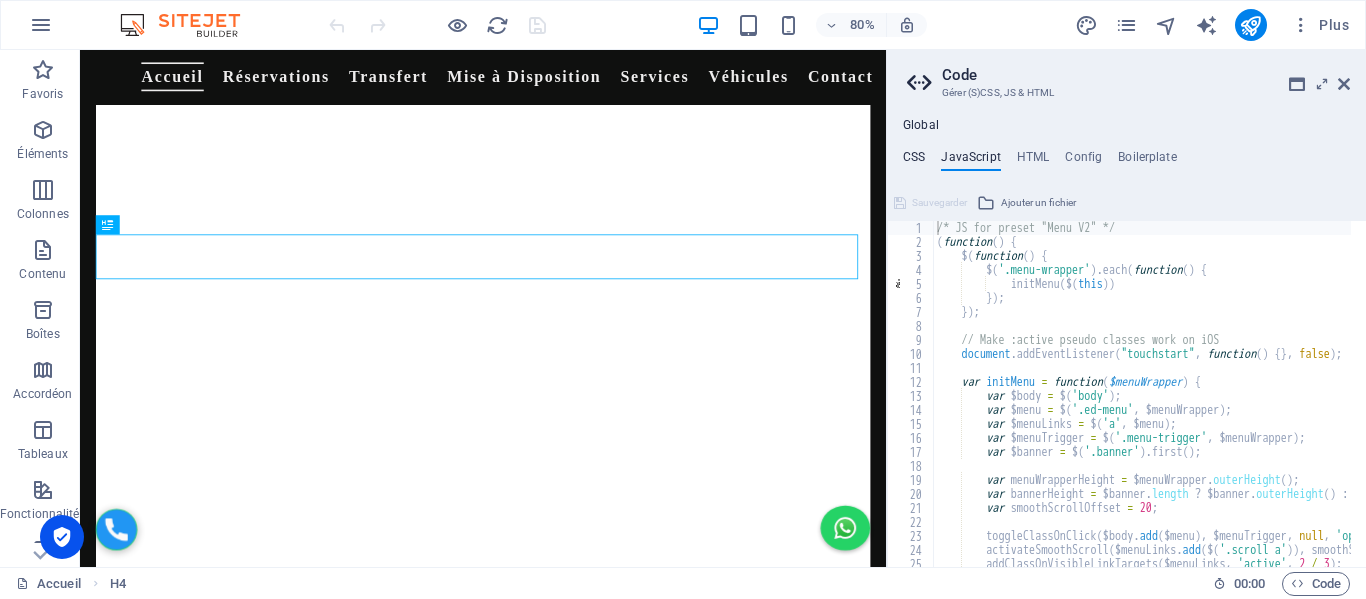 click on "CSS" at bounding box center (914, 161) 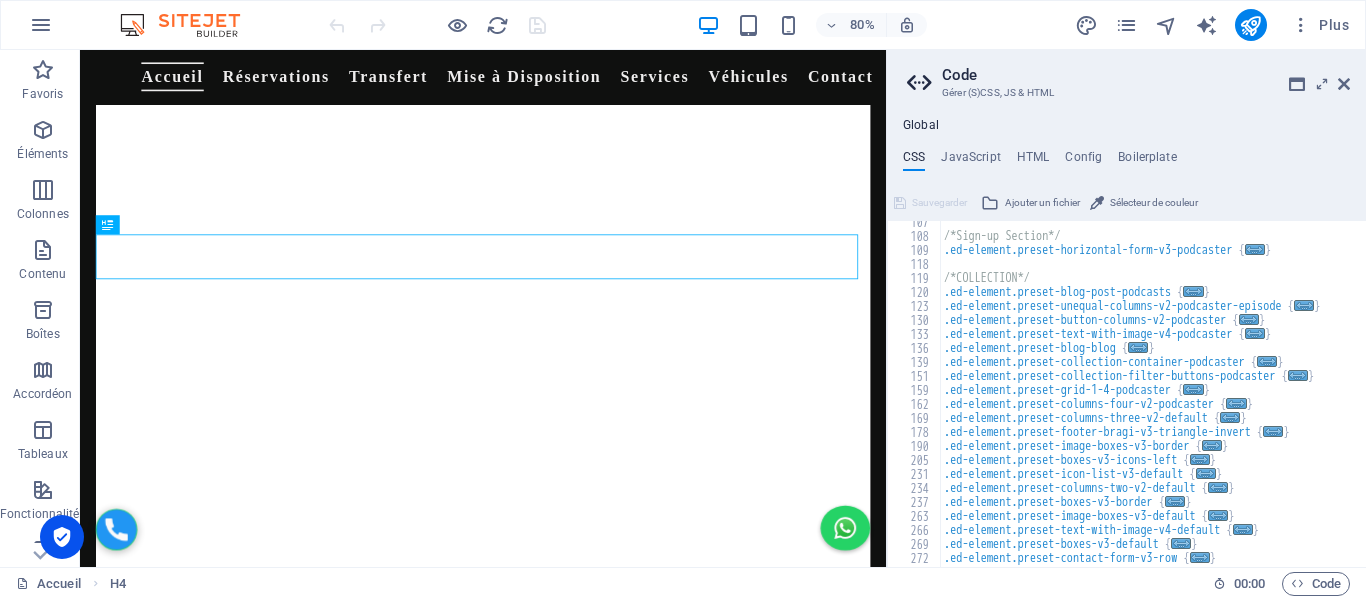 scroll, scrollTop: 397, scrollLeft: 0, axis: vertical 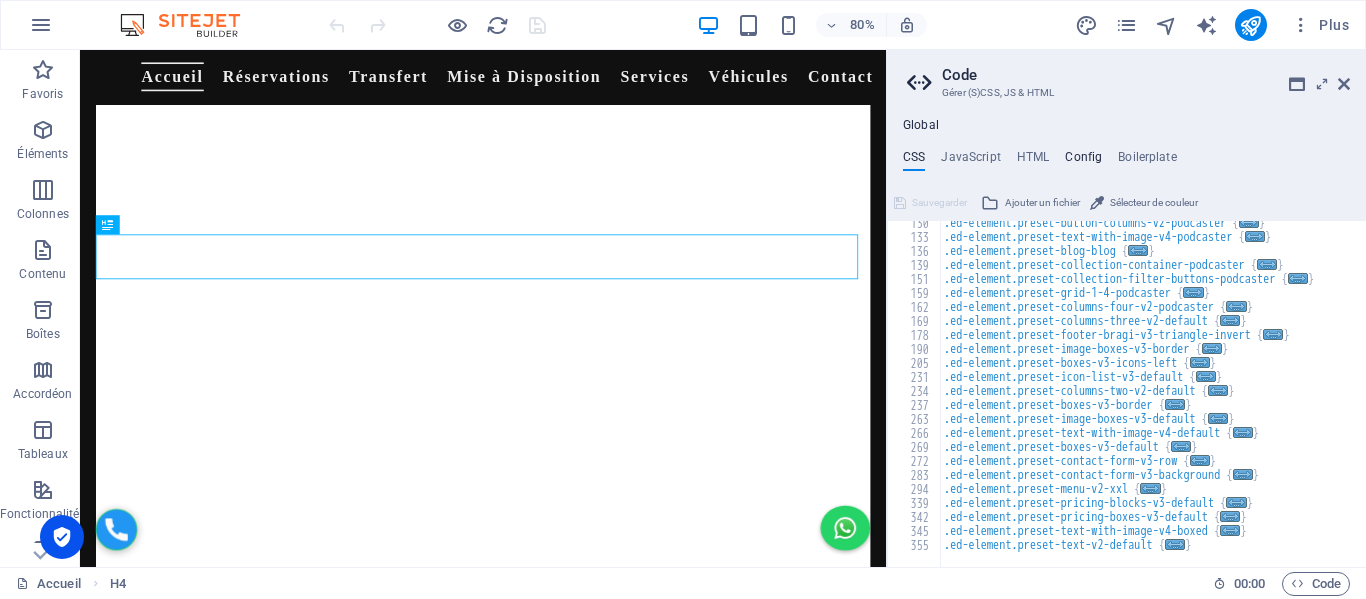 click on "Config" at bounding box center [1083, 161] 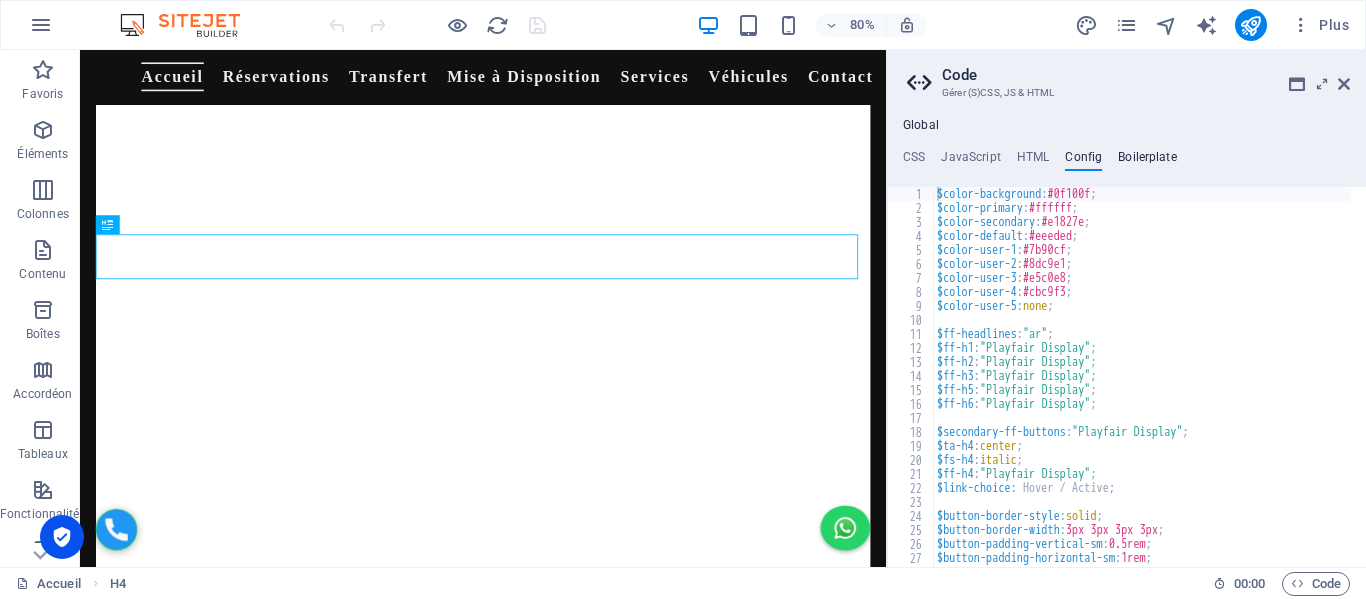 click on "Boilerplate" at bounding box center (1147, 161) 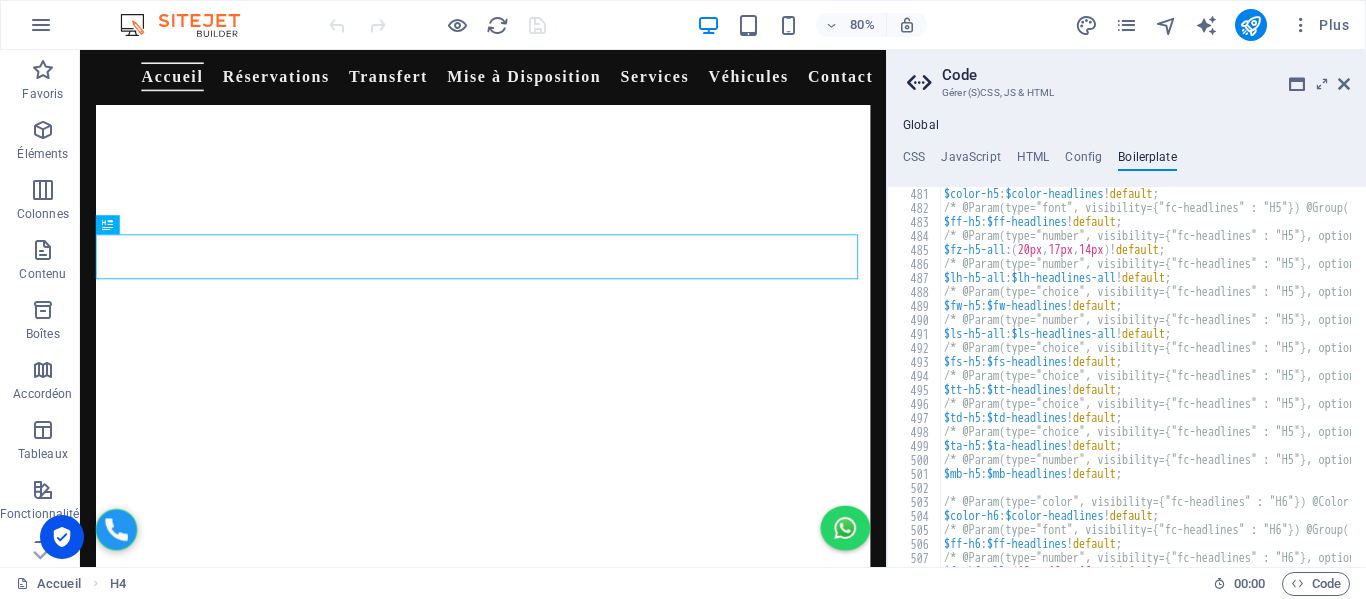 scroll, scrollTop: 3881, scrollLeft: 0, axis: vertical 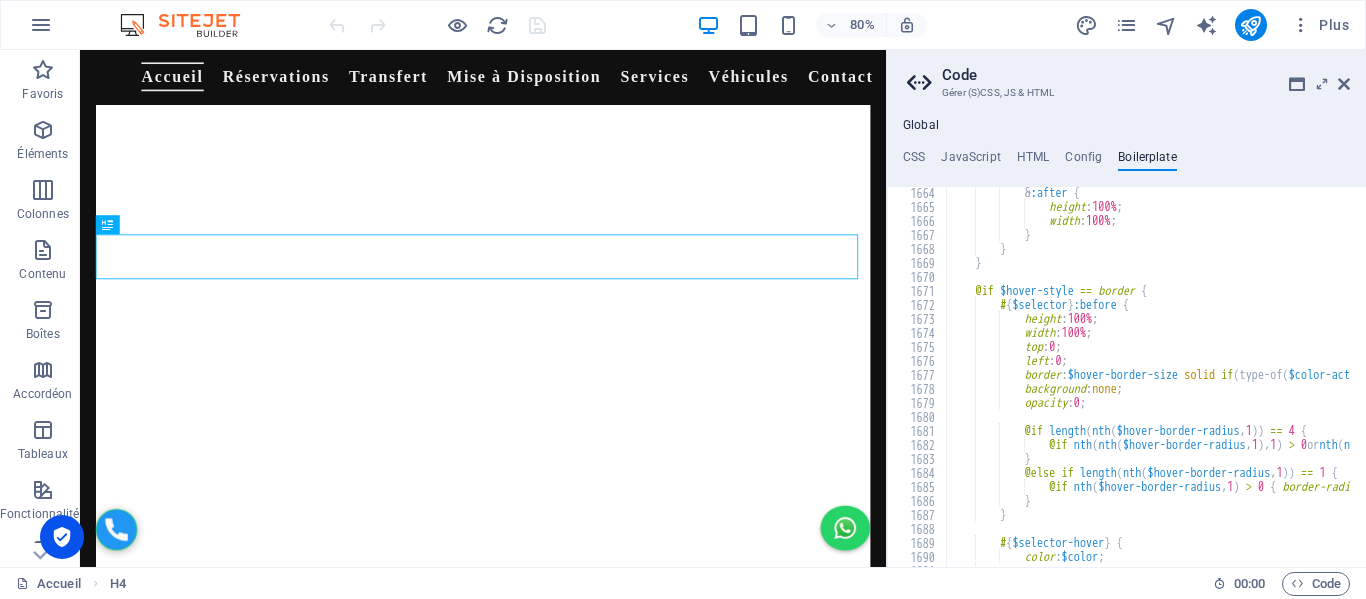 click on "Gérer (S)CSS, JS & HTML" at bounding box center [1126, 93] 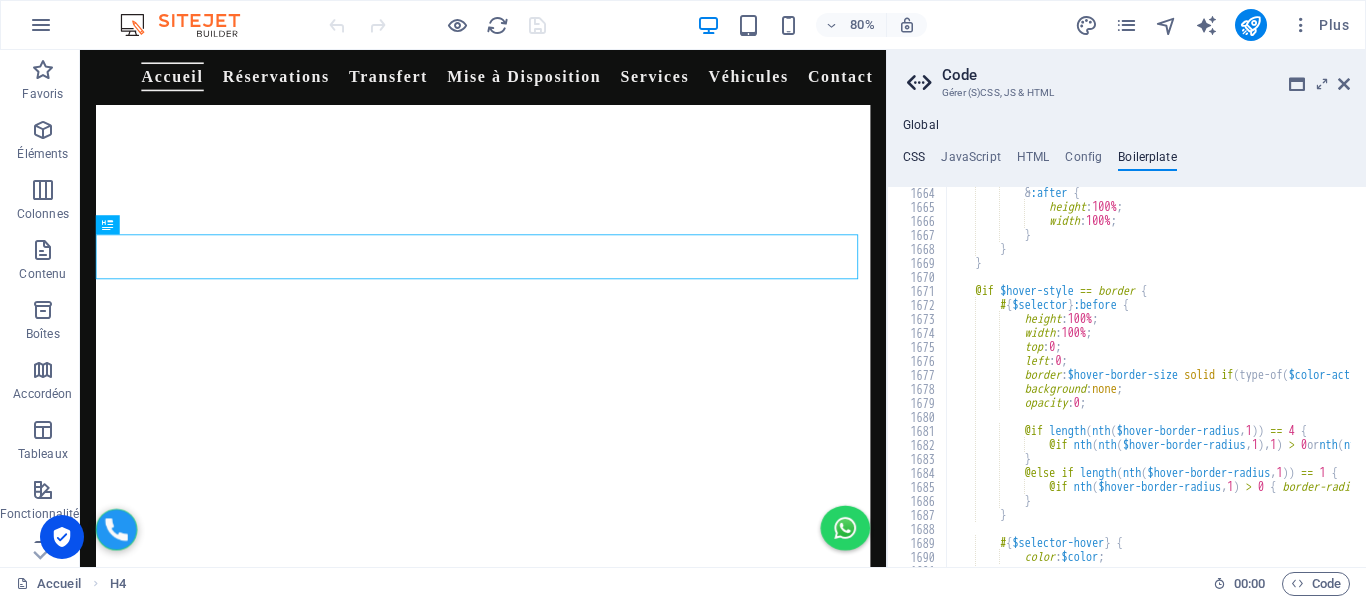 click on "CSS" at bounding box center (914, 161) 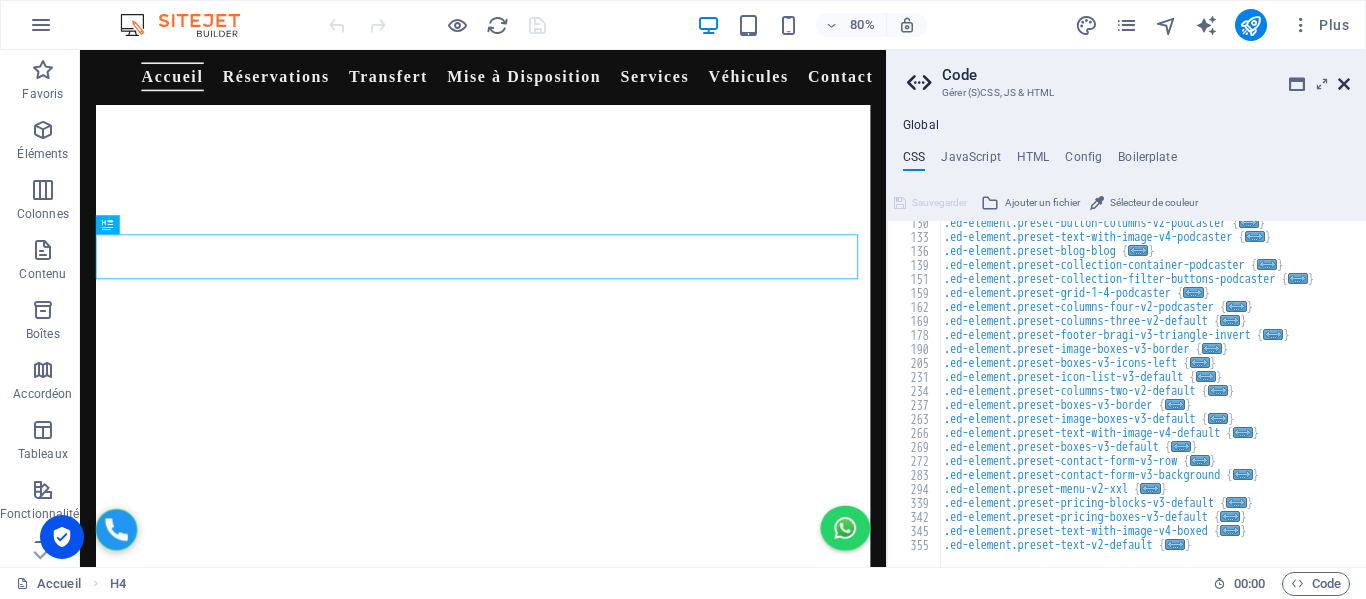 click at bounding box center [1344, 84] 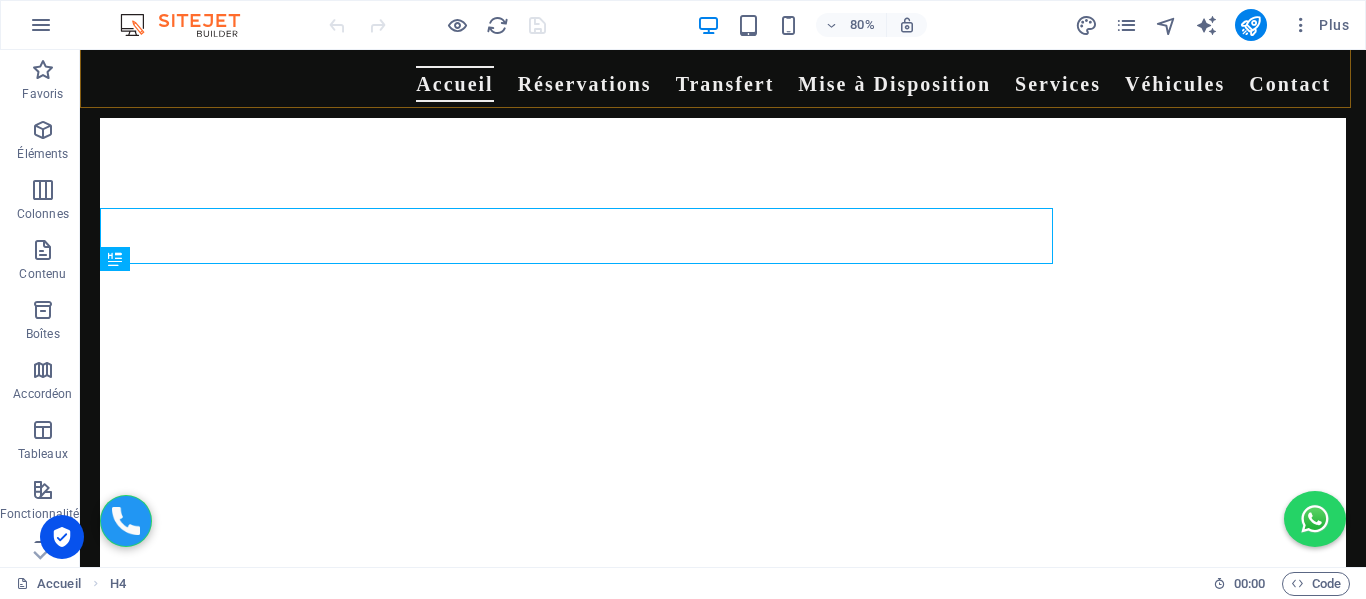 scroll, scrollTop: 2301, scrollLeft: 0, axis: vertical 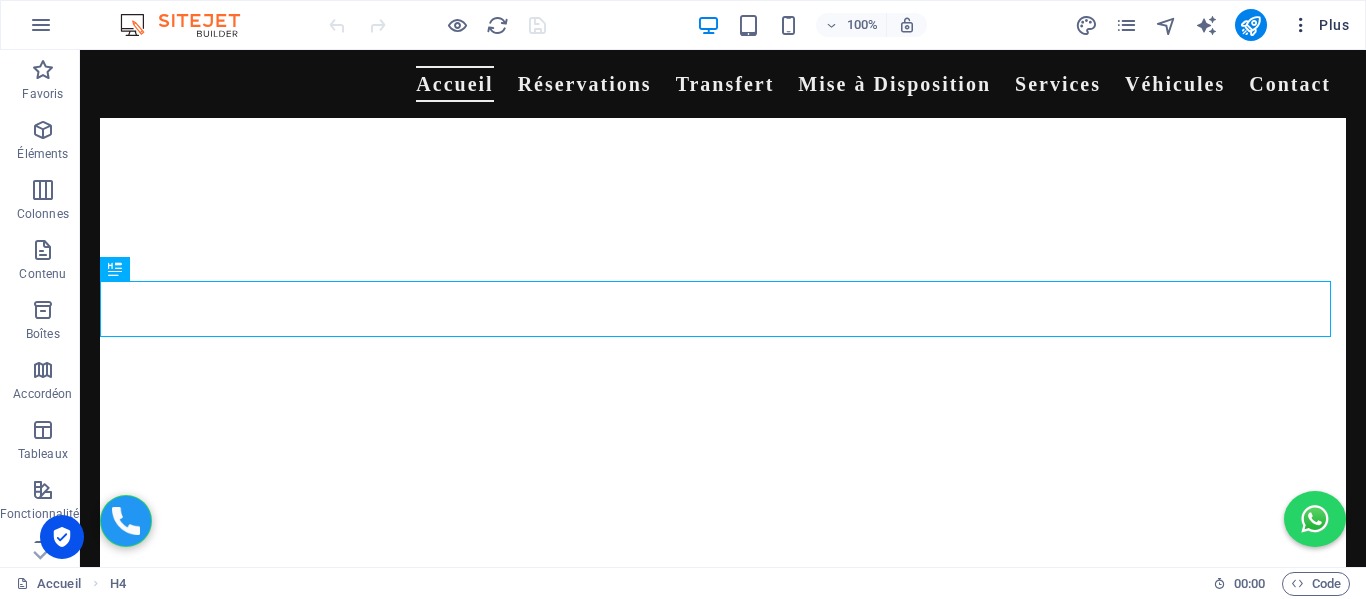 click at bounding box center (1301, 25) 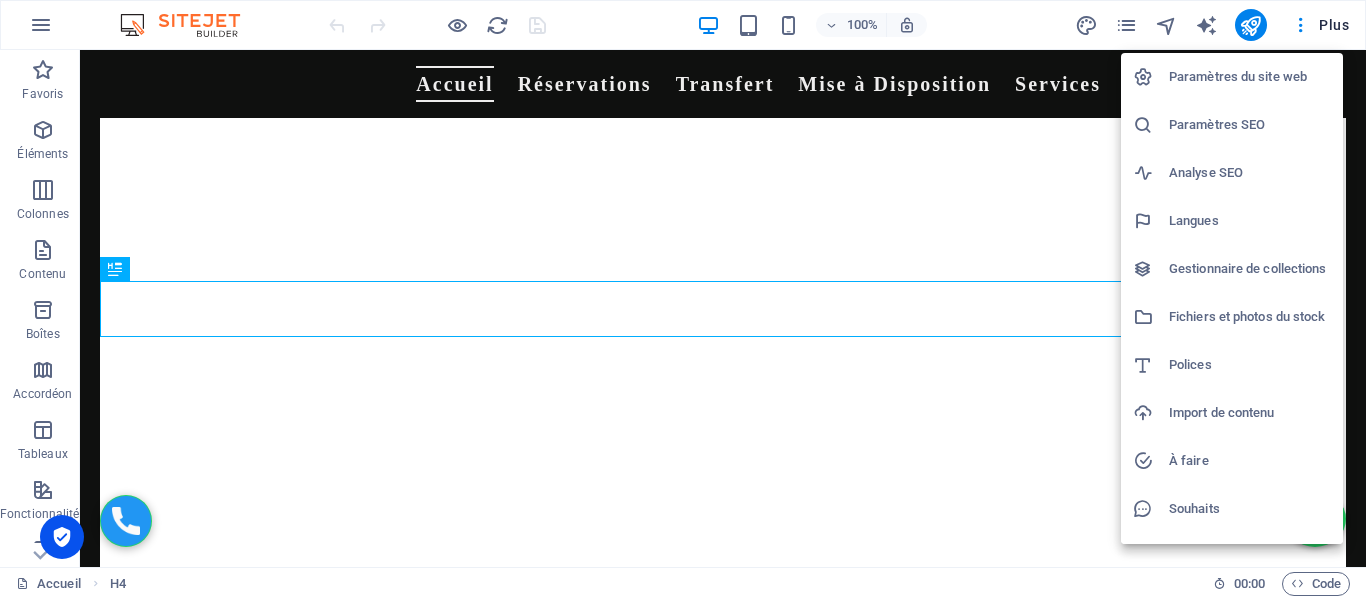 click on "Paramètres SEO" at bounding box center (1250, 125) 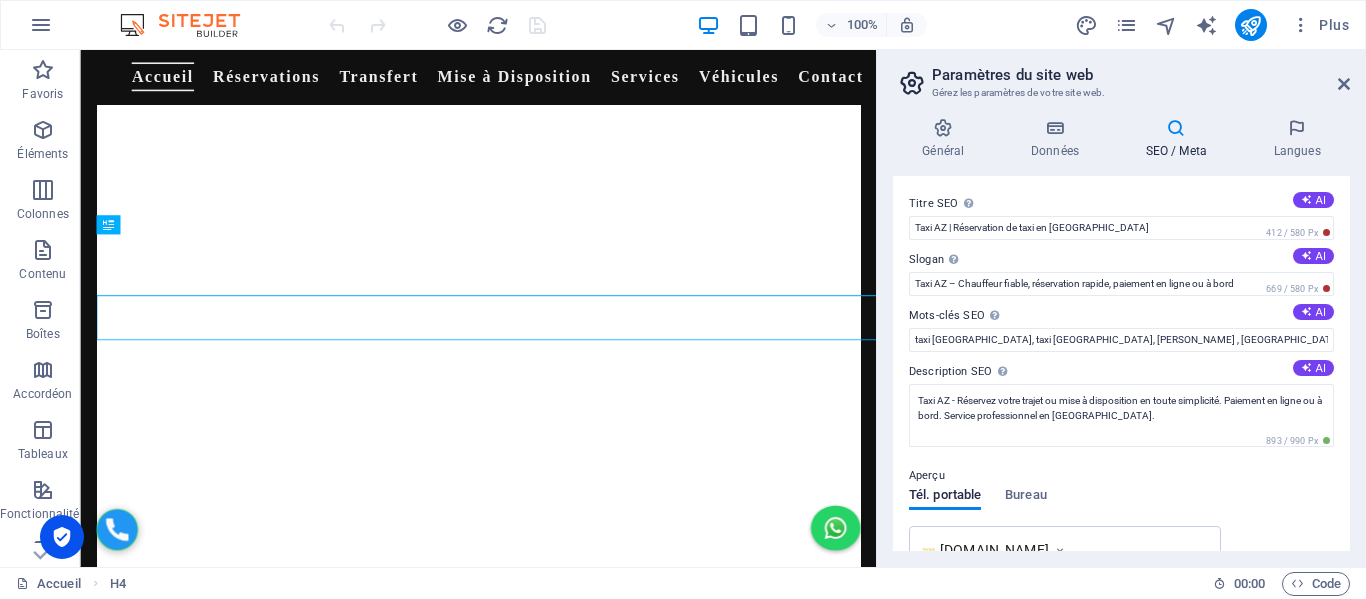 scroll, scrollTop: 2031, scrollLeft: 0, axis: vertical 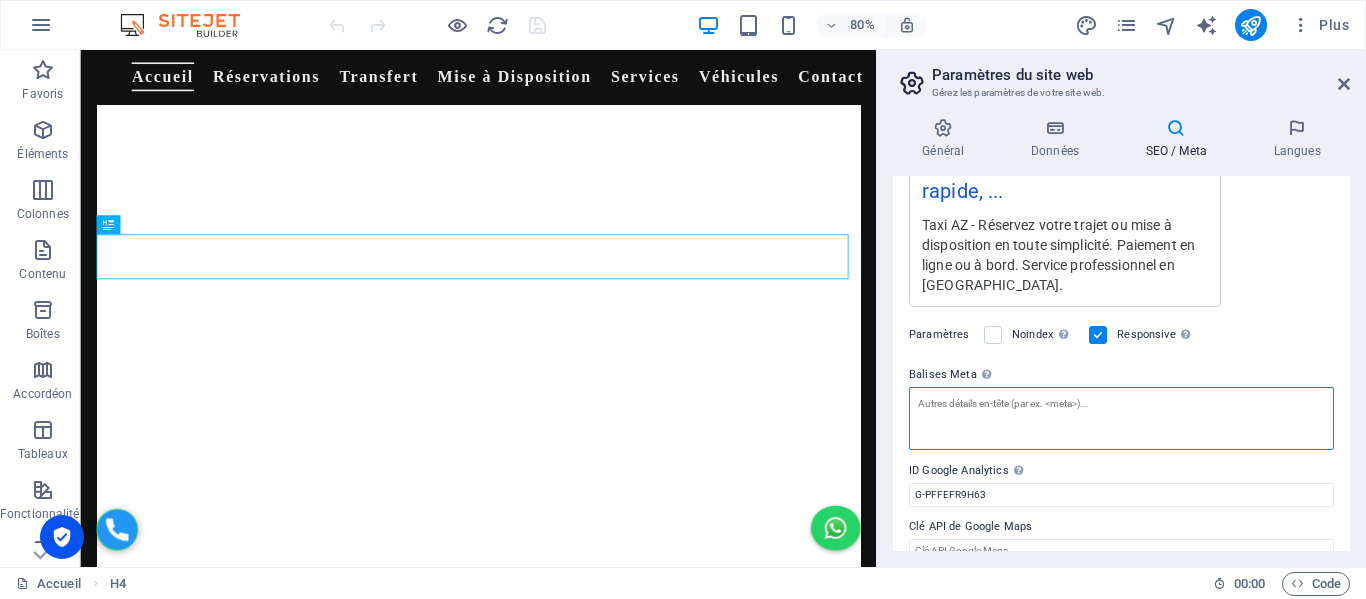 click on "Balises Meta Saisissez ici le code HTML qui sera placé dans les balises  de votre site web. Attention, votre site web risque de ne pas fonctionner si votre code contient des erreurs." at bounding box center [1121, 418] 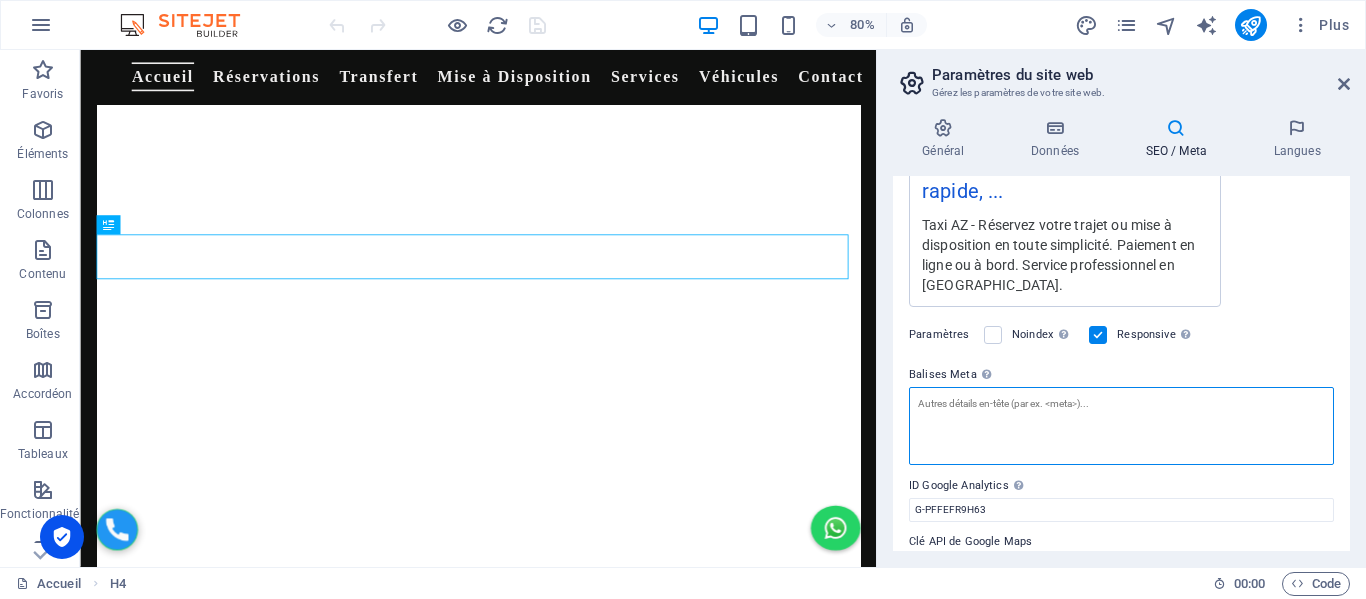 paste on "<link rel="canonical" href="https://taxiaz.fr/page-correcte" />" 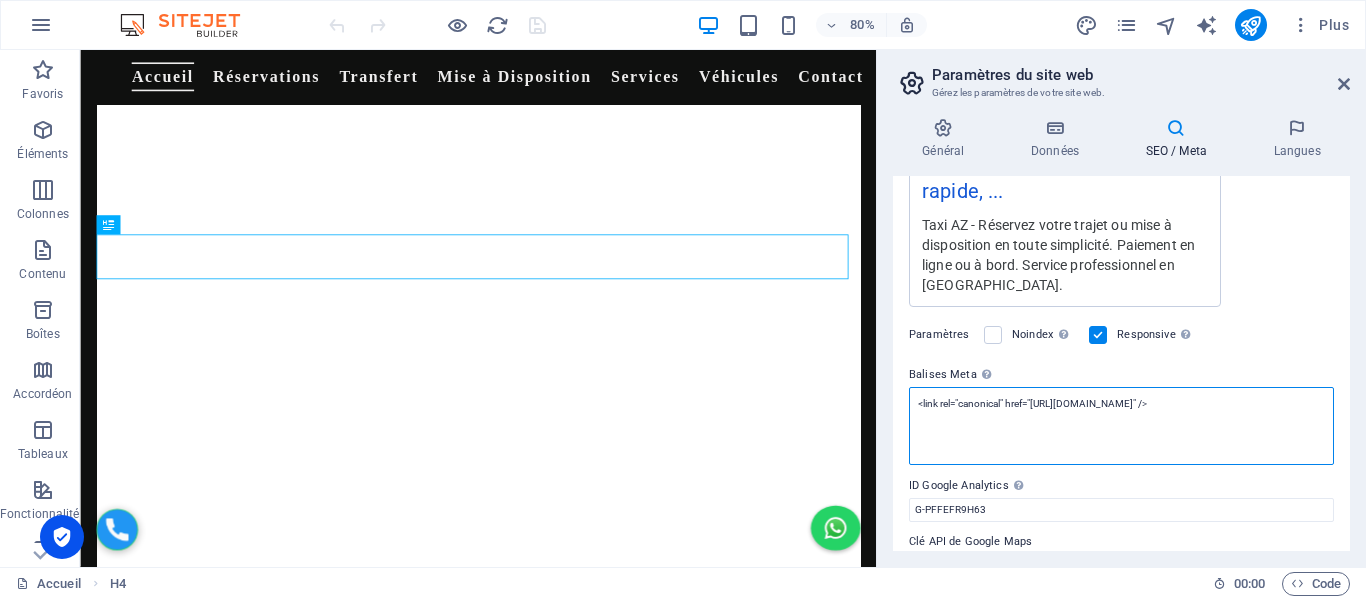 click on "<link rel="canonical" href="https://taxiaz.fr/page-correcte" />" at bounding box center (1121, 426) 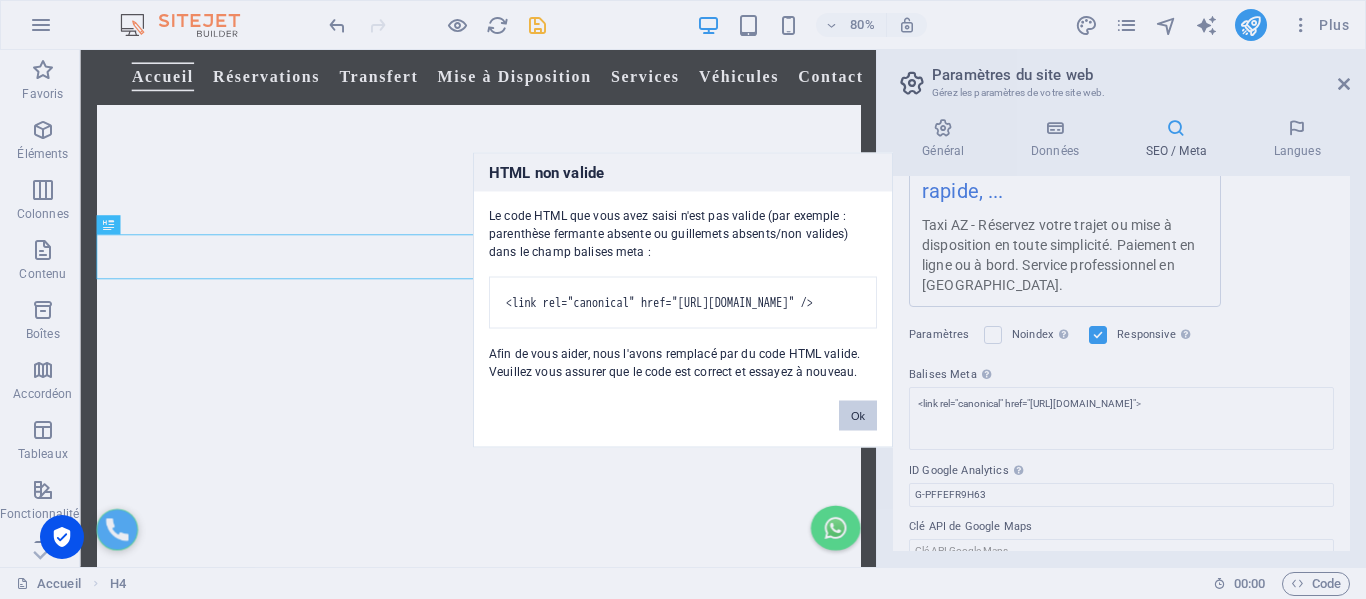 click on "Ok" at bounding box center [858, 415] 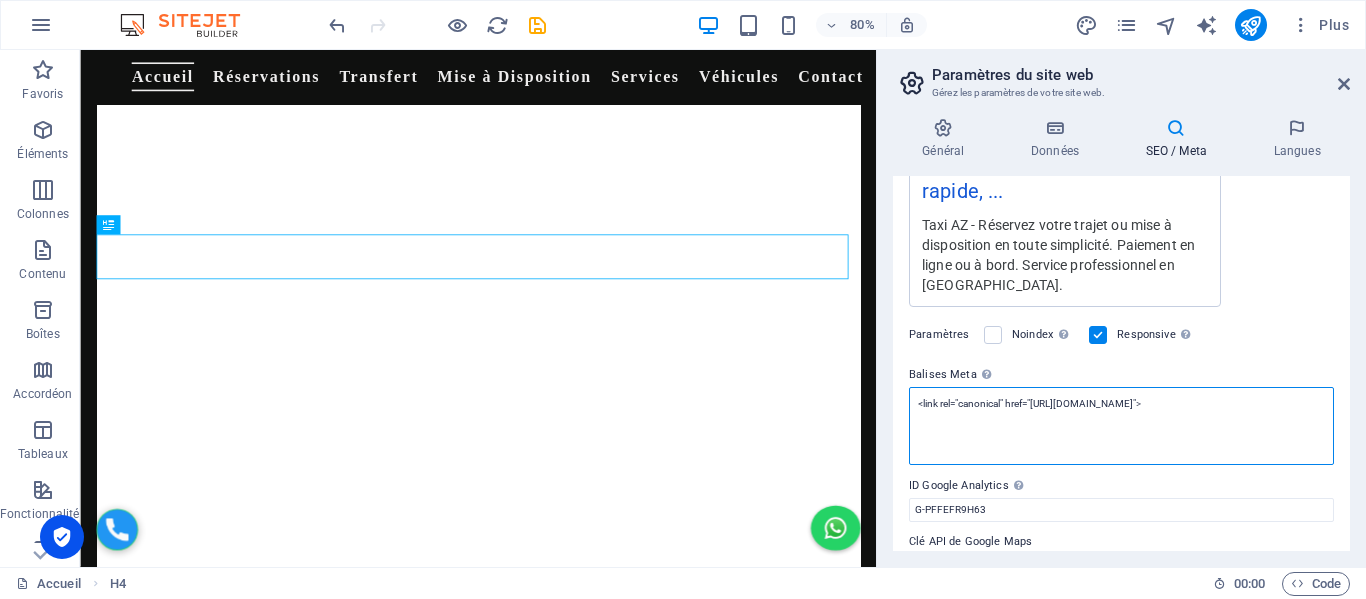 click on "<link rel="canonical" href="https://taxiaz.fr/page-correcte">" at bounding box center (1121, 426) 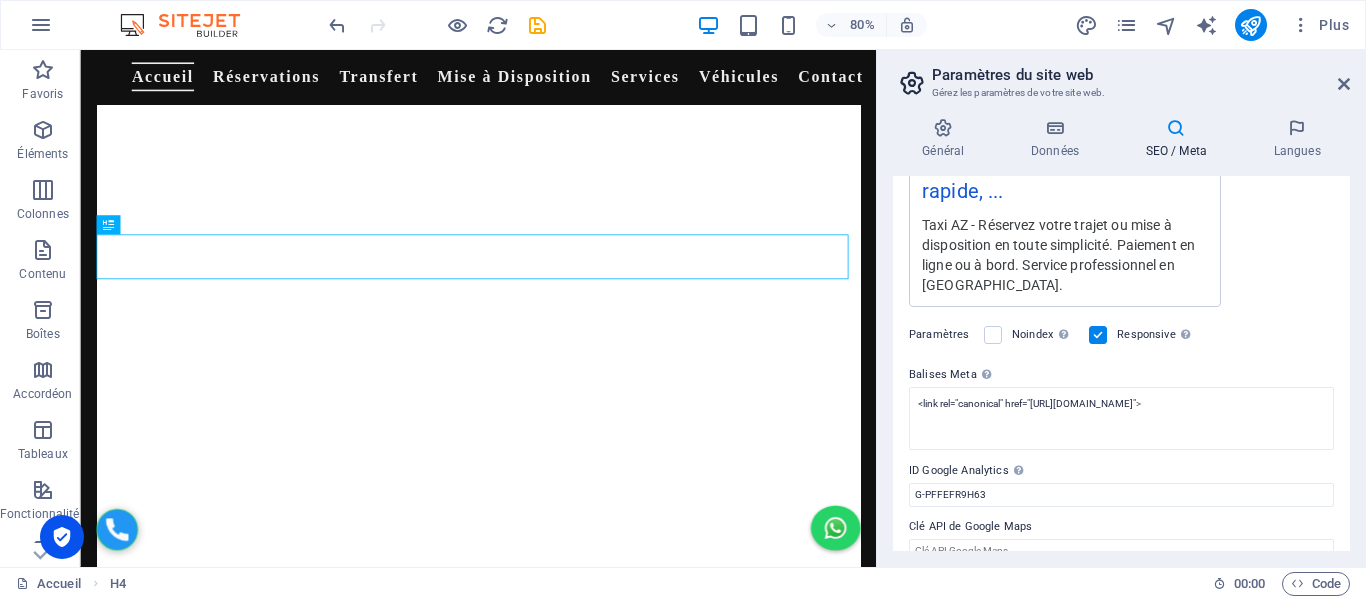 click on "SEO / Meta" at bounding box center [1180, 139] 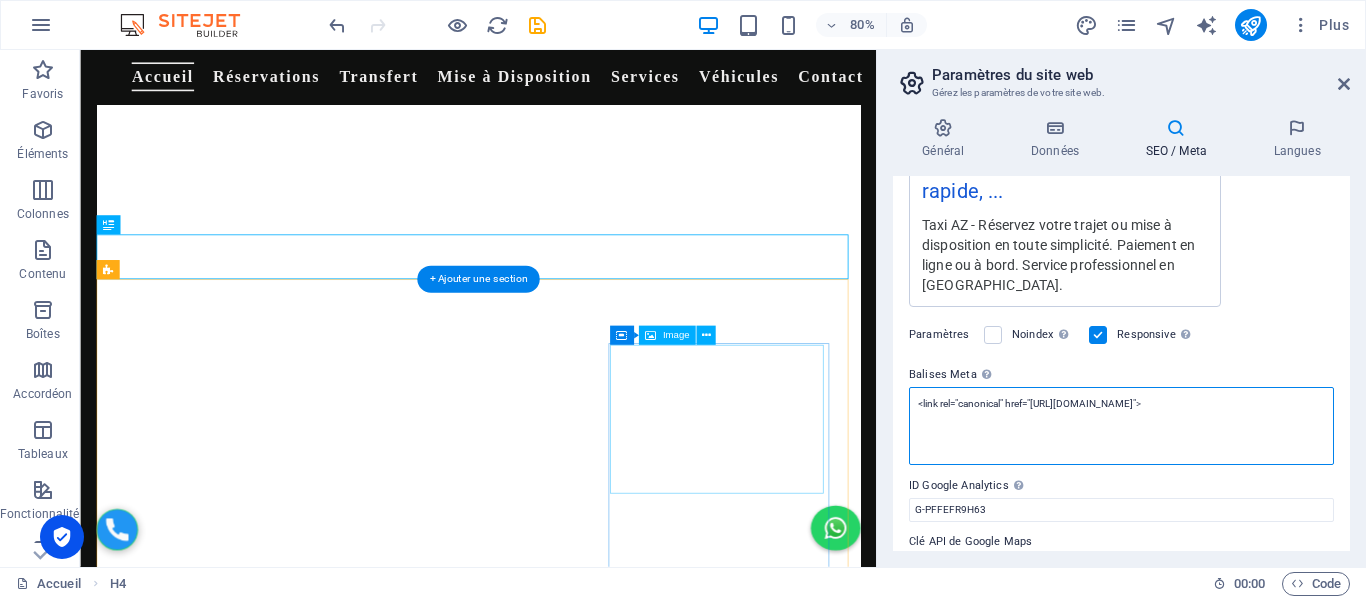 drag, startPoint x: 1292, startPoint y: 430, endPoint x: 932, endPoint y: 460, distance: 361.24783 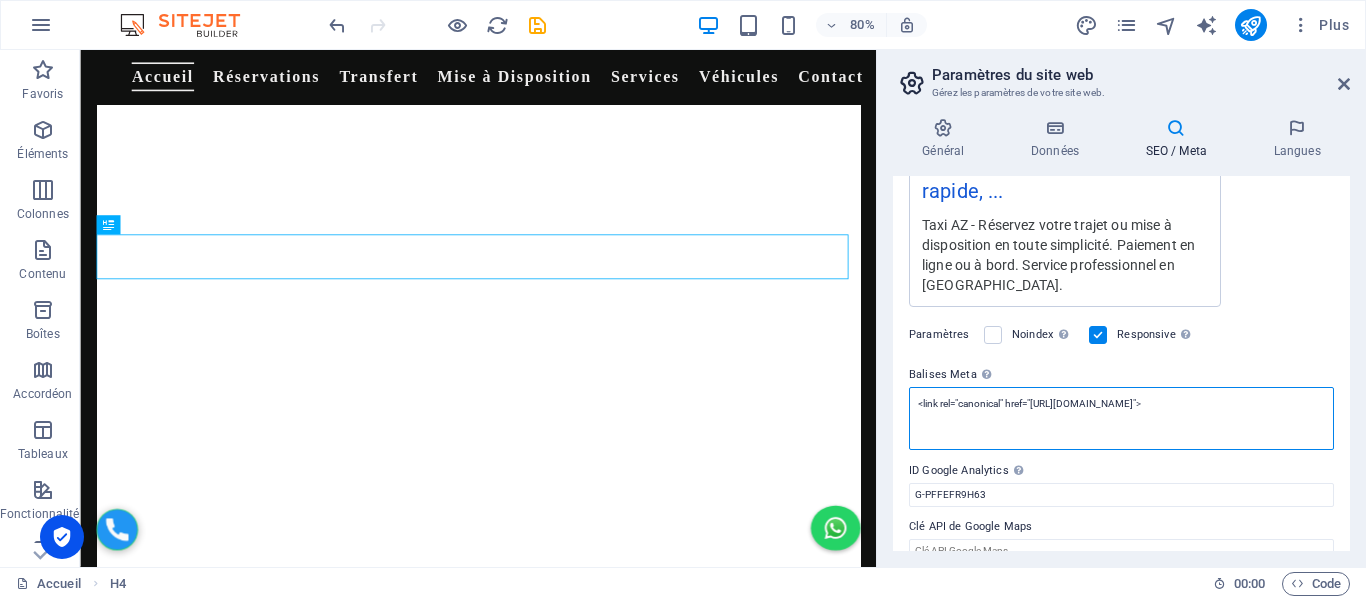 click on "<link rel="canonical" href="https://taxiaz.fr/reservations">" at bounding box center (1121, 418) 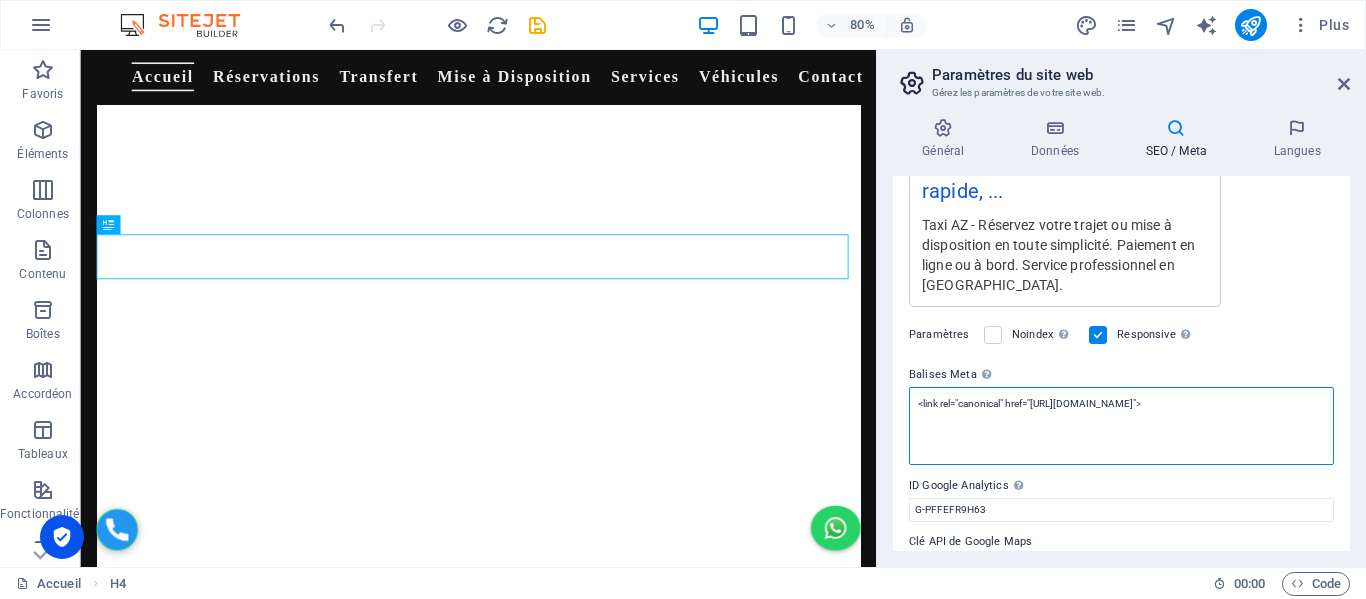 click on "<link rel="canonical" href="https://taxiaz.fr/reservations">" at bounding box center [1121, 426] 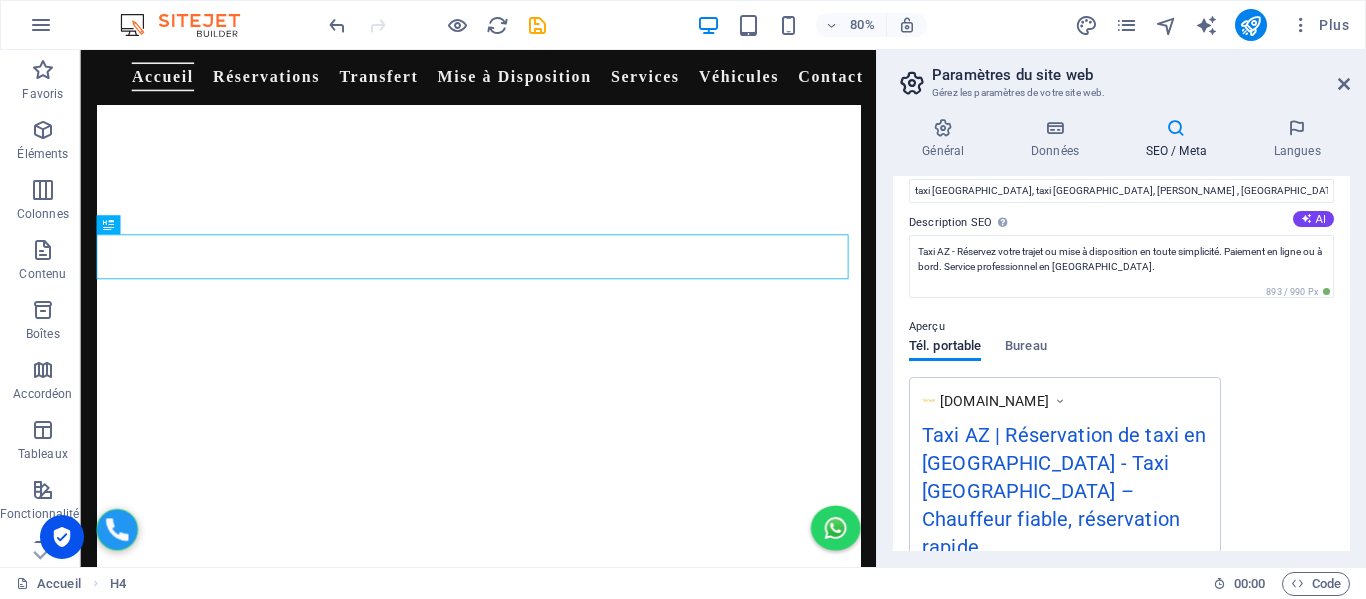 scroll, scrollTop: 200, scrollLeft: 0, axis: vertical 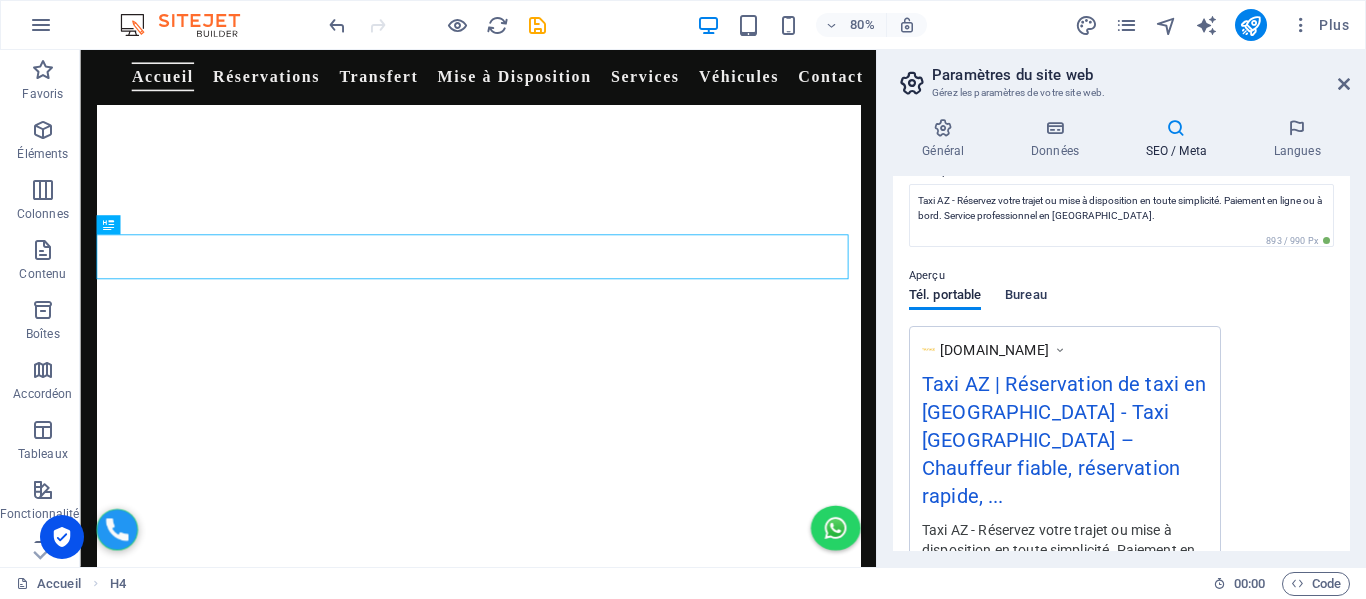 type 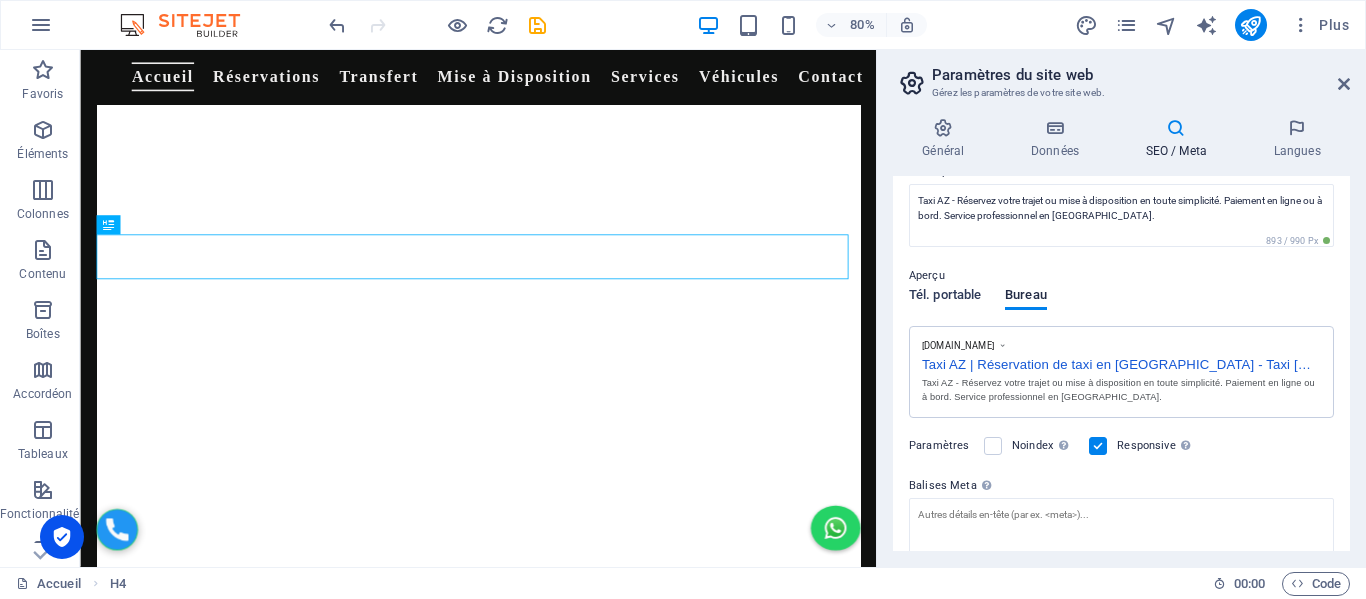click on "Tél. portable" at bounding box center [945, 297] 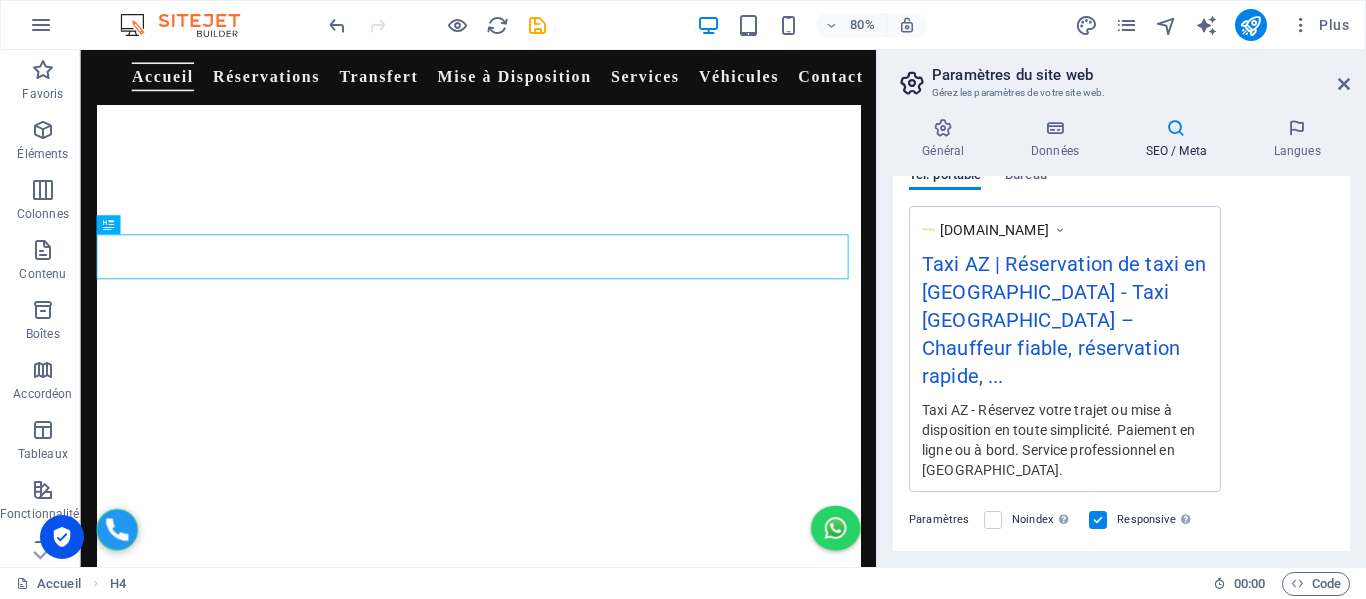scroll, scrollTop: 305, scrollLeft: 0, axis: vertical 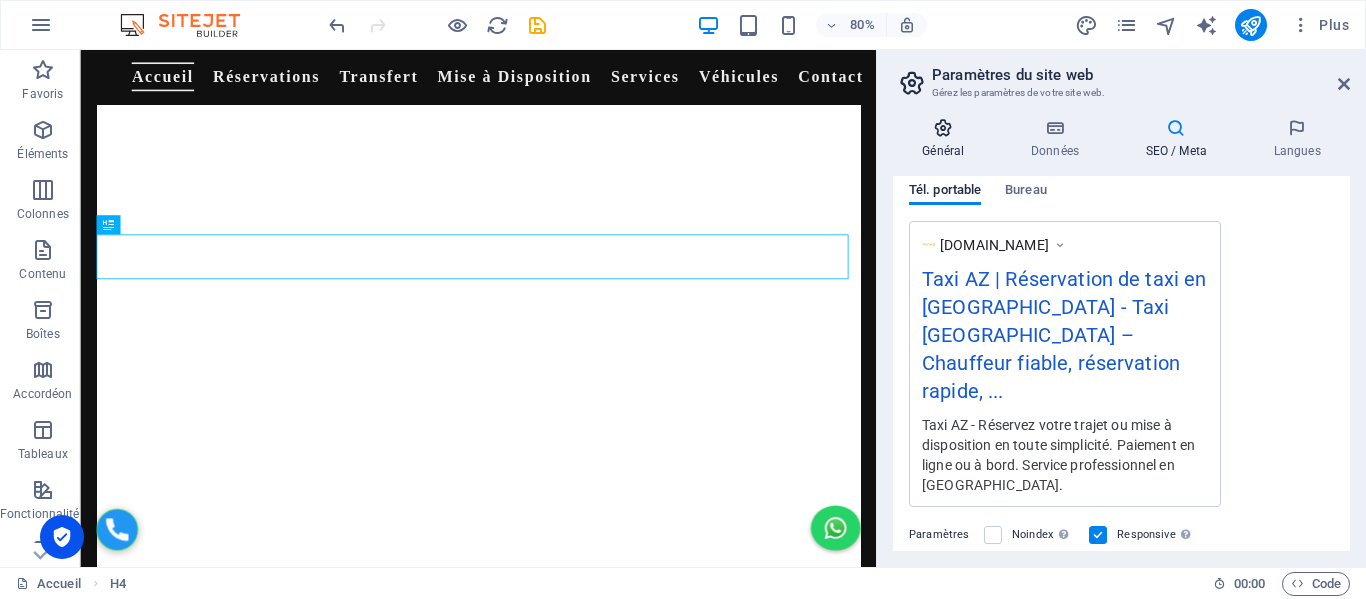 click at bounding box center (943, 128) 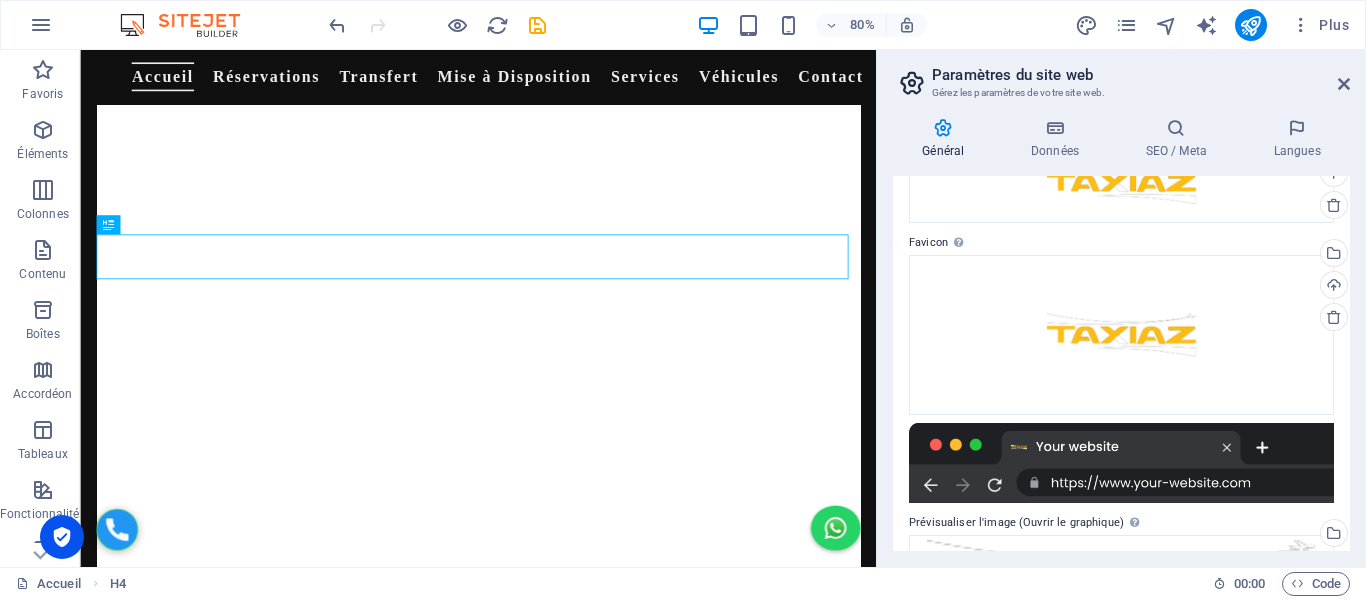 scroll, scrollTop: 249, scrollLeft: 0, axis: vertical 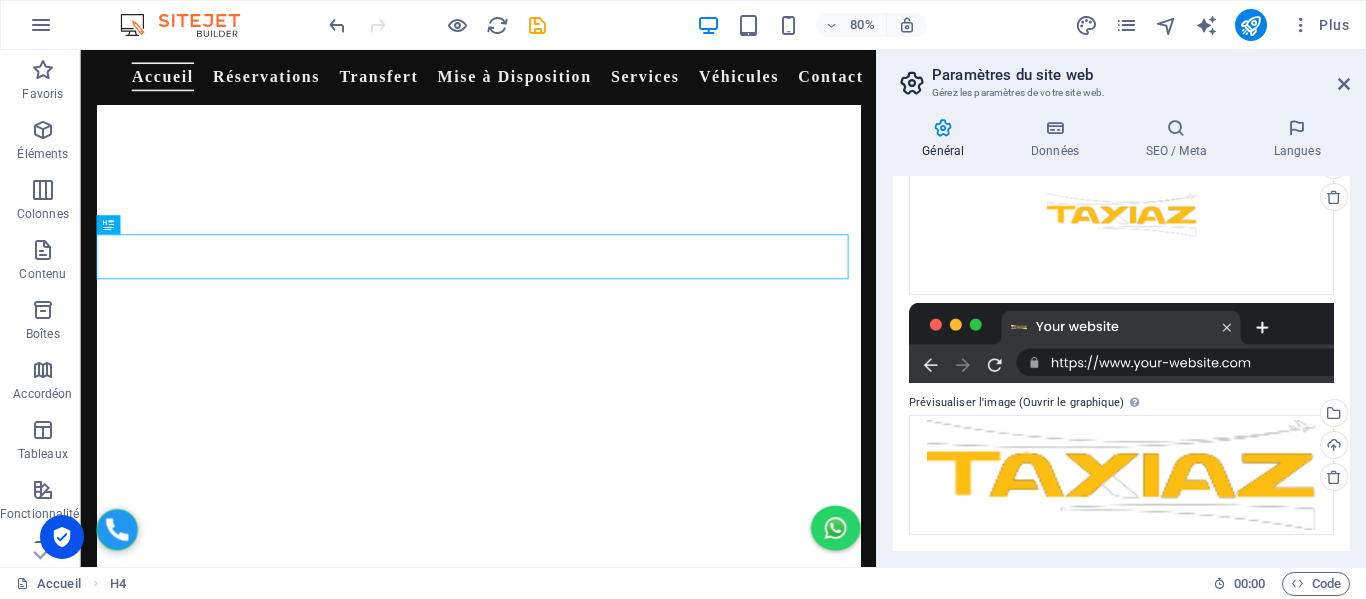 click on "Paramètres du site web" at bounding box center (1141, 75) 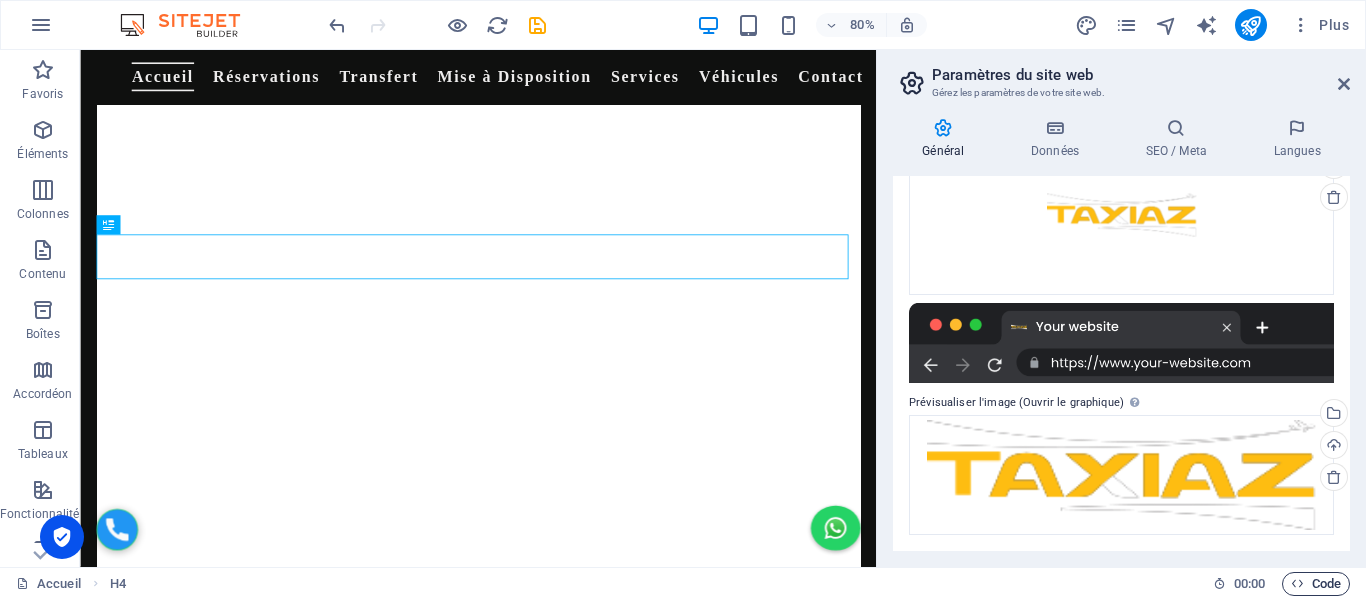 click on "Code" at bounding box center (1316, 584) 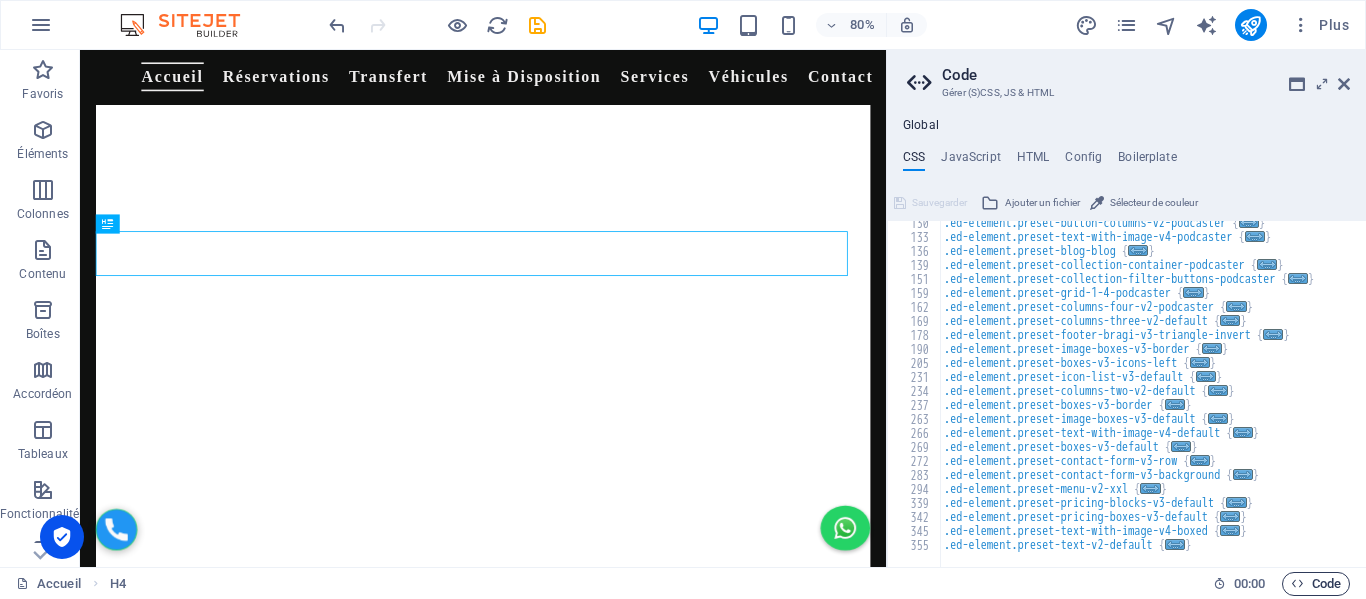 scroll, scrollTop: 2043, scrollLeft: 0, axis: vertical 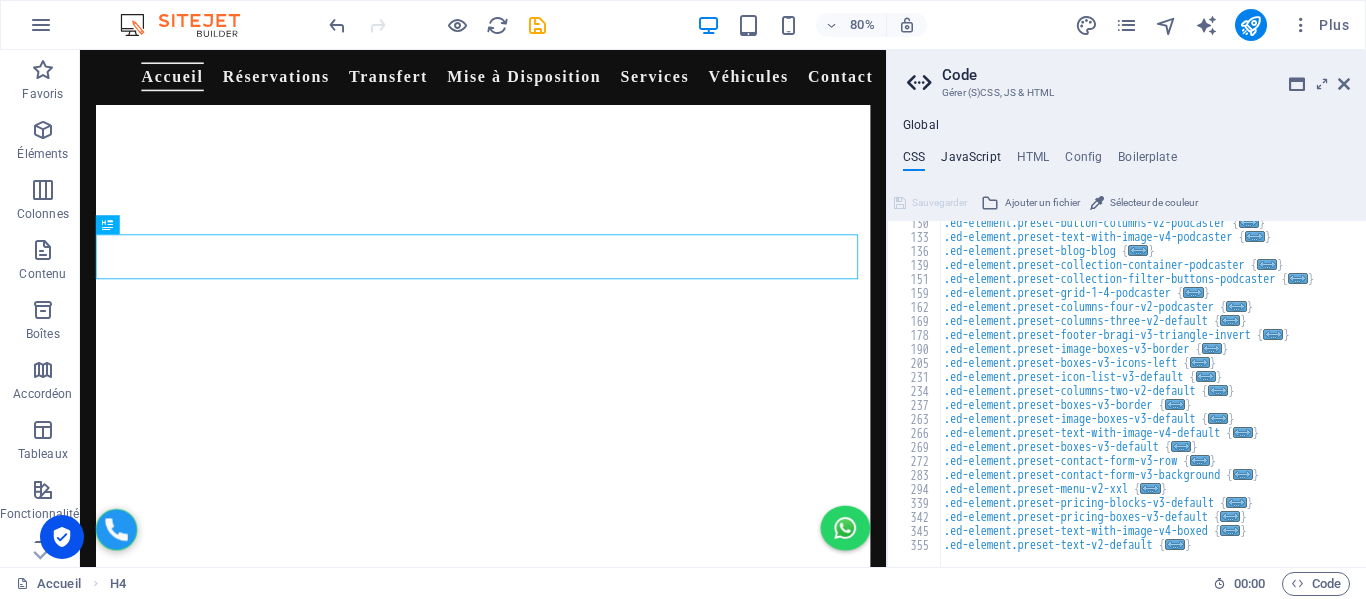 click on "JavaScript" at bounding box center (970, 161) 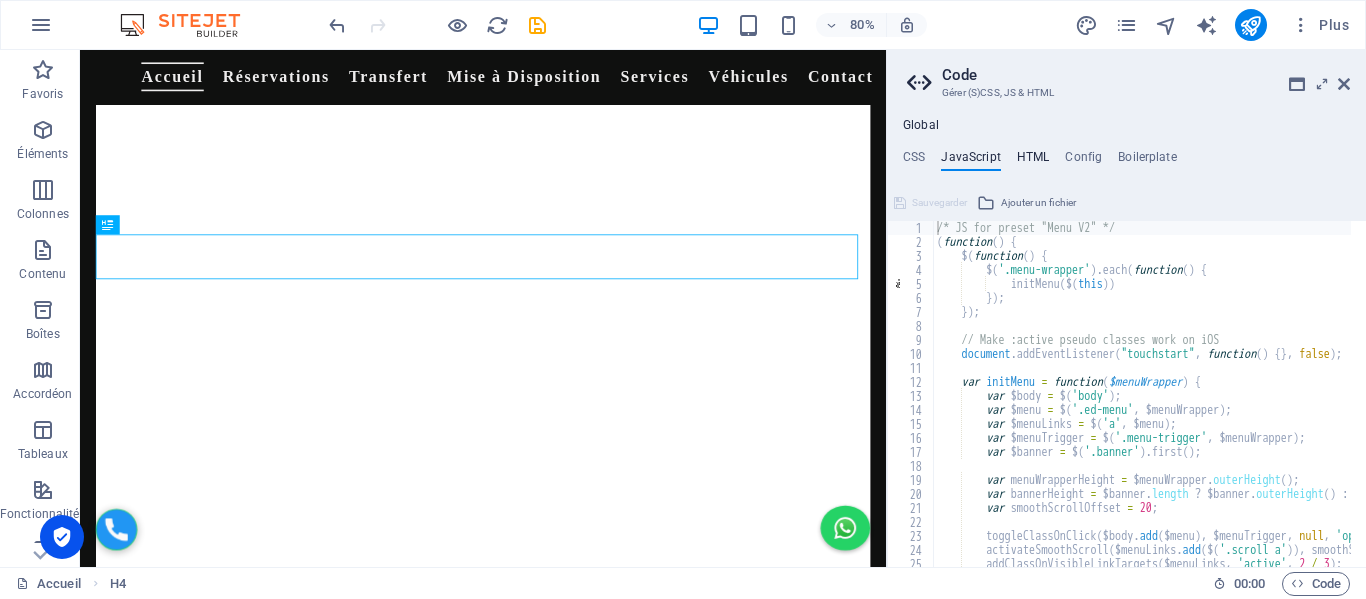 click on "HTML" at bounding box center [1033, 161] 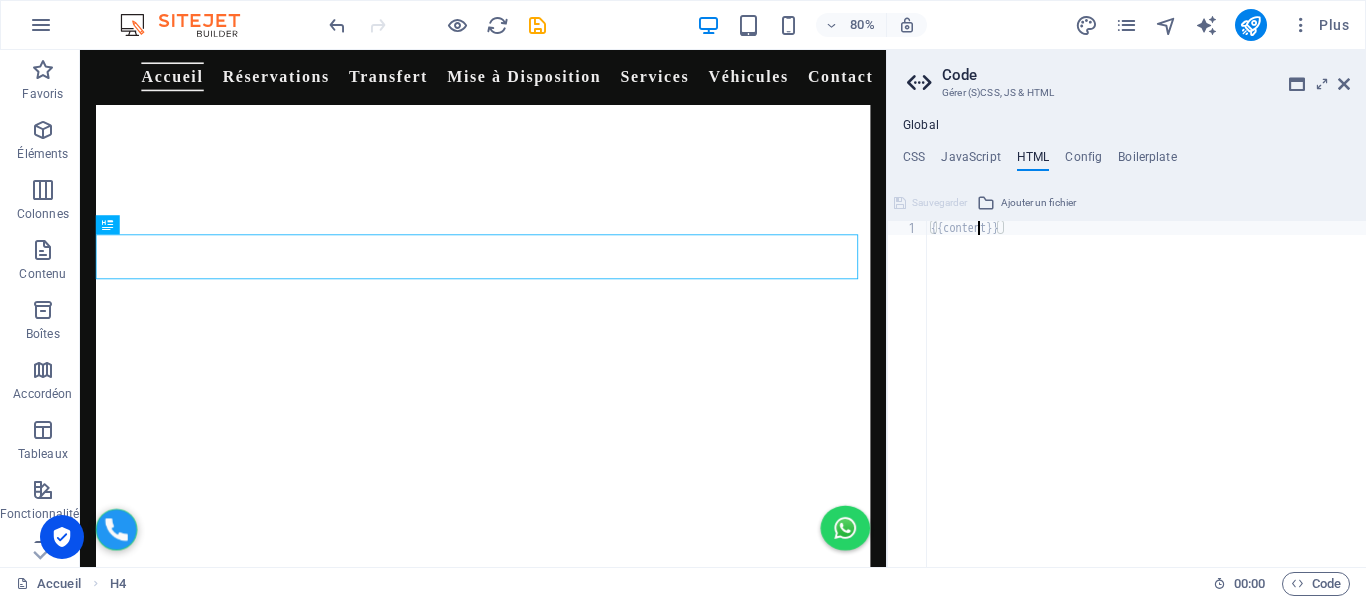click on "{{content}}" at bounding box center [1146, 408] 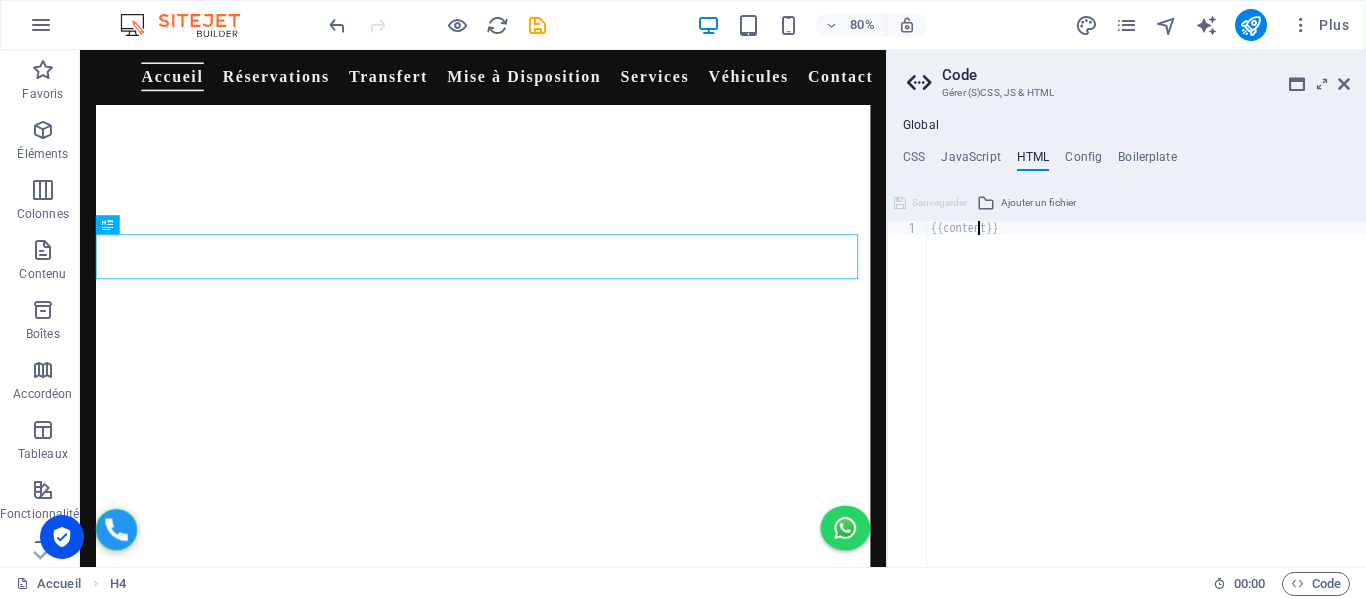 click on "{{content}}" at bounding box center [1146, 408] 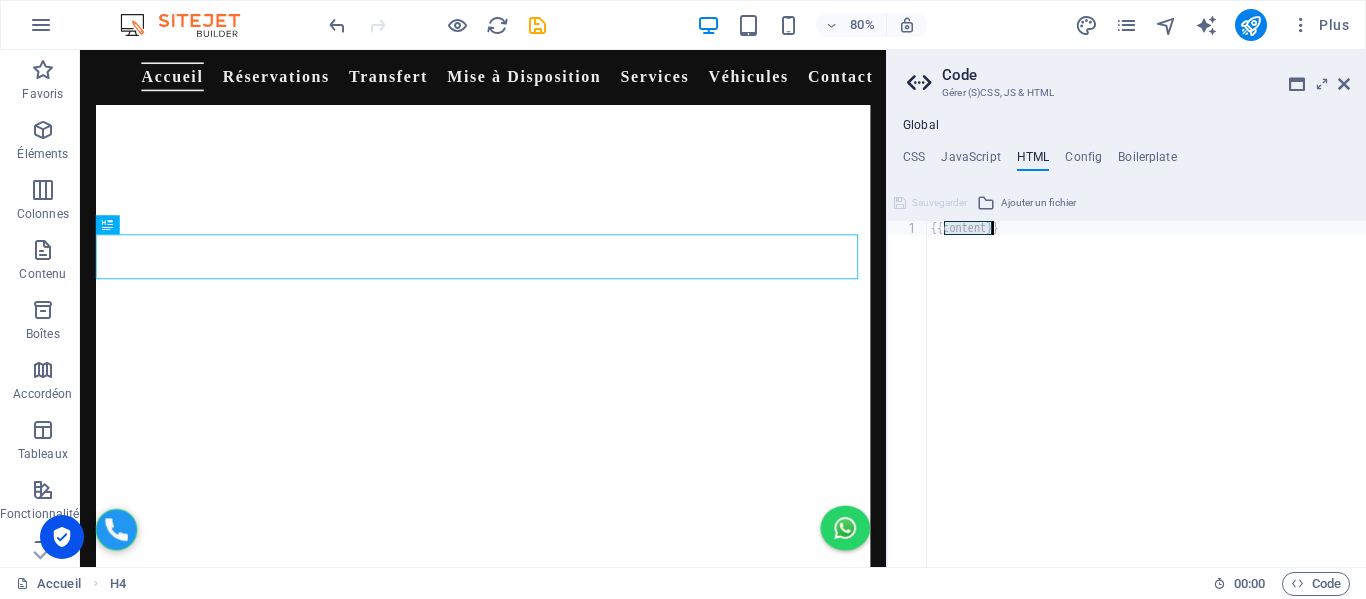 click on "{{content}}" at bounding box center (1146, 408) 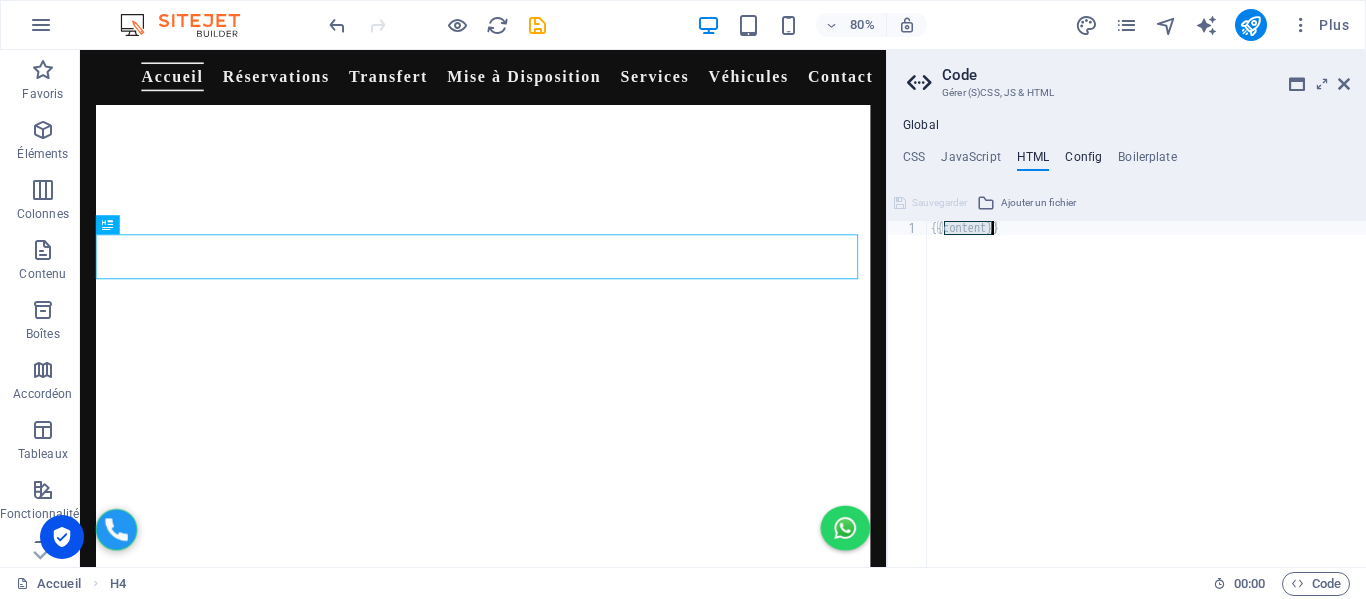click on "Config" at bounding box center (1083, 161) 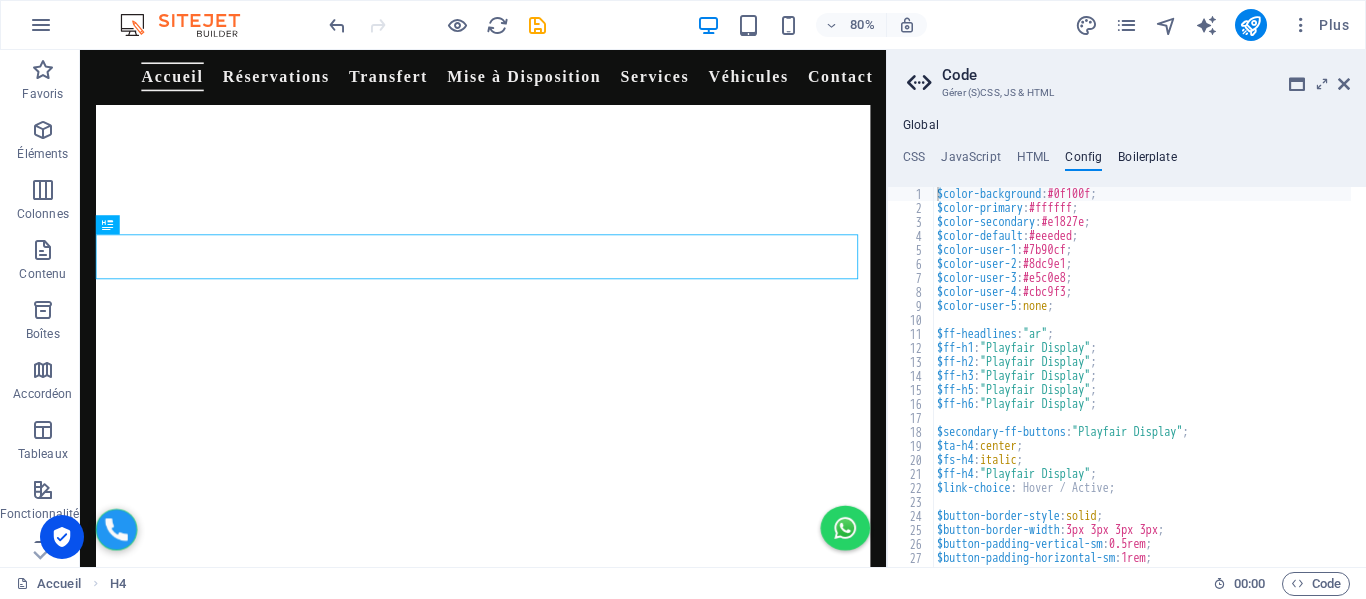click on "Boilerplate" at bounding box center [1147, 161] 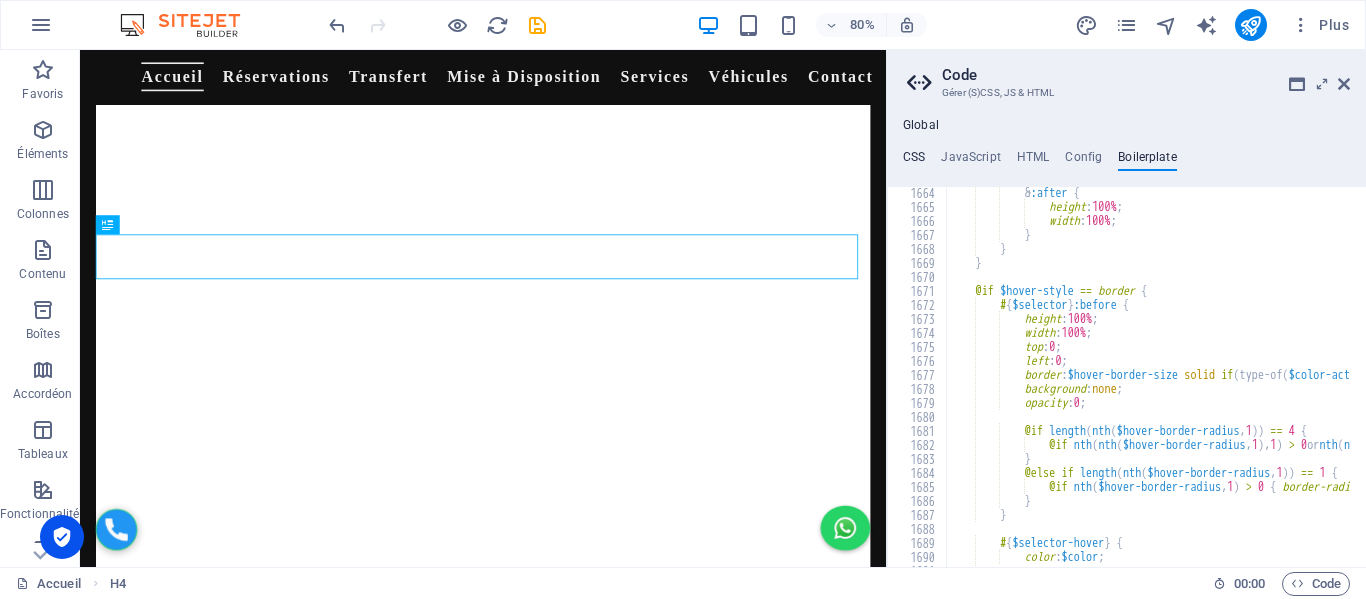 click on "CSS" at bounding box center [914, 161] 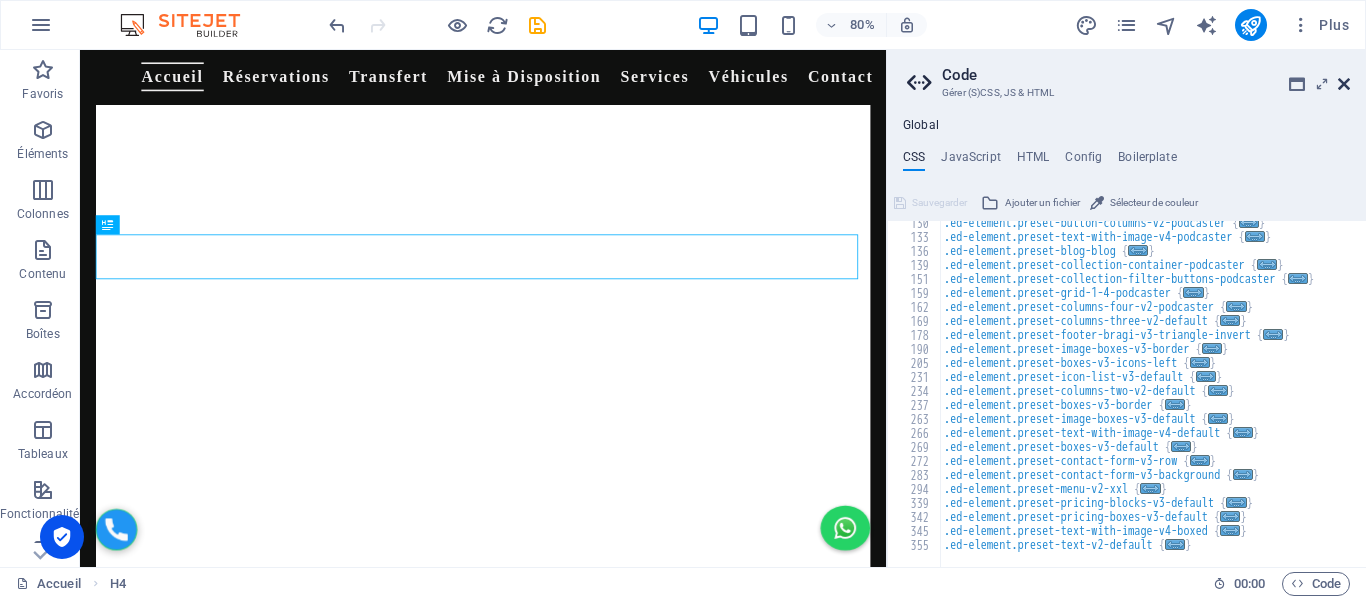 click at bounding box center (1344, 84) 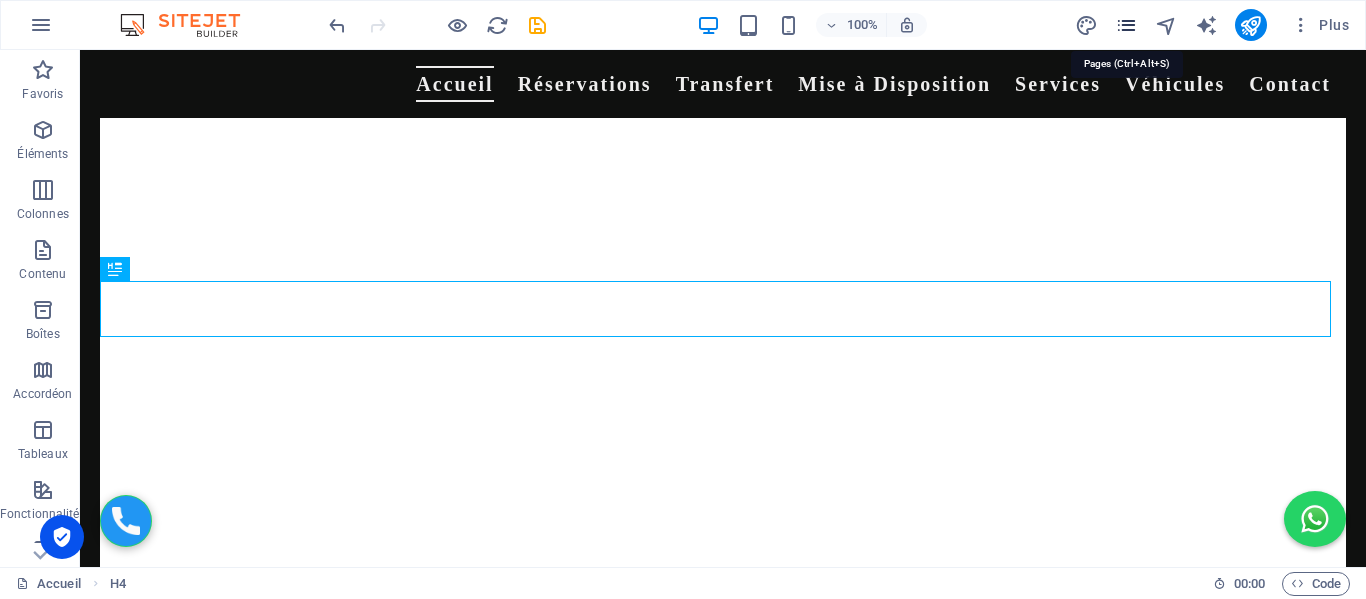 click at bounding box center [1126, 25] 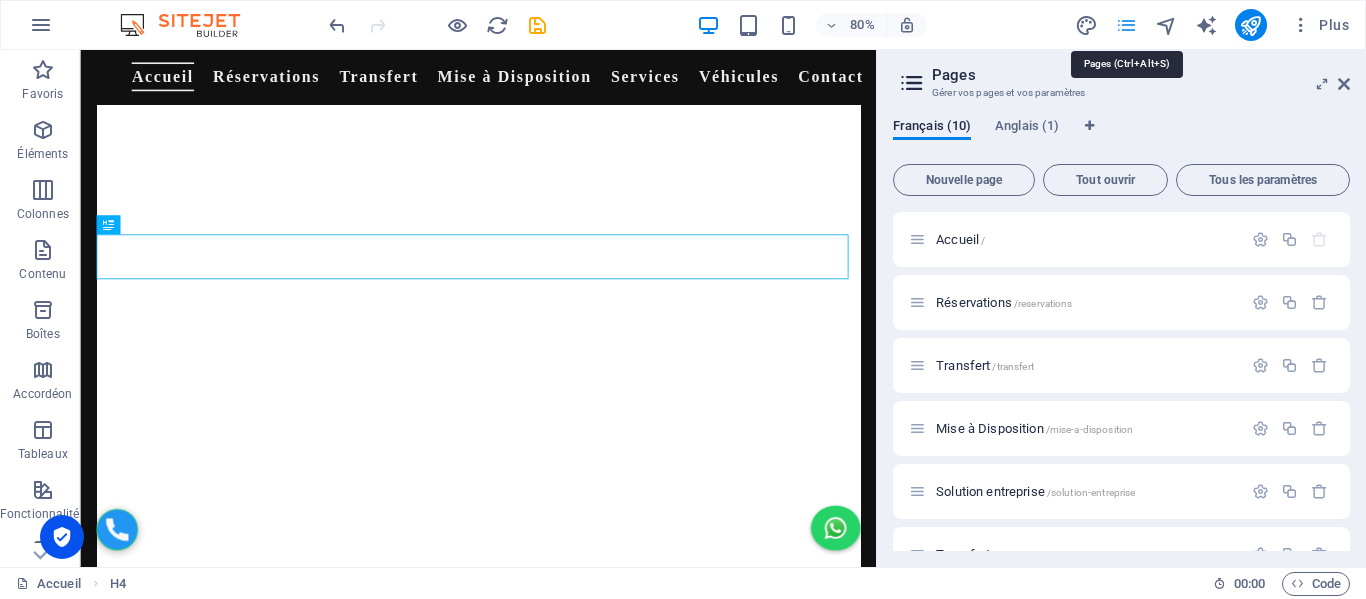 scroll, scrollTop: 2031, scrollLeft: 0, axis: vertical 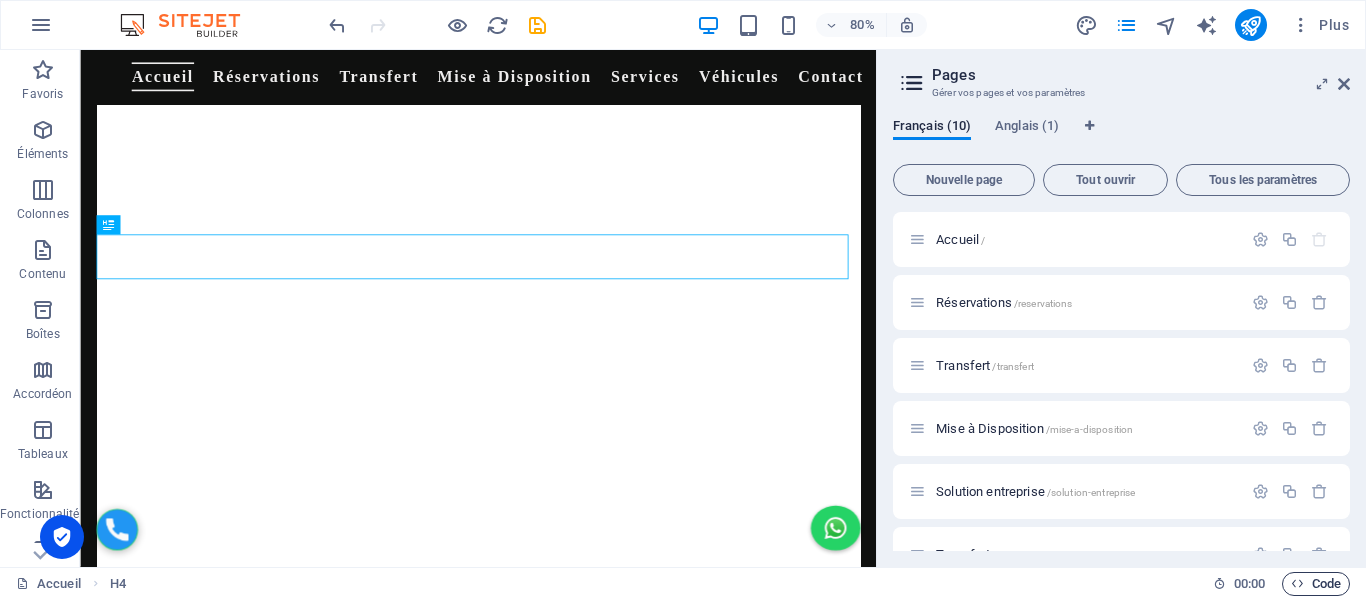 click on "Code" at bounding box center [1316, 584] 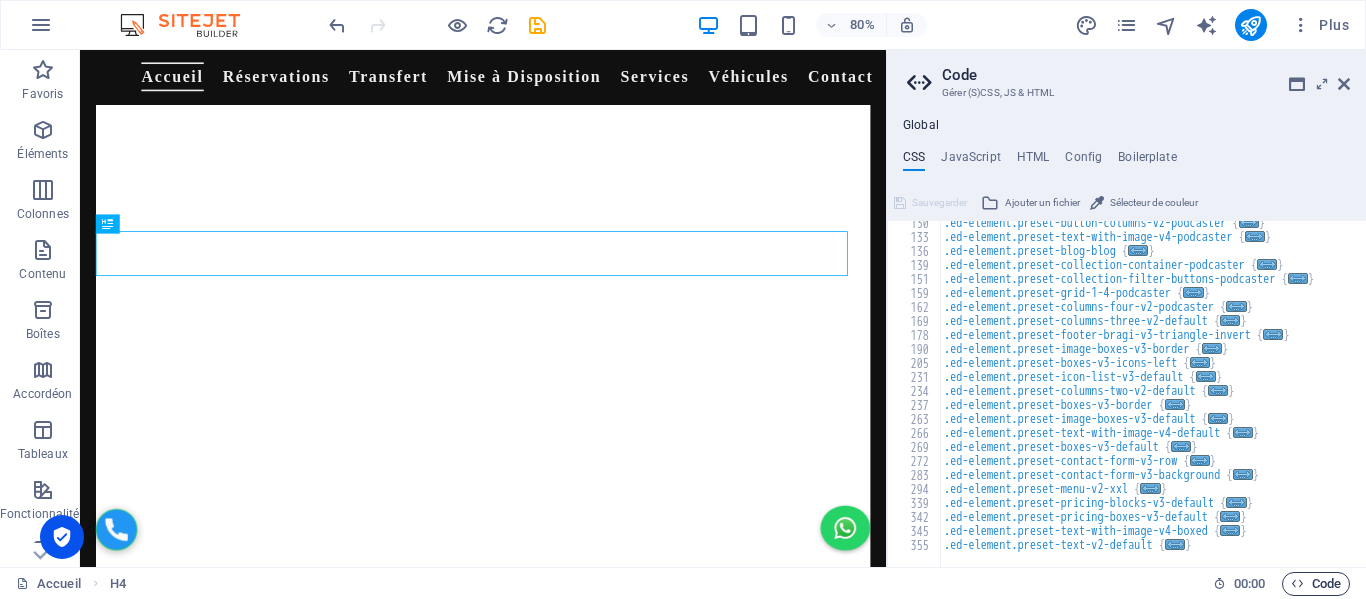 scroll, scrollTop: 2043, scrollLeft: 0, axis: vertical 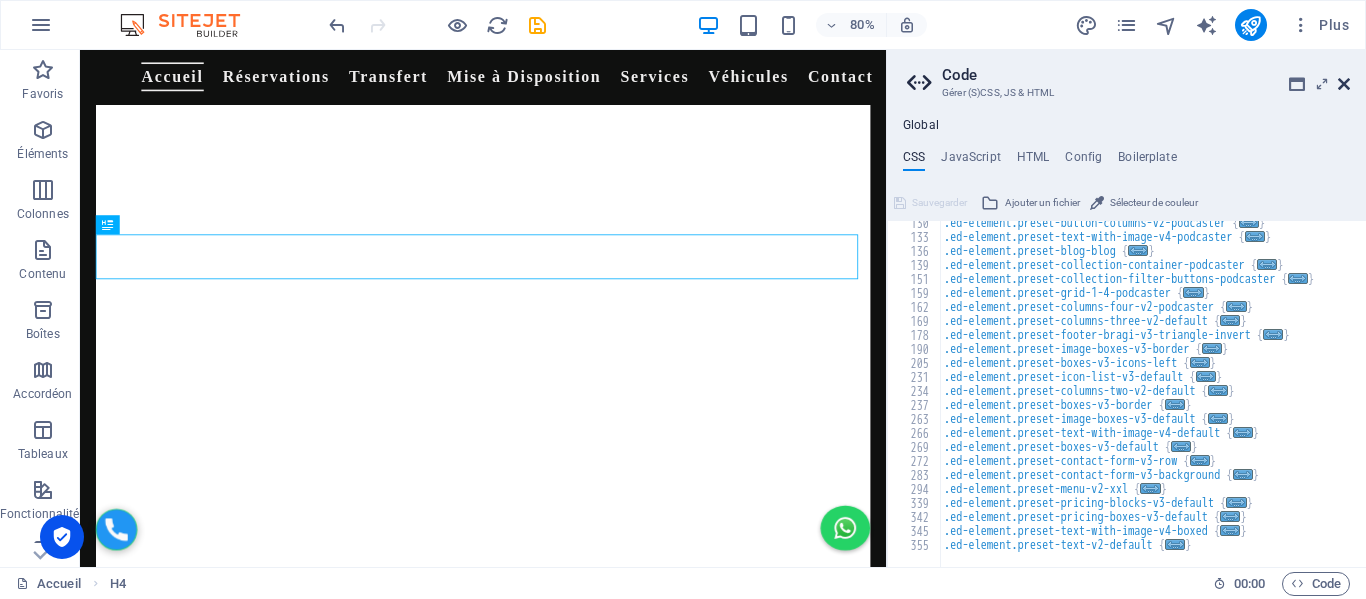 click at bounding box center [1344, 84] 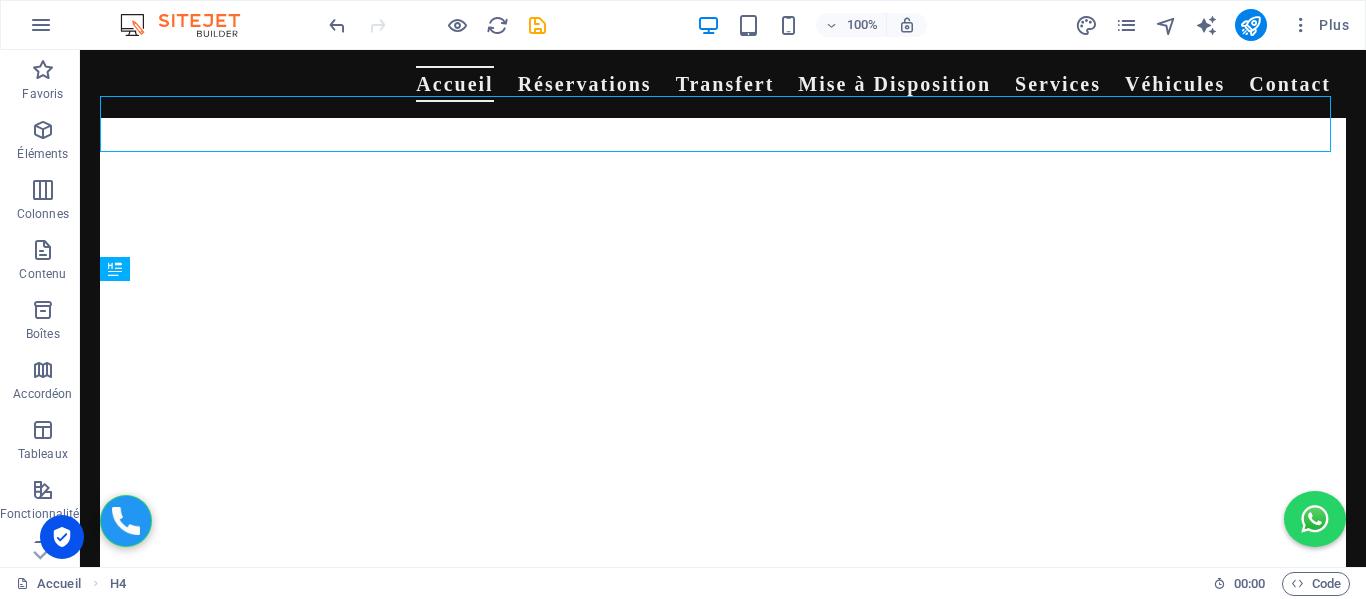 scroll, scrollTop: 2301, scrollLeft: 0, axis: vertical 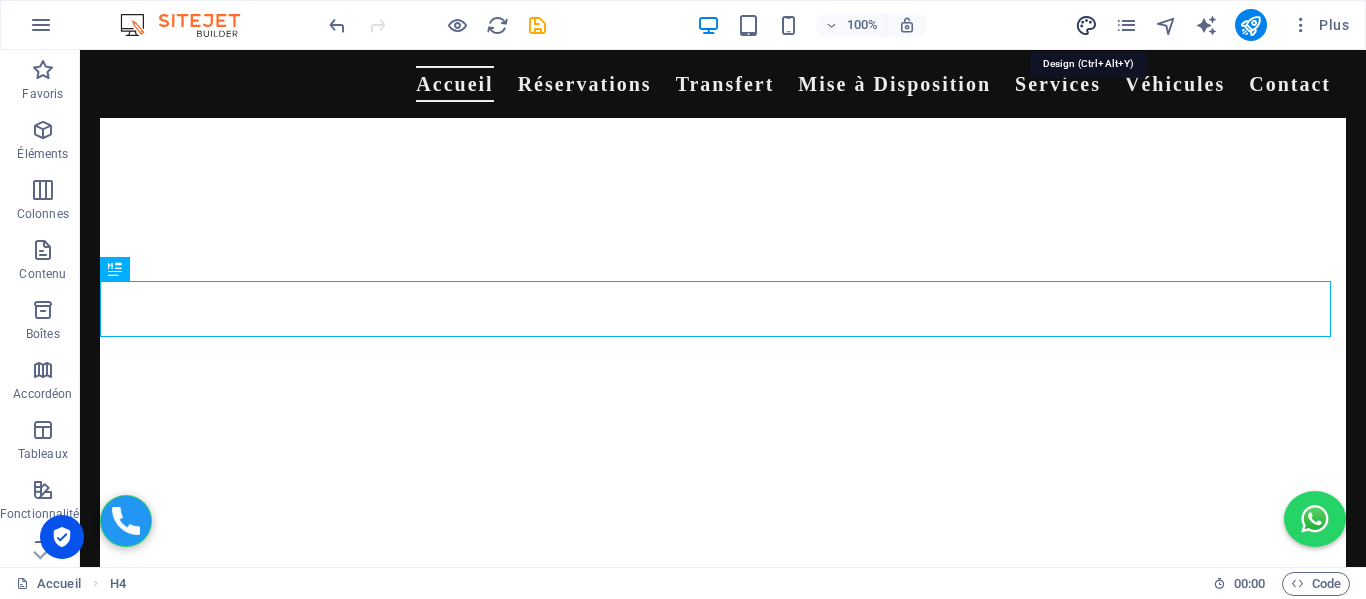 click at bounding box center [1086, 25] 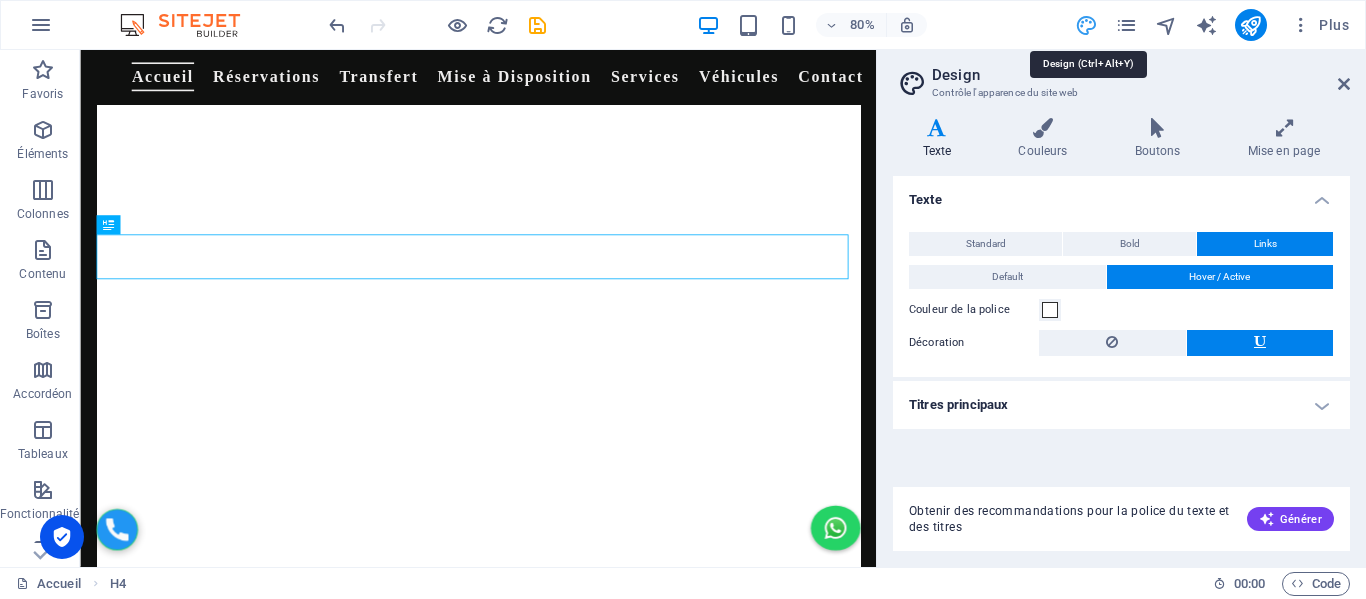 scroll, scrollTop: 2031, scrollLeft: 0, axis: vertical 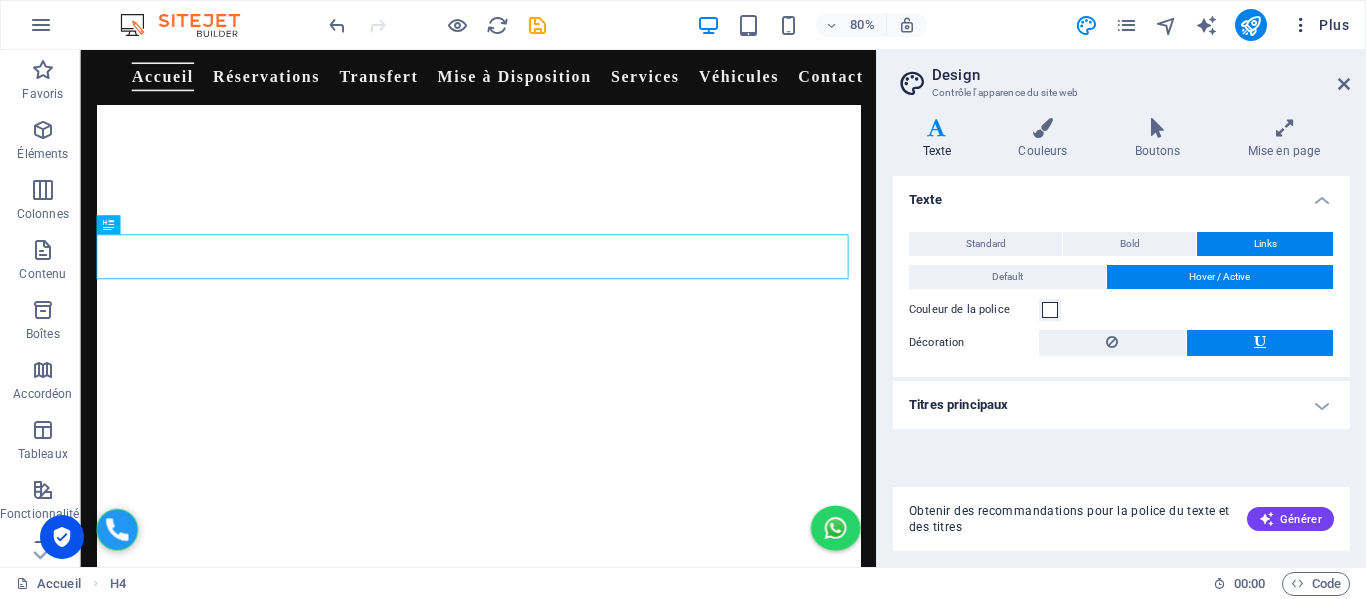 click at bounding box center [1301, 25] 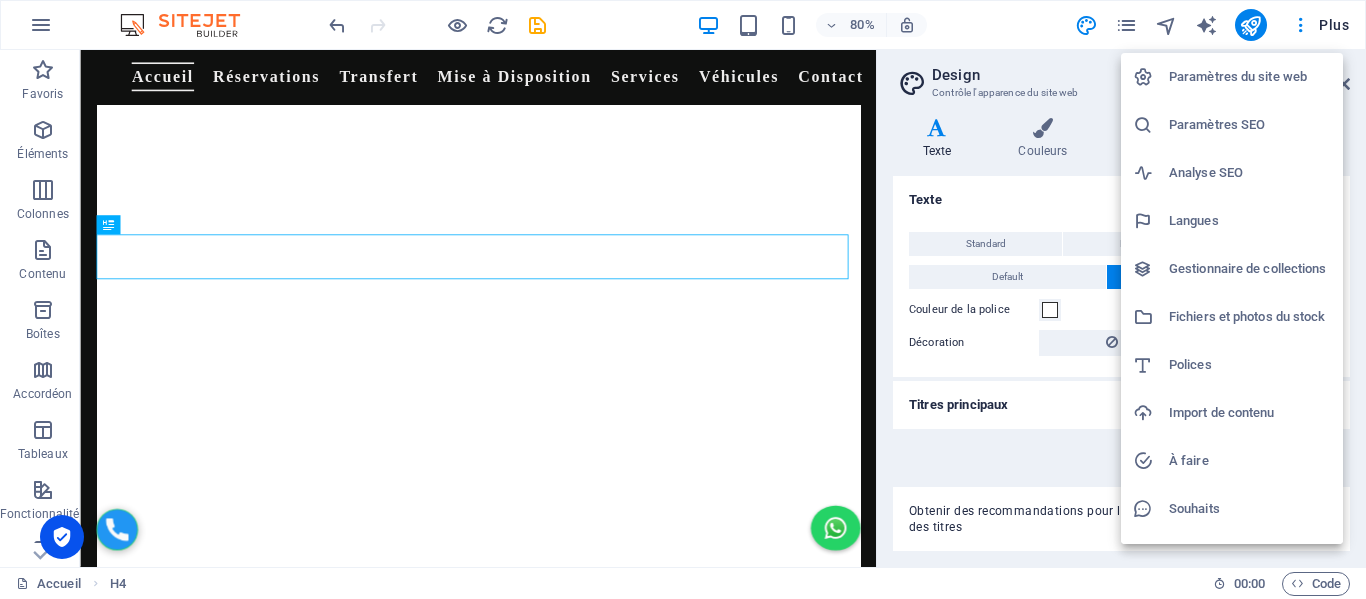 click at bounding box center (683, 299) 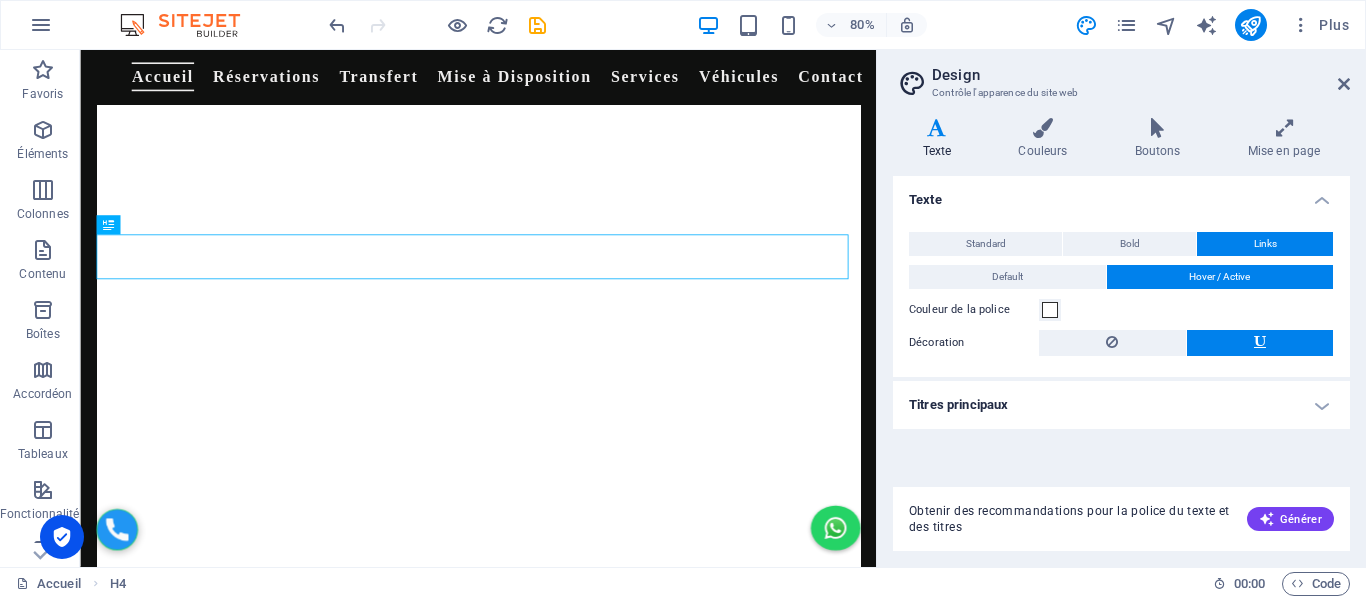 click on "Plus" at bounding box center [1320, 25] 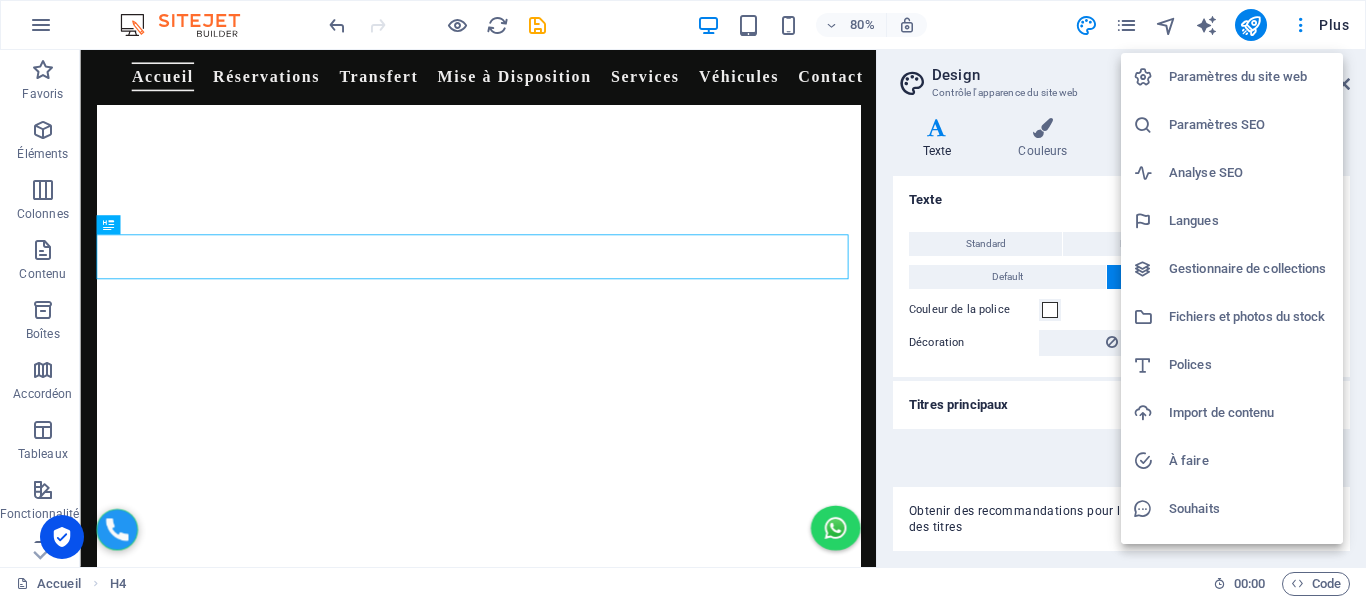 click on "Paramètres du site web" at bounding box center (1250, 77) 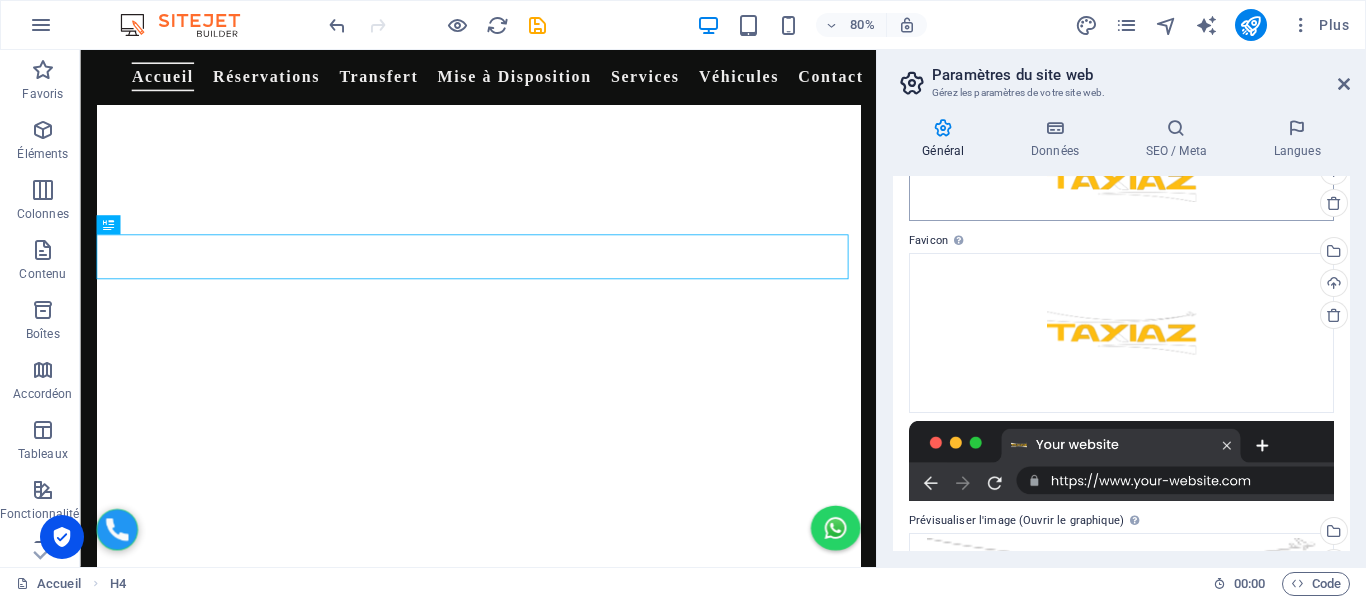 scroll, scrollTop: 249, scrollLeft: 0, axis: vertical 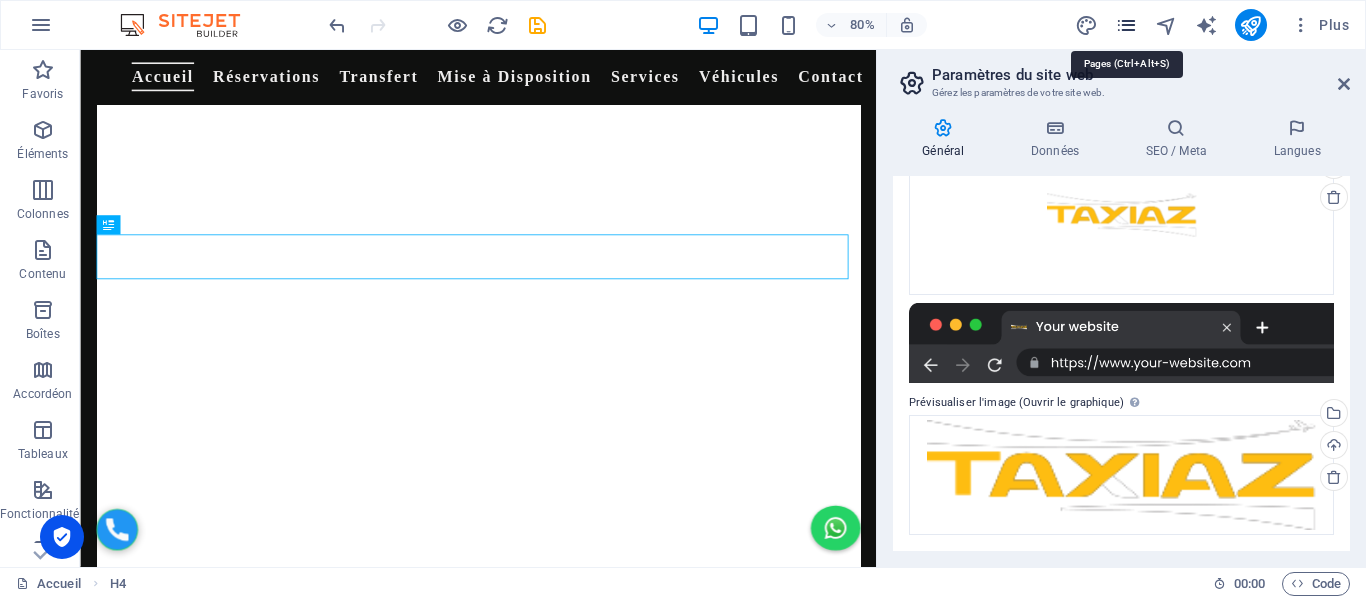 click at bounding box center [1126, 25] 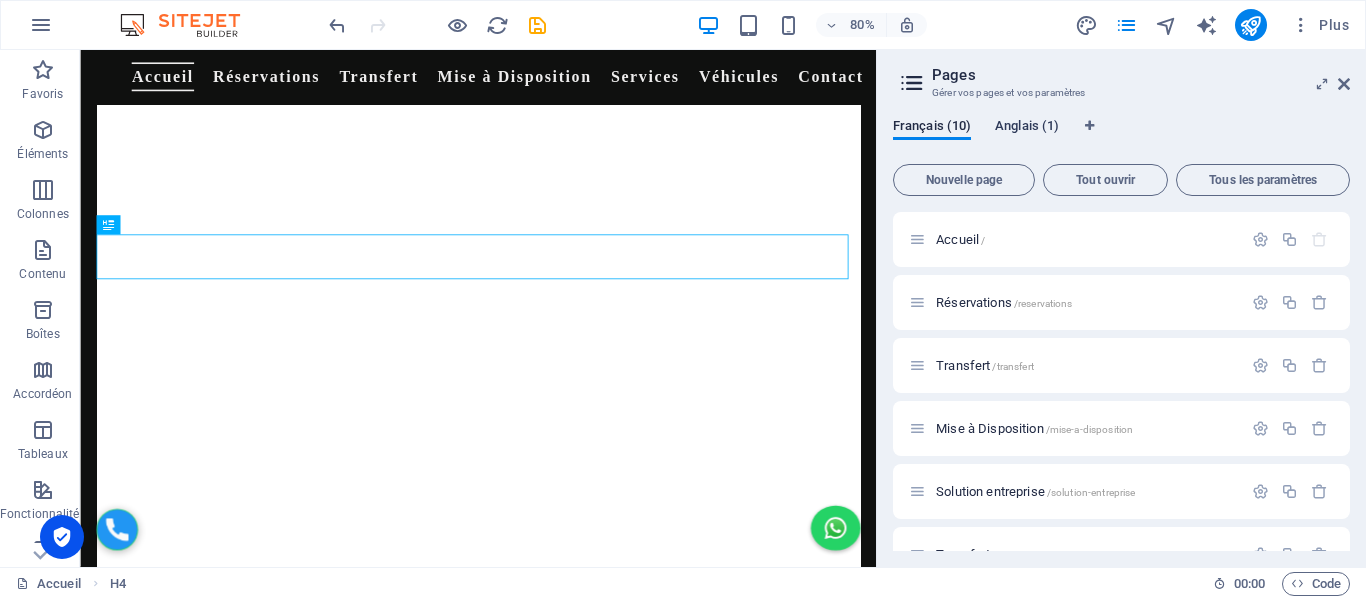 click on "Anglais (1)" at bounding box center (1027, 128) 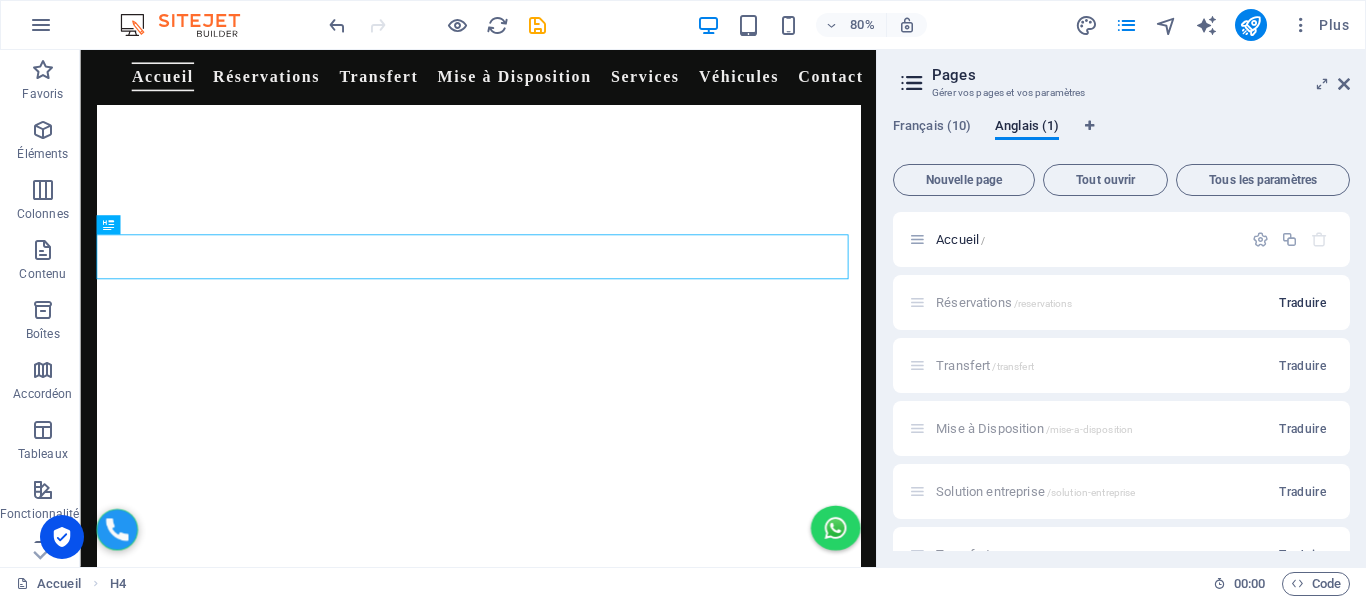 click on "Traduire" at bounding box center [1302, 303] 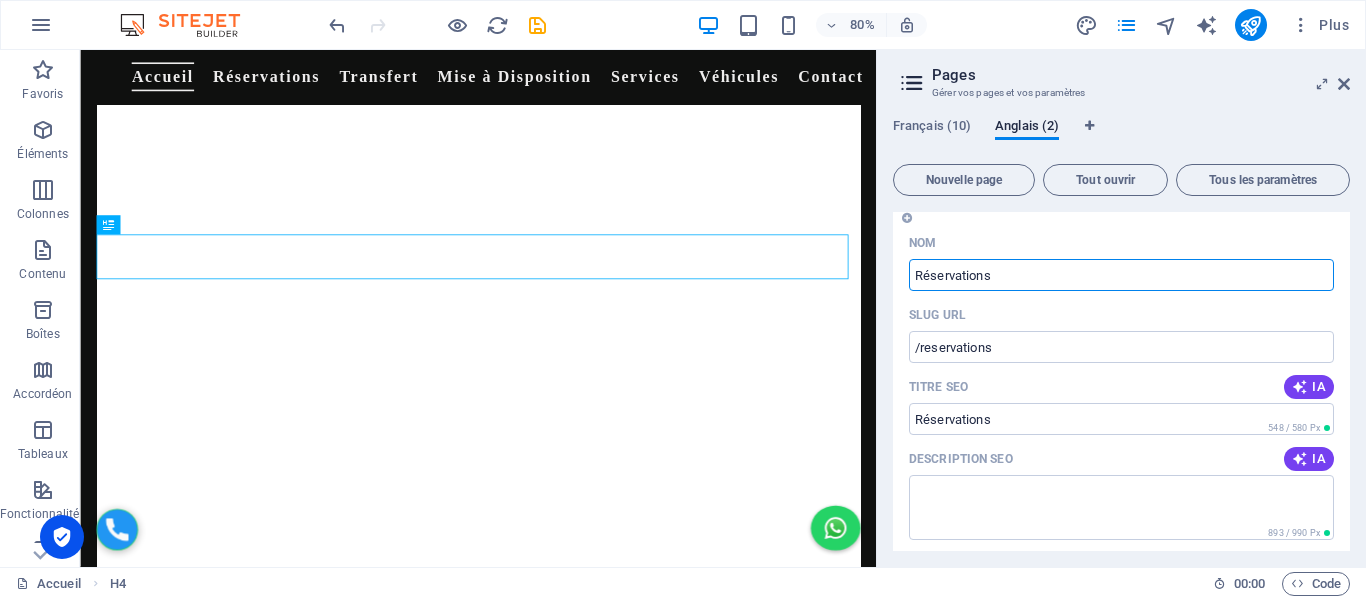 scroll, scrollTop: 0, scrollLeft: 0, axis: both 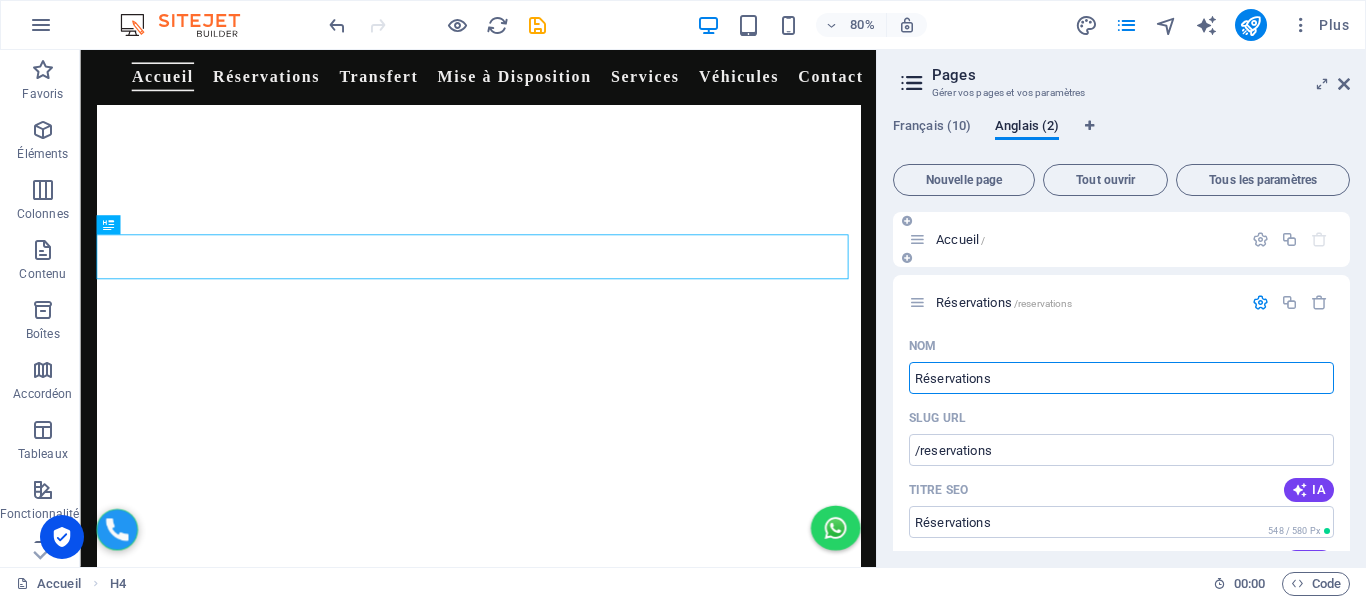 click on "Accueil /" at bounding box center (1086, 239) 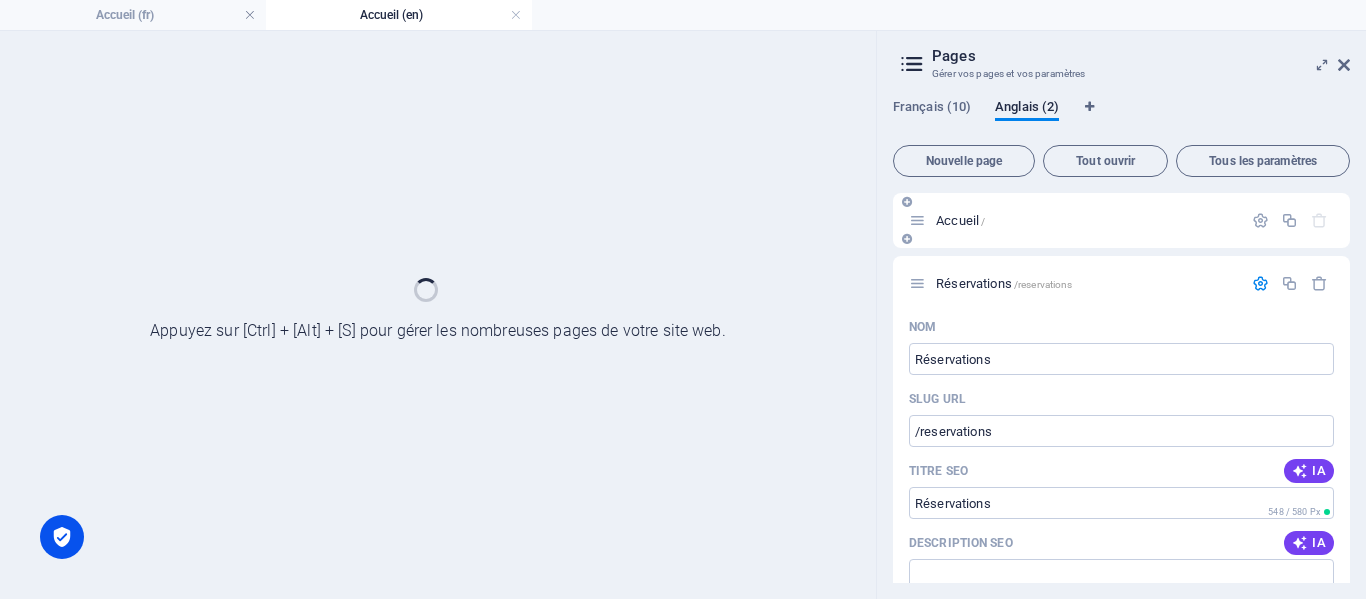 scroll, scrollTop: 0, scrollLeft: 0, axis: both 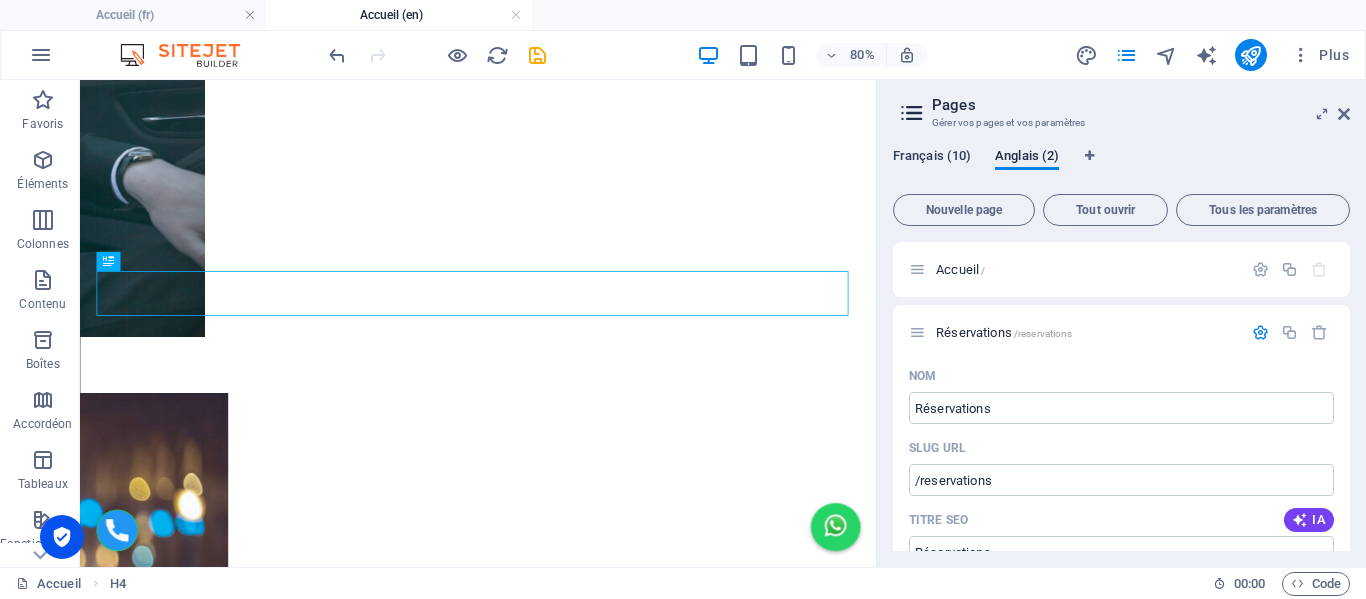 click on "Français (10)" at bounding box center (932, 158) 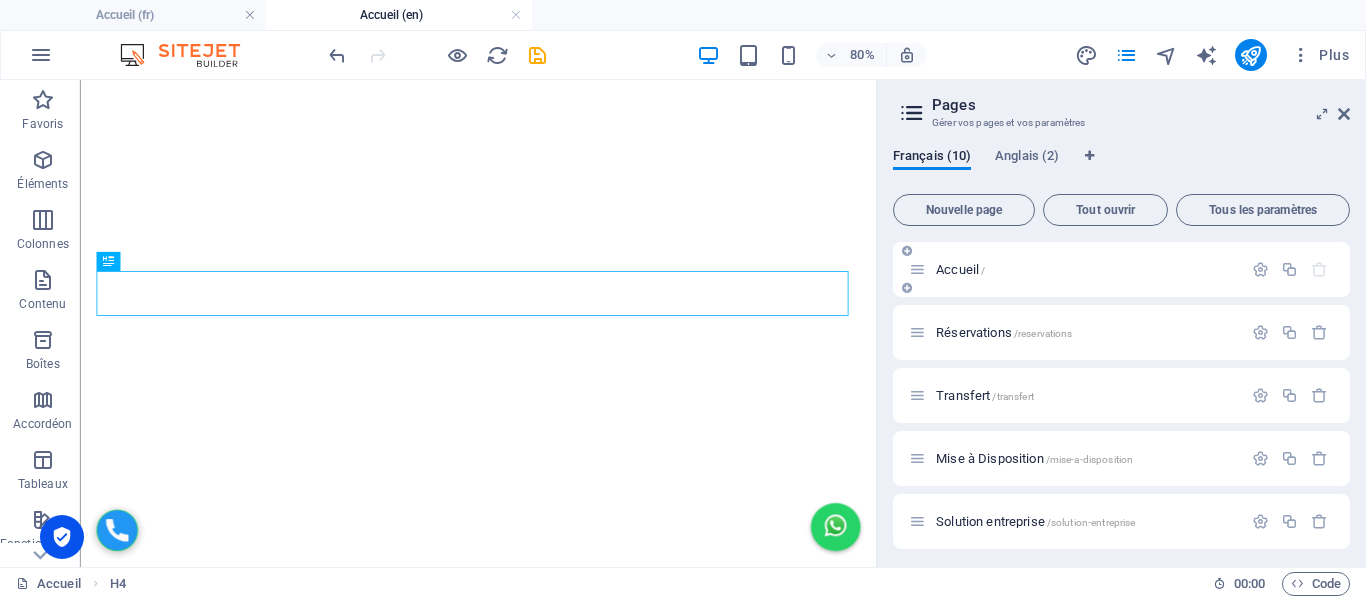 click on "Accueil /" at bounding box center [960, 269] 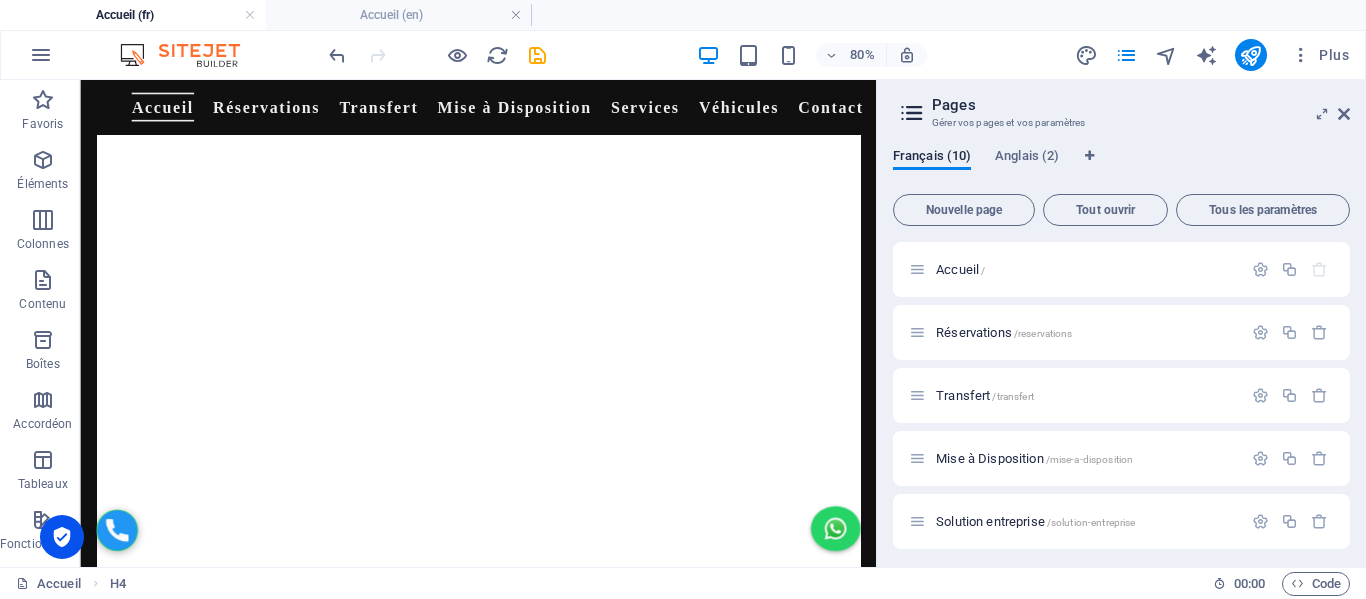 scroll, scrollTop: 2591, scrollLeft: 0, axis: vertical 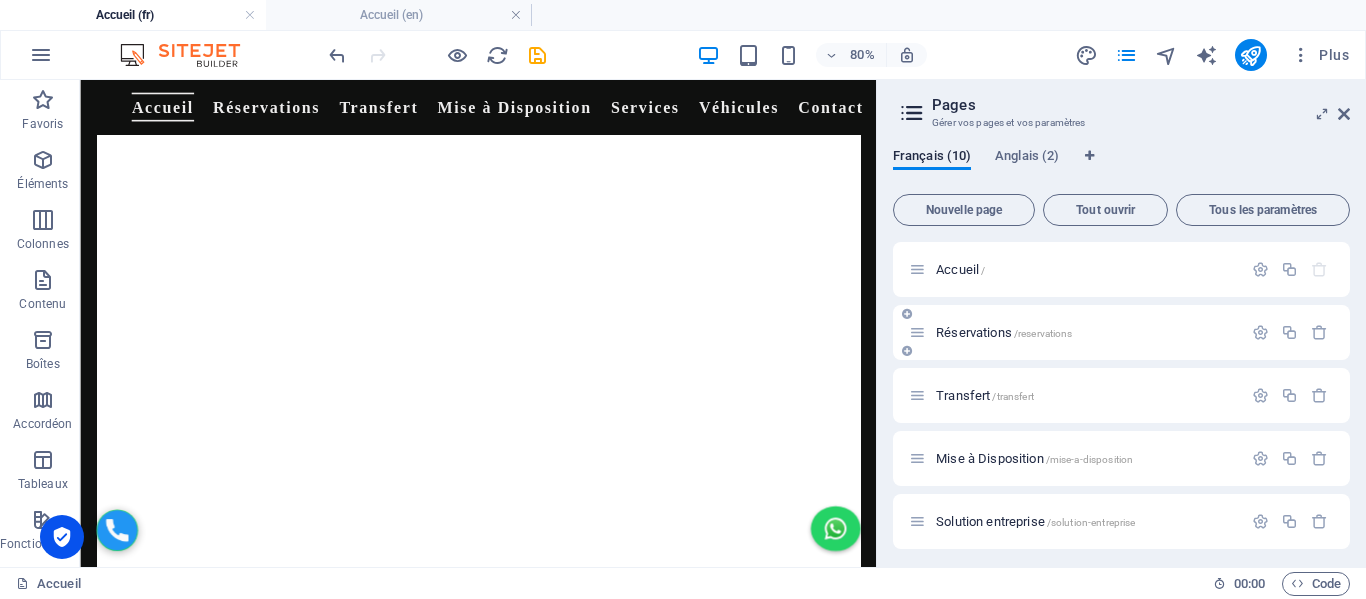 click on "Réservations /reservations" at bounding box center [1086, 332] 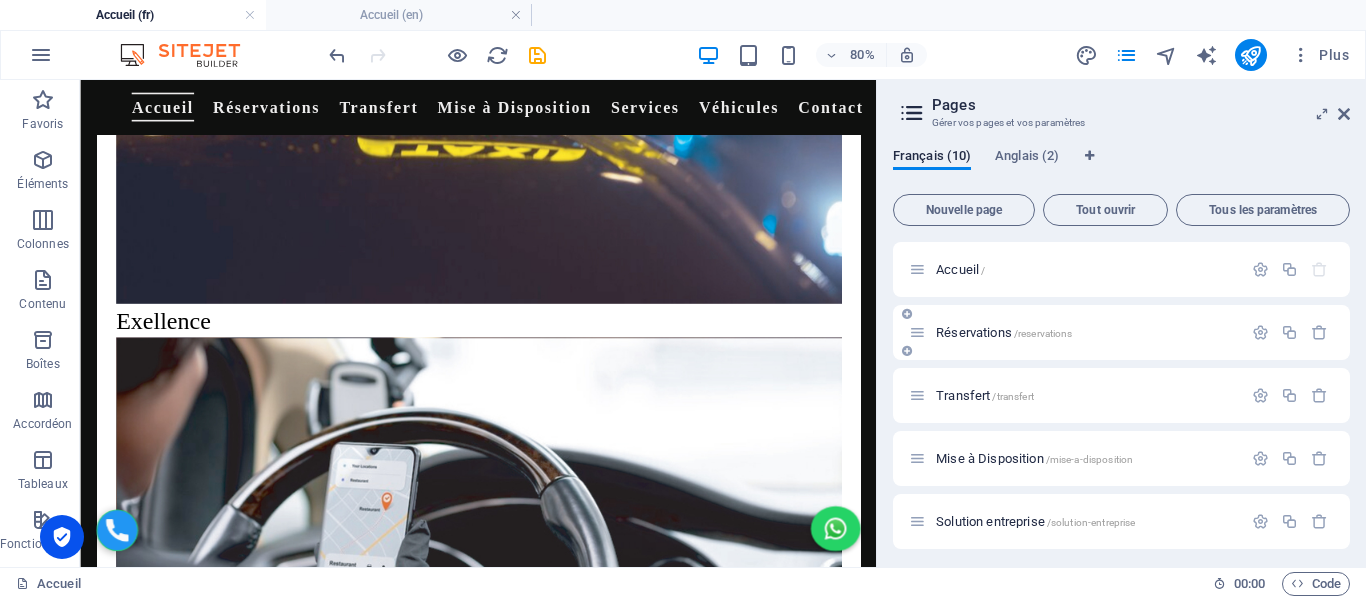 scroll, scrollTop: 0, scrollLeft: 0, axis: both 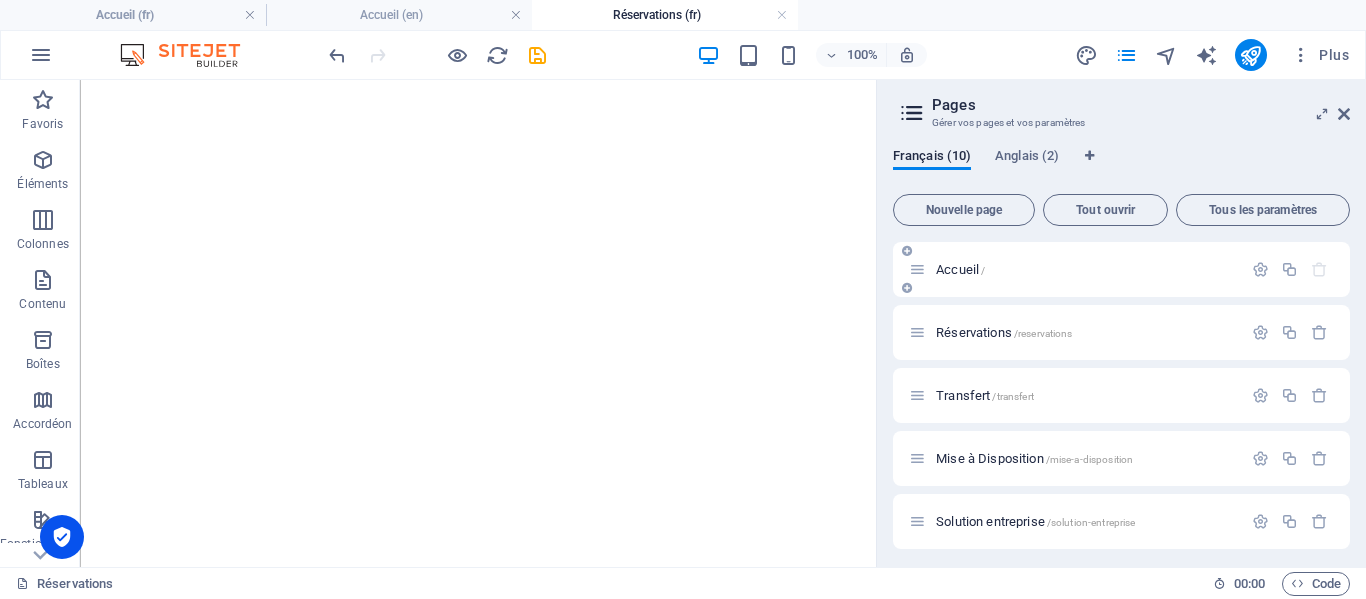 click on "Tous les paramètres" at bounding box center [1263, 210] 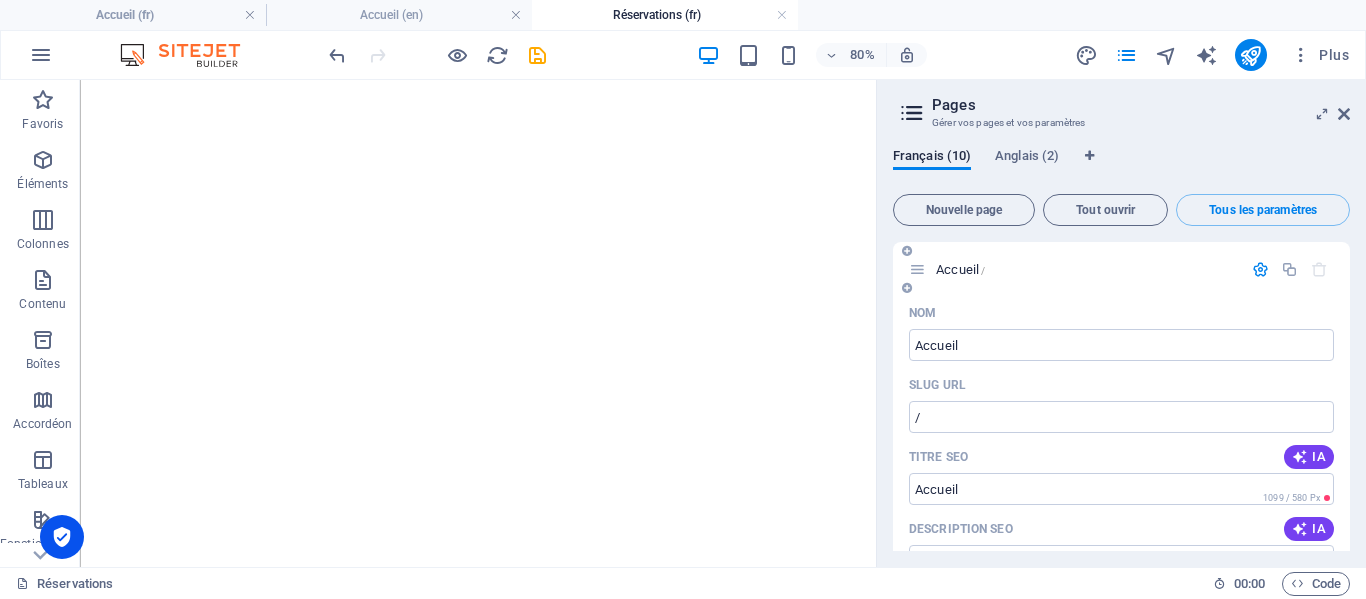 scroll, scrollTop: 8240, scrollLeft: 0, axis: vertical 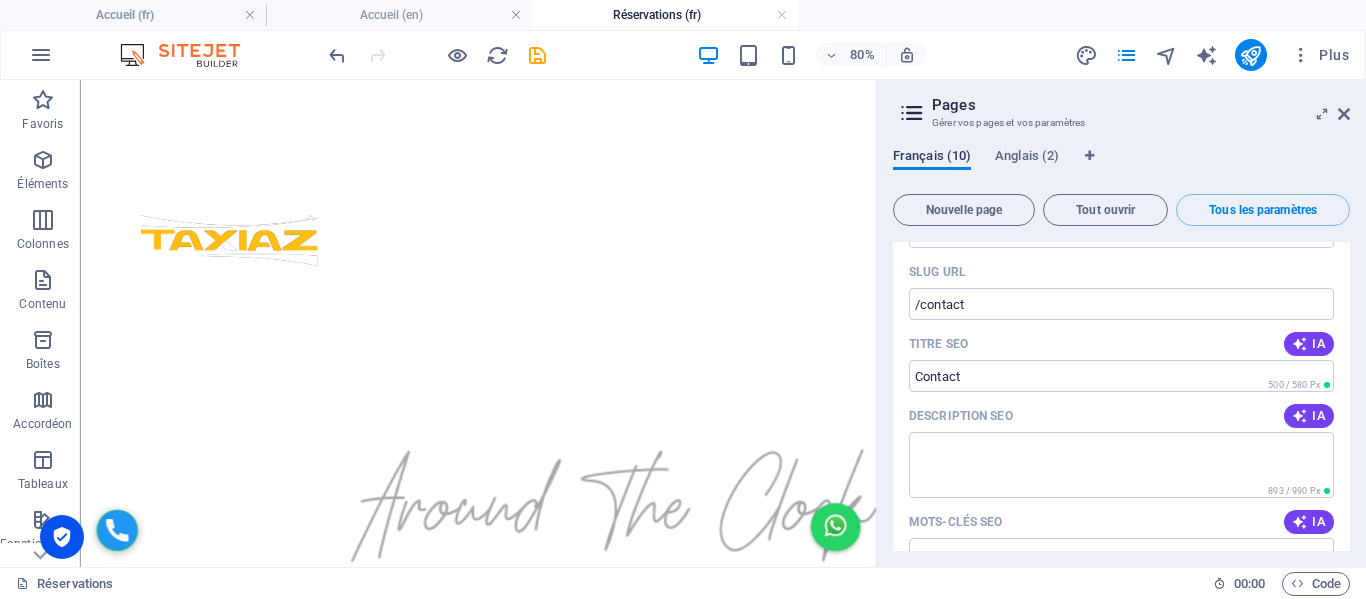 click on "Français (10)" at bounding box center (932, 158) 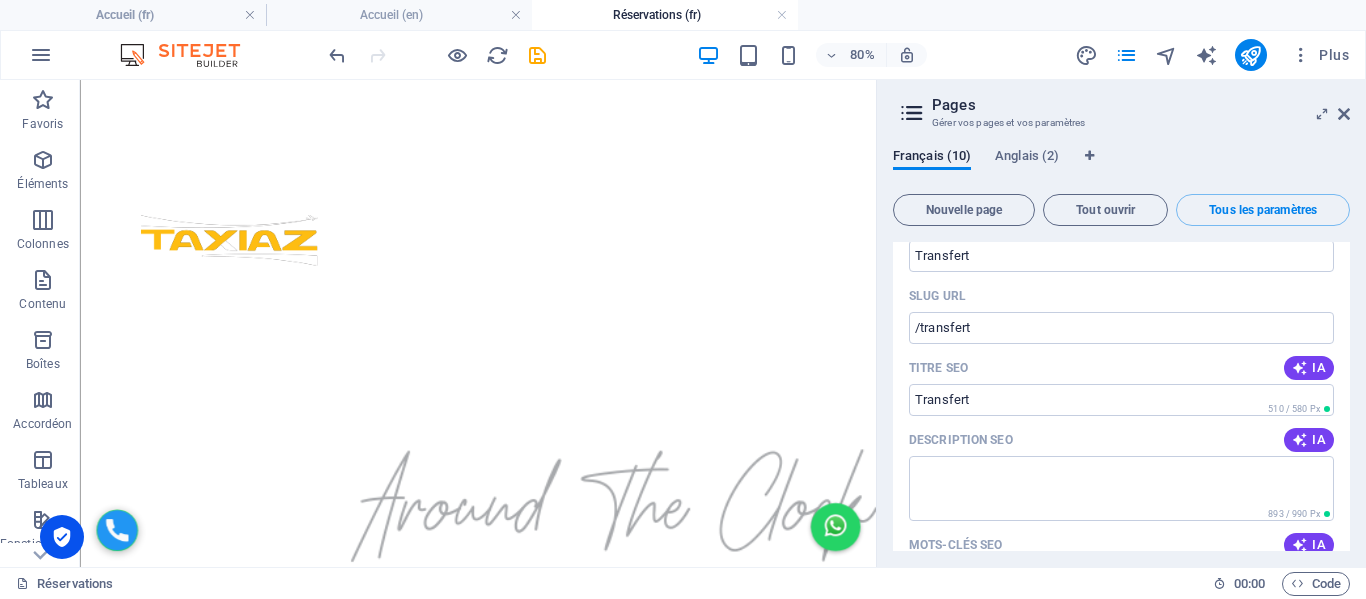 scroll, scrollTop: 0, scrollLeft: 0, axis: both 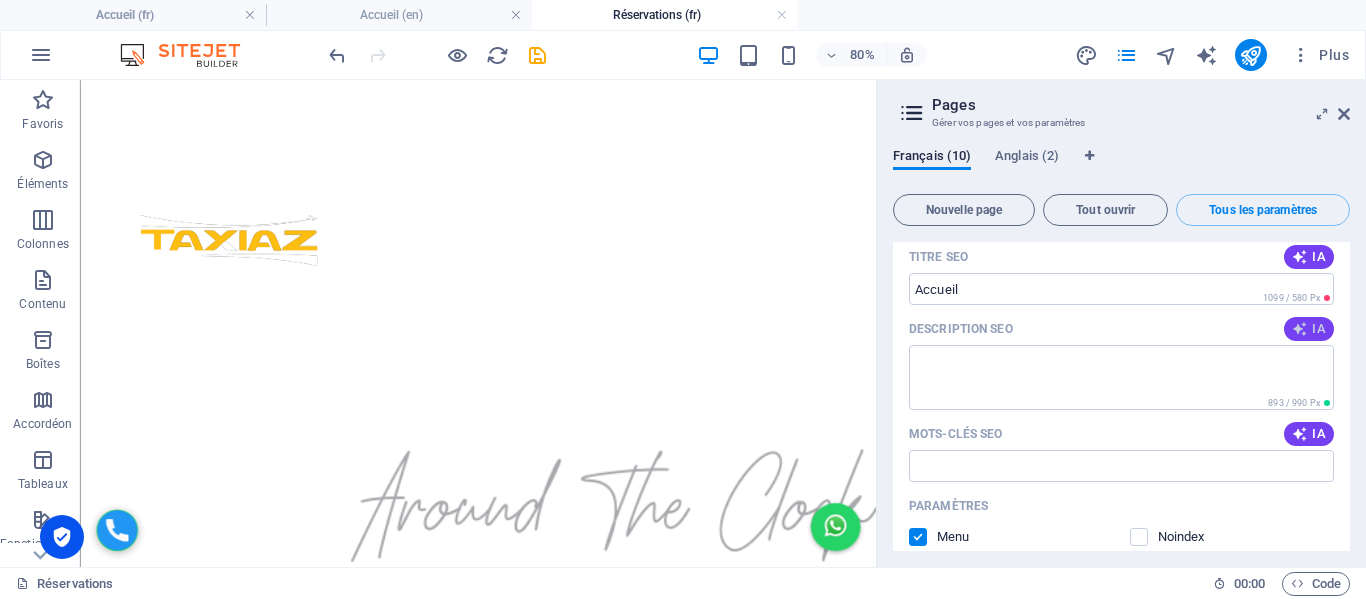 click at bounding box center (1300, 329) 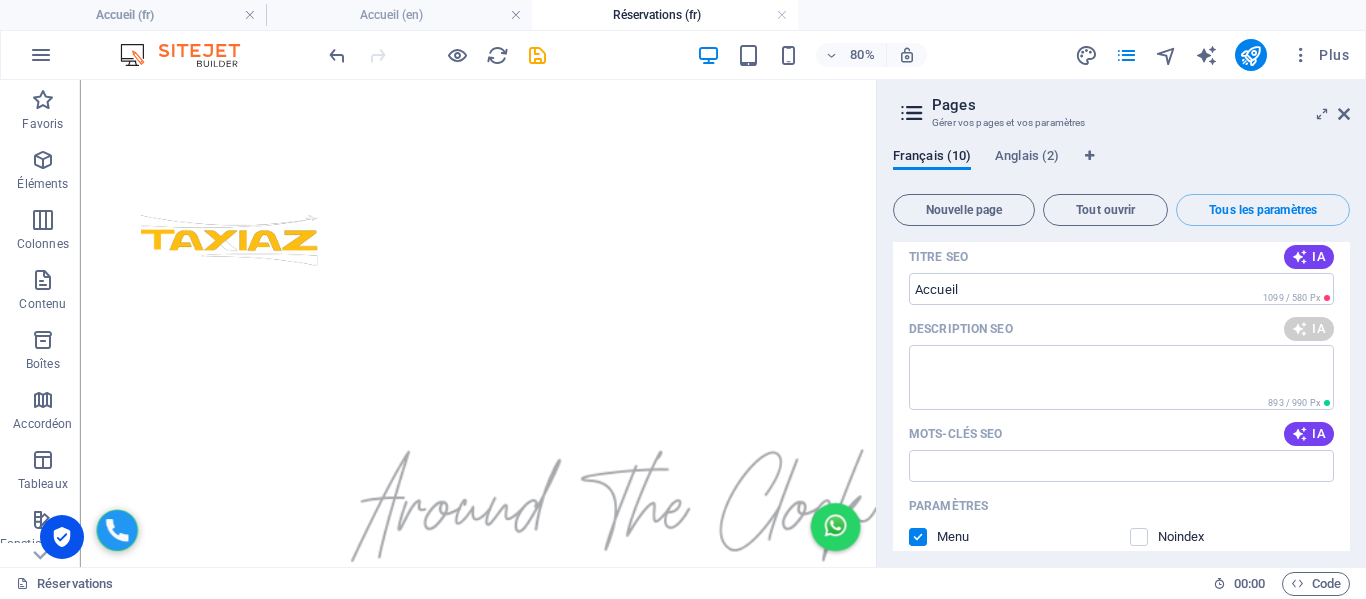 scroll, scrollTop: 300, scrollLeft: 0, axis: vertical 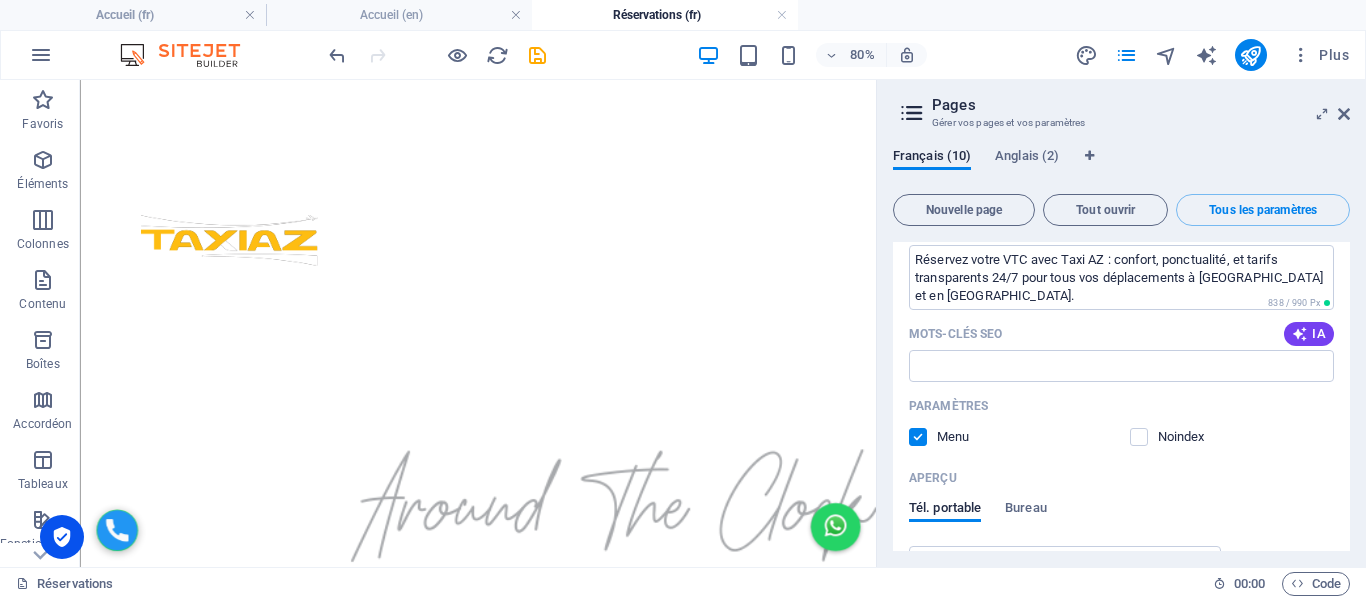 type on "Réservez votre VTC avec Taxi AZ : confort, ponctualité, et tarifs transparents 24/7 pour tous vos déplacements à Paris et en Europe." 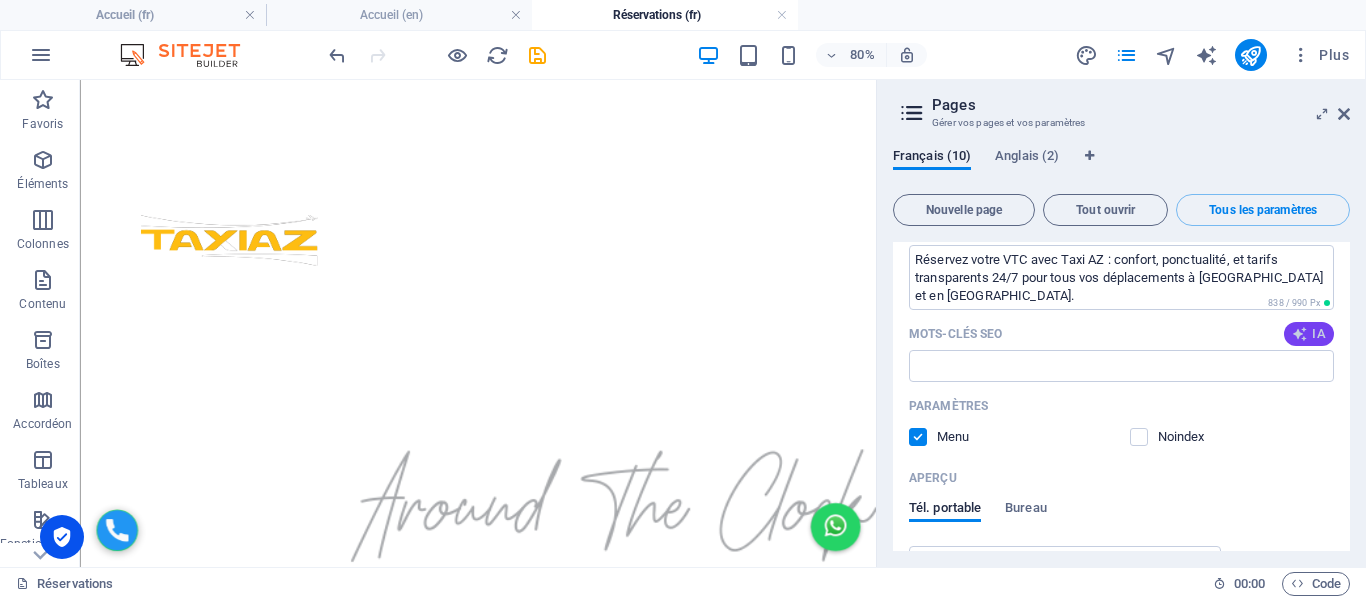 click on "IA" at bounding box center [1309, 334] 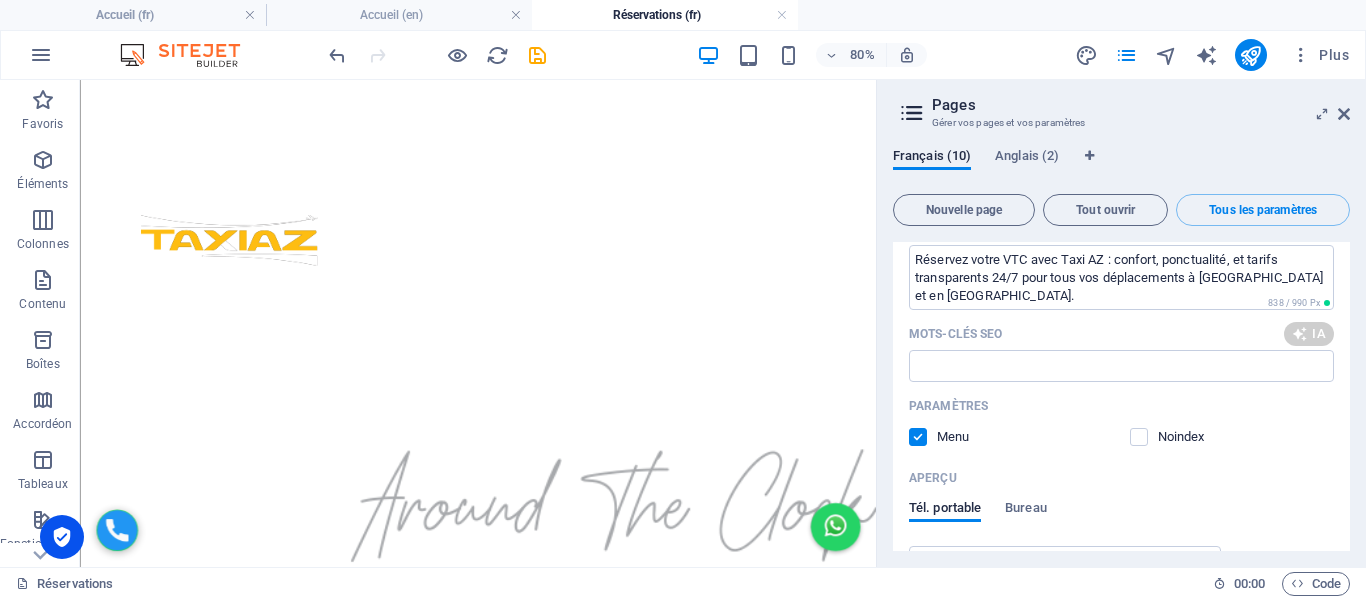 type on "VTC Paris, chauffeur privé, transfert aéroport Paris, service de transport, voiture confortable, taxi abordable" 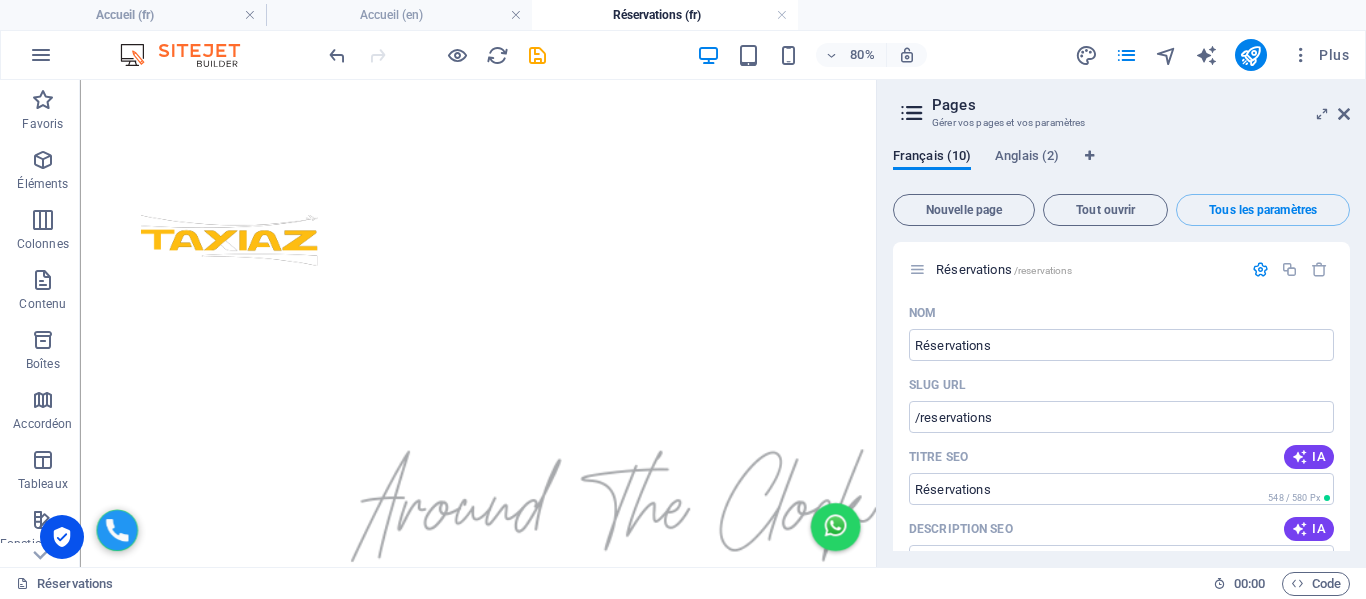 scroll, scrollTop: 1100, scrollLeft: 0, axis: vertical 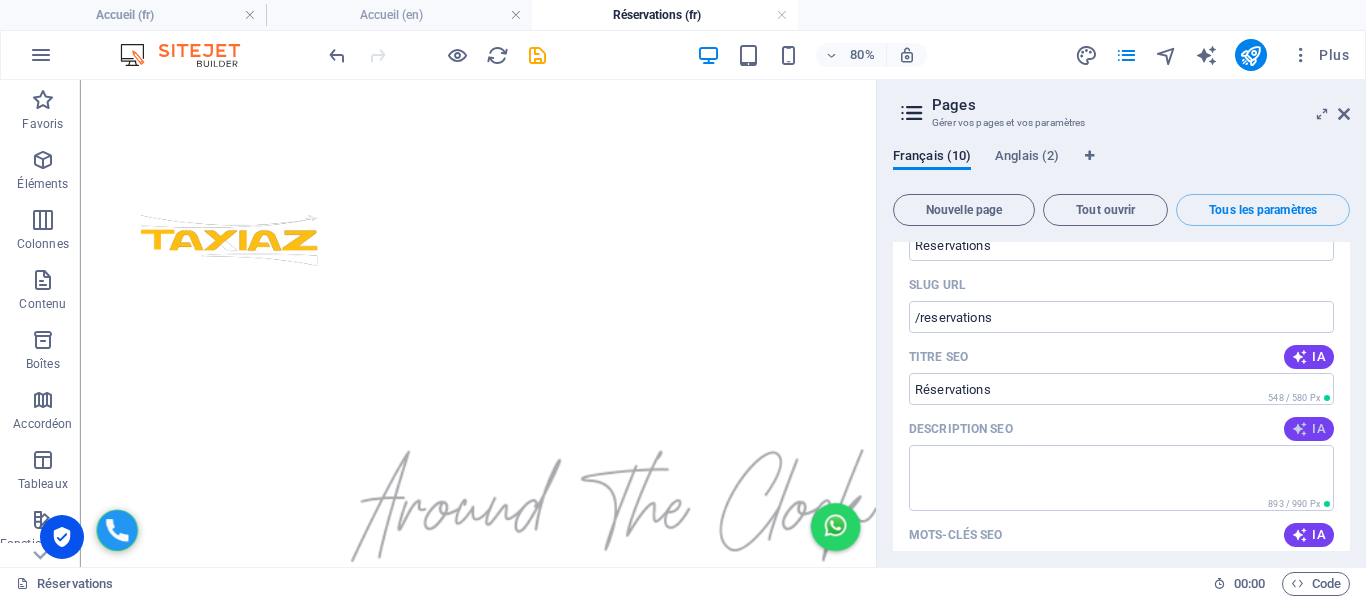 click at bounding box center (1299, 429) 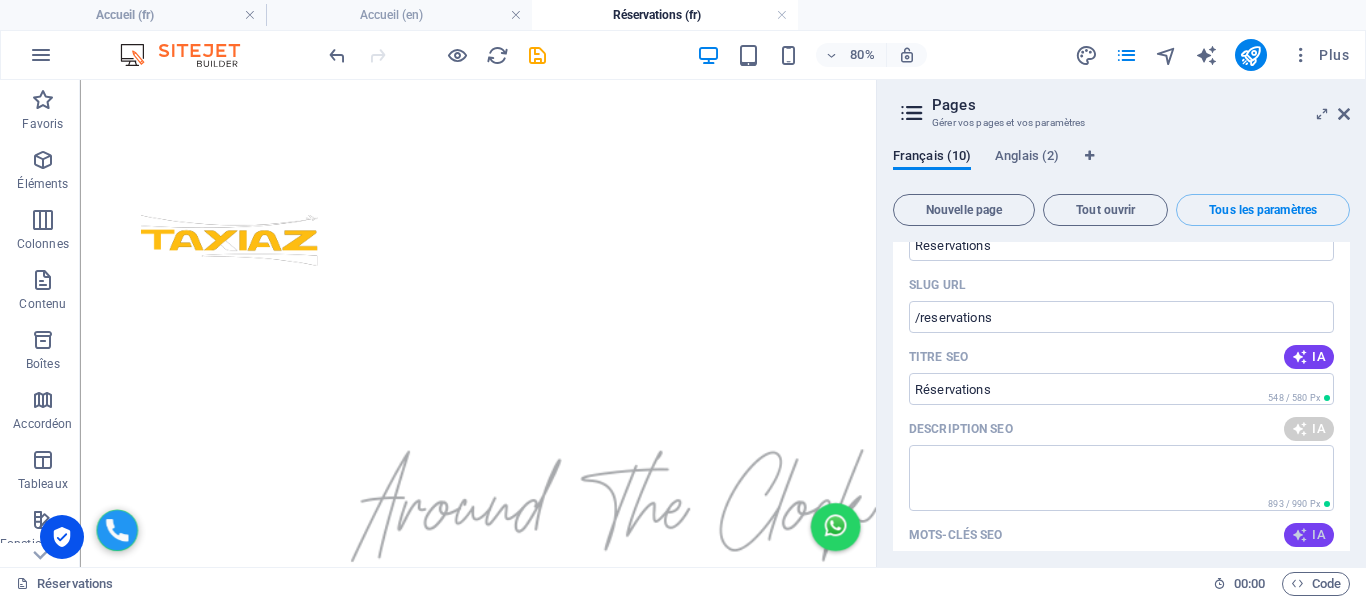 click at bounding box center (1300, 535) 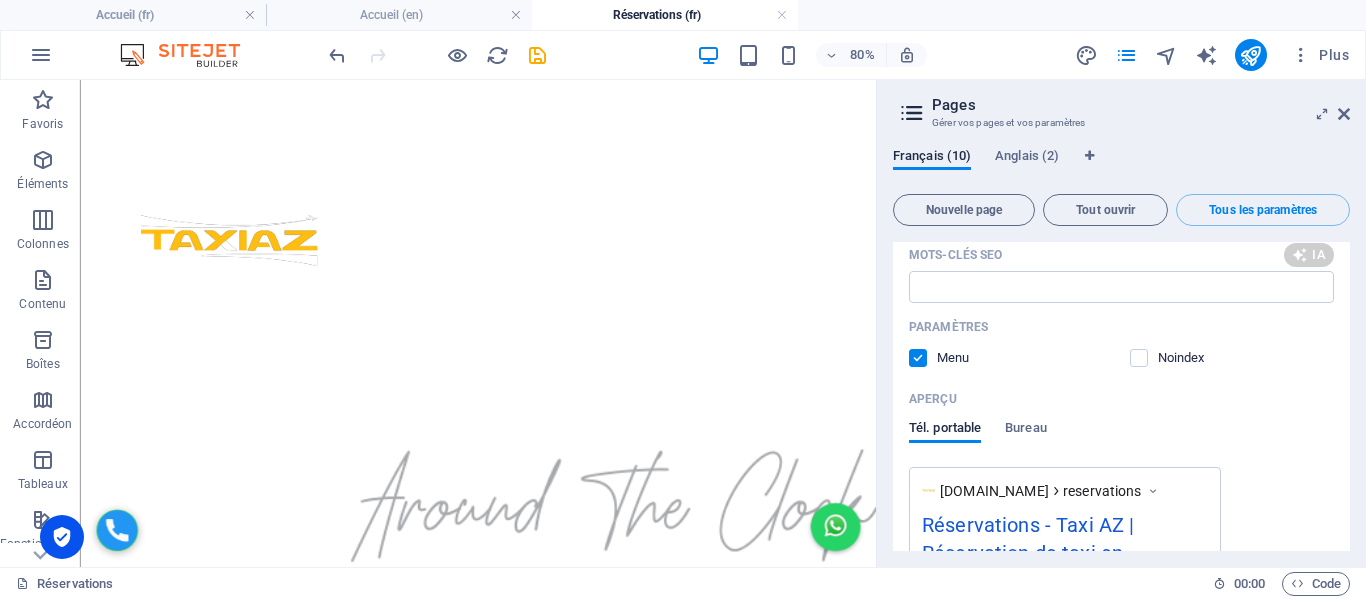 scroll, scrollTop: 1400, scrollLeft: 0, axis: vertical 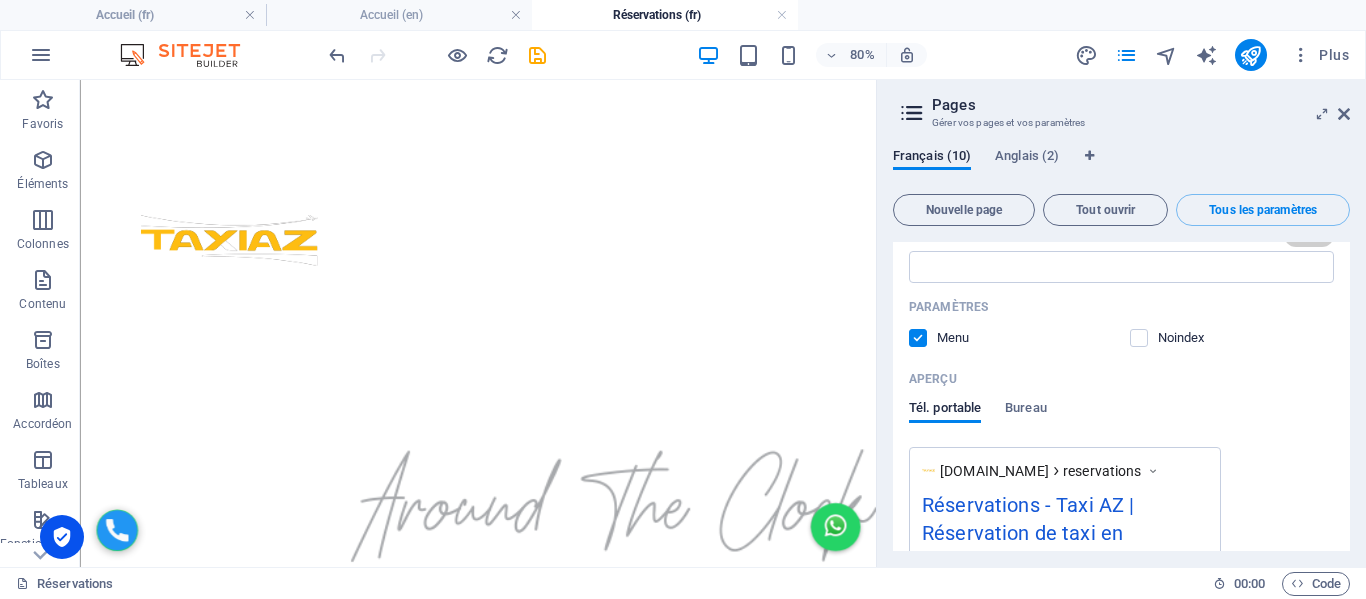 type on "Réservez un VTC facilement, lalternative idéale aux taxis. Contactez-nous au (0033)616537123 ! Services de qualité garantis." 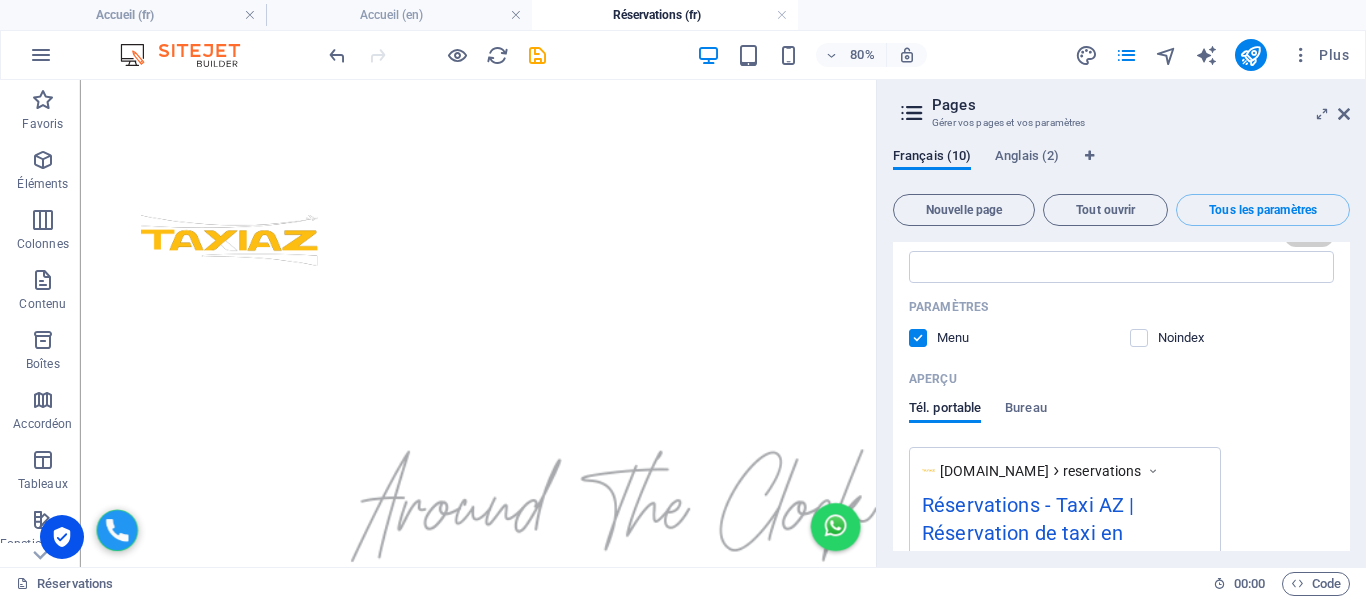 type on "Réserver VTC, alternative taxis, service VTC, chauffeur privé, transport VTC, réservation VTC" 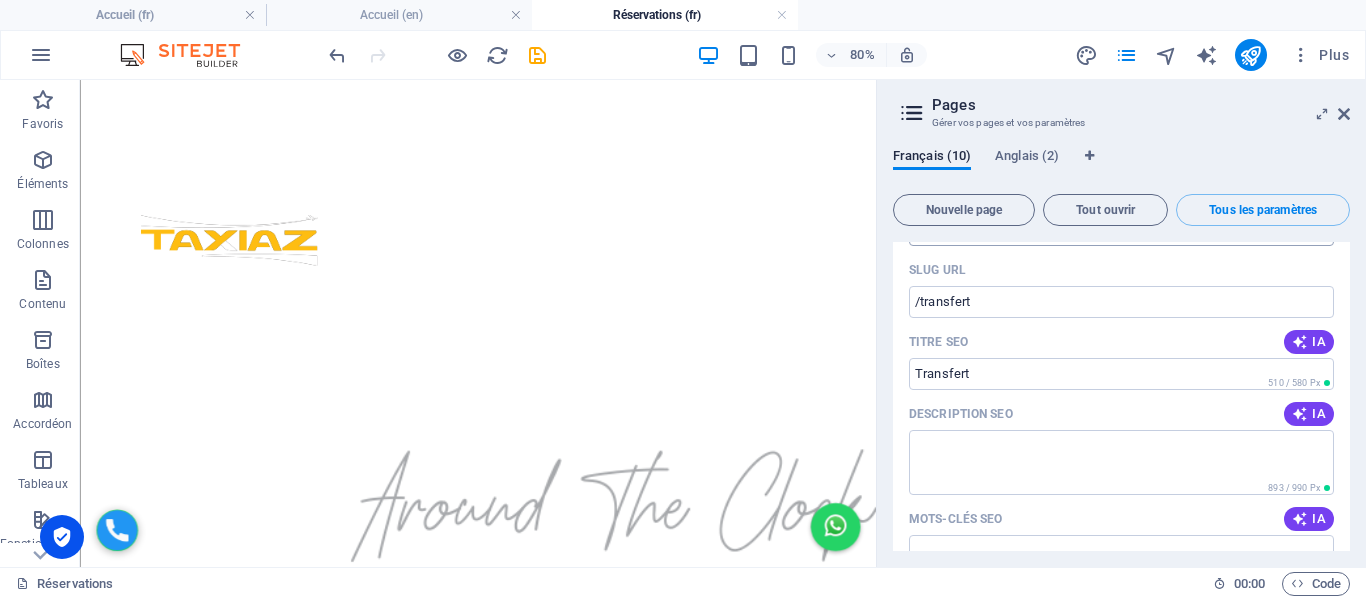 scroll, scrollTop: 2100, scrollLeft: 0, axis: vertical 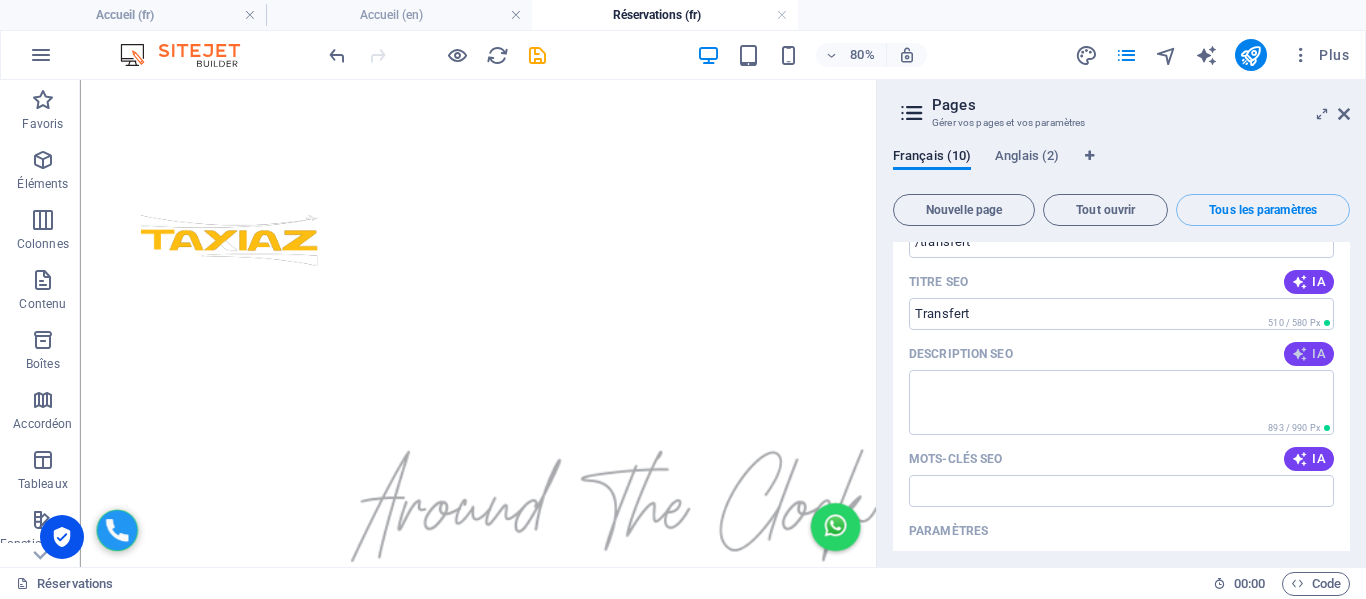 click on "IA" at bounding box center [1309, 354] 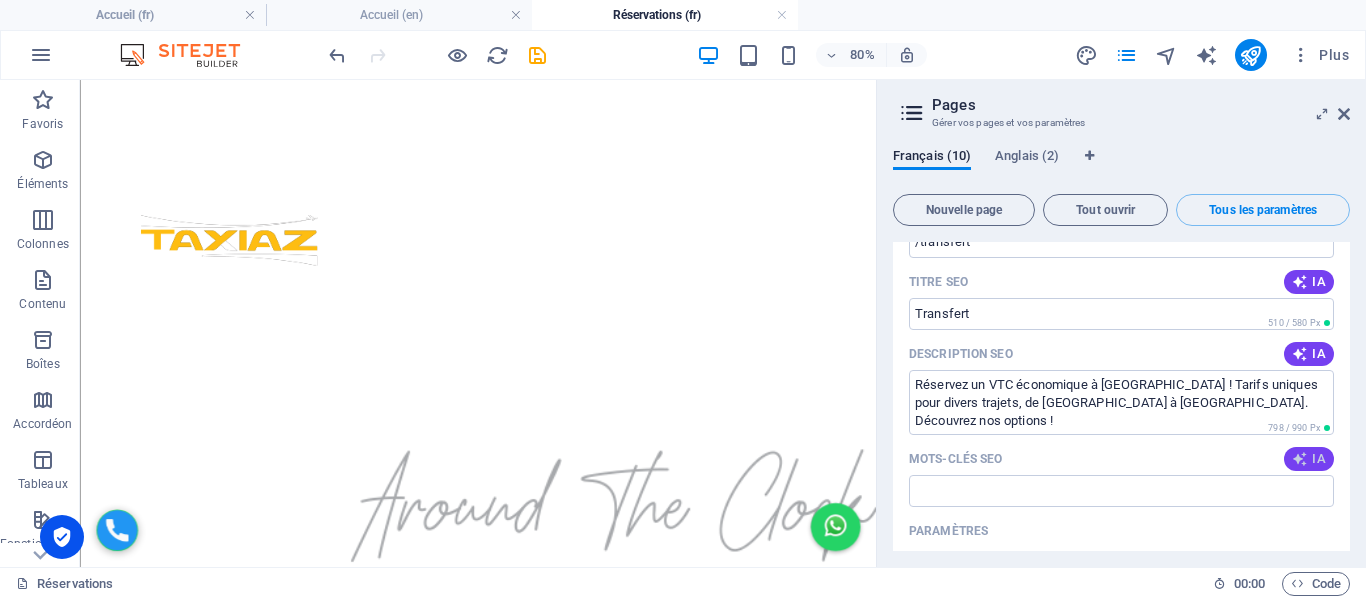 type on "Réservez un VTC économique à Paris ! Tarifs uniques pour divers trajets, de Disneyland à Versailles. Découvrez nos options !" 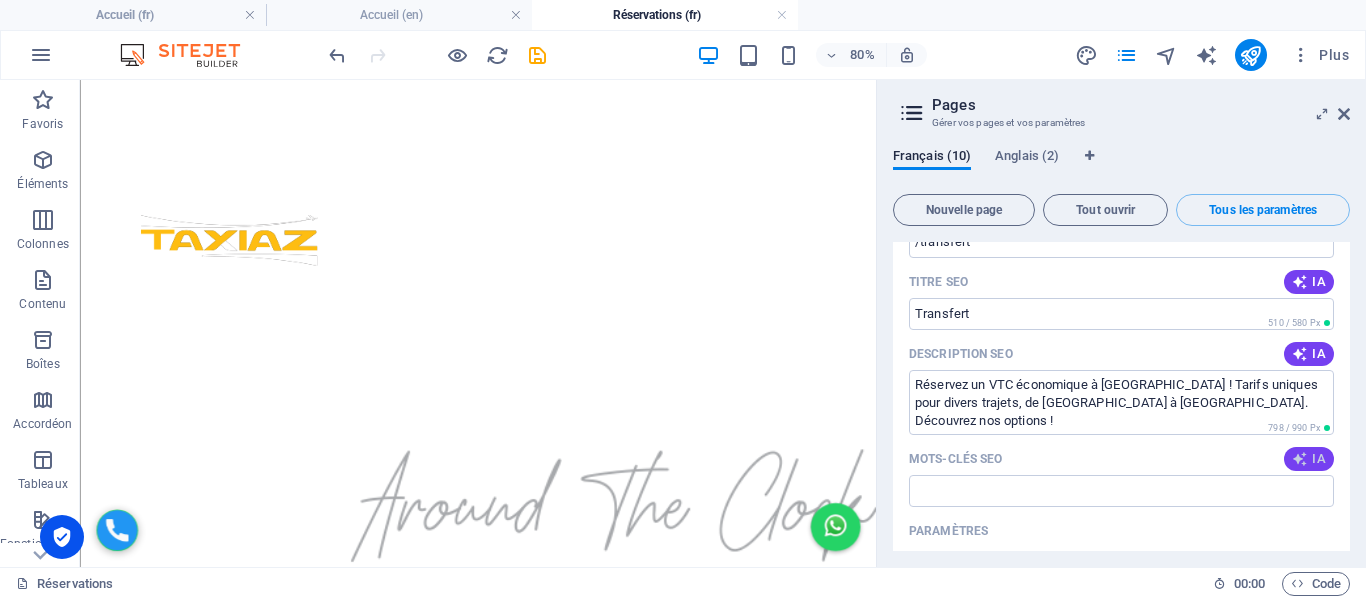 click at bounding box center [1300, 459] 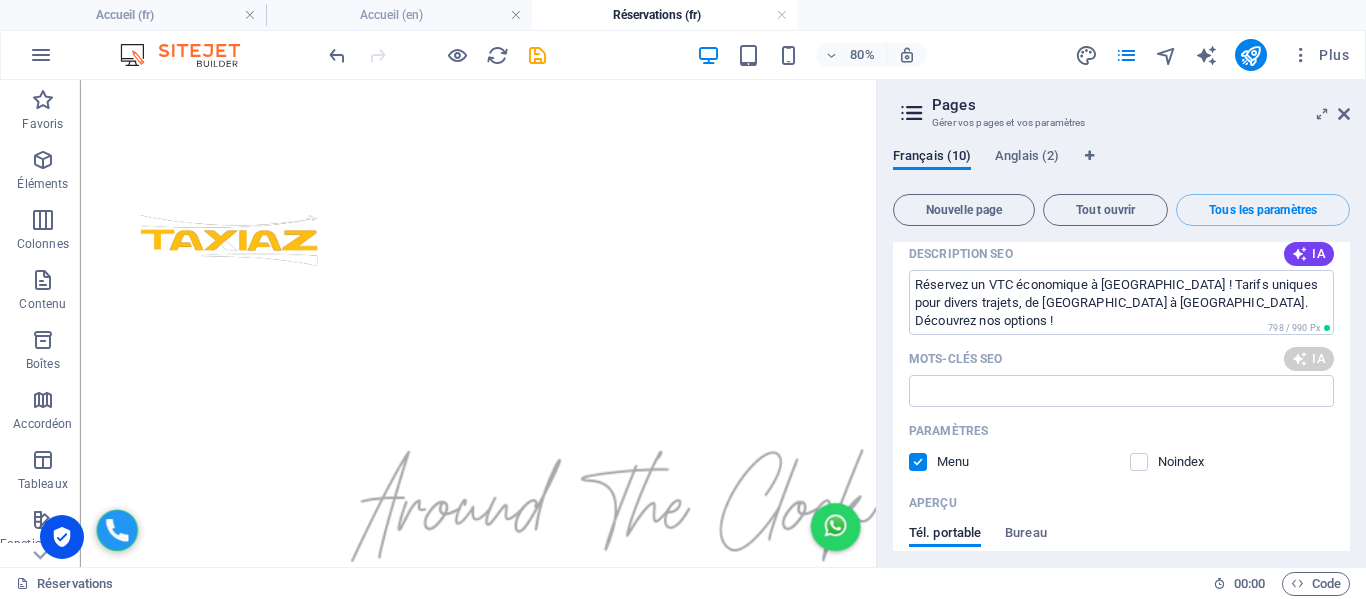 scroll, scrollTop: 2300, scrollLeft: 0, axis: vertical 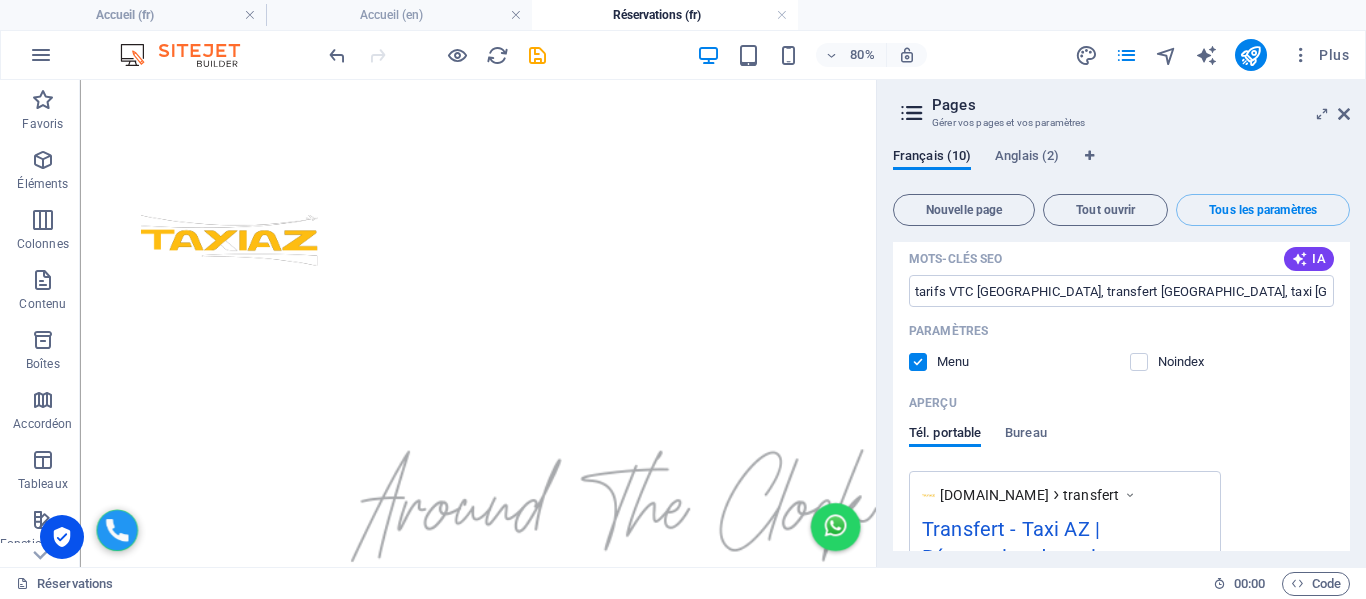 type on "tarifs VTC Paris, transfert aéroport Paris, taxi Paris Disneyland, transport Paris Château de Versailles, prix VTC Paris, réservation VTC Paris" 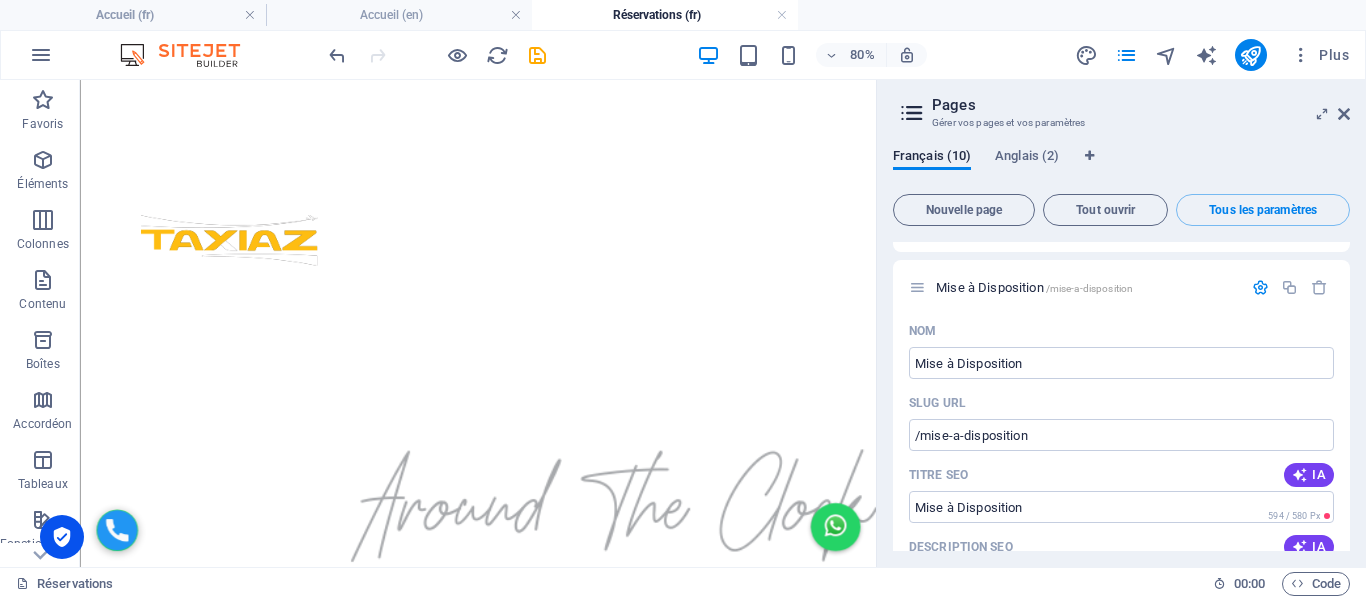 scroll, scrollTop: 2900, scrollLeft: 0, axis: vertical 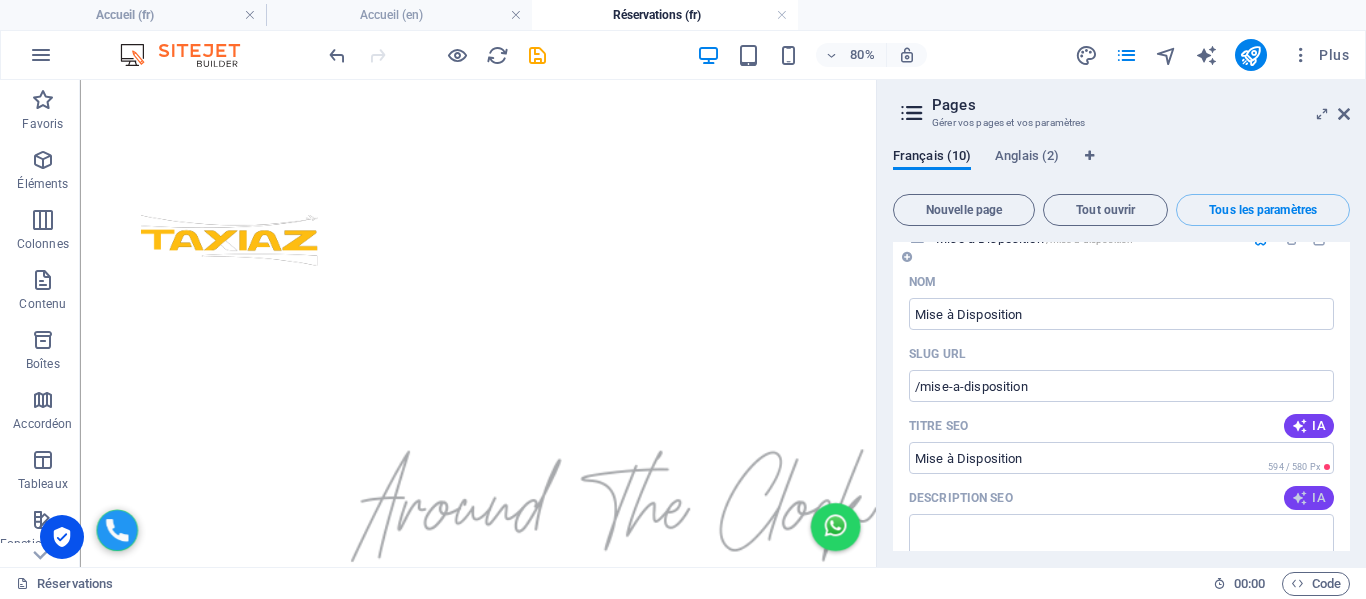 click on "IA" at bounding box center [1309, 498] 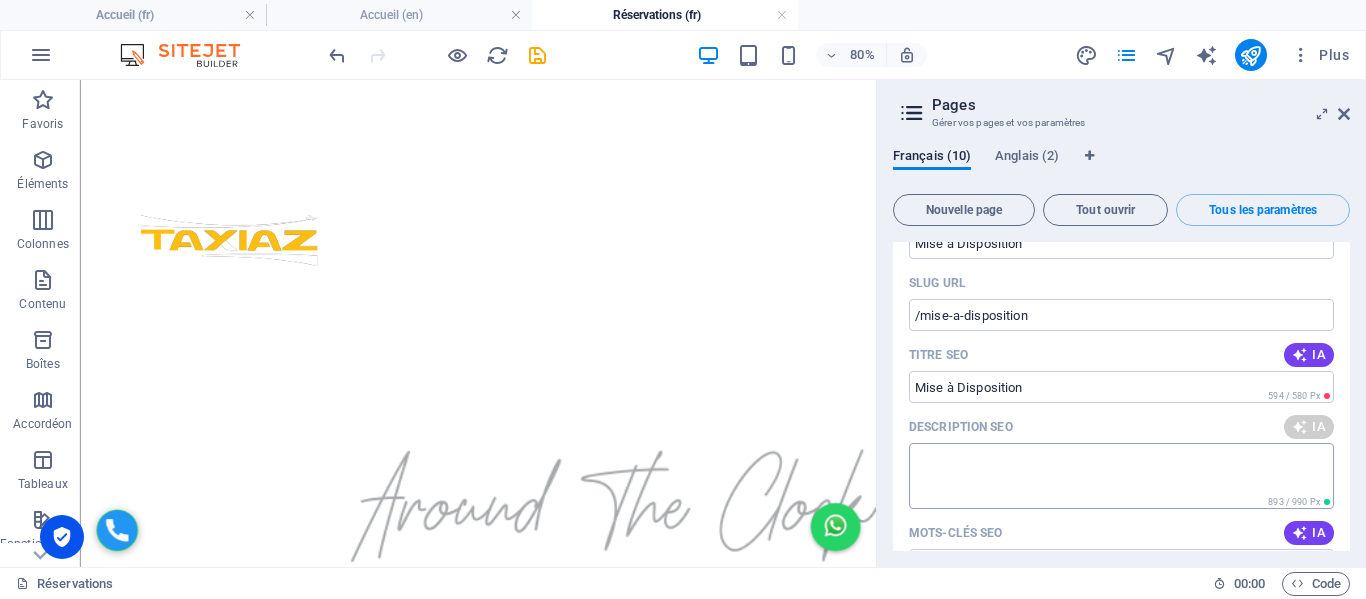 scroll, scrollTop: 3000, scrollLeft: 0, axis: vertical 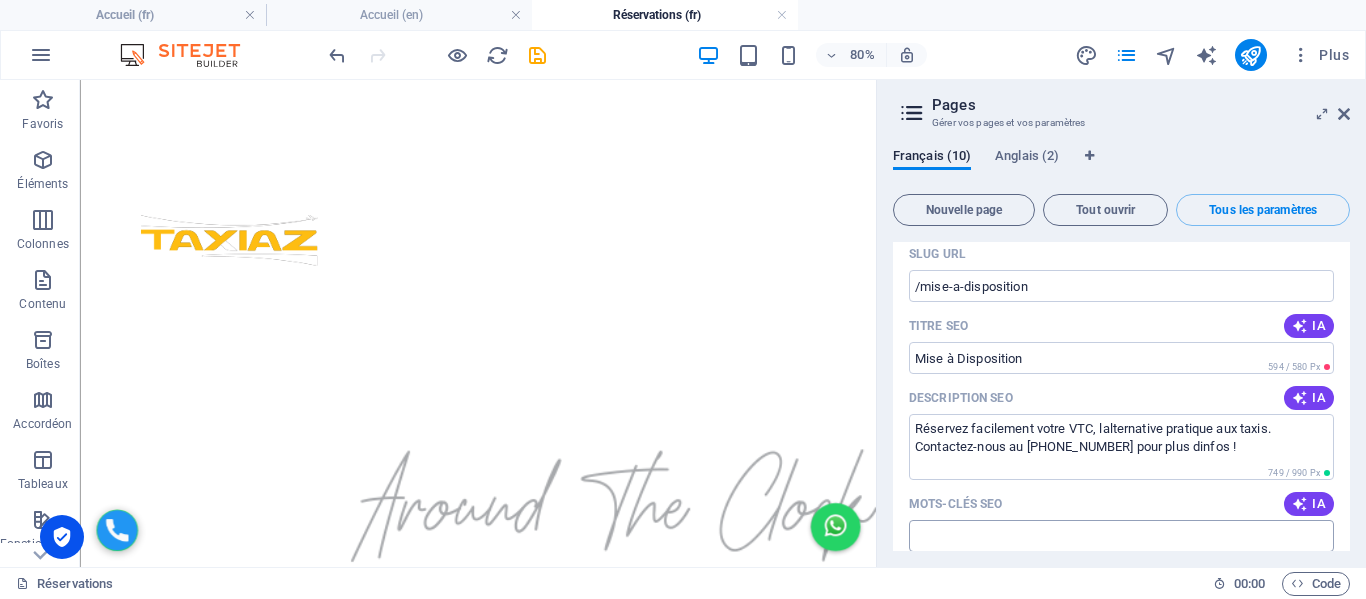 type on "Réservez facilement votre VTC, lalternative pratique aux taxis. Contactez-nous au (0033)616537123 pour plus dinfos !" 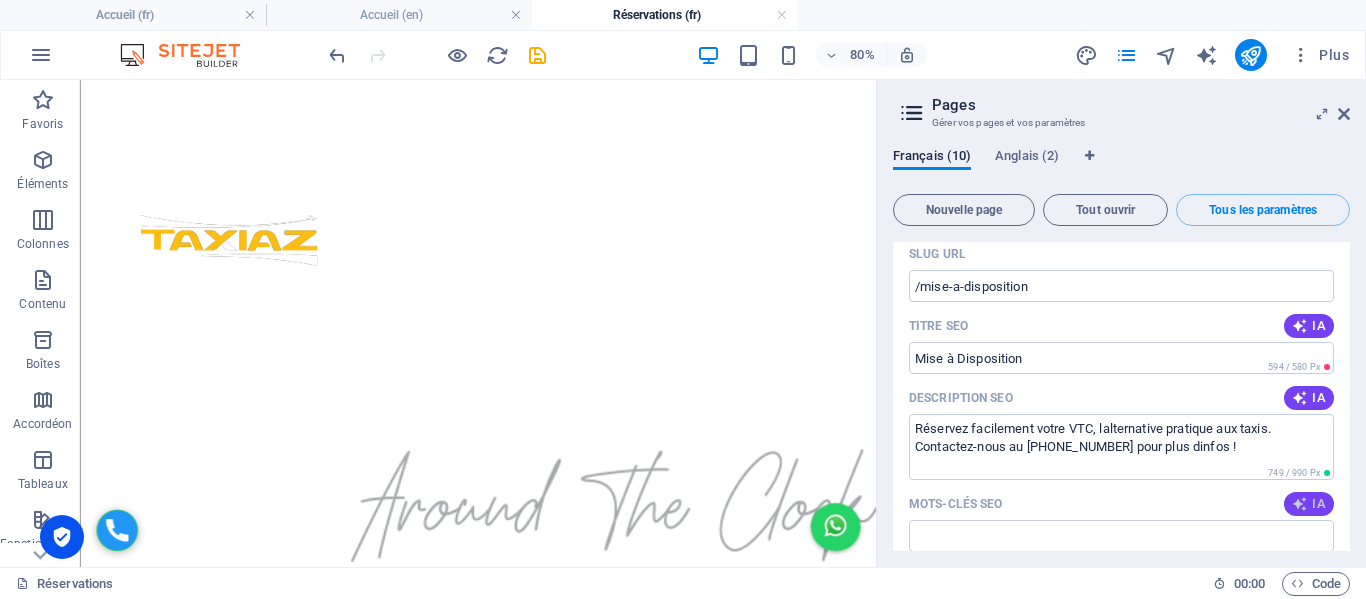 click on "IA" at bounding box center (1309, 504) 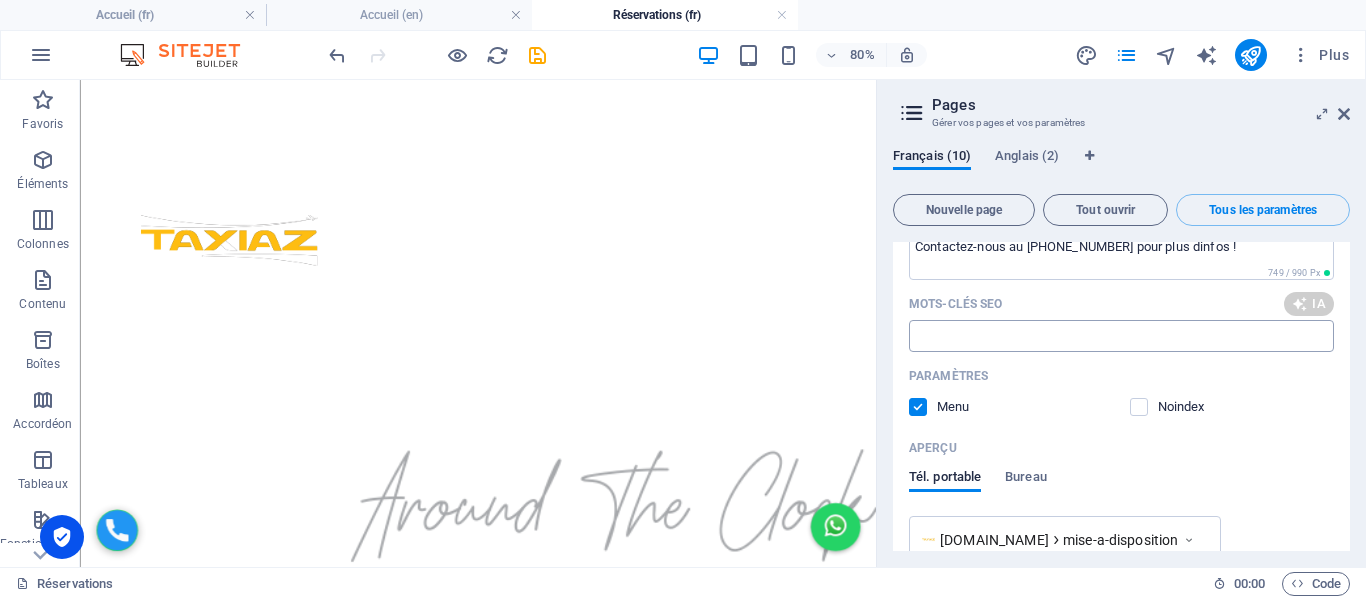 scroll, scrollTop: 3400, scrollLeft: 0, axis: vertical 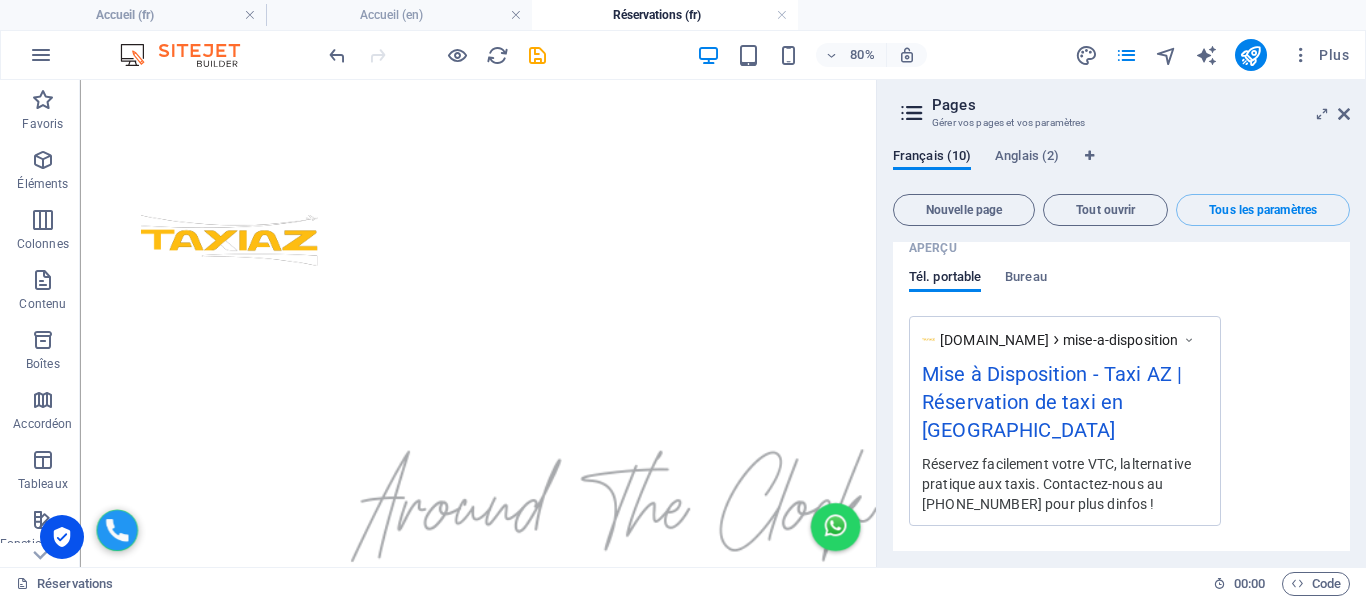 type on "réserver VTC, alternative taxis, service VTC, location voiture avec chauffeur, transport privé, VTC pas cher" 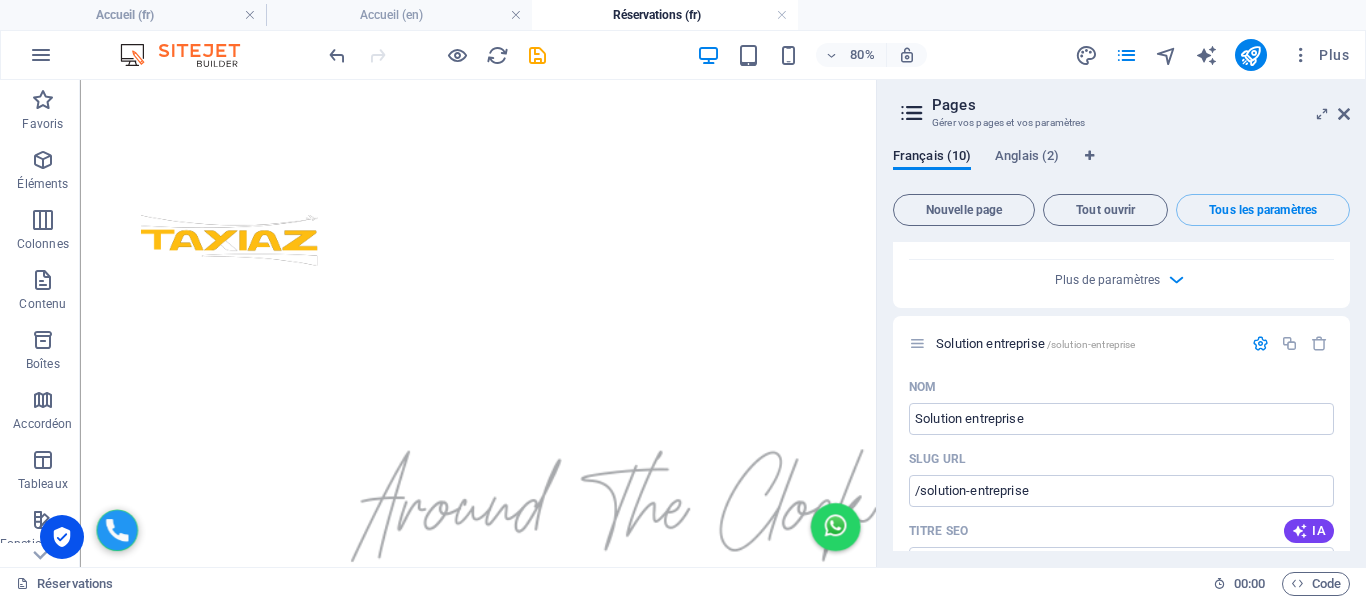 scroll, scrollTop: 3800, scrollLeft: 0, axis: vertical 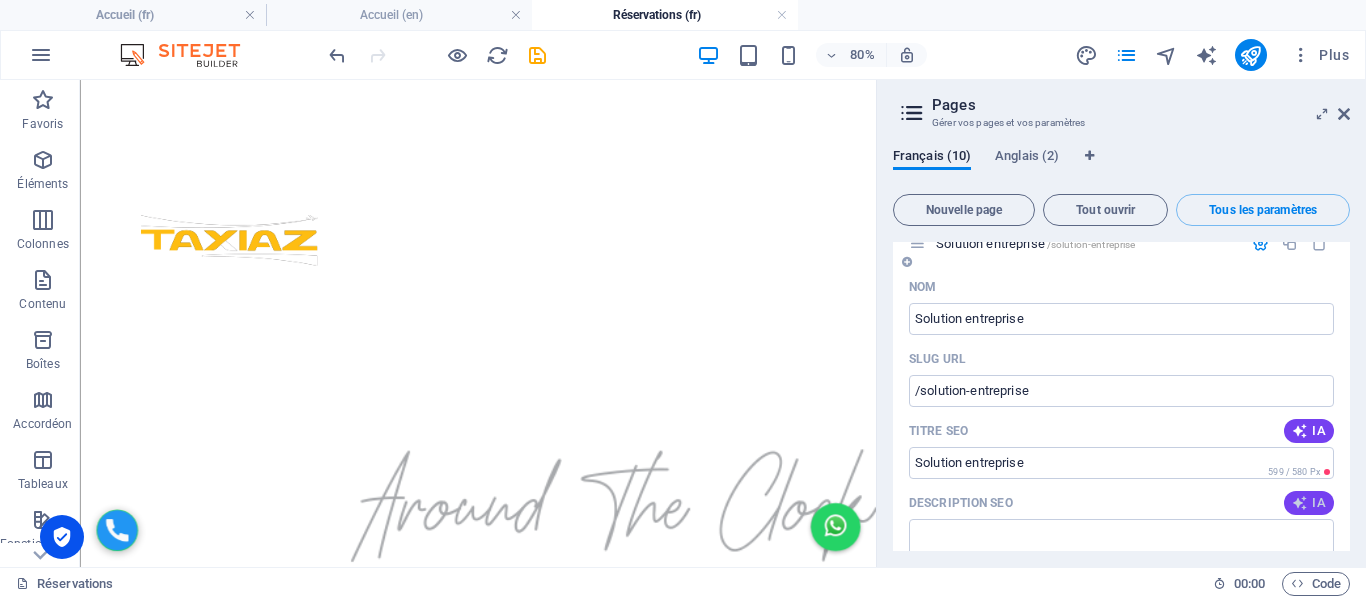 click on "IA" at bounding box center [1309, 503] 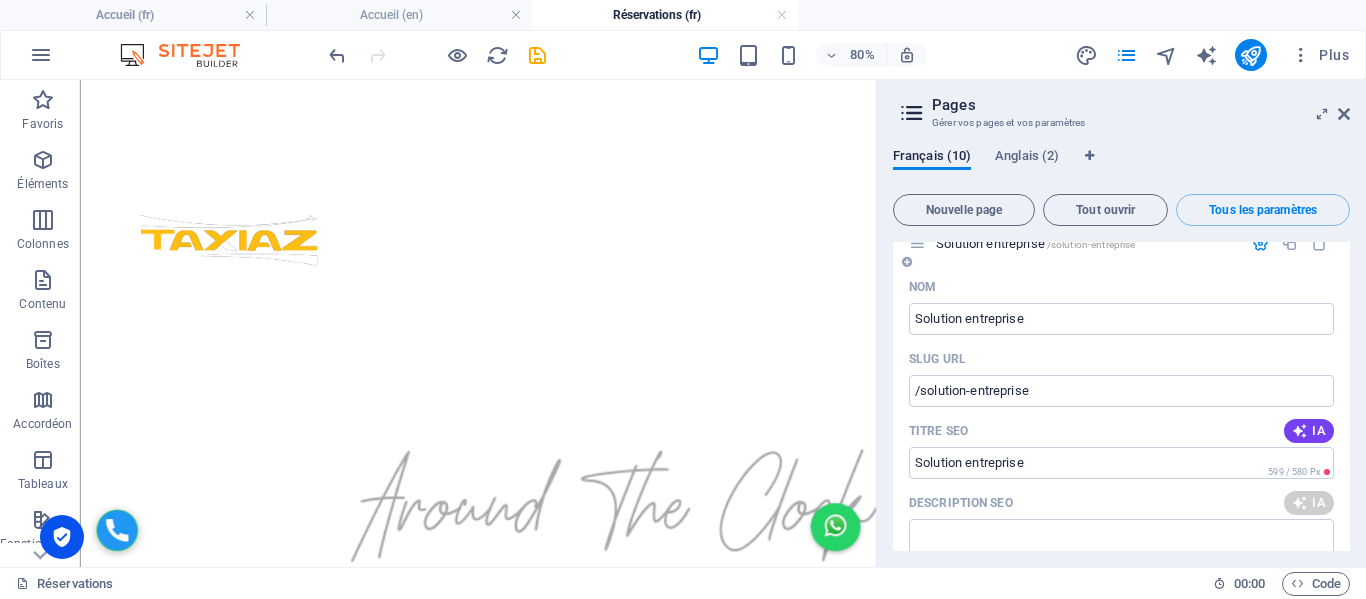 click on "IA" at bounding box center [1309, 608] 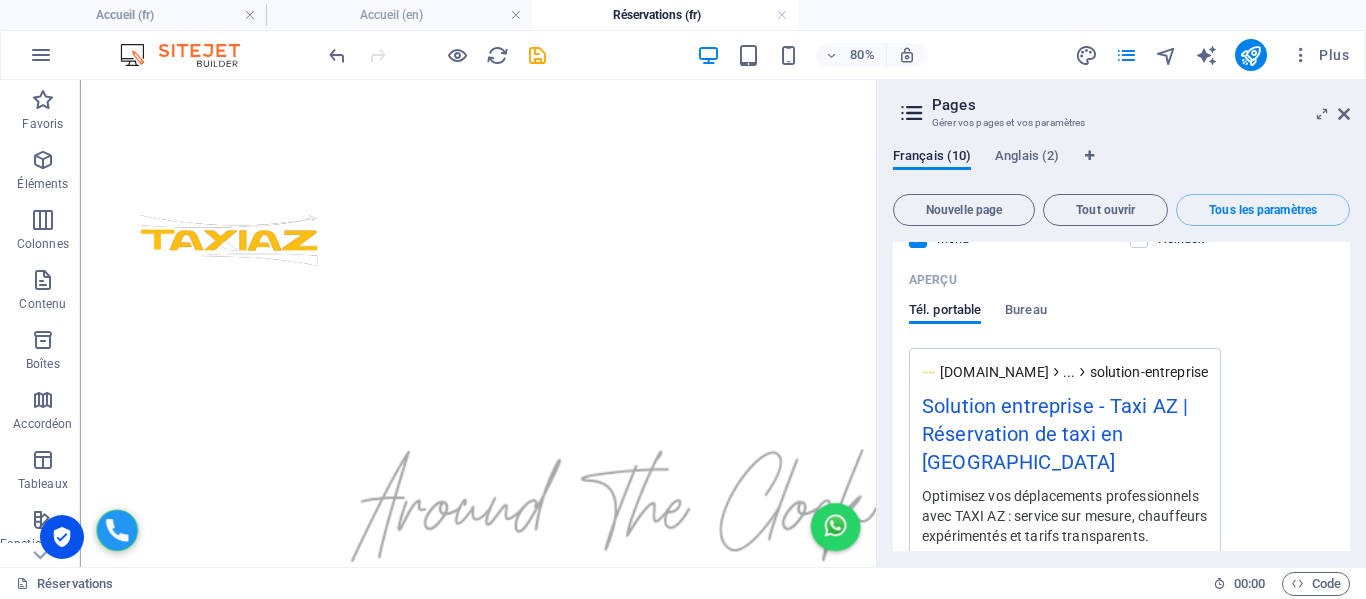scroll, scrollTop: 4392, scrollLeft: 0, axis: vertical 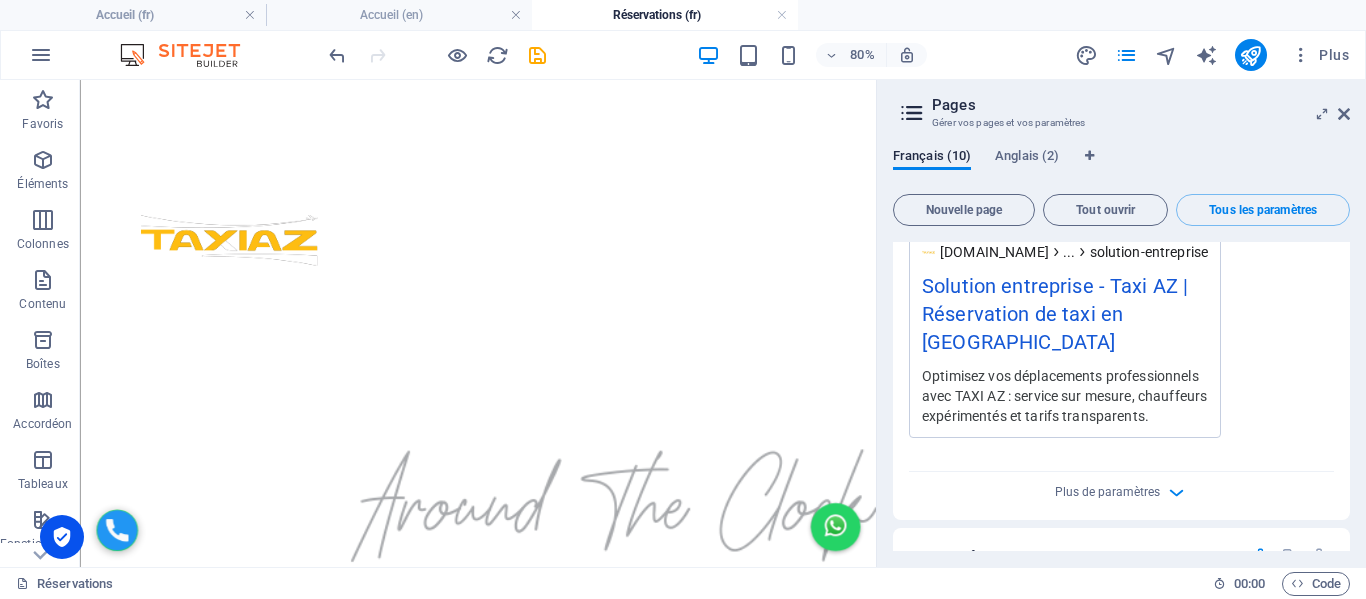 type on "Optimisez vos déplacements professionnels avec TAXI AZ : service sur mesure, chauffeurs expérimentés et tarifs transparents." 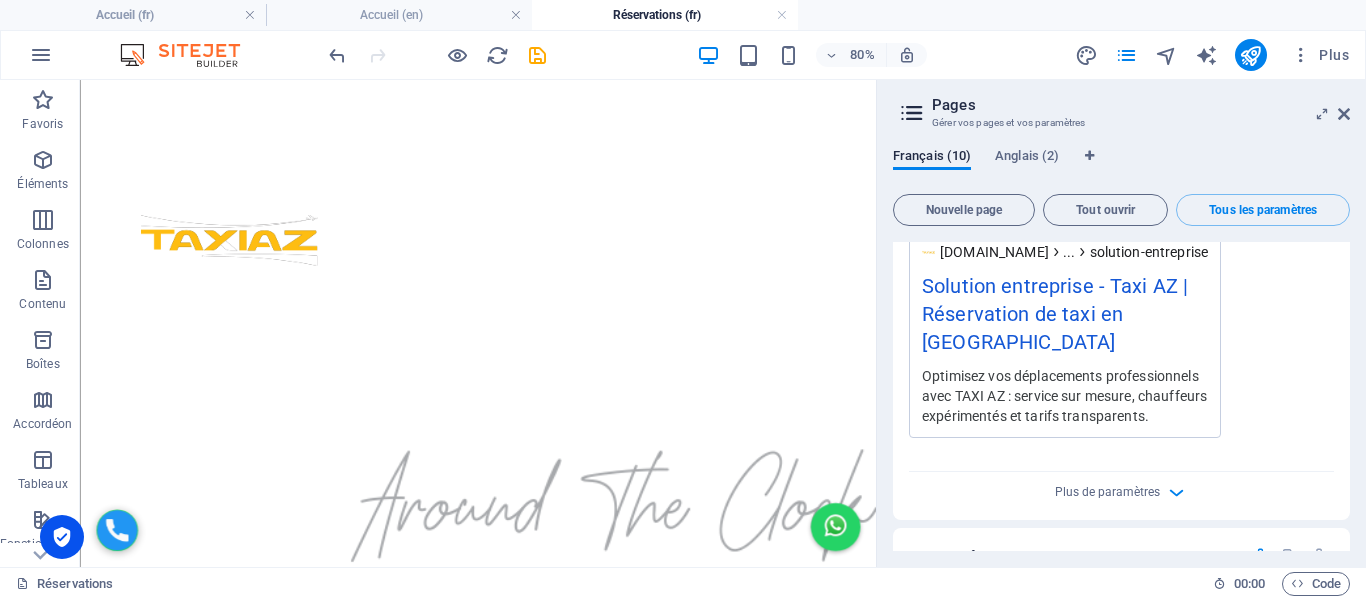 type on "service VTC entreprise, déplacements professionnels, transport dentreprise, logistique événements, chauffeurs professionnels, tarifs préférentiels VTC" 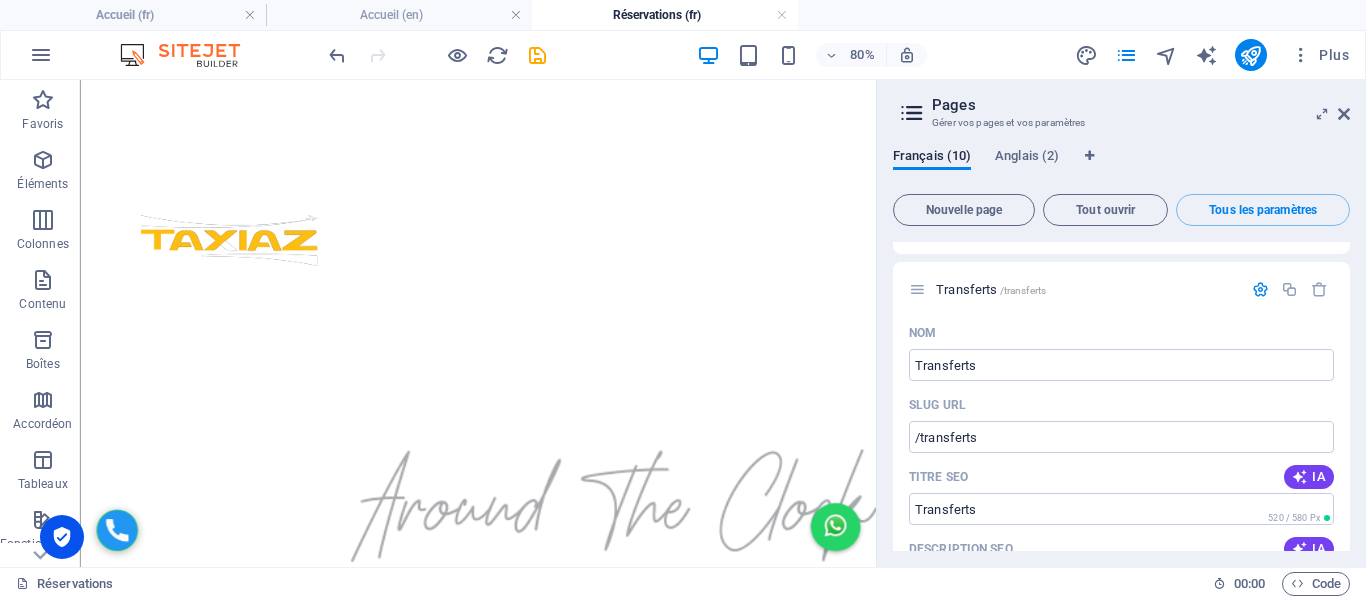 scroll, scrollTop: 4700, scrollLeft: 0, axis: vertical 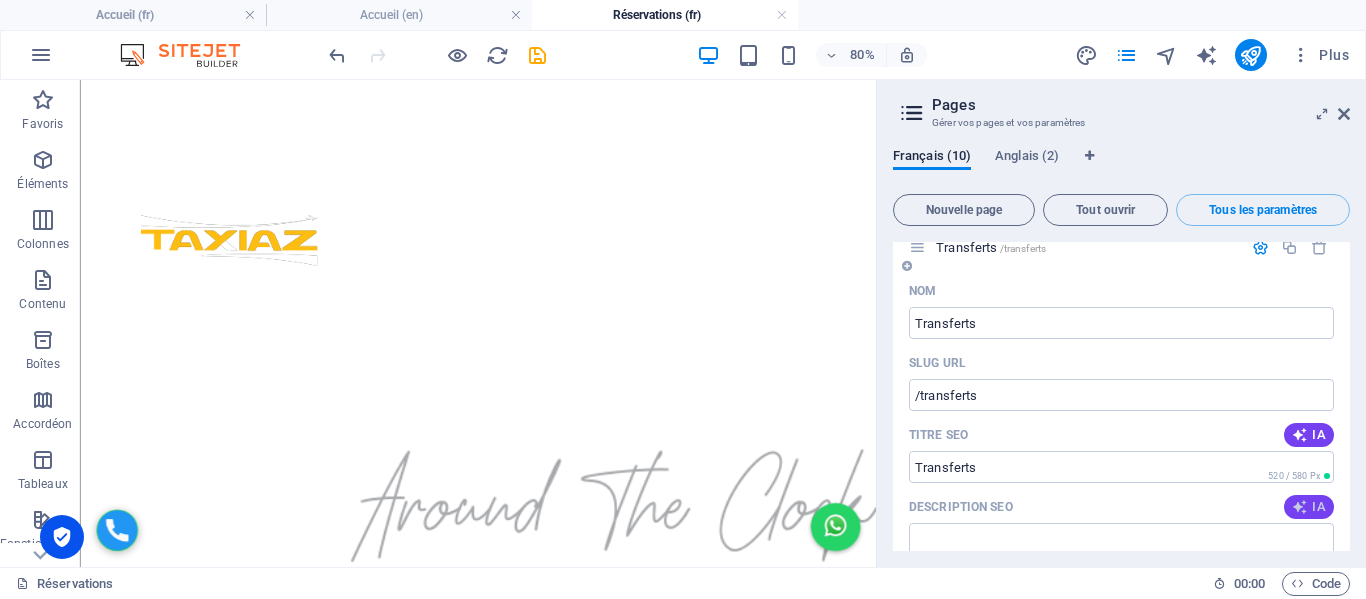 click at bounding box center [1300, 507] 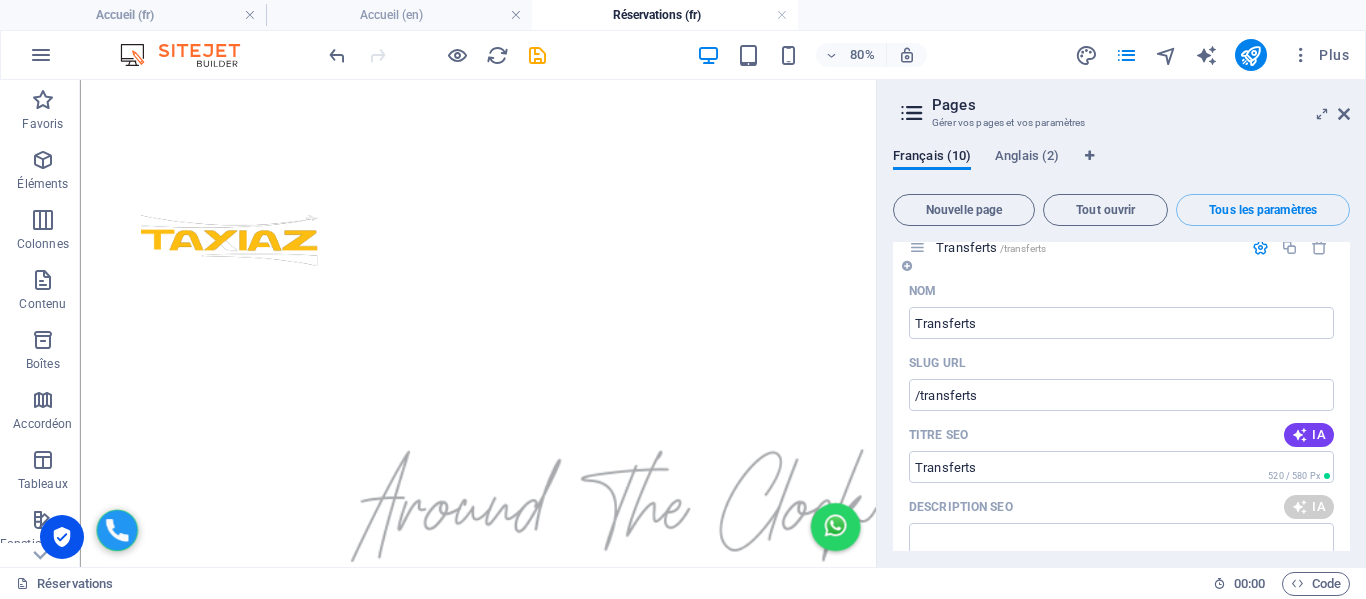 click at bounding box center (1299, 612) 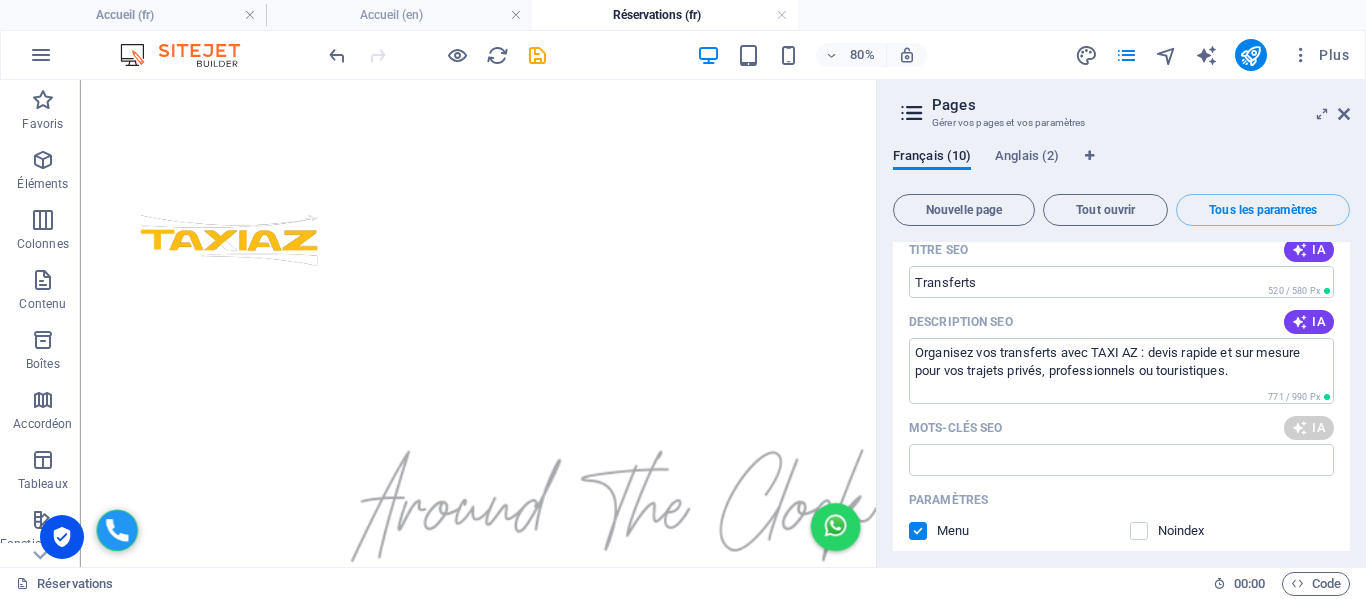 type on "Organisez vos transferts avec TAXI AZ : devis rapide et sur mesure pour vos trajets privés, professionnels ou touristiques." 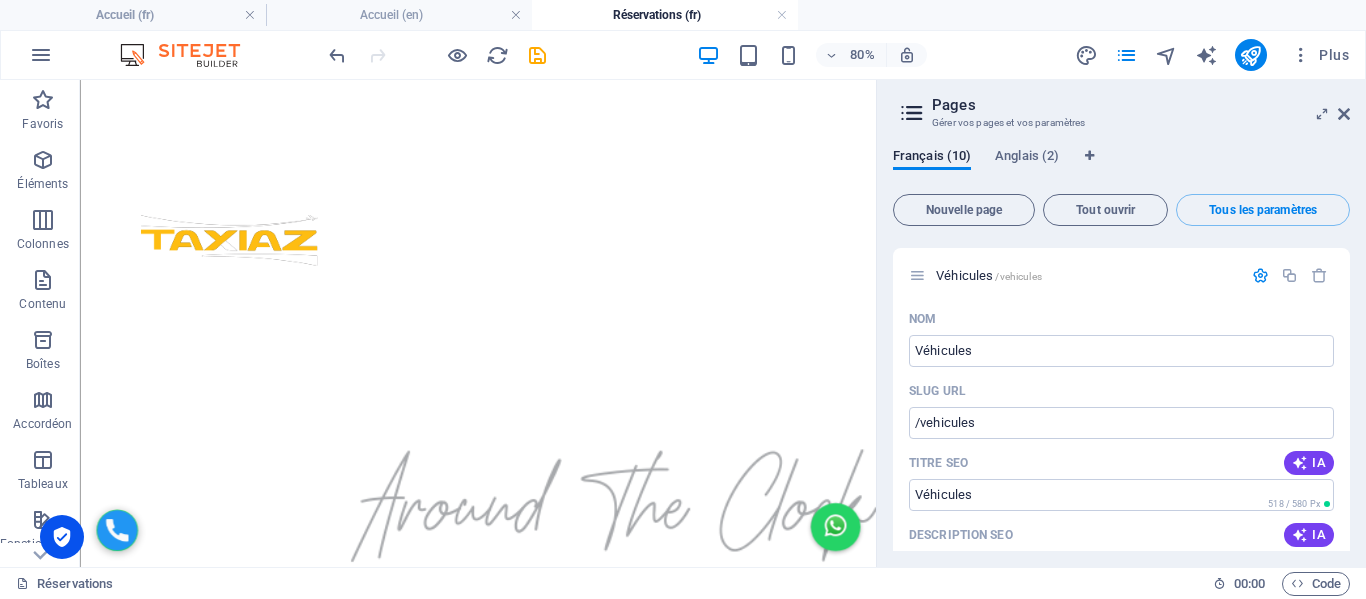 scroll, scrollTop: 5600, scrollLeft: 0, axis: vertical 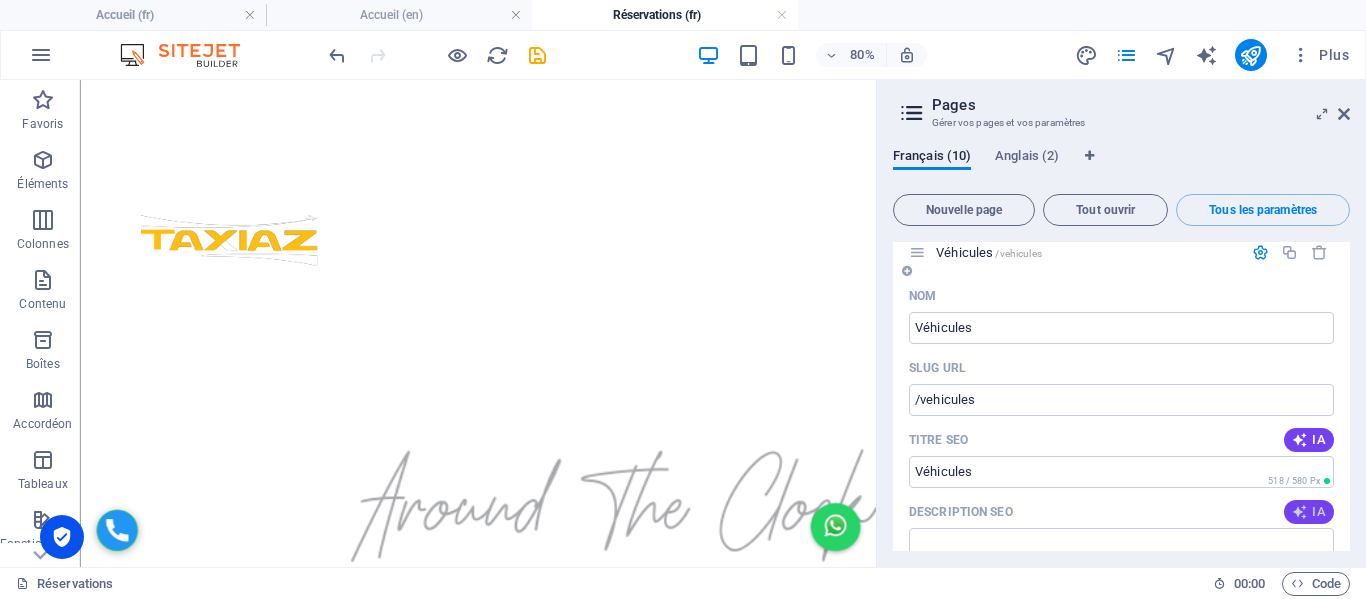 click on "IA" at bounding box center (1309, 512) 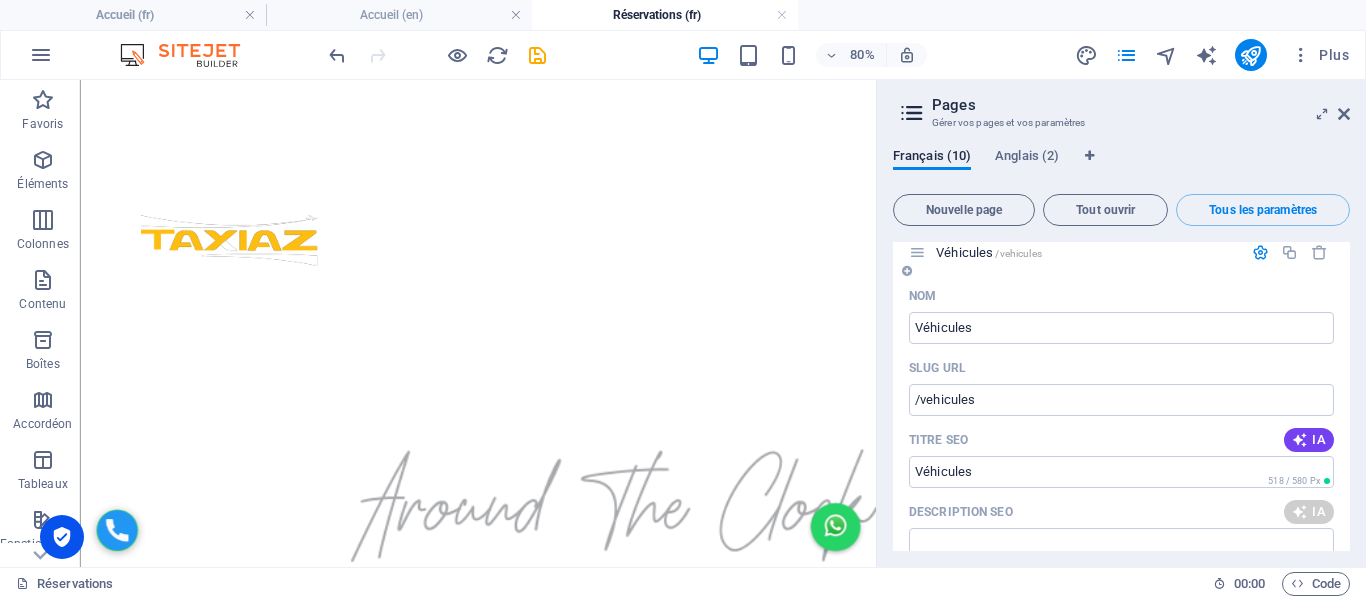 click on "IA" at bounding box center (1309, 617) 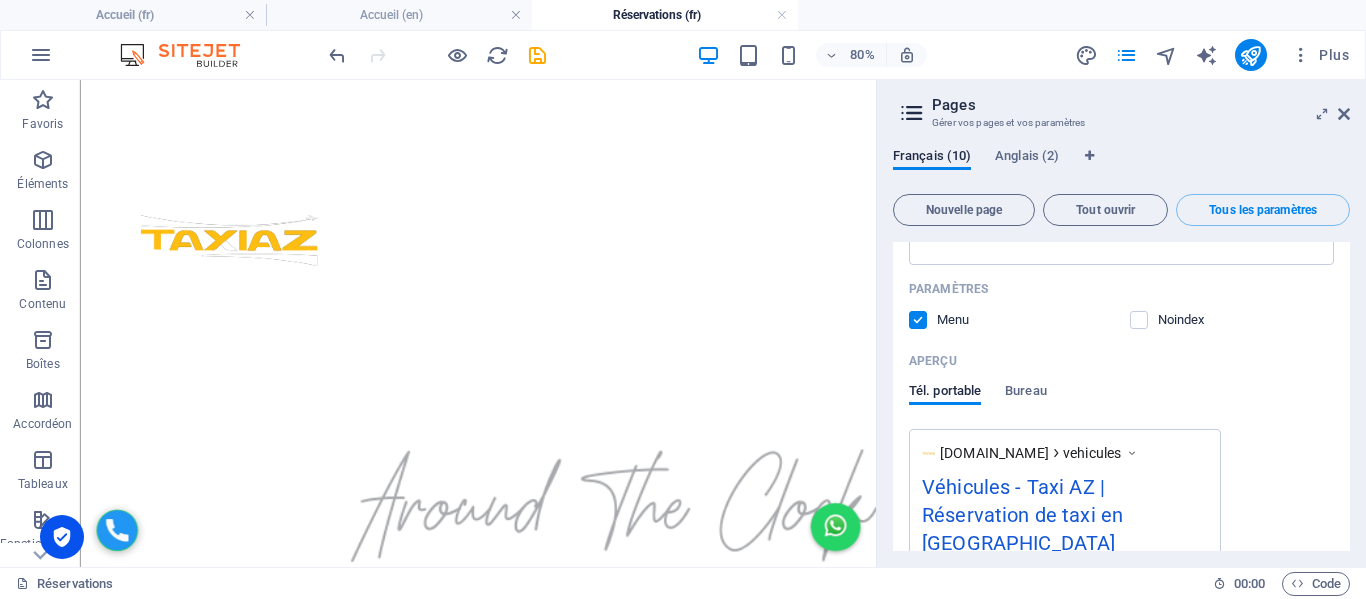 scroll, scrollTop: 6147, scrollLeft: 0, axis: vertical 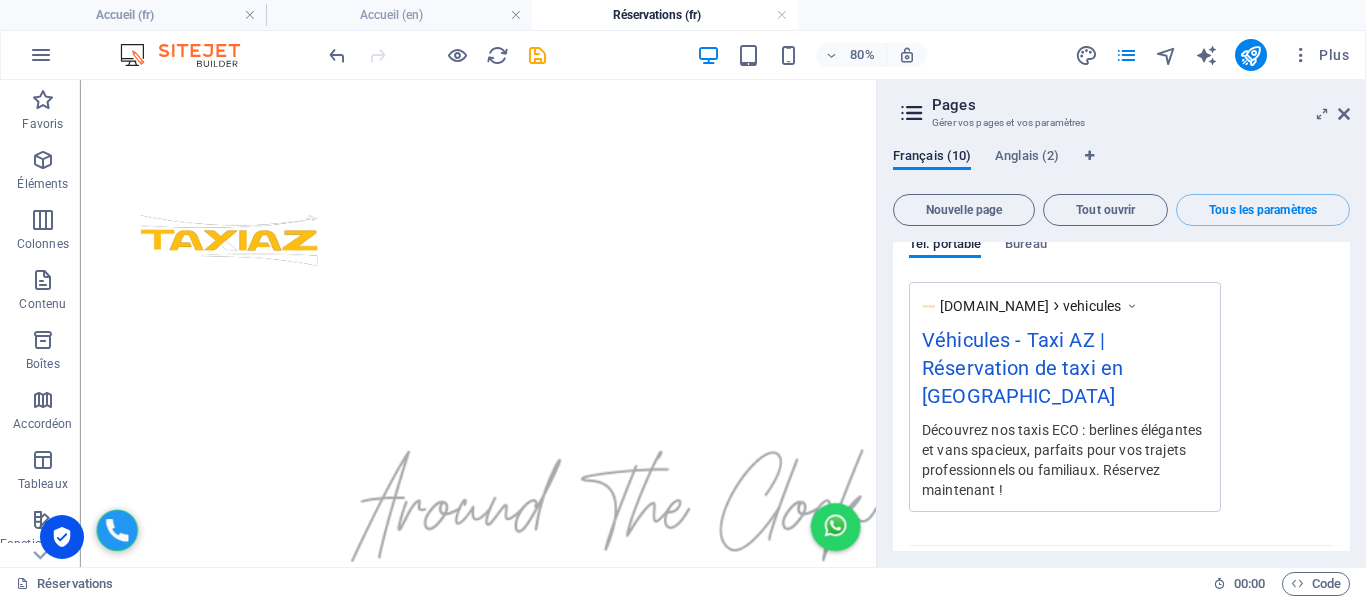 type on "Découvrez nos taxis ECO : berlines élégantes et vans spacieux, parfaits pour vos trajets professionnels ou familiaux. Réservez maintenant !" 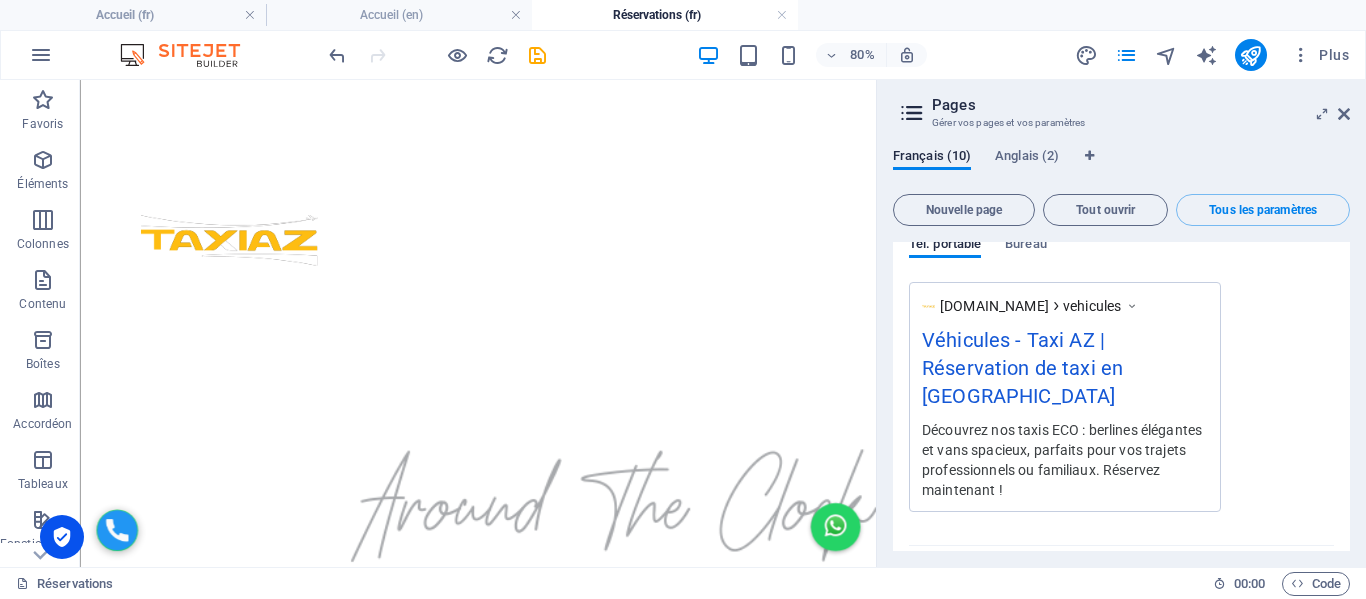 type on "taxis ECO, berlines élégantes, vans spacieux, véhicule de transport, réservation VTC, trajet professionnel" 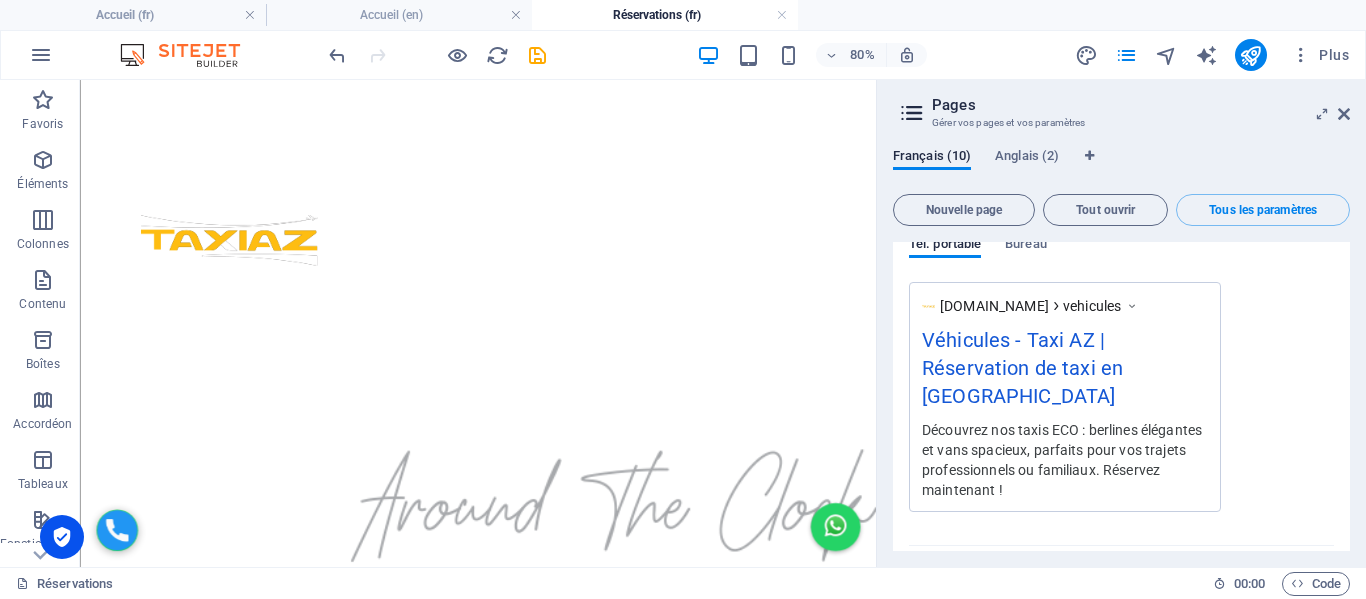scroll, scrollTop: 6500, scrollLeft: 0, axis: vertical 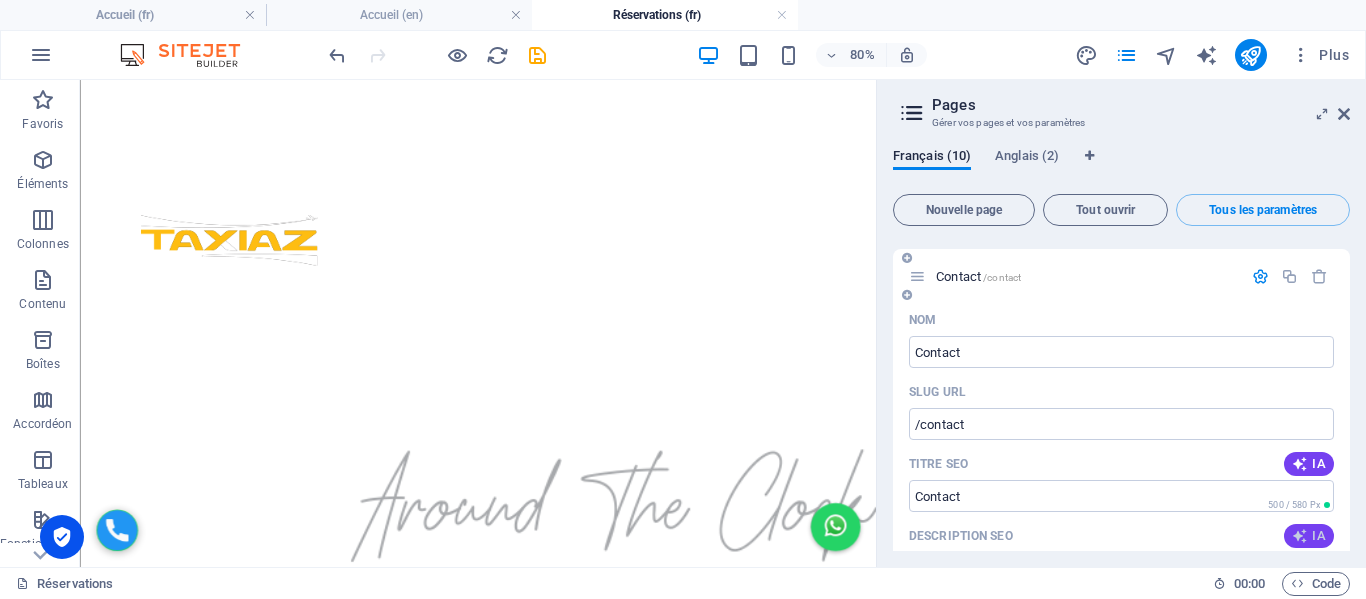click on "IA" at bounding box center [1309, 536] 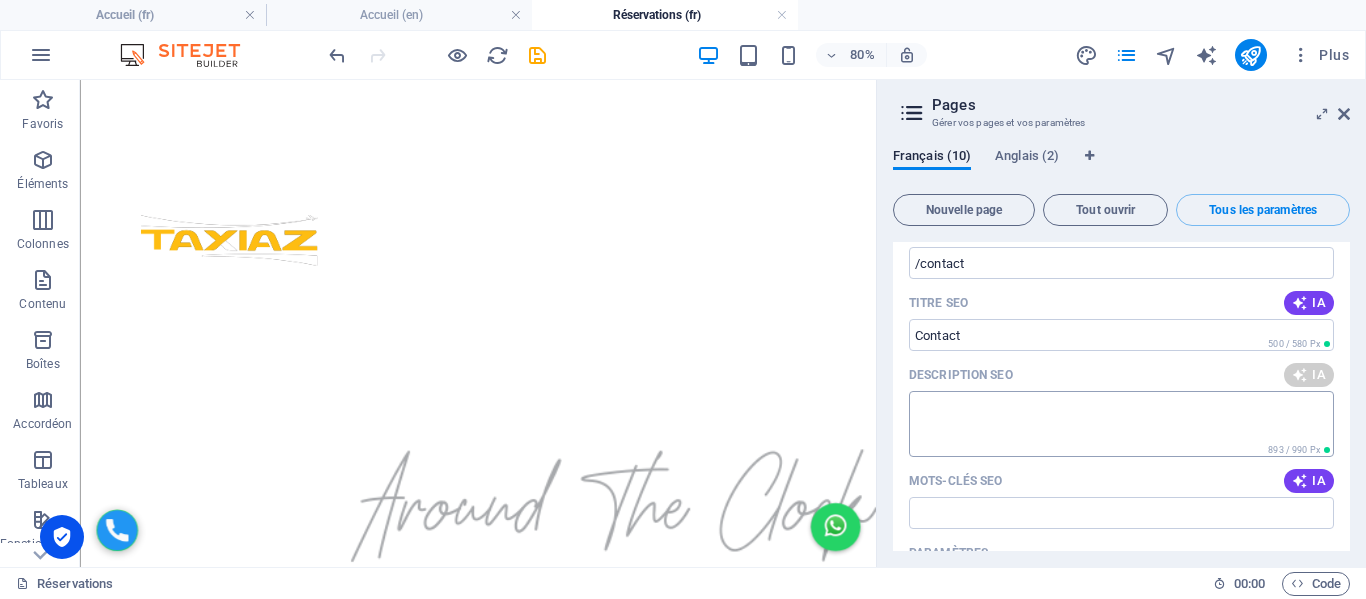 scroll, scrollTop: 6700, scrollLeft: 0, axis: vertical 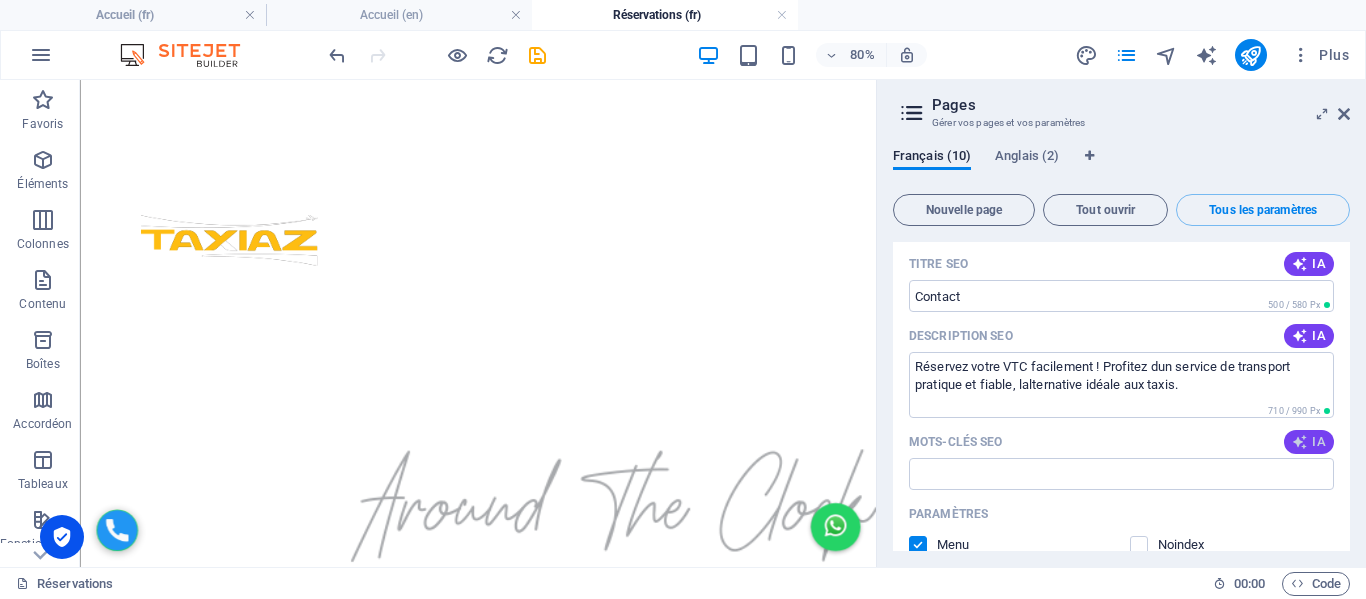 type on "Réservez votre VTC facilement ! Profitez dun service de transport pratique et fiable, lalternative idéale aux taxis." 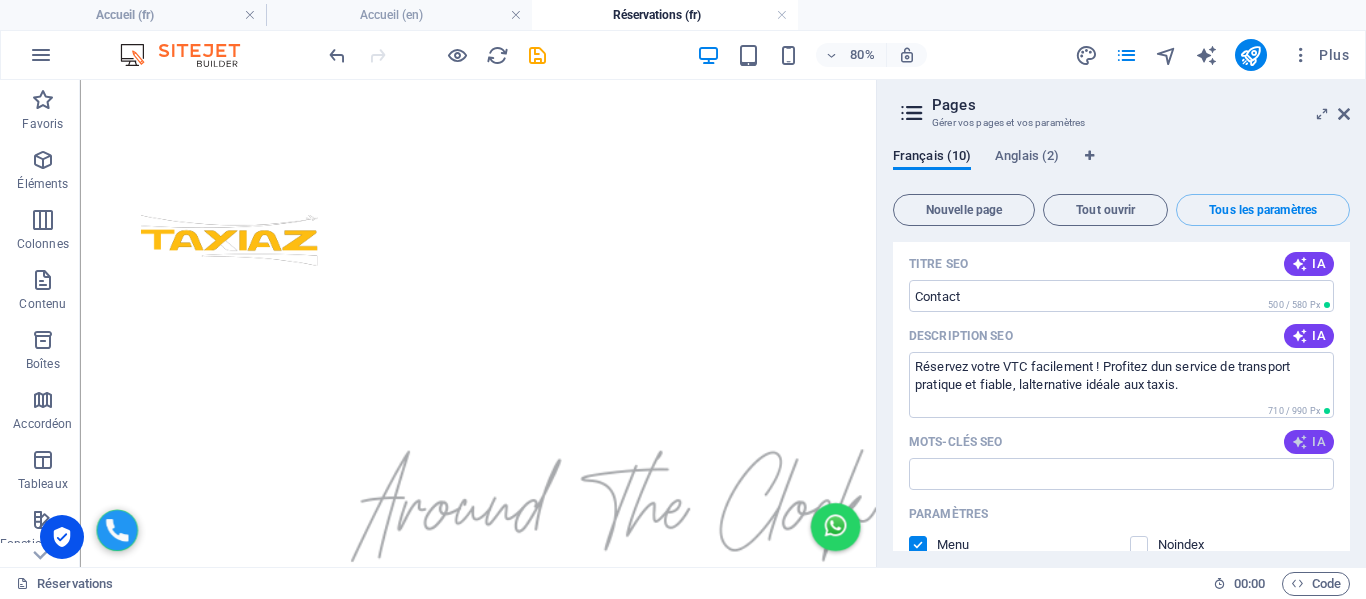 click on "IA" at bounding box center (1309, 442) 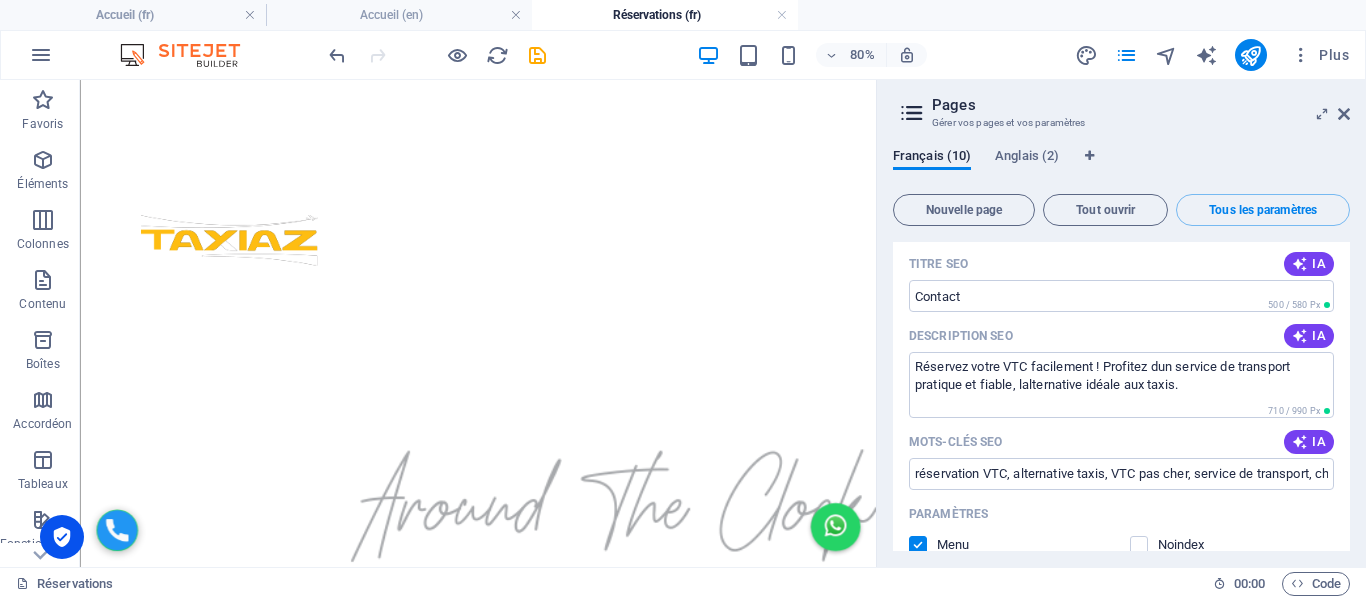 type on "réservation VTC, alternative taxis, VTC pas cher, service de transport, chauffeur privé, transport à la demande" 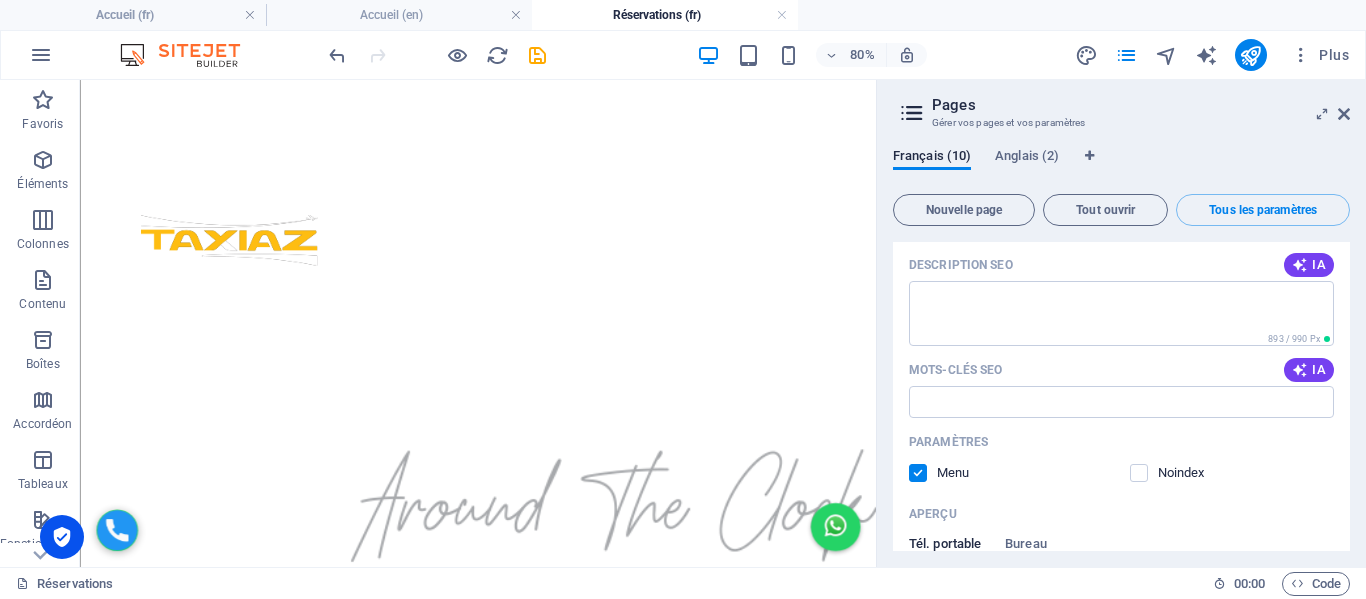 scroll, scrollTop: 8779, scrollLeft: 0, axis: vertical 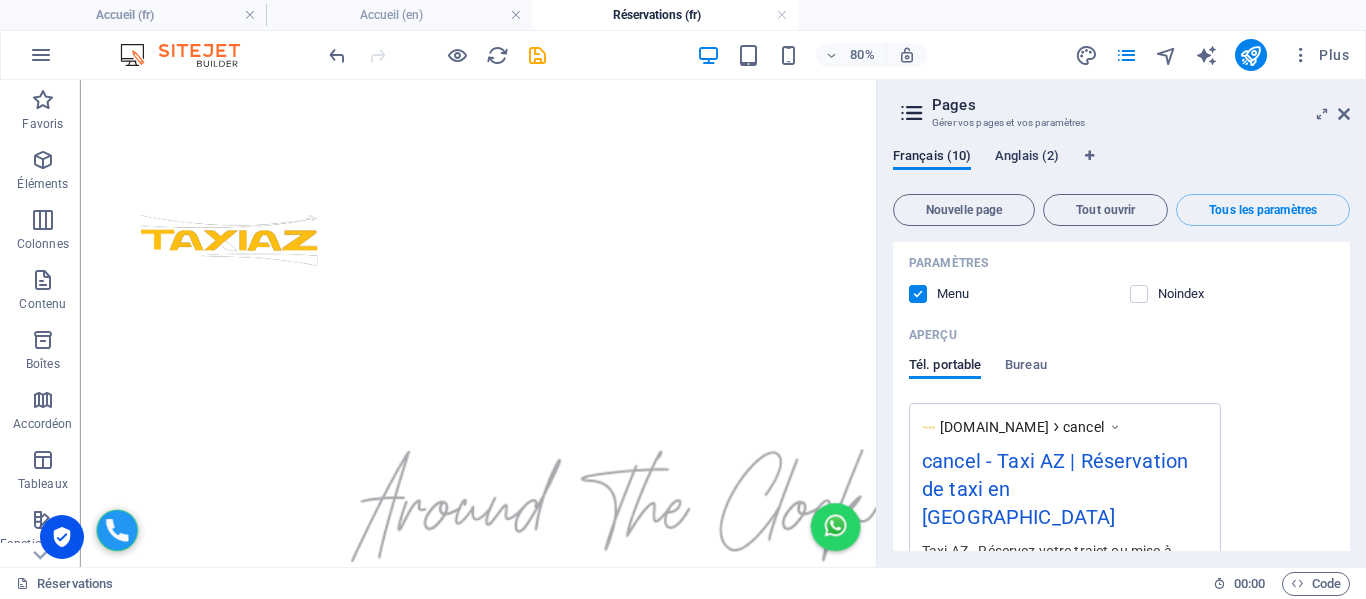 click on "Anglais (2)" at bounding box center [1027, 158] 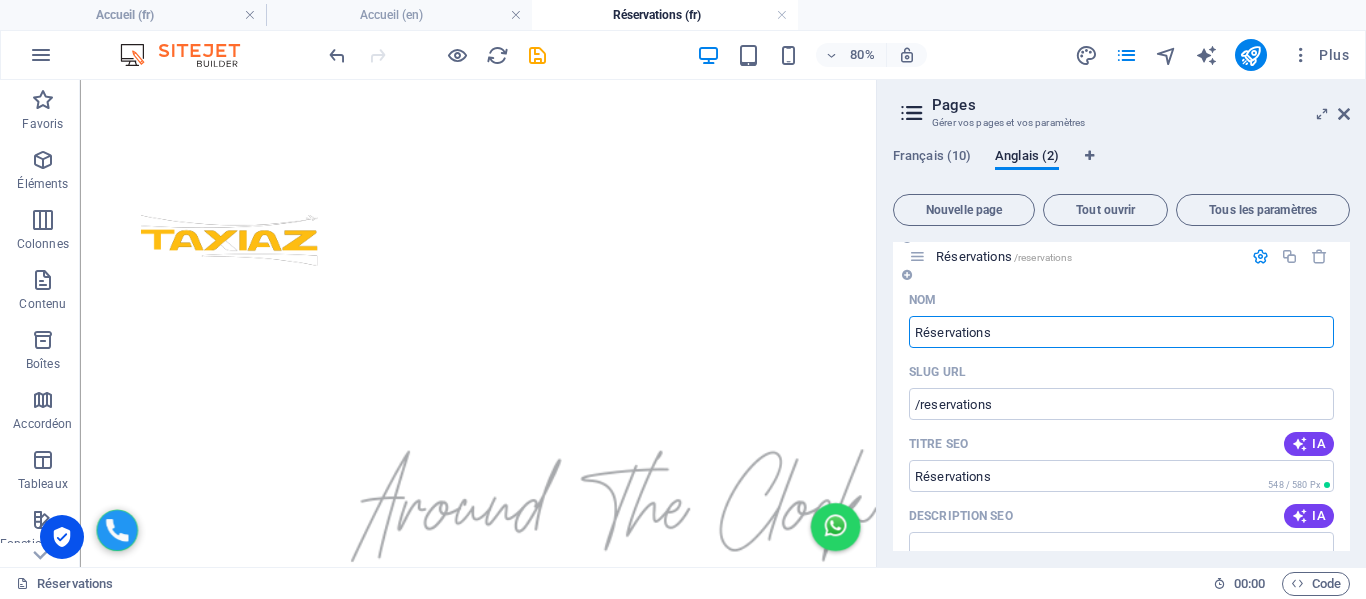 scroll, scrollTop: 0, scrollLeft: 0, axis: both 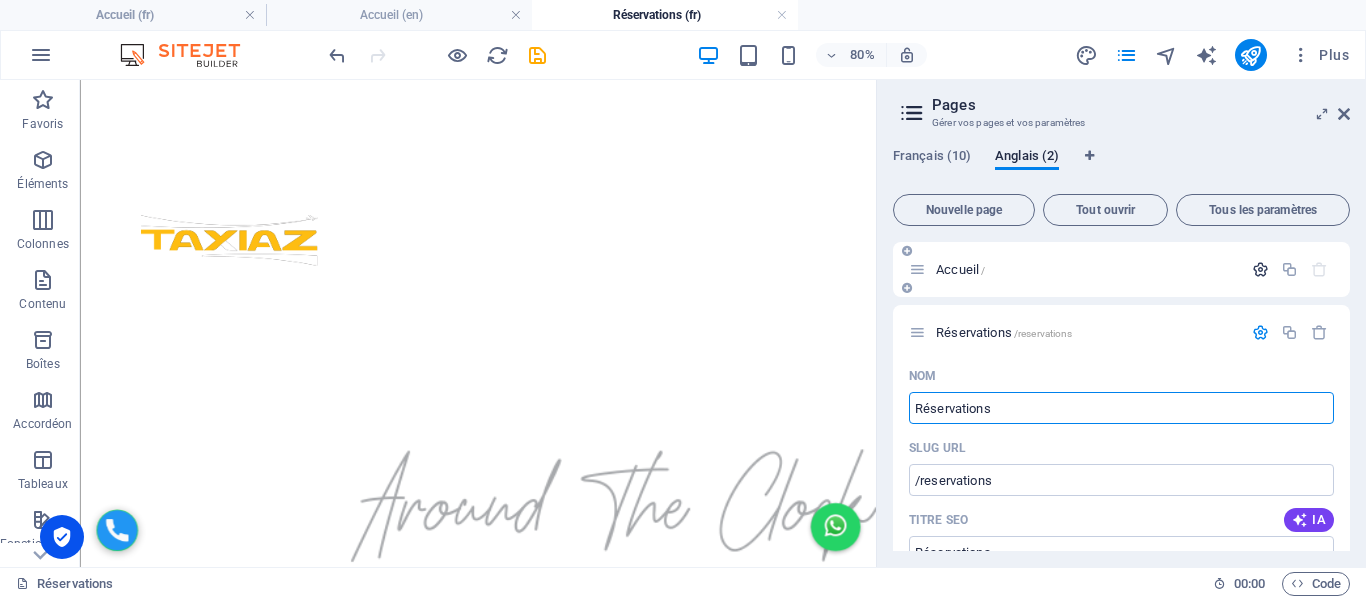 click at bounding box center [1260, 269] 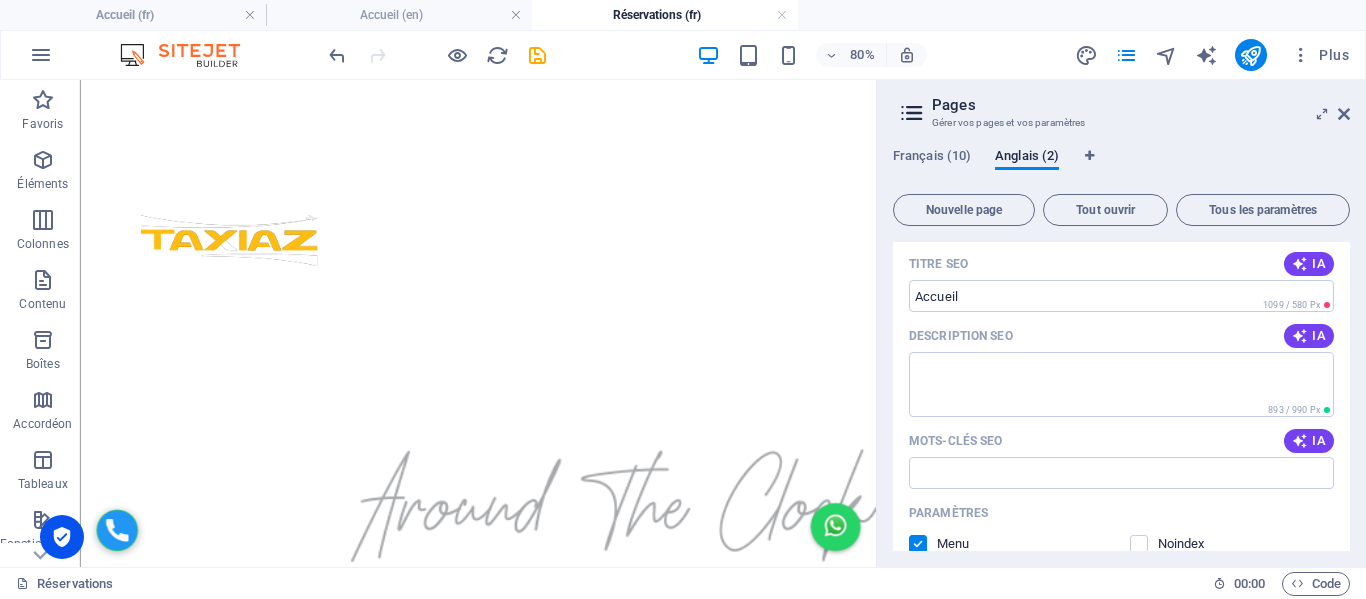 scroll, scrollTop: 200, scrollLeft: 0, axis: vertical 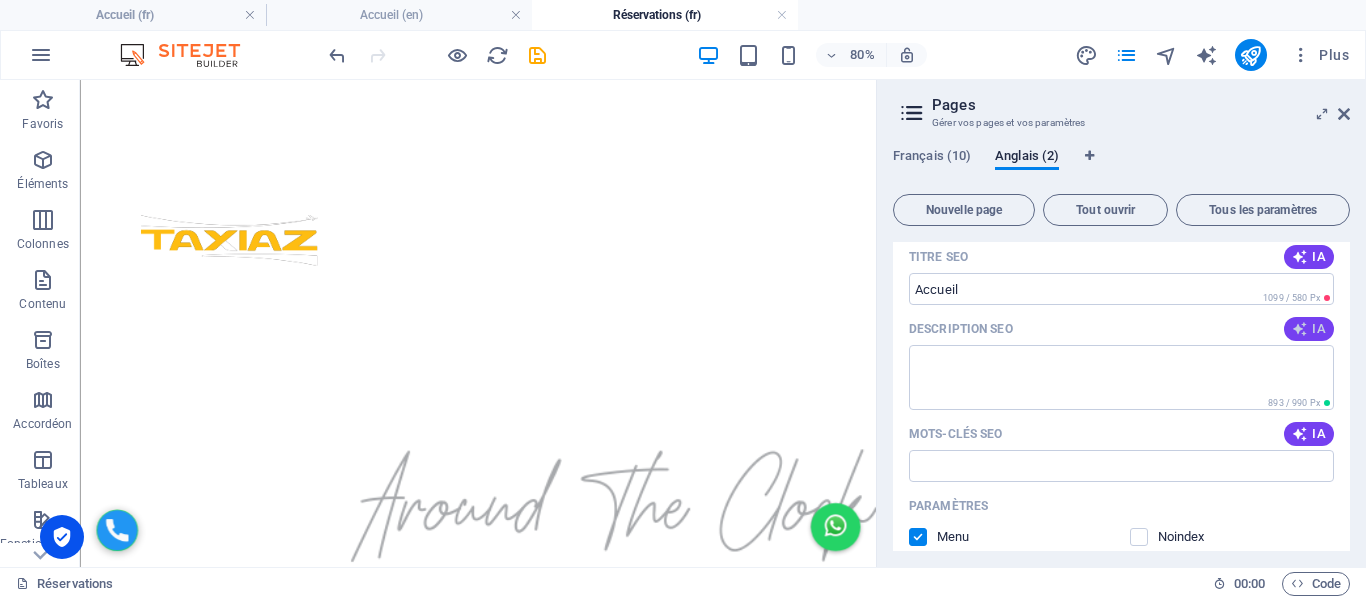 click on "Description SEO IA" at bounding box center [1121, 329] 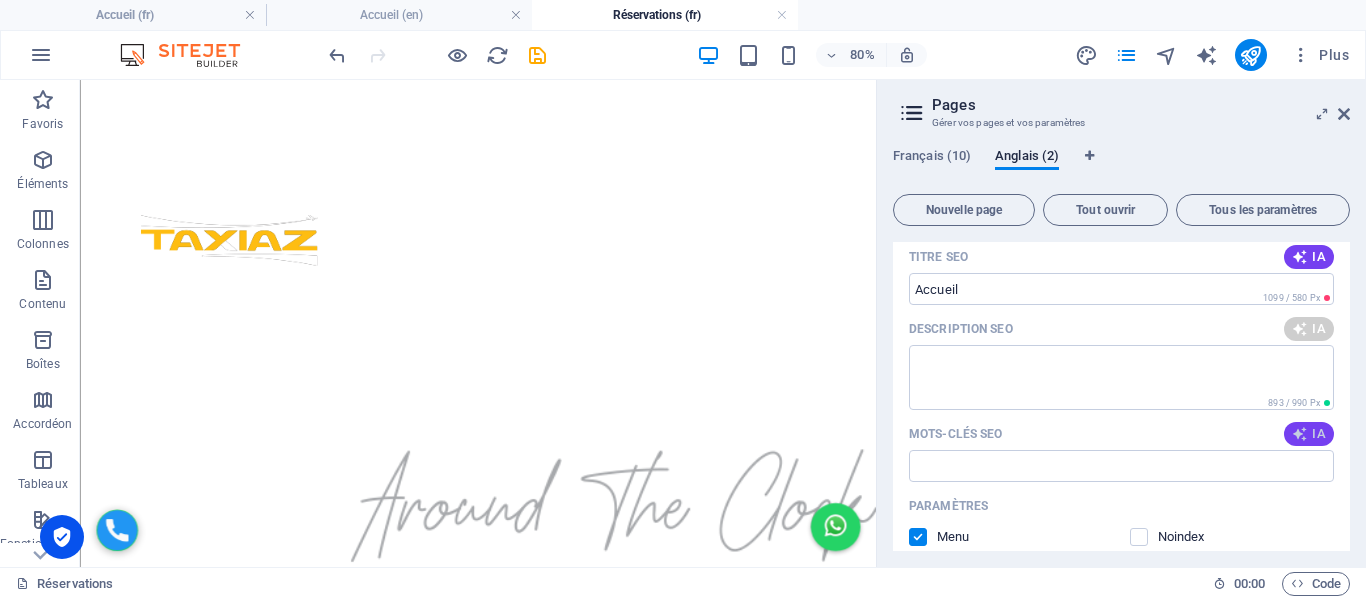 type on "Experience premium VTC services in Paris with Taxi AZ: punctual drivers, modern vehicles, and competitive rates 24/7." 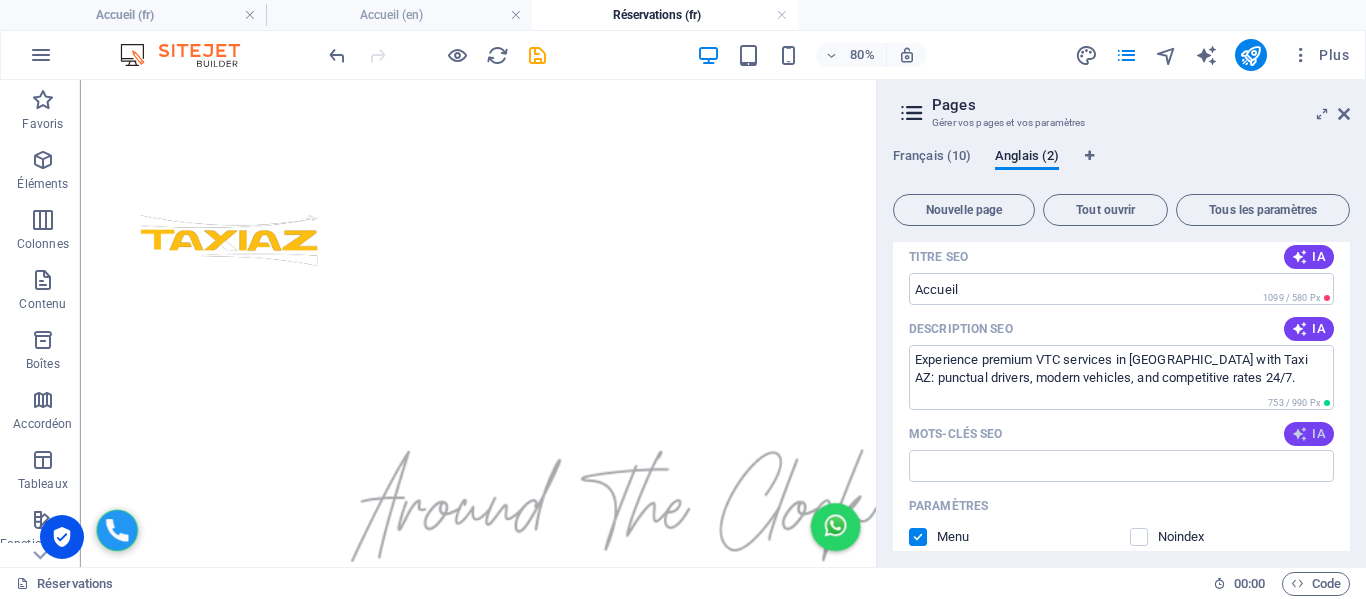 click on "IA" at bounding box center (1309, 434) 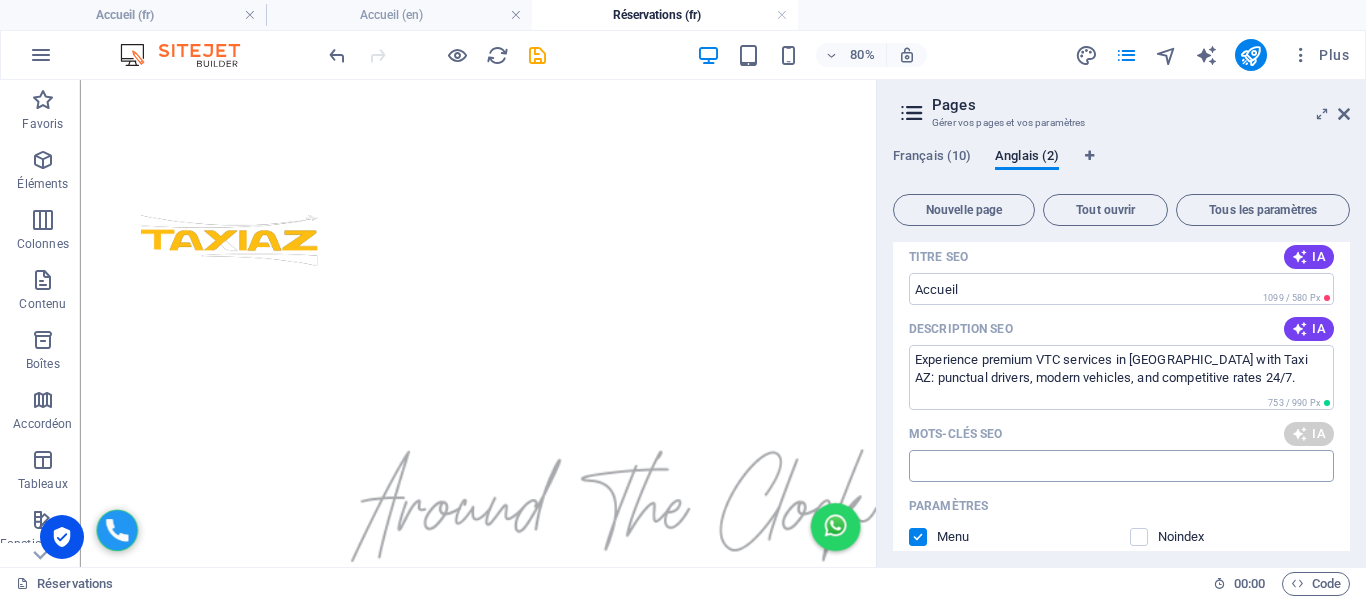 type on "VTC Paris, chauffeur privé, transfert aéroport, service de transport, taxi abordable, voiture de luxe" 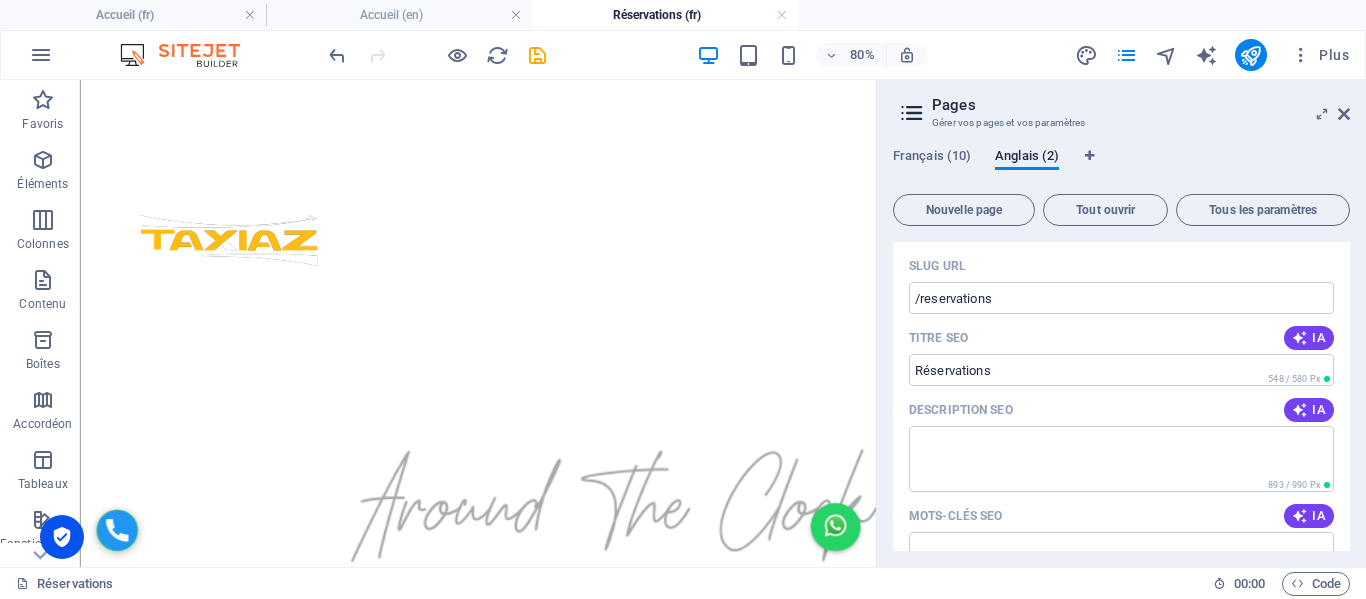 scroll, scrollTop: 1100, scrollLeft: 0, axis: vertical 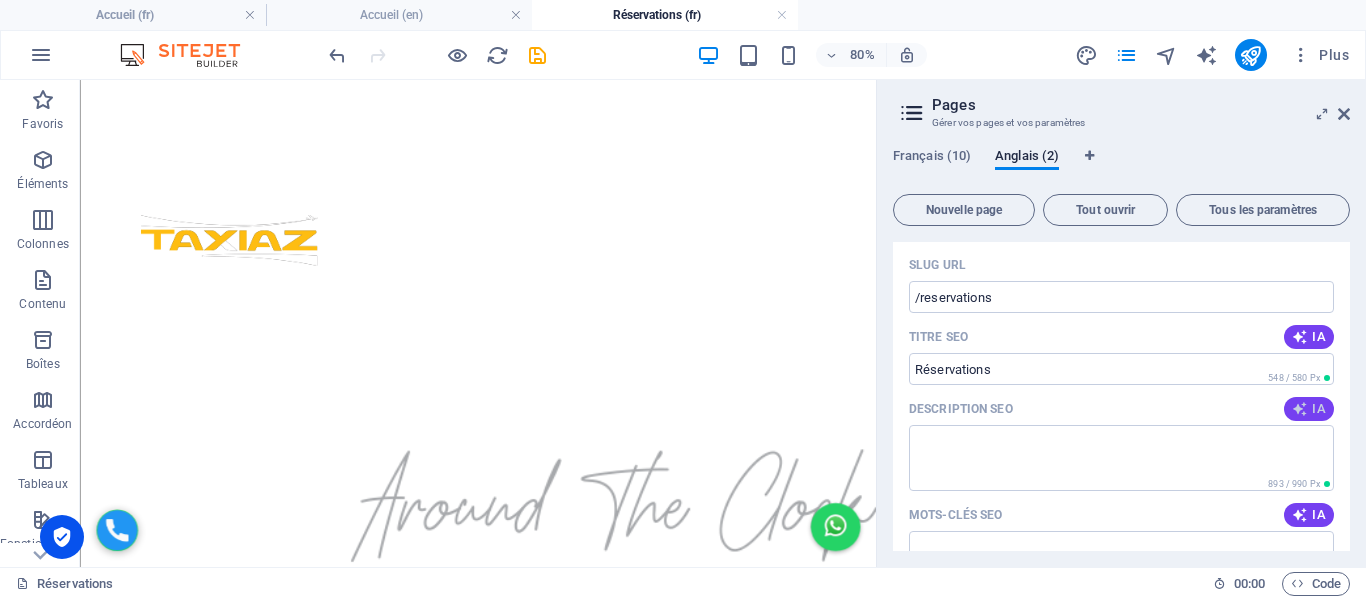click on "IA" at bounding box center (1309, 409) 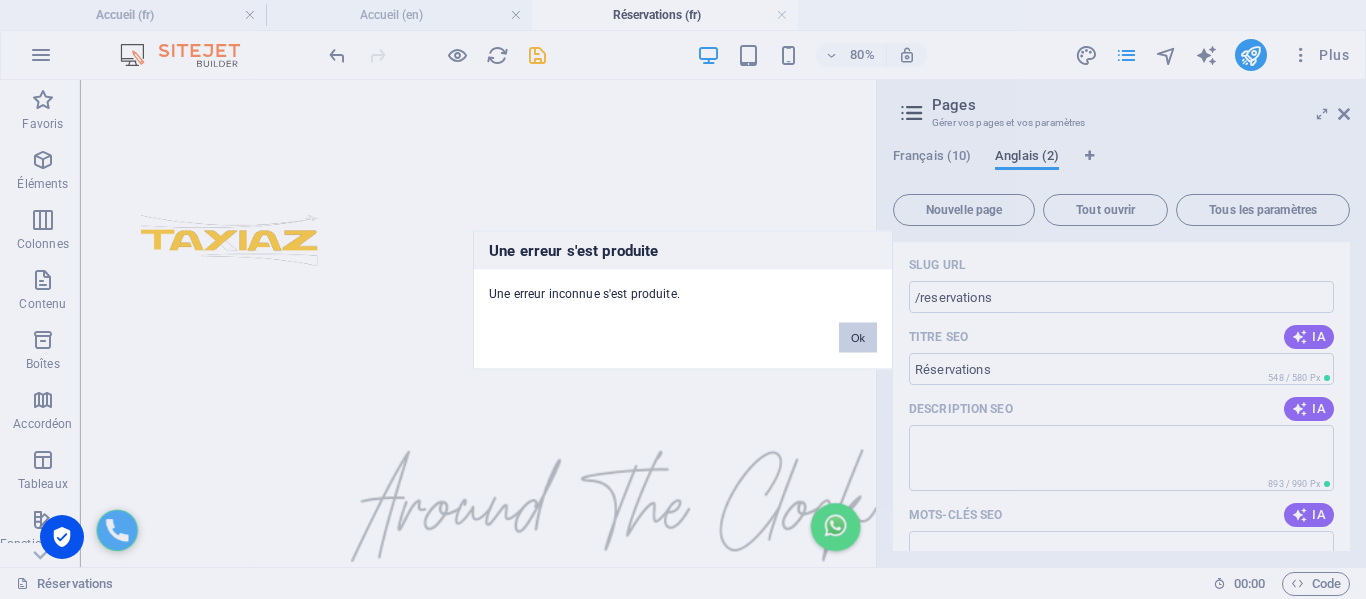 click on "Ok" at bounding box center (858, 337) 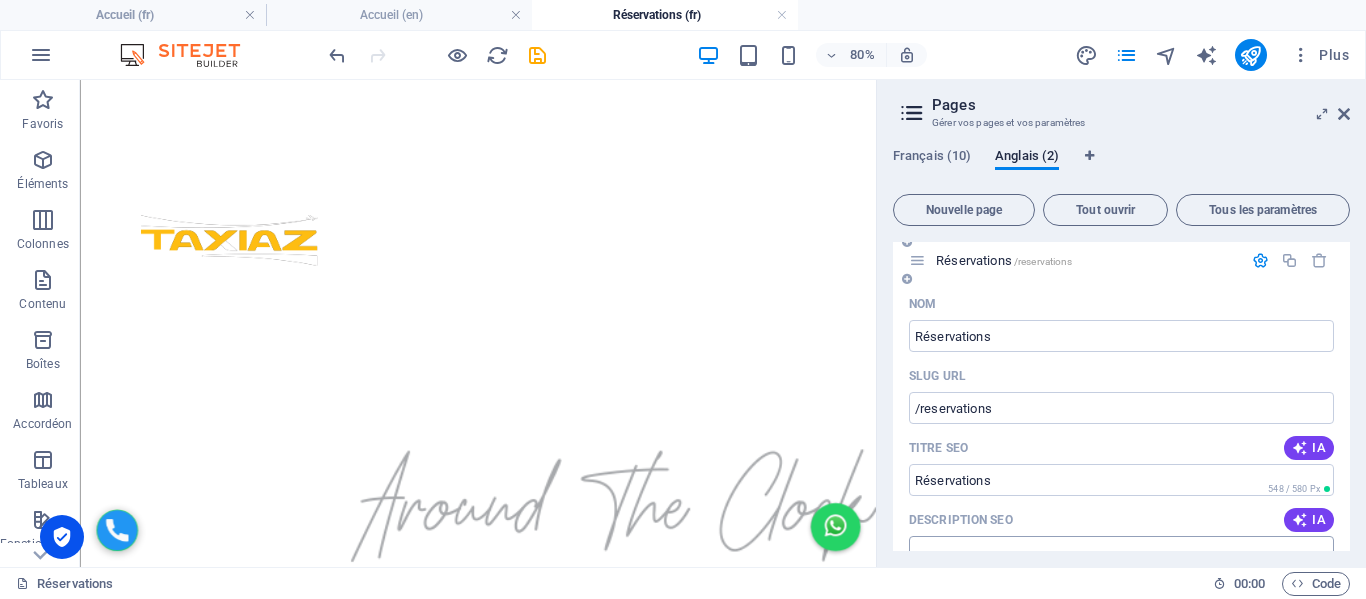 scroll, scrollTop: 900, scrollLeft: 0, axis: vertical 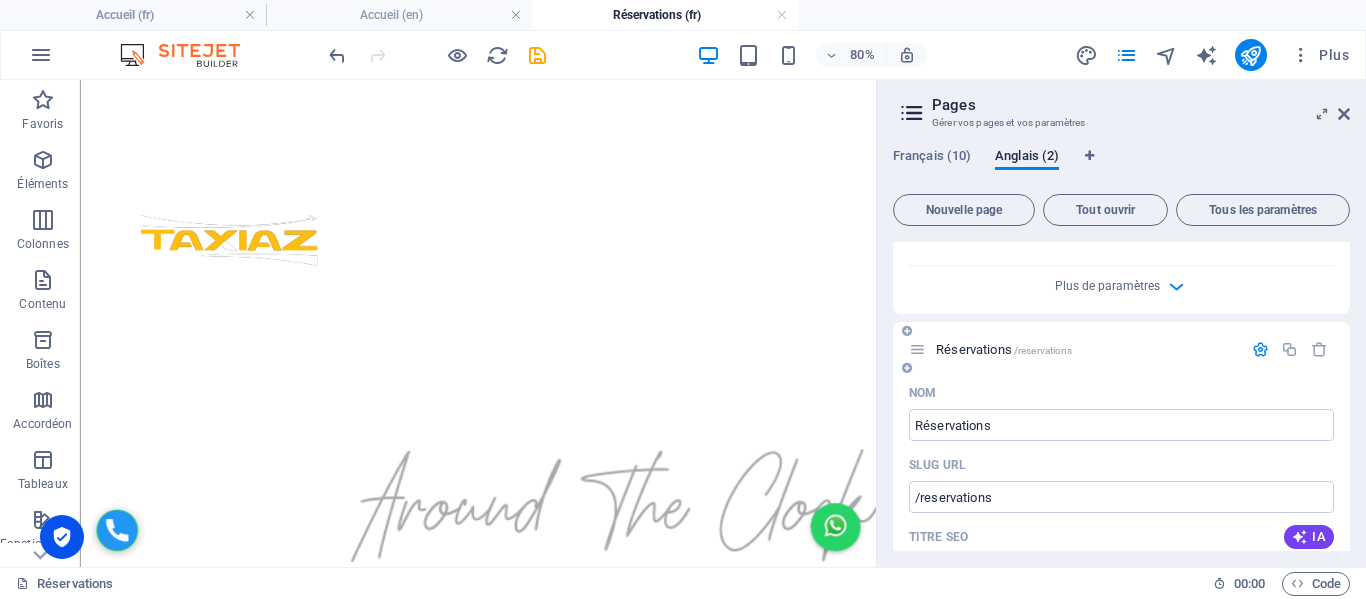 click on "Réservations /reservations" at bounding box center [1004, 349] 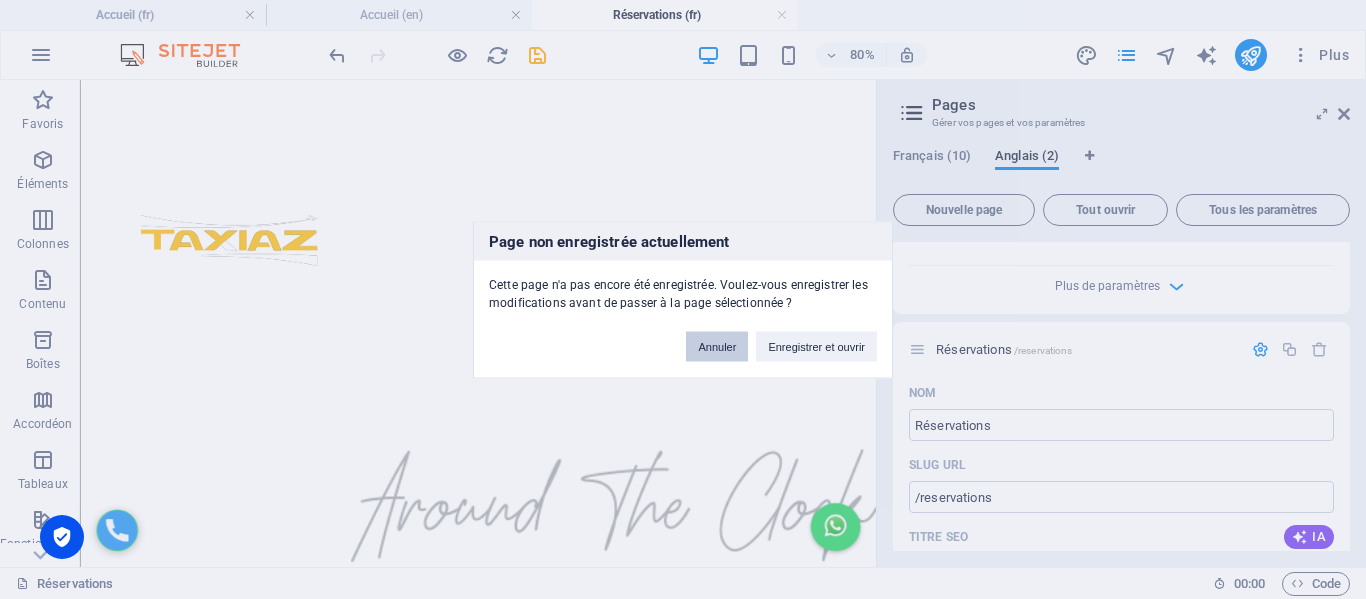 click on "Annuler" at bounding box center [717, 346] 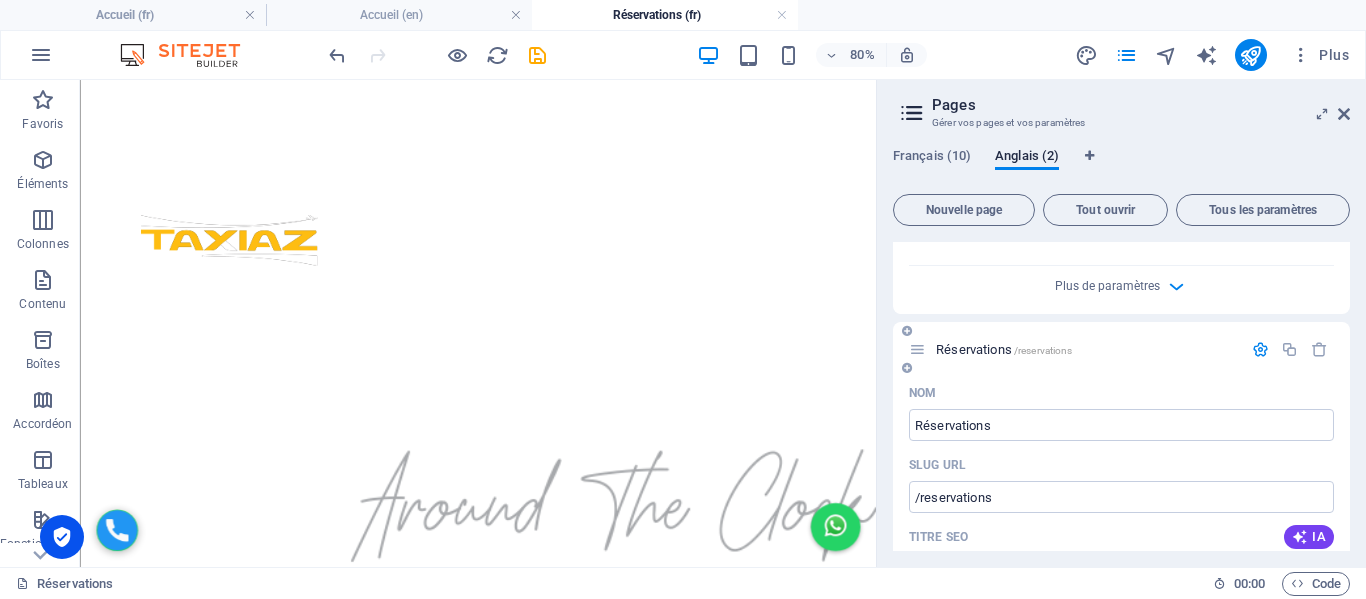 click at bounding box center (1260, 349) 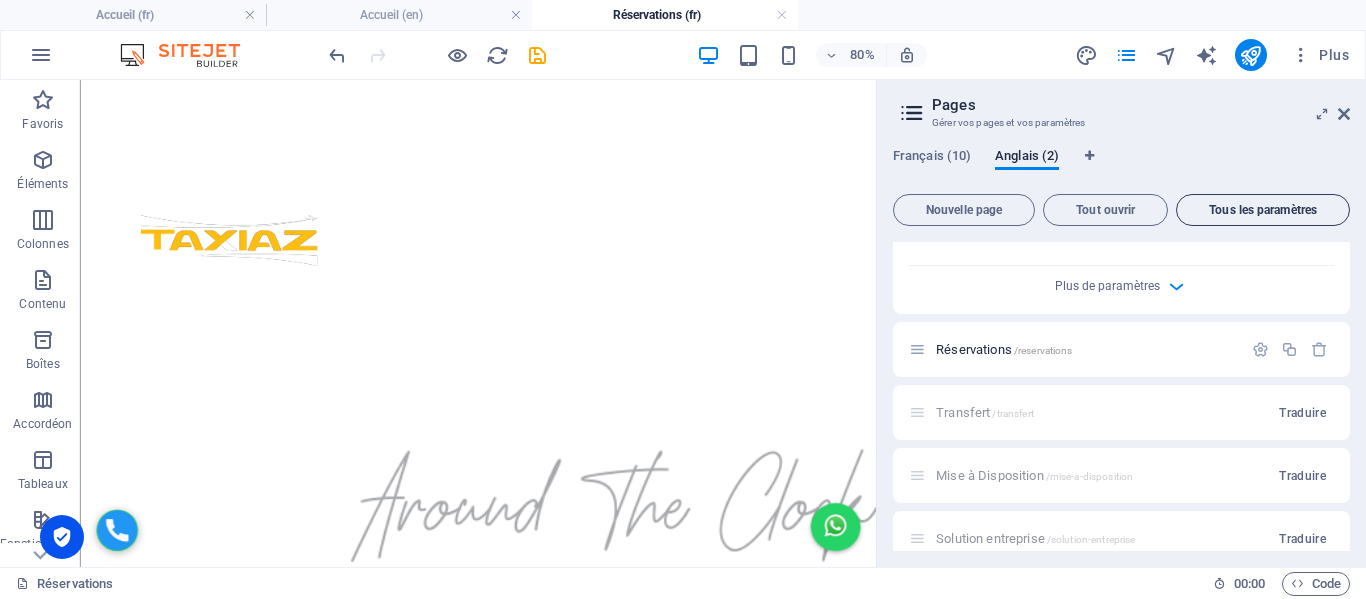 drag, startPoint x: 1244, startPoint y: 212, endPoint x: 1243, endPoint y: 225, distance: 13.038404 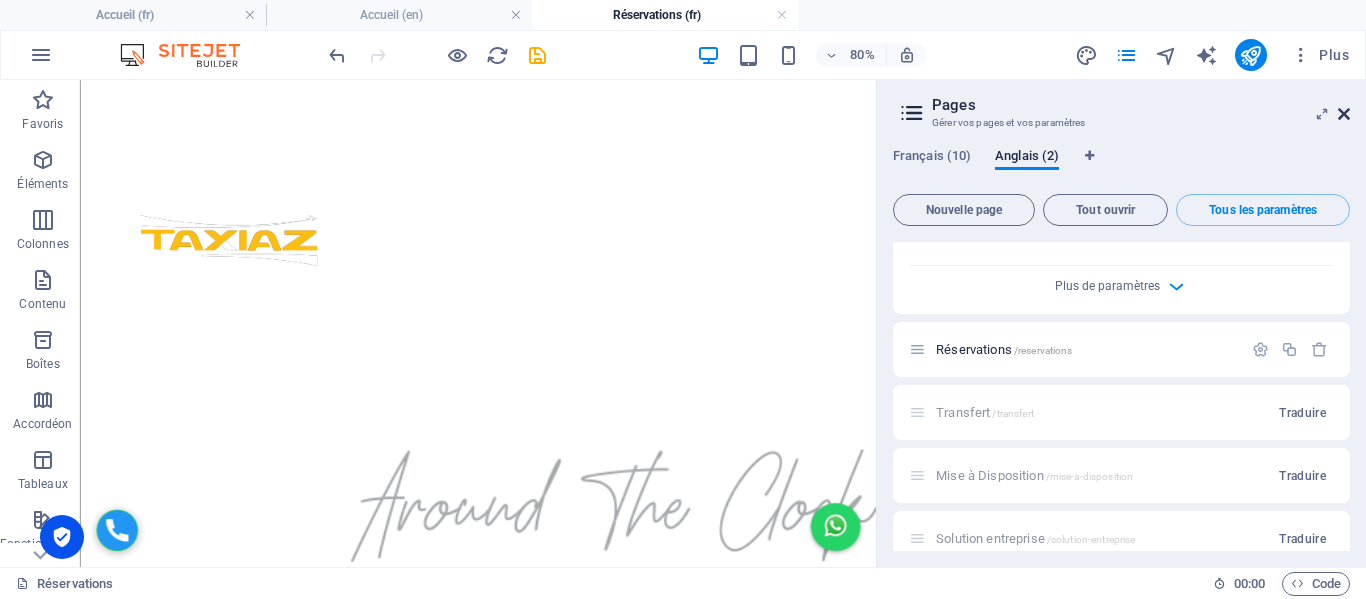 click at bounding box center (1344, 114) 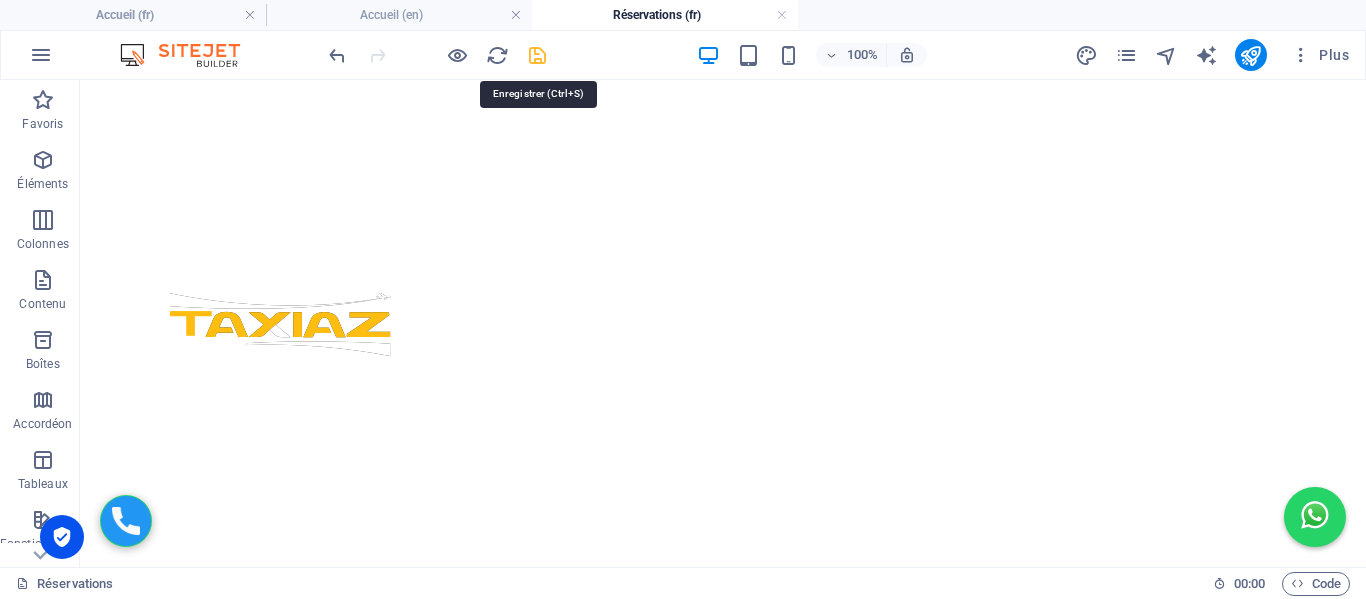 click at bounding box center (537, 55) 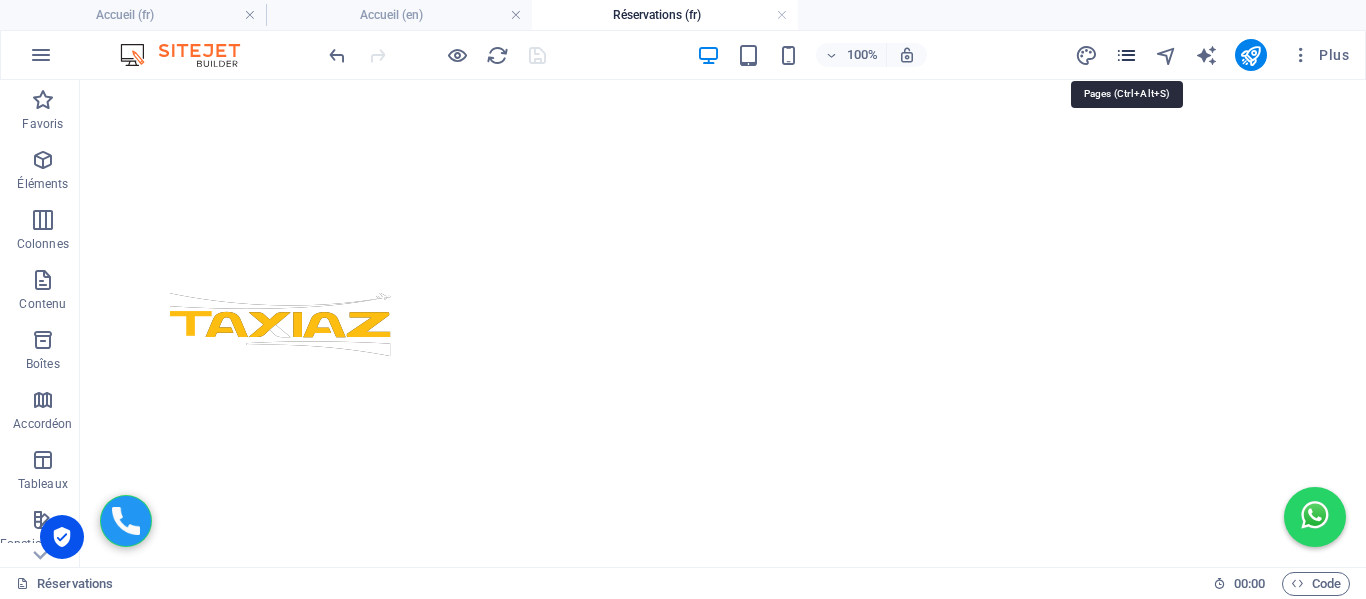 click at bounding box center [1126, 55] 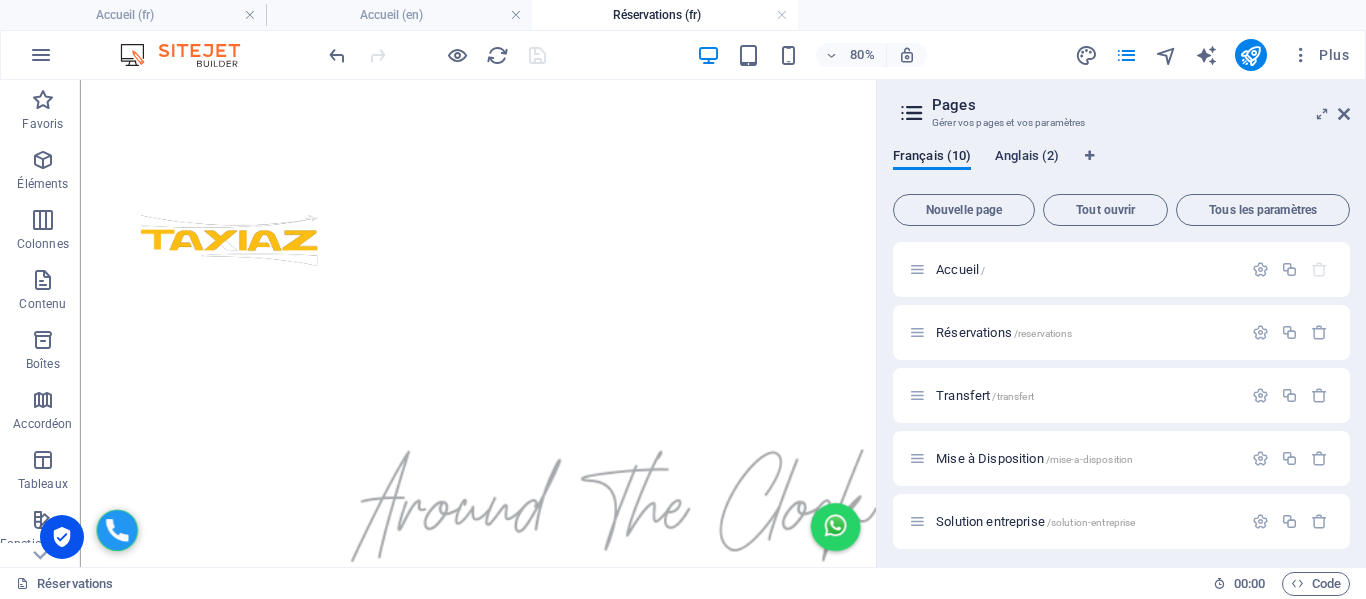 click on "Anglais (2)" at bounding box center [1027, 158] 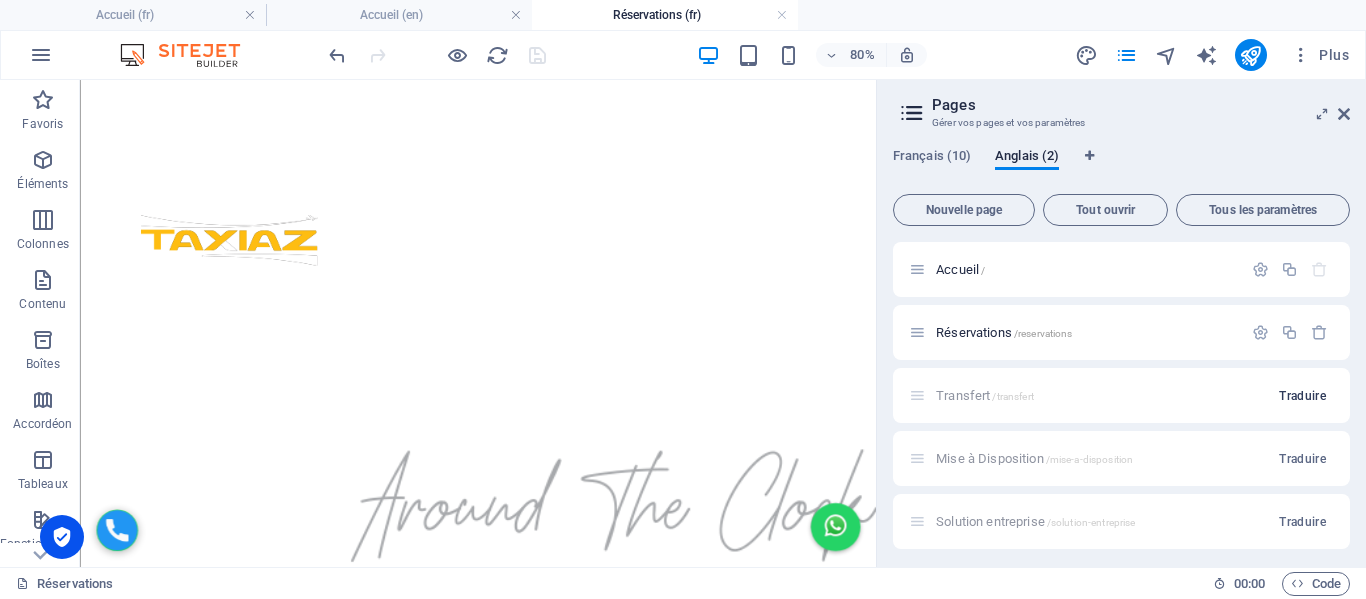 click on "Traduire" at bounding box center [1302, 396] 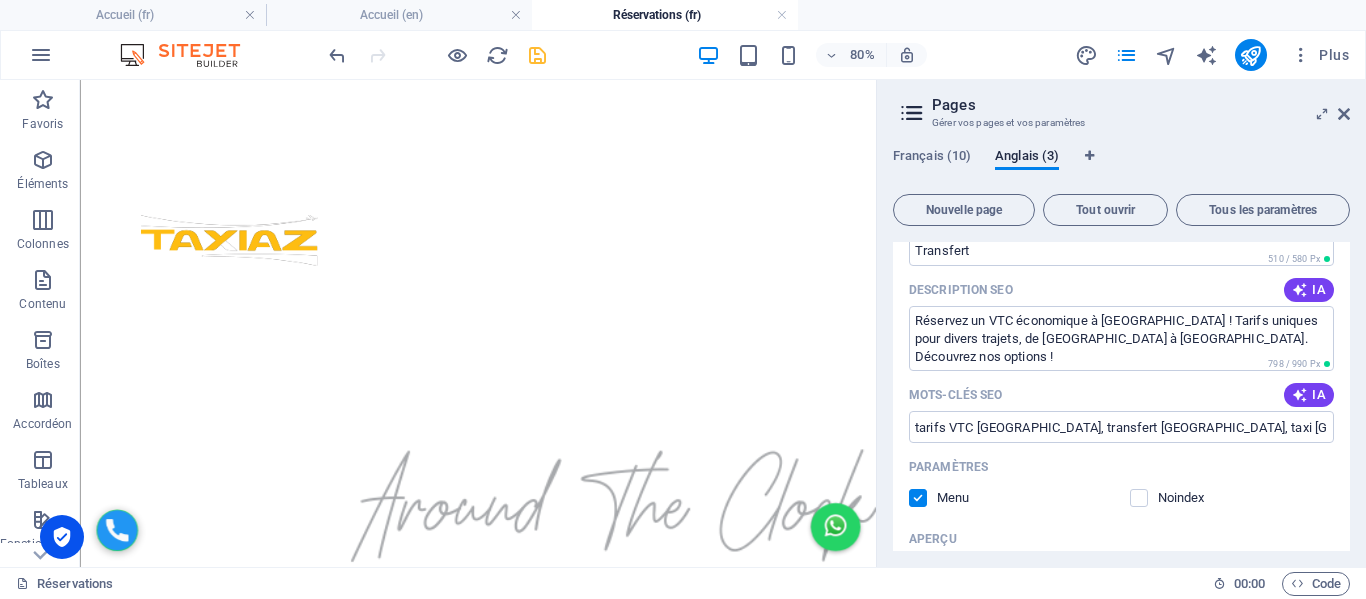 scroll, scrollTop: 400, scrollLeft: 0, axis: vertical 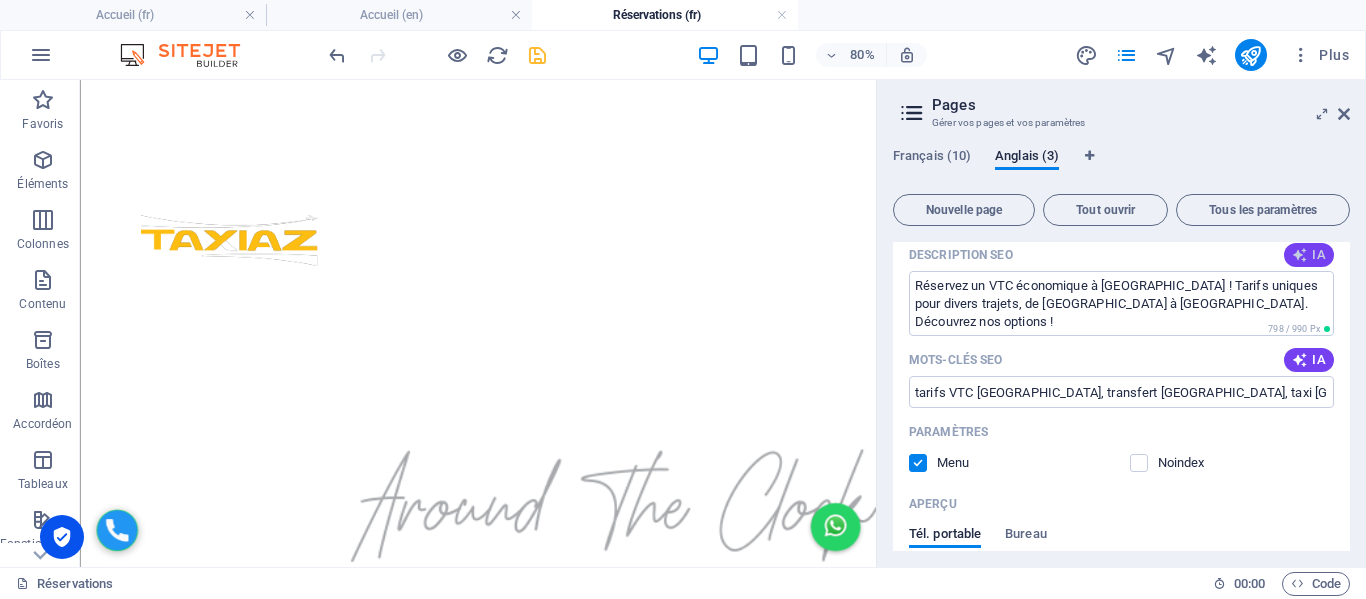 click on "IA" at bounding box center (1309, 255) 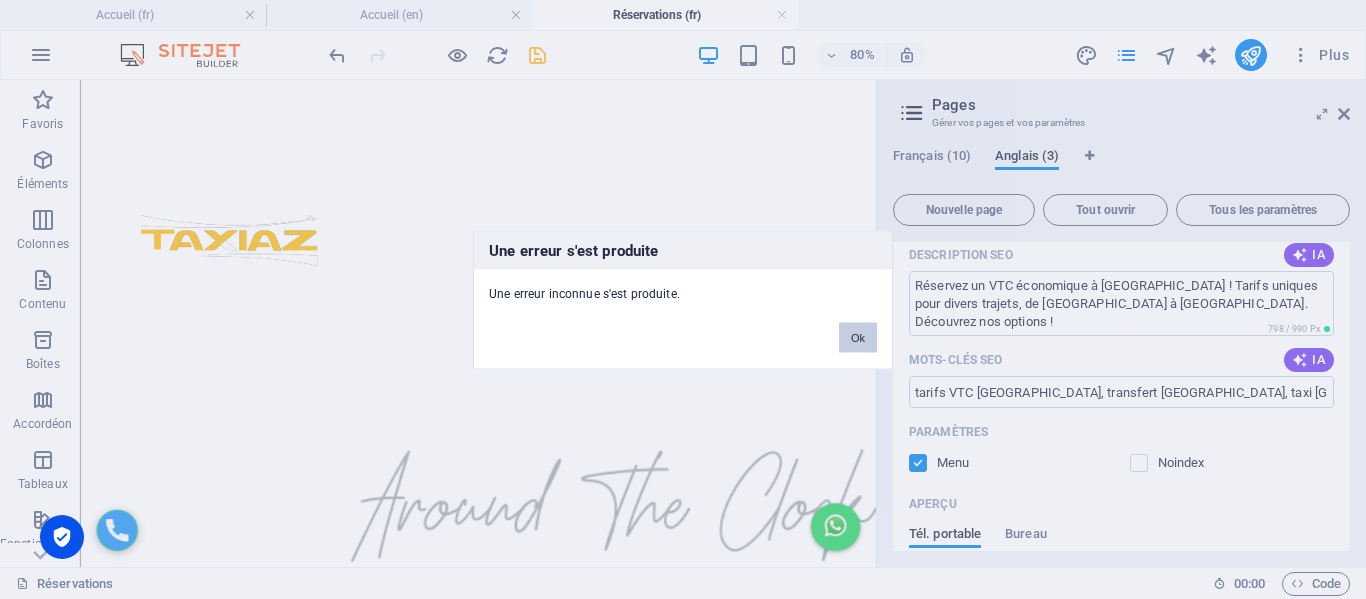 click on "Ok" at bounding box center [858, 337] 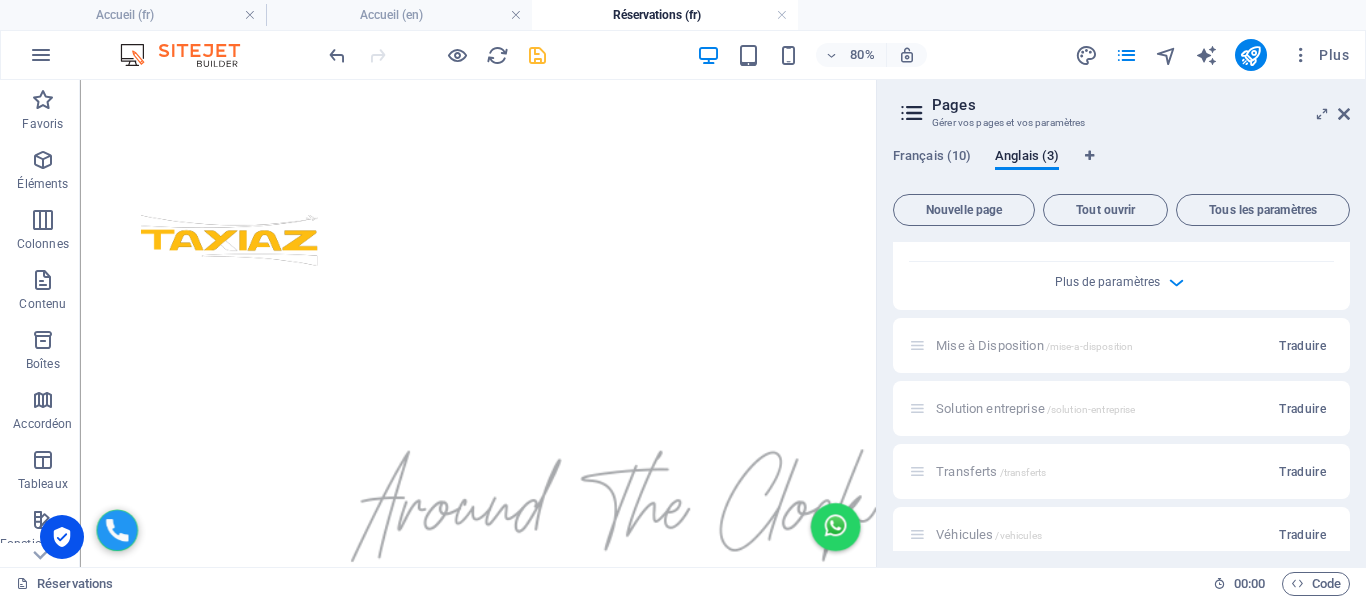 scroll, scrollTop: 1000, scrollLeft: 0, axis: vertical 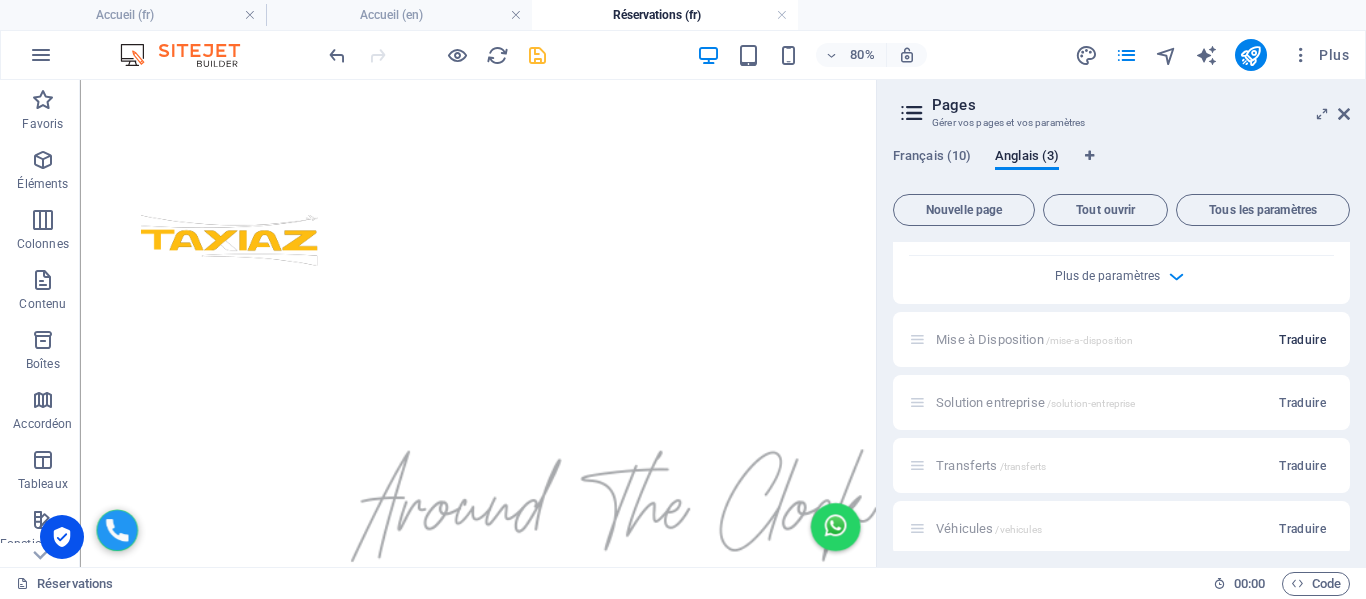click on "Traduire" at bounding box center [1302, 340] 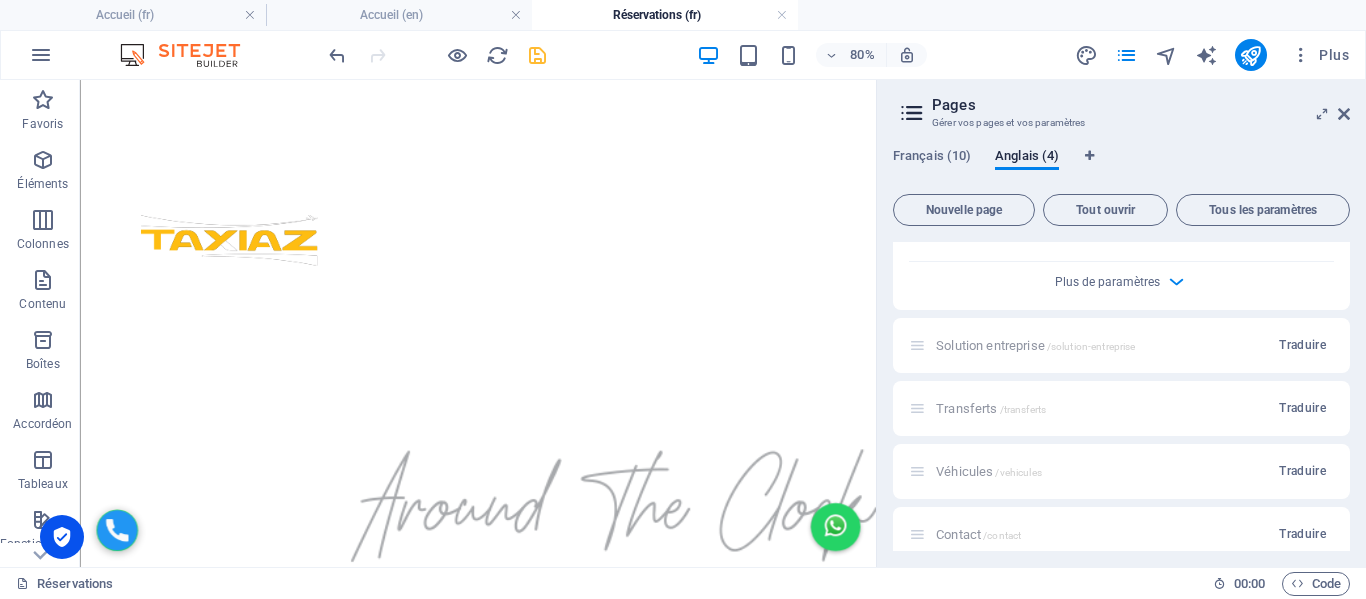 scroll, scrollTop: 1900, scrollLeft: 0, axis: vertical 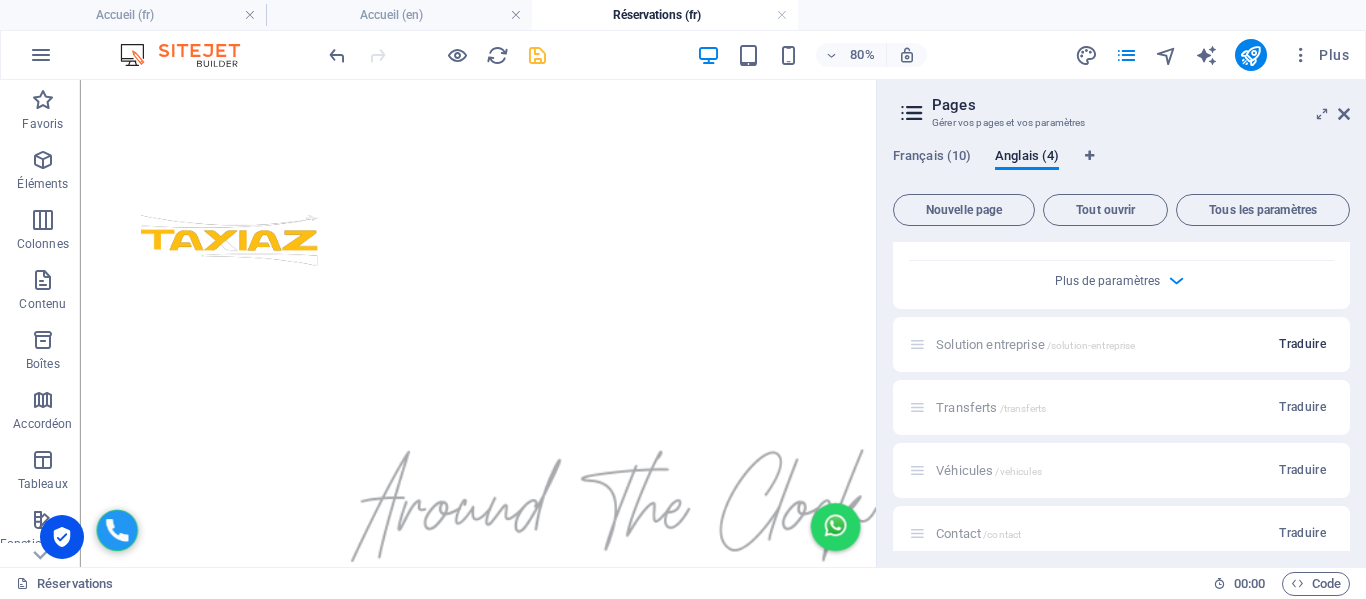 click on "Traduire" at bounding box center [1302, 344] 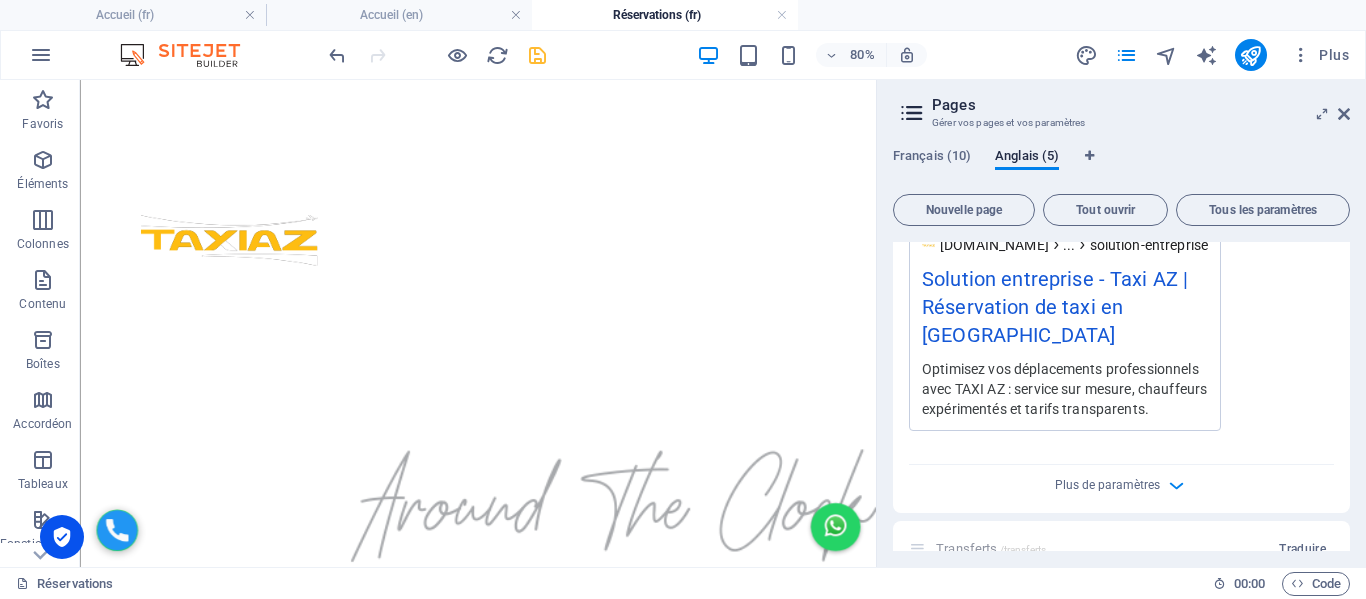 scroll, scrollTop: 2800, scrollLeft: 0, axis: vertical 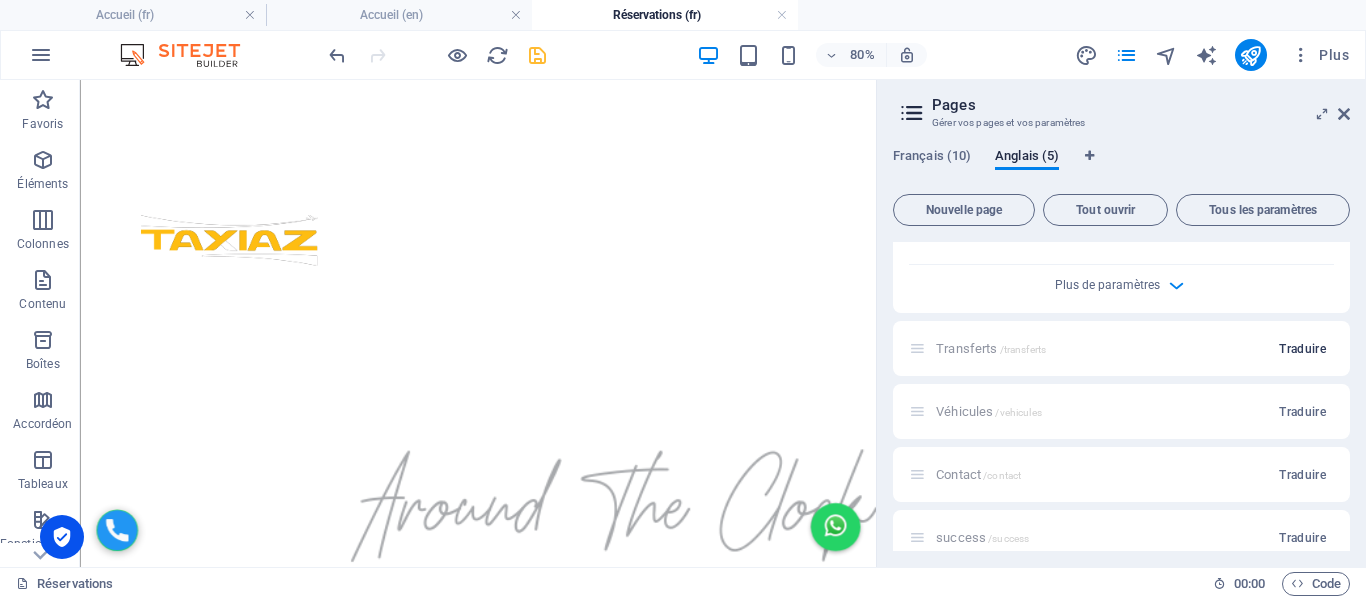 click on "Traduire" at bounding box center [1302, 349] 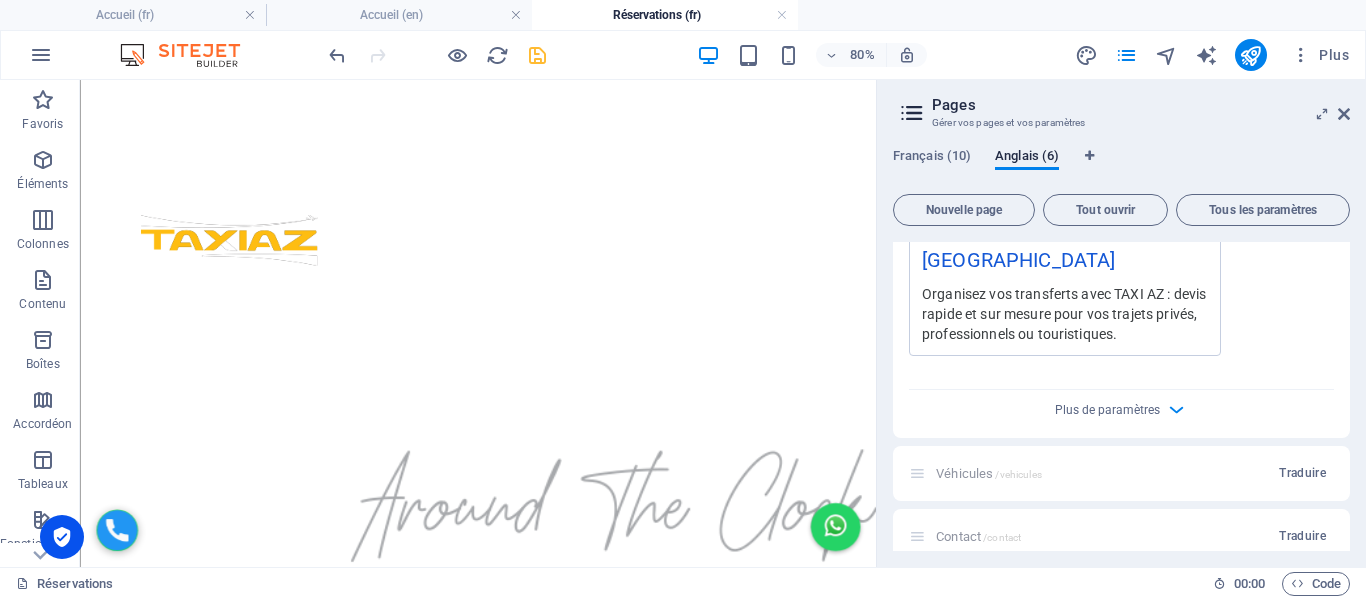 scroll, scrollTop: 3700, scrollLeft: 0, axis: vertical 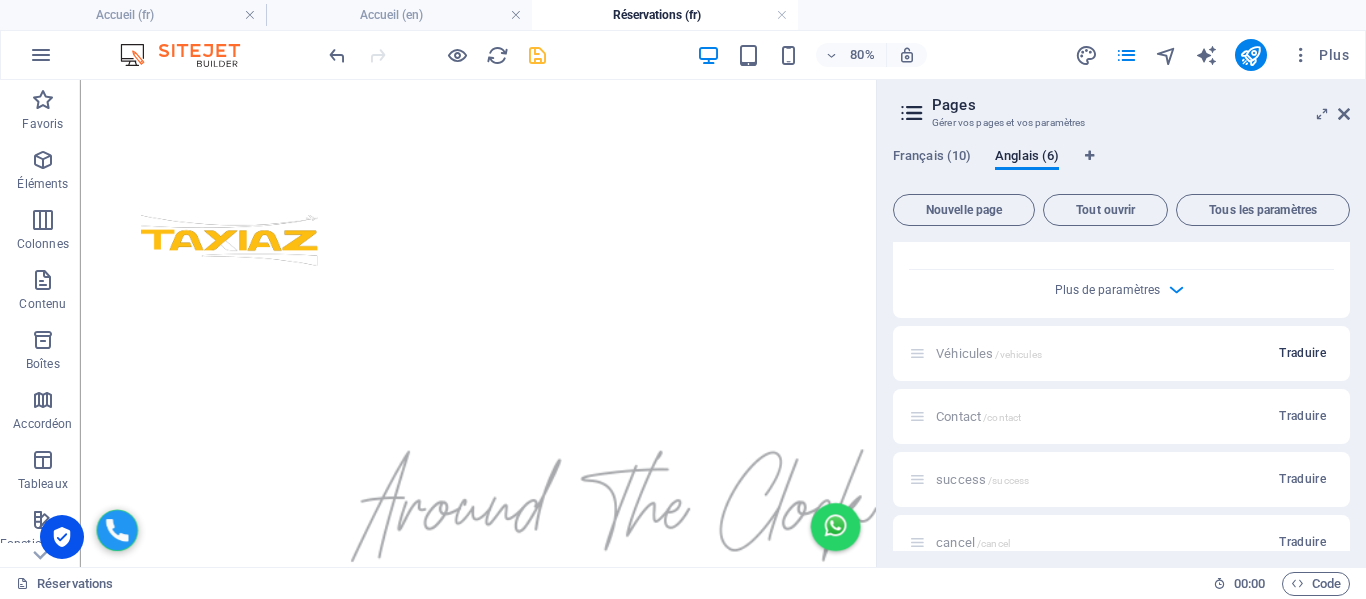 click on "Traduire" at bounding box center [1302, 353] 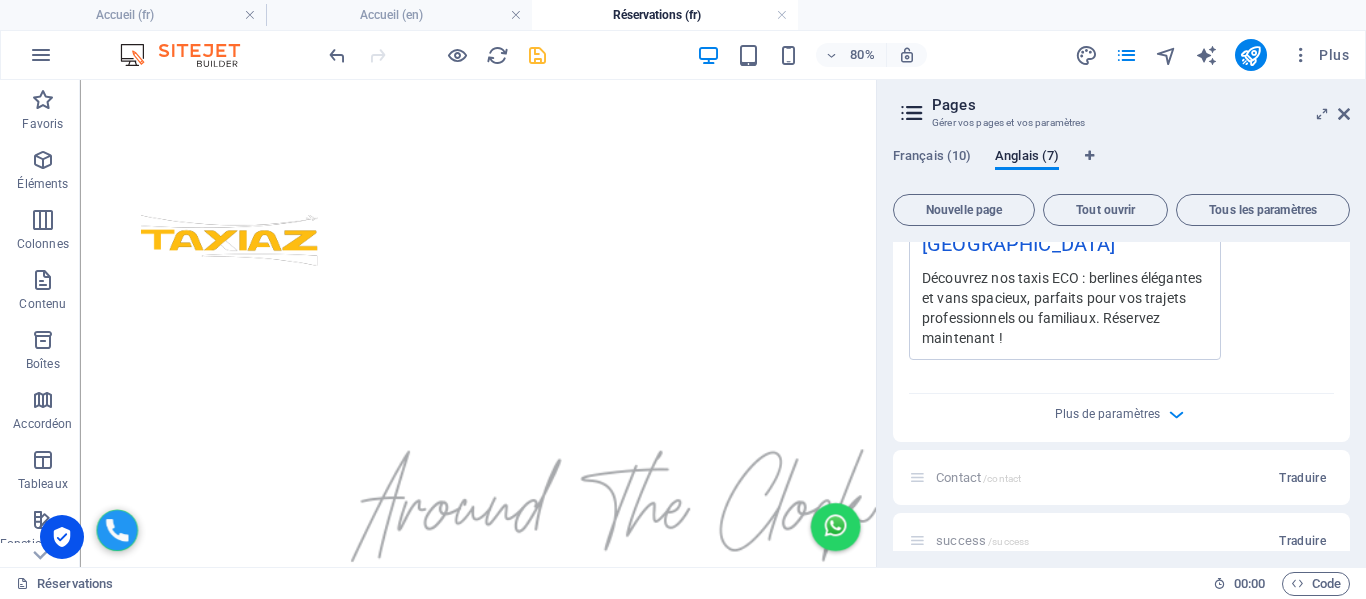 scroll, scrollTop: 4568, scrollLeft: 0, axis: vertical 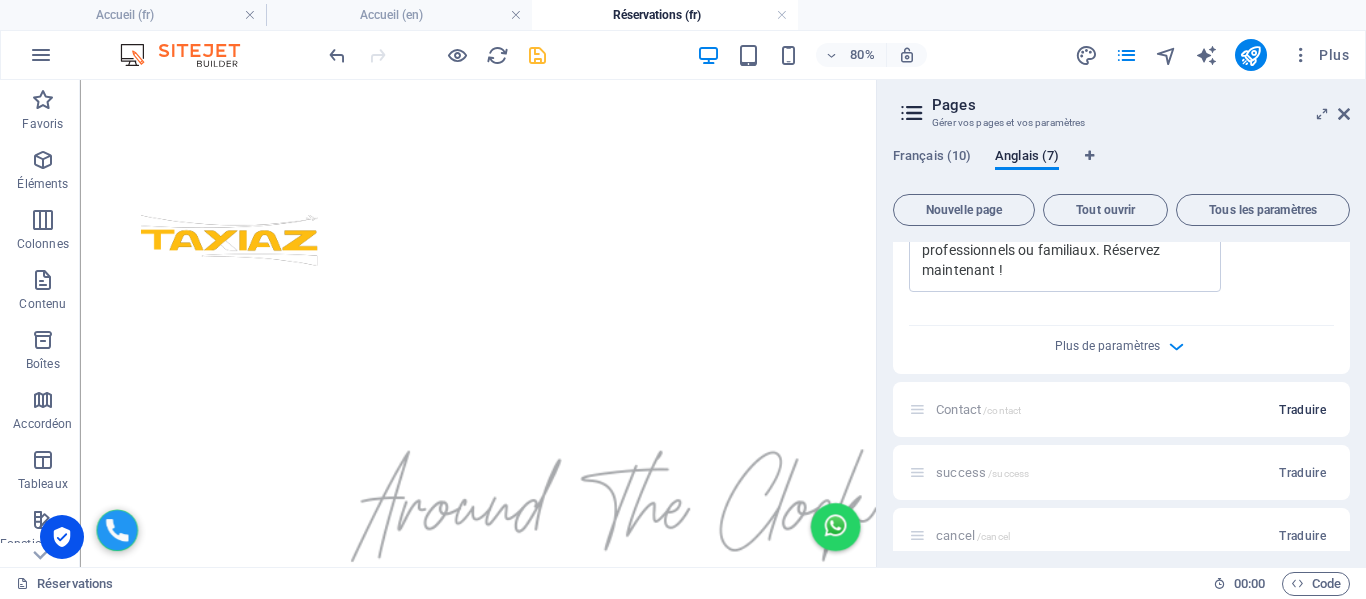 click on "Traduire" at bounding box center (1302, 410) 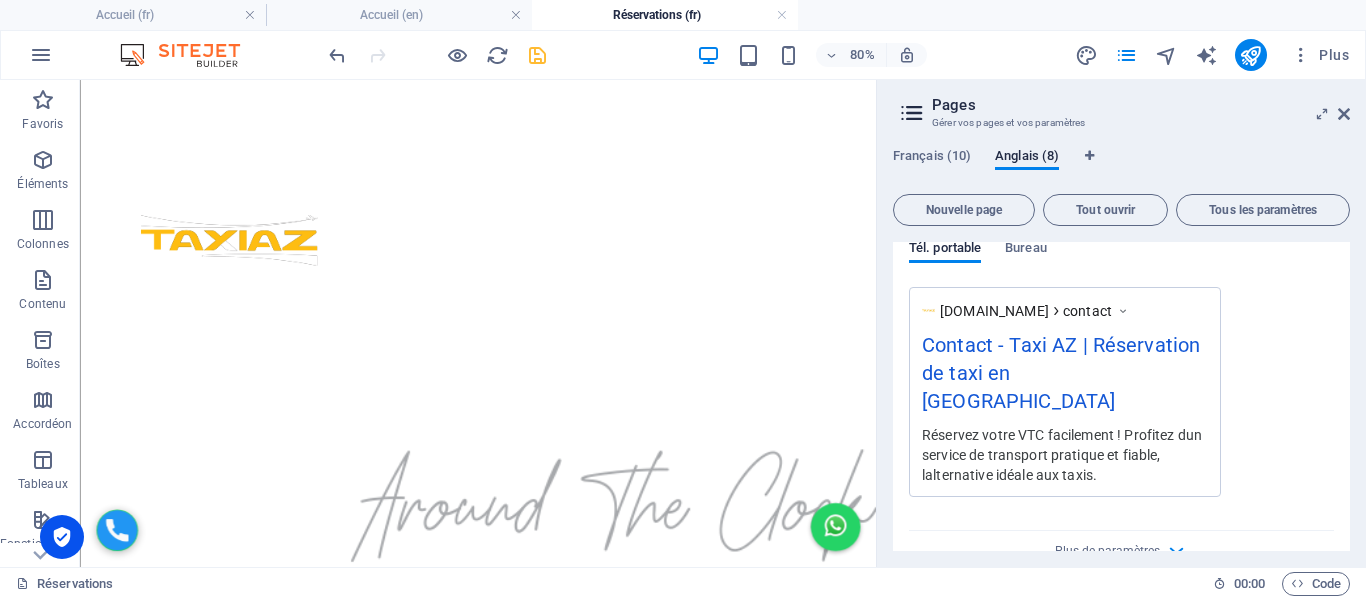 scroll, scrollTop: 5382, scrollLeft: 0, axis: vertical 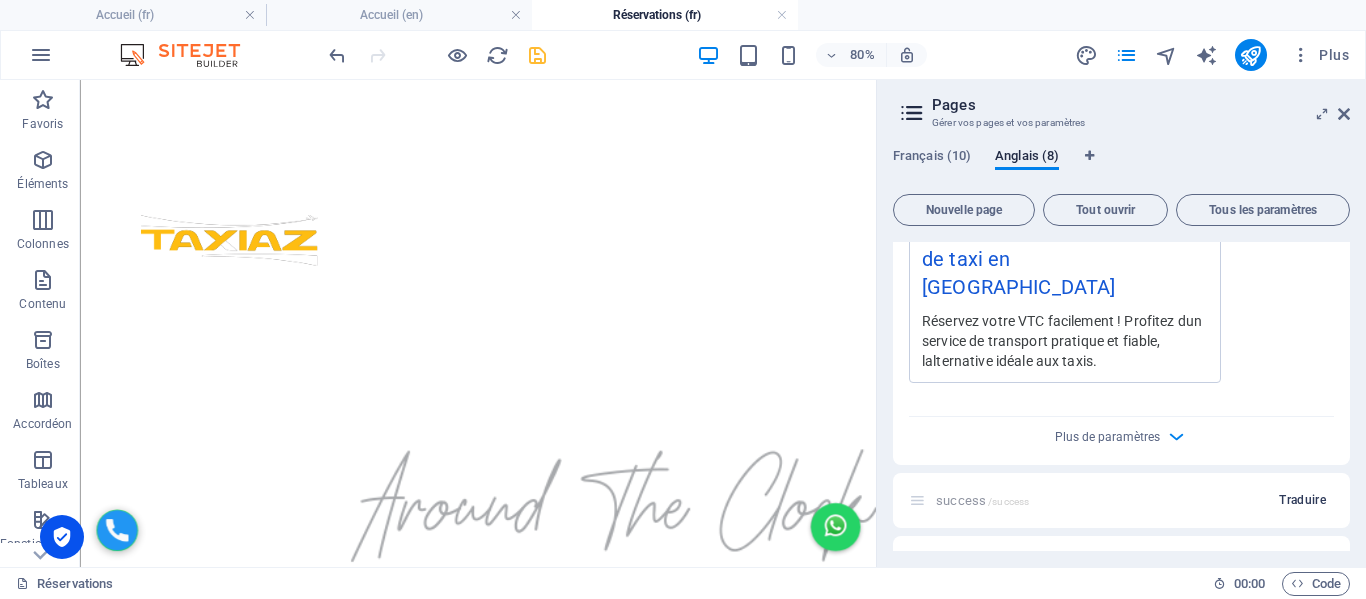 click on "Traduire" at bounding box center [1302, 500] 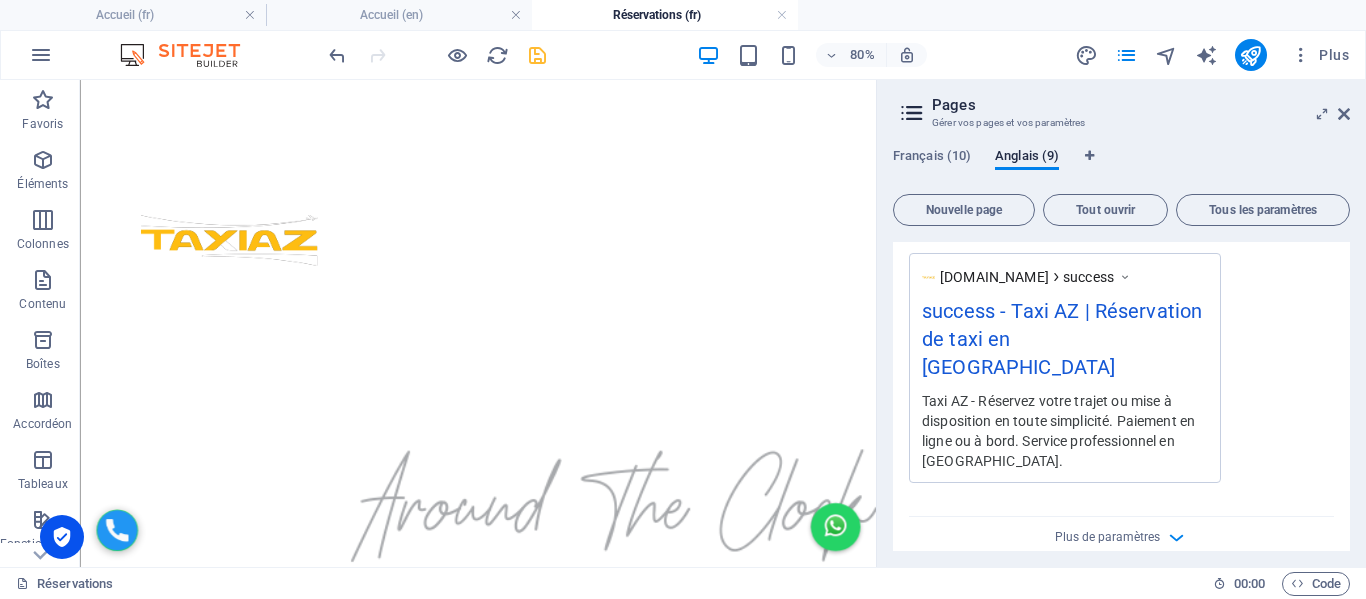 scroll, scrollTop: 6215, scrollLeft: 0, axis: vertical 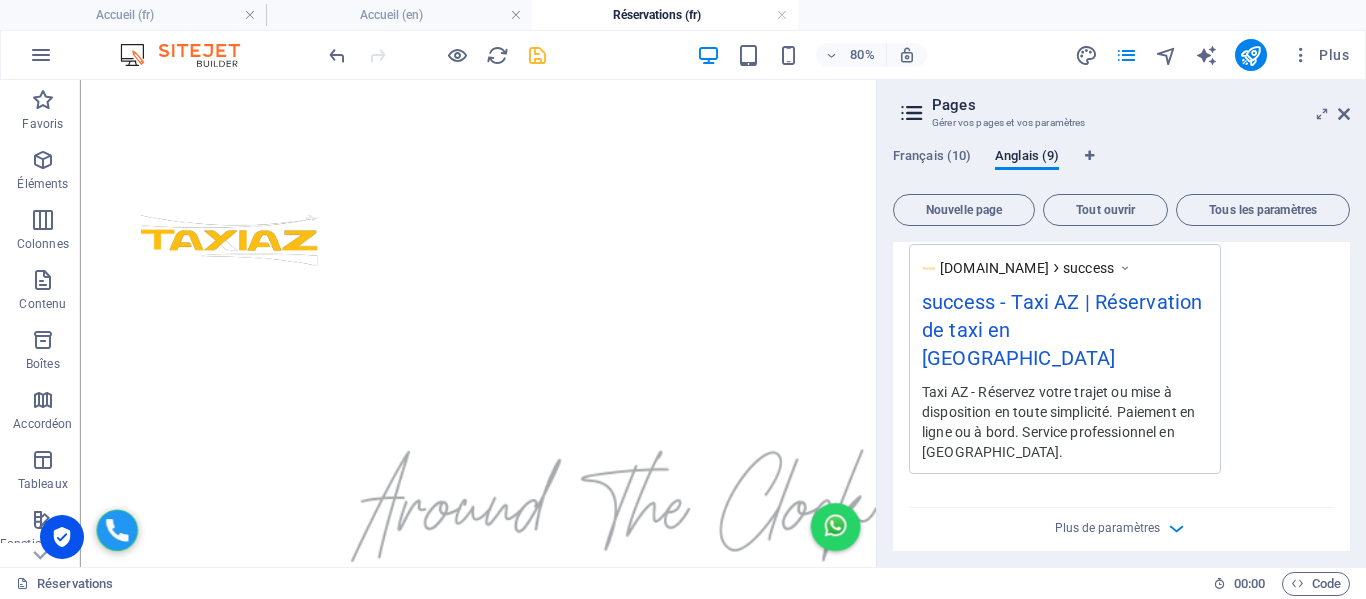 click on "Traduire" at bounding box center [1302, 592] 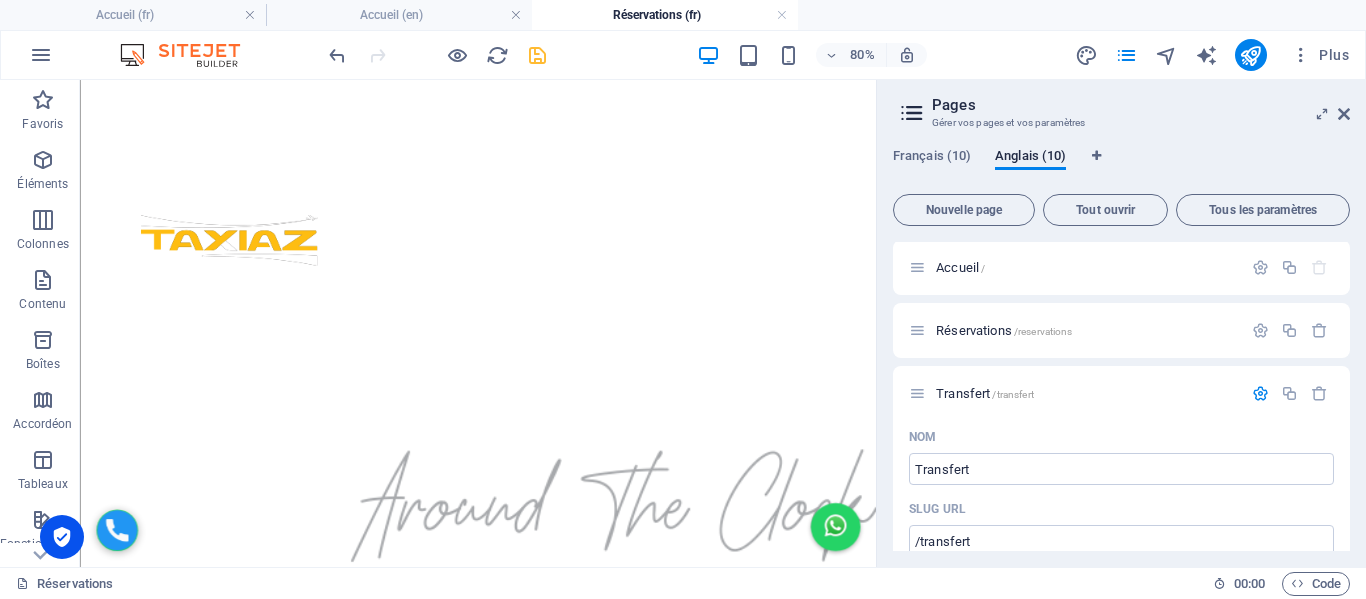 scroll, scrollTop: 0, scrollLeft: 0, axis: both 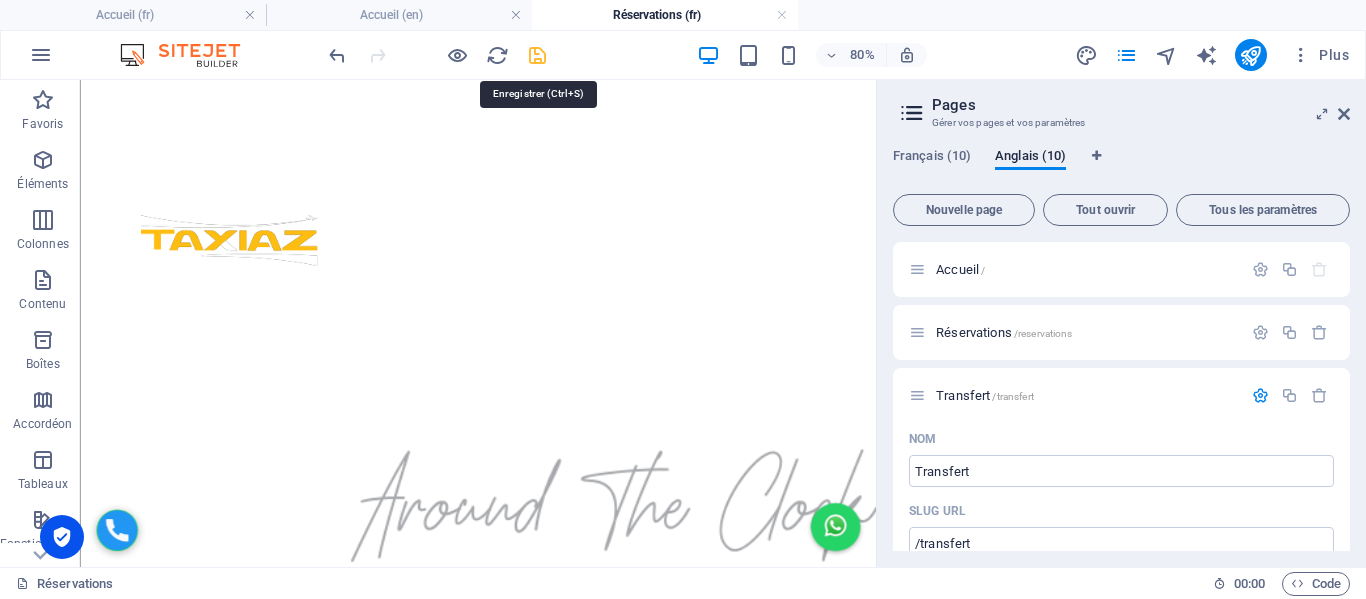 click at bounding box center (537, 55) 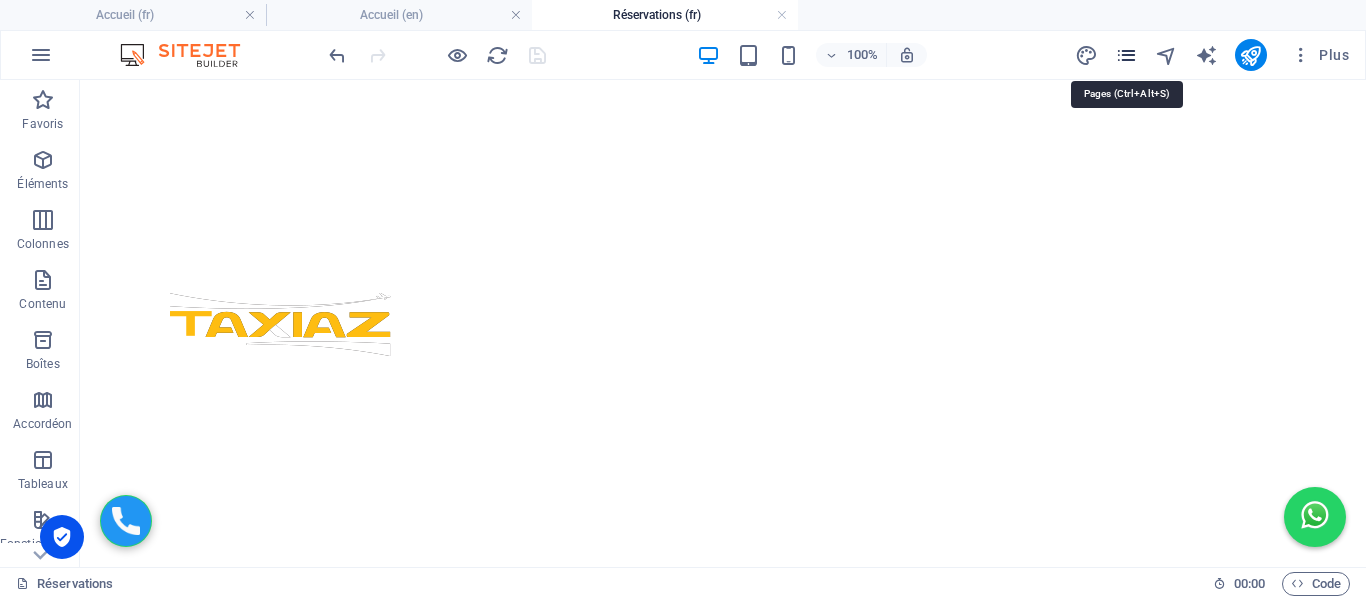 click at bounding box center (1126, 55) 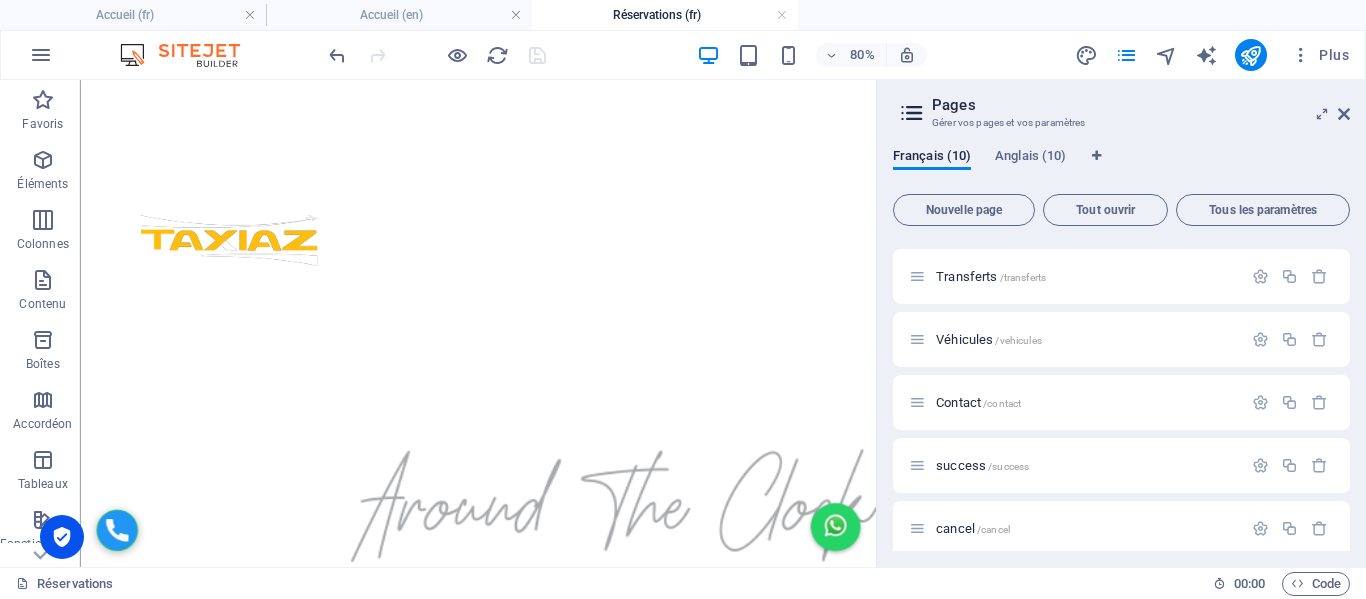 scroll, scrollTop: 321, scrollLeft: 0, axis: vertical 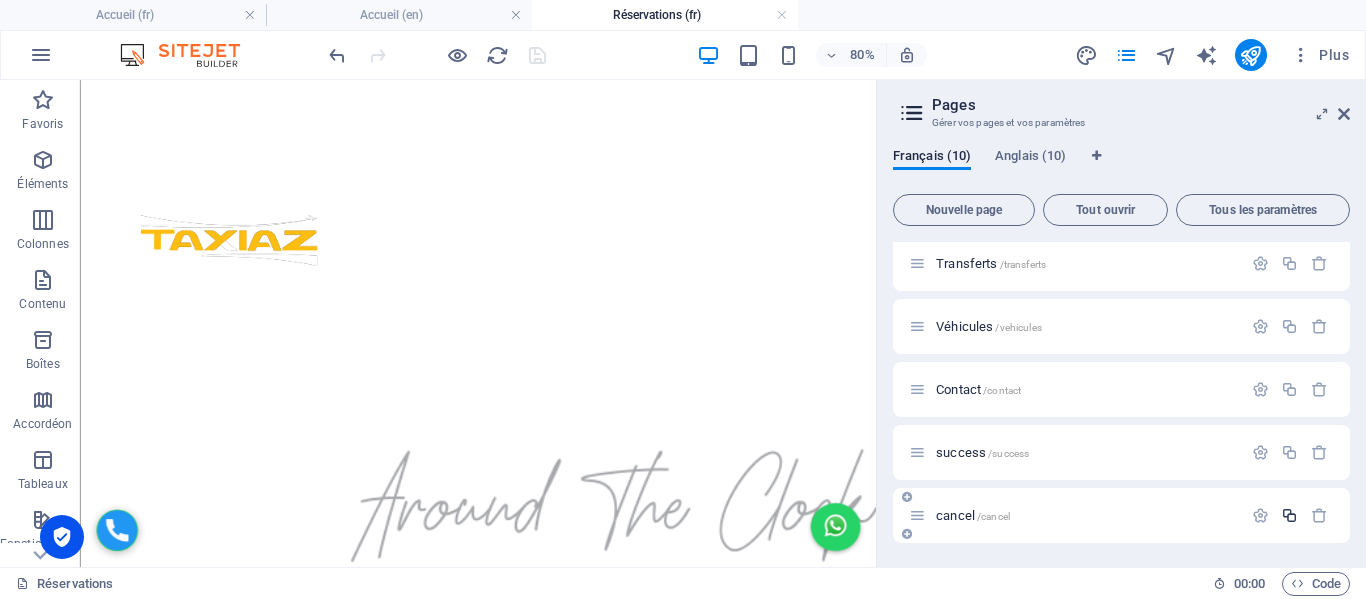 click at bounding box center (1289, 515) 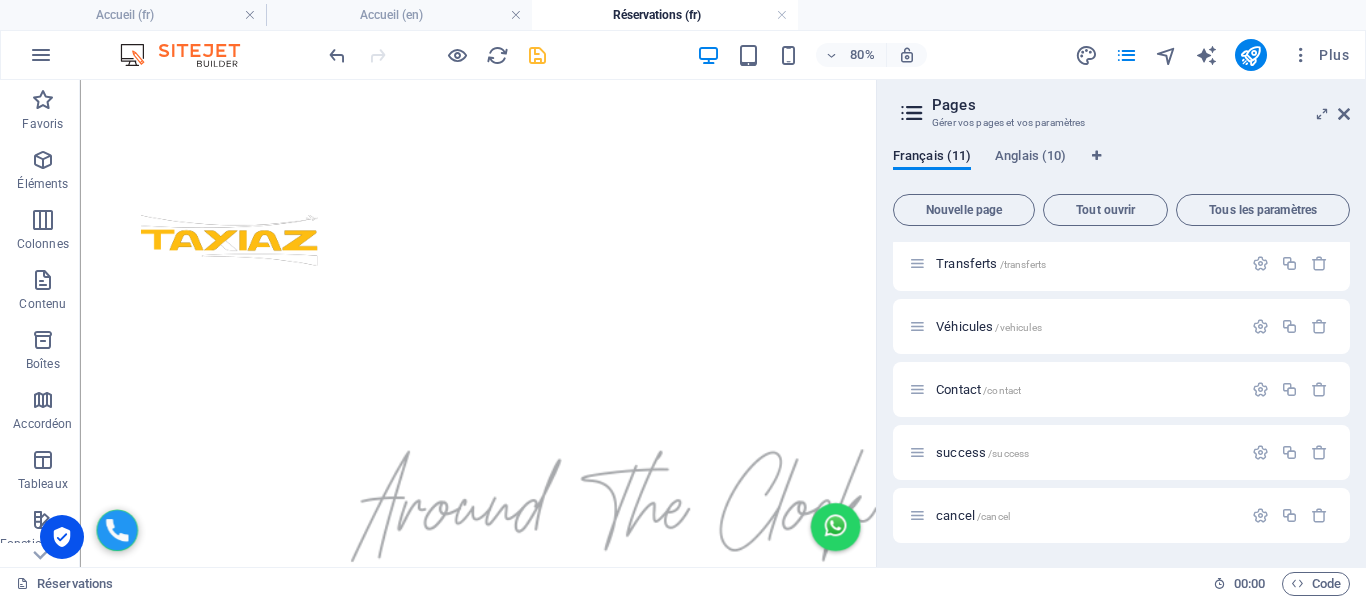 scroll, scrollTop: 579, scrollLeft: 0, axis: vertical 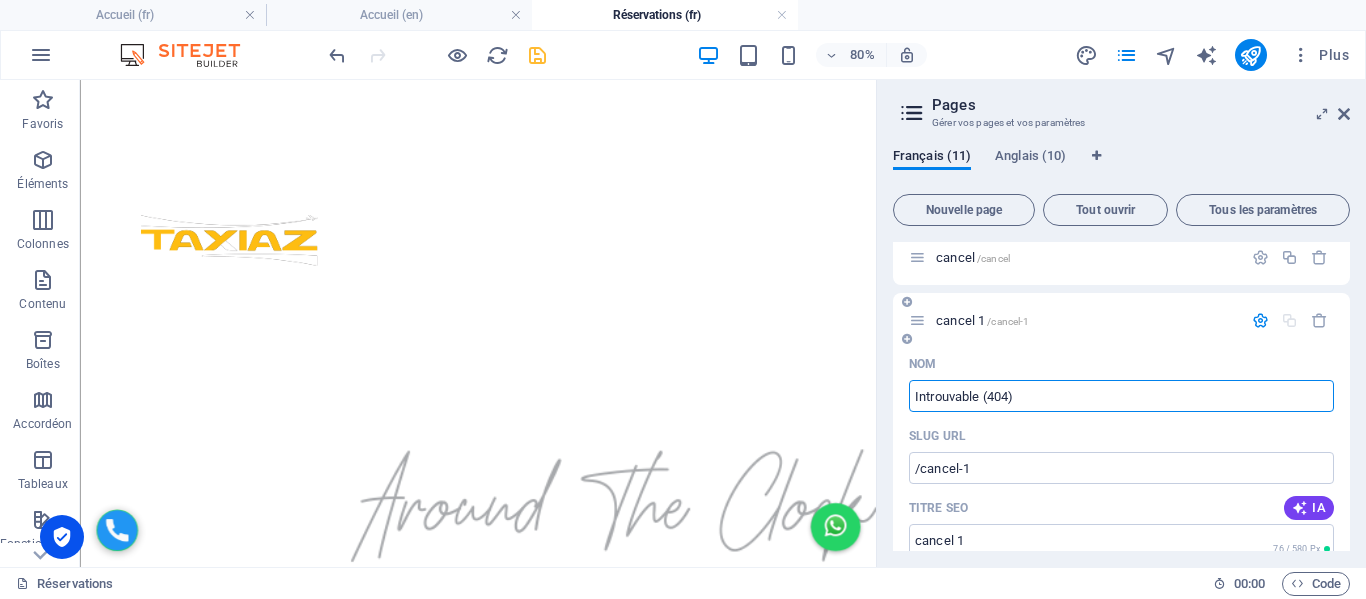 click on "/cancel-1" at bounding box center [1121, 468] 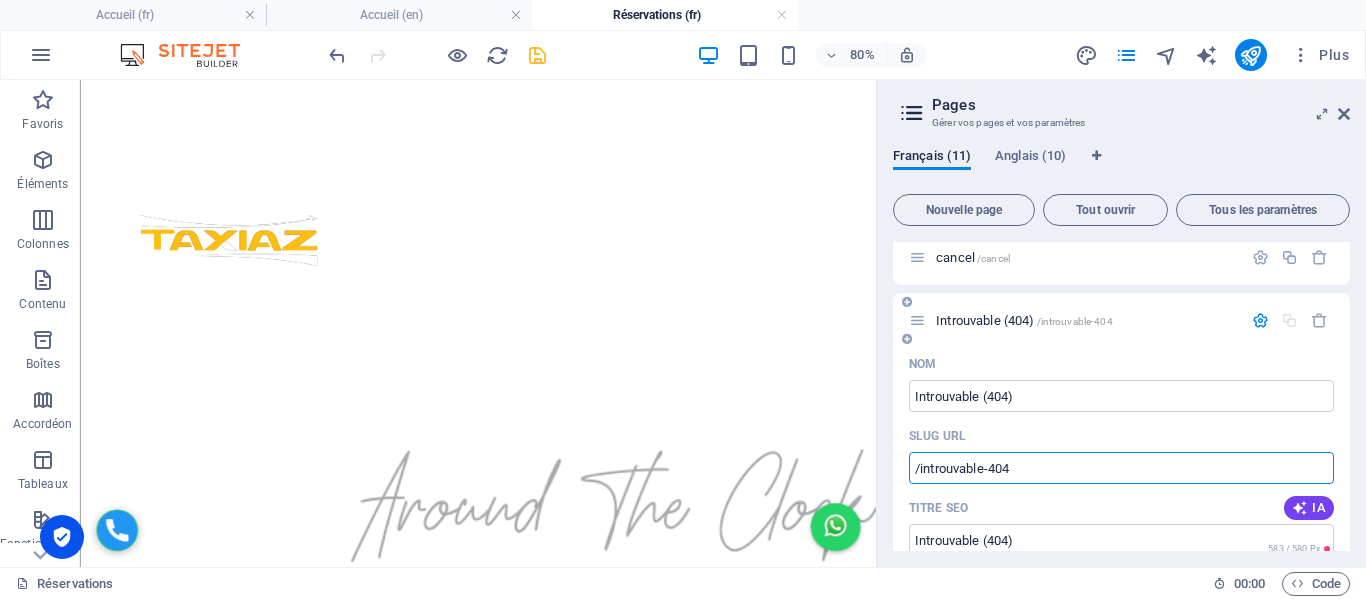 type on "Introuvable (404)" 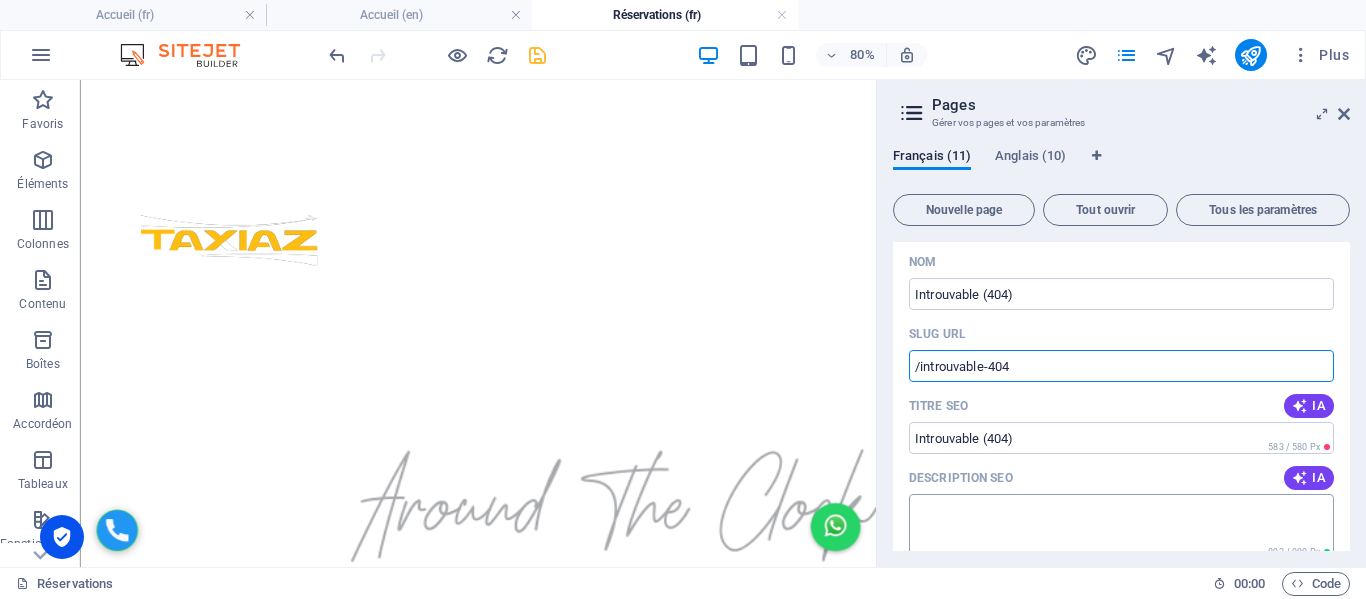scroll, scrollTop: 679, scrollLeft: 0, axis: vertical 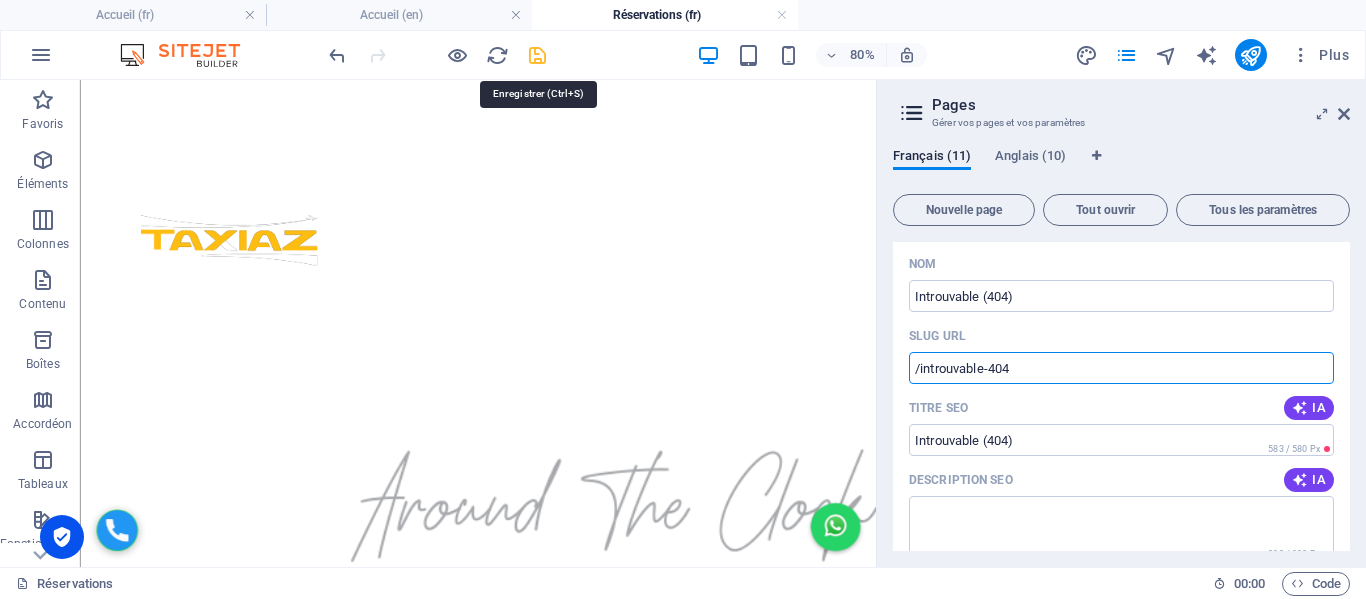 click at bounding box center [537, 55] 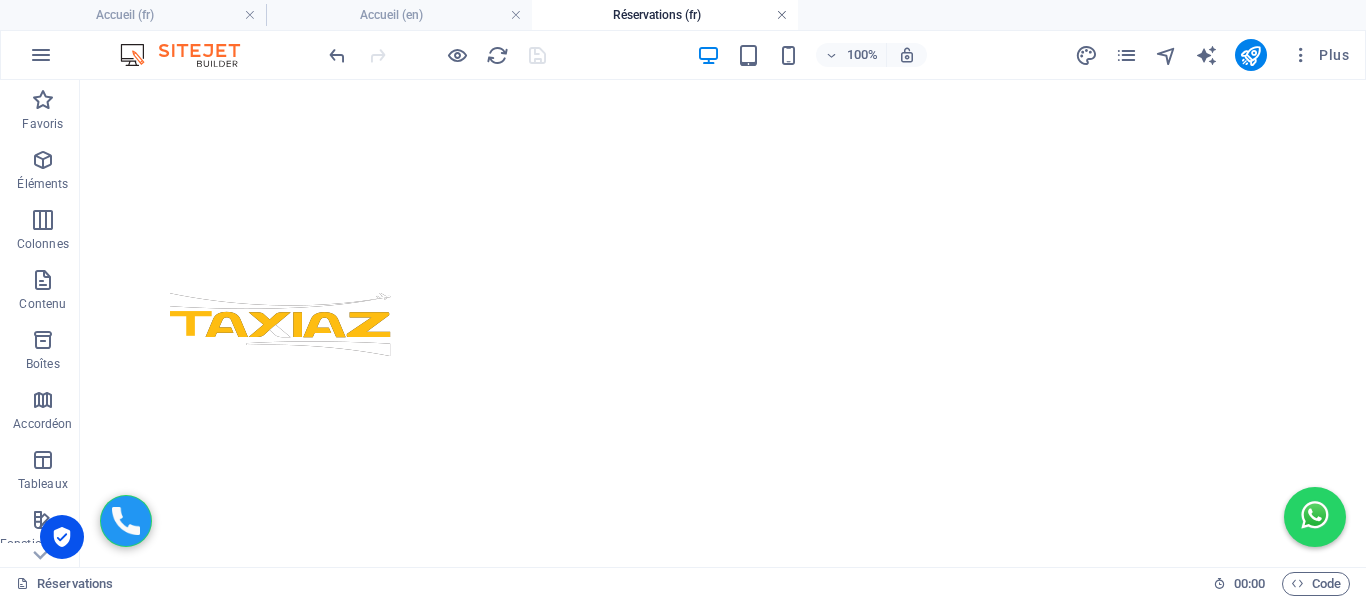 click at bounding box center (782, 15) 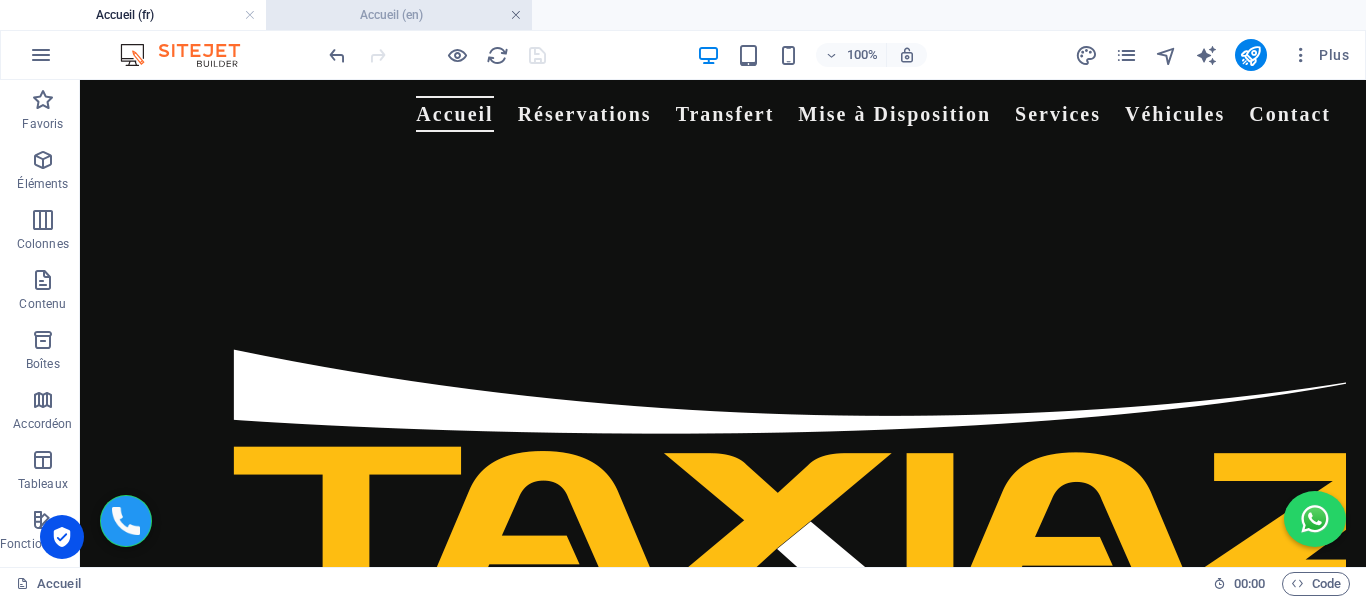 scroll, scrollTop: 3355, scrollLeft: 0, axis: vertical 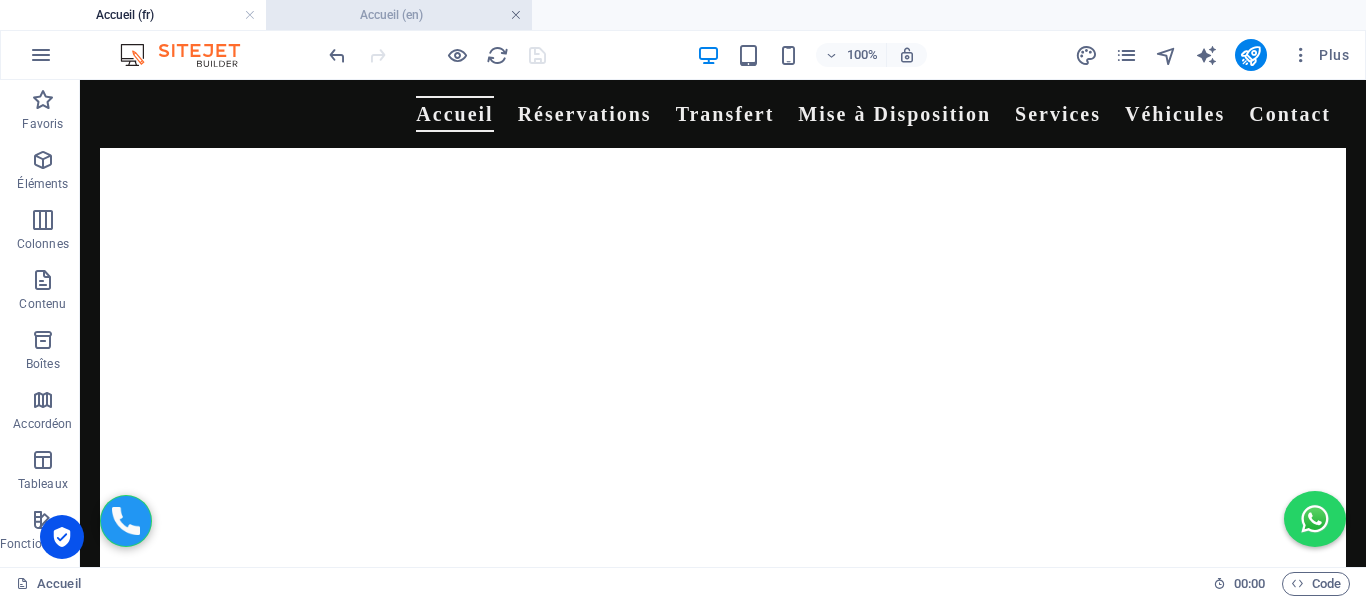 click at bounding box center [516, 15] 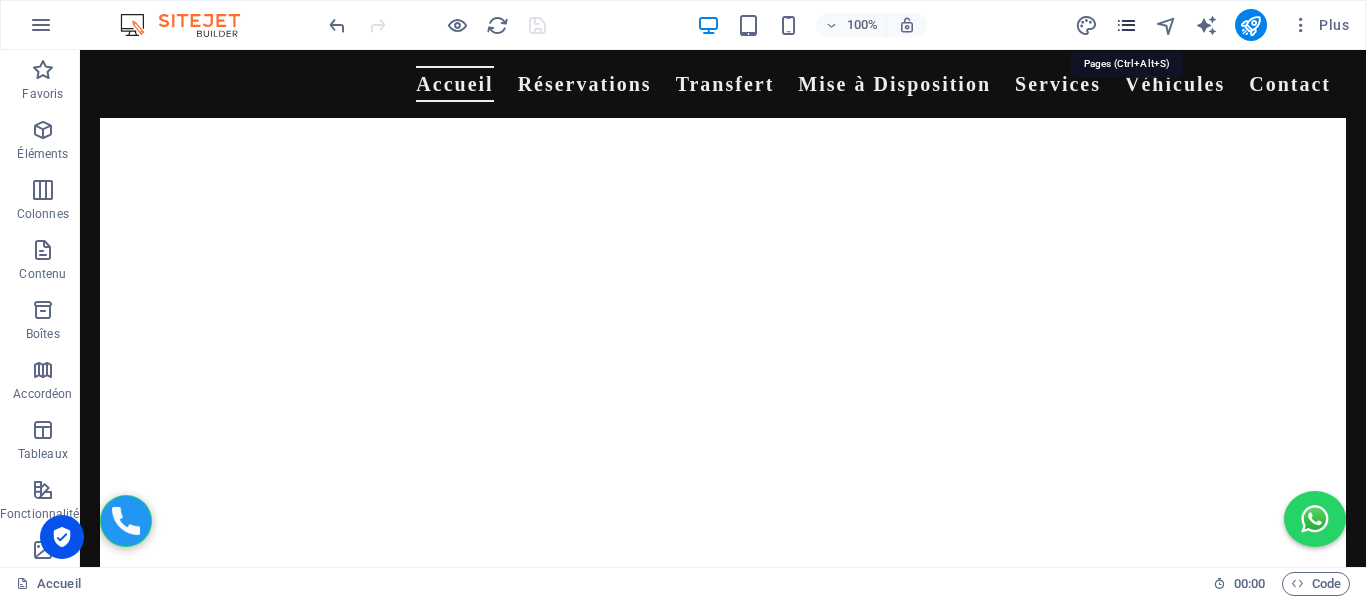 click at bounding box center [1126, 25] 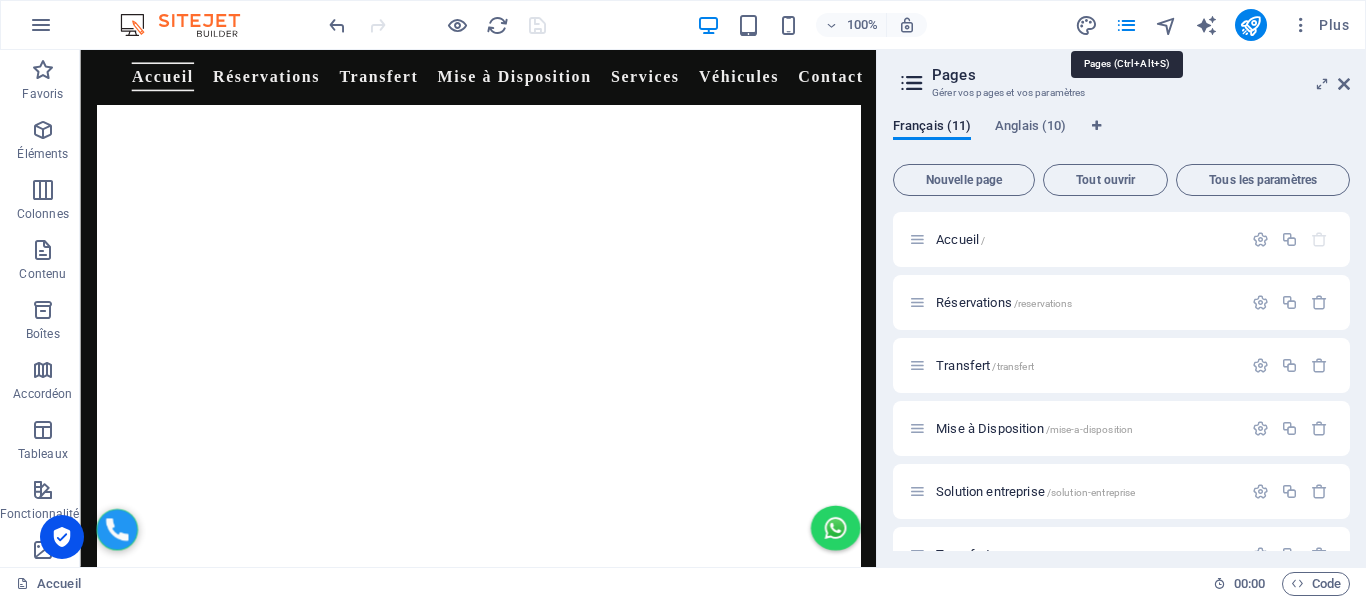scroll, scrollTop: 3085, scrollLeft: 0, axis: vertical 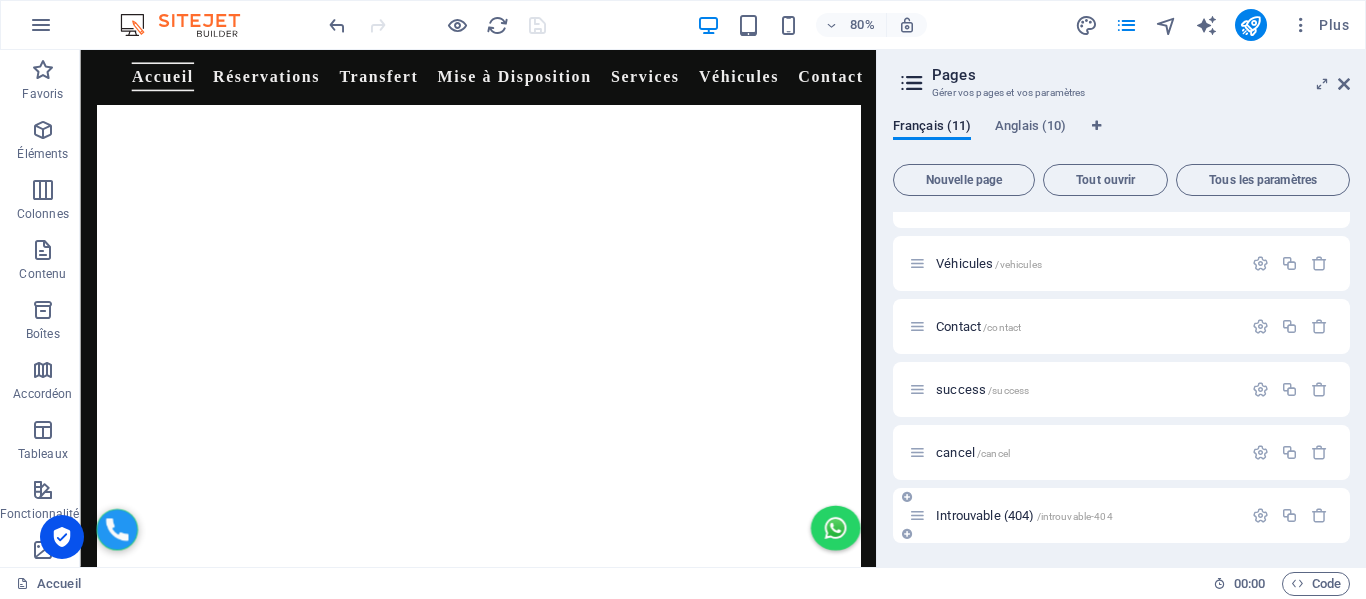 click on "Introuvable (404) /introuvable-404" at bounding box center (1024, 515) 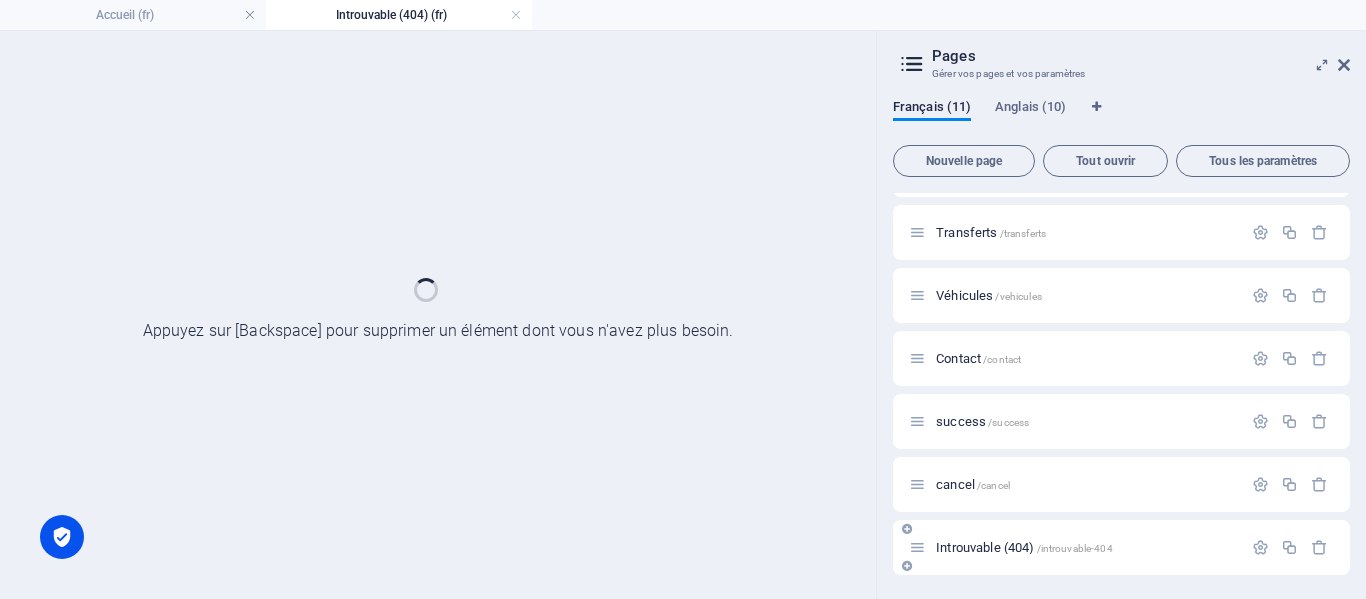 scroll, scrollTop: 0, scrollLeft: 0, axis: both 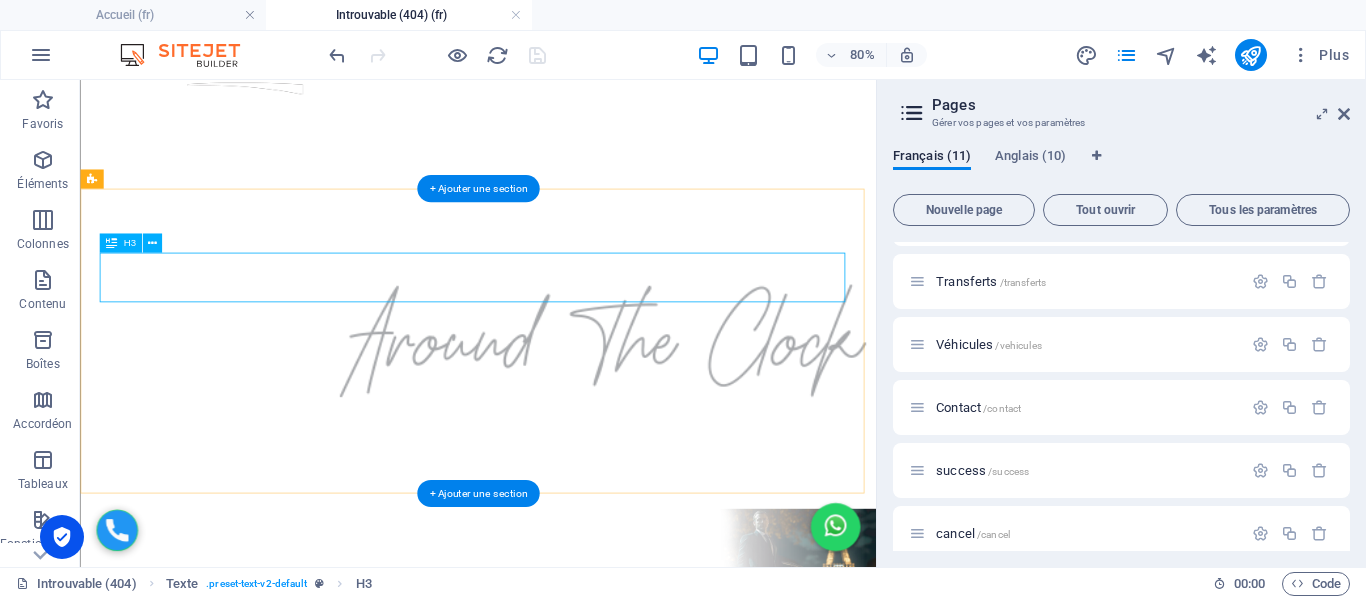 click on "Réservation annulée" at bounding box center (577, 982) 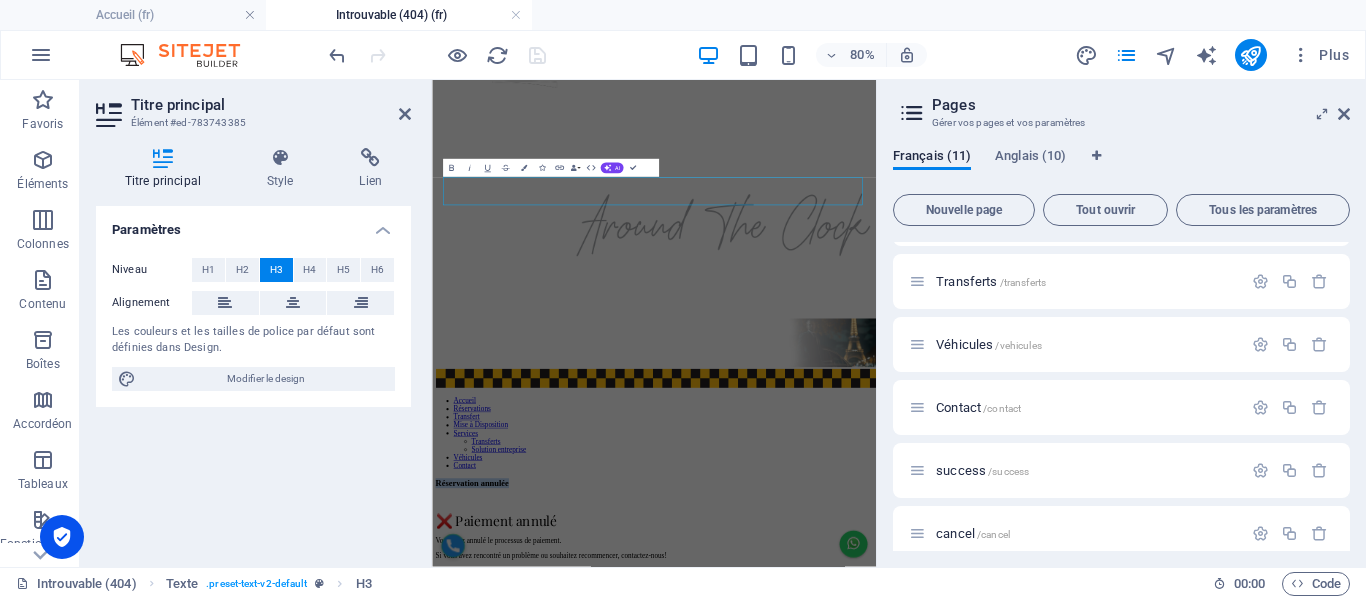 scroll, scrollTop: 199, scrollLeft: 0, axis: vertical 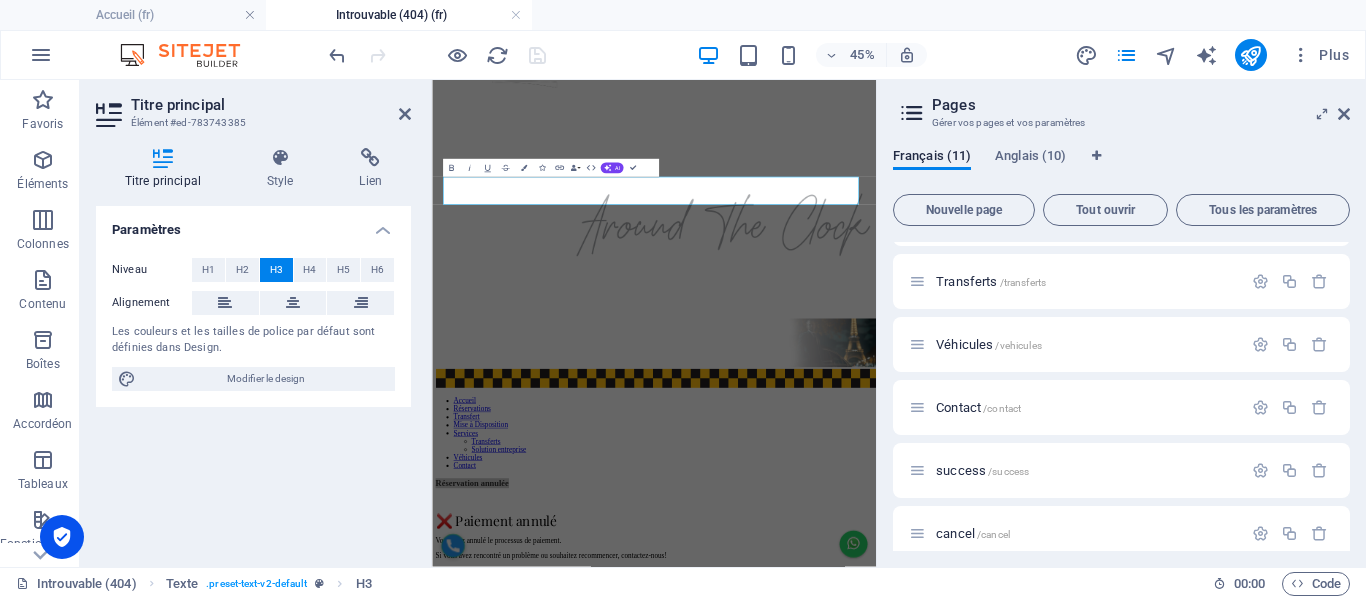 click on "Pages Gérer vos pages et vos paramètres Français (11) Anglais (10) Nouvelle page Tout ouvrir Tous les paramètres Accueil / Réservations /reservations Transfert /transfert Mise à Disposition /mise-a-disposition Solution entreprise /solution-entreprise Transferts /transferts Véhicules /vehicules Contact /contact success /success cancel /cancel Introuvable (404) /introuvable-404" at bounding box center (1121, 323) 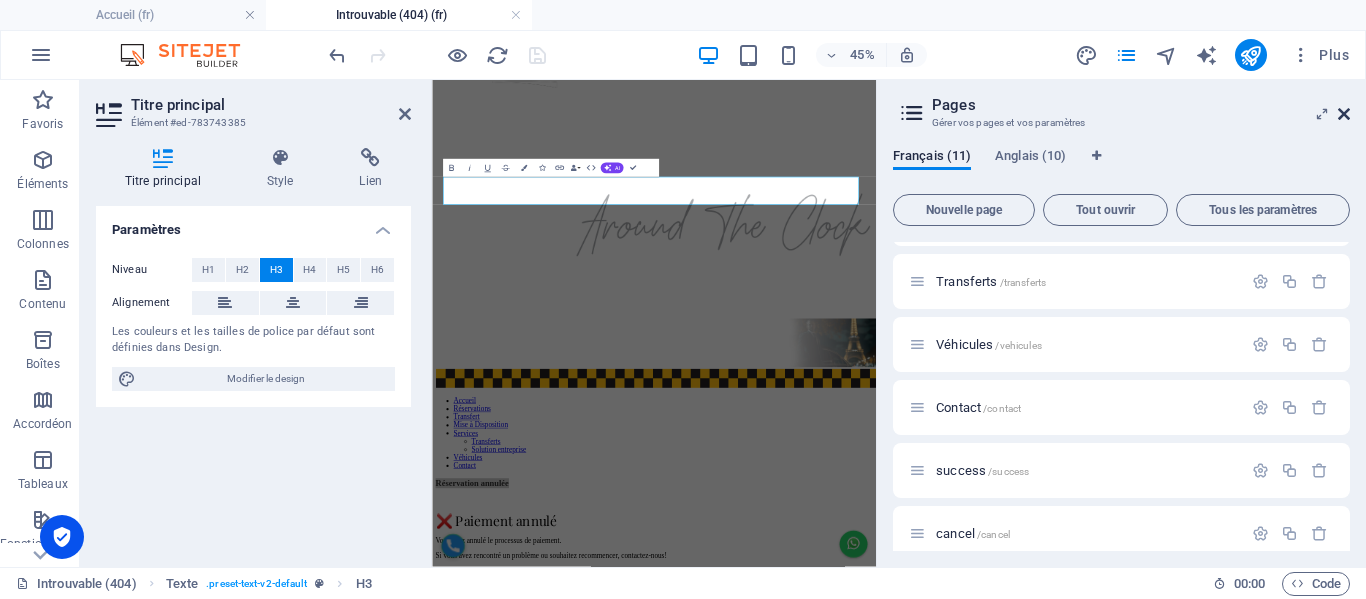 drag, startPoint x: 1343, startPoint y: 110, endPoint x: 459, endPoint y: 150, distance: 884.90454 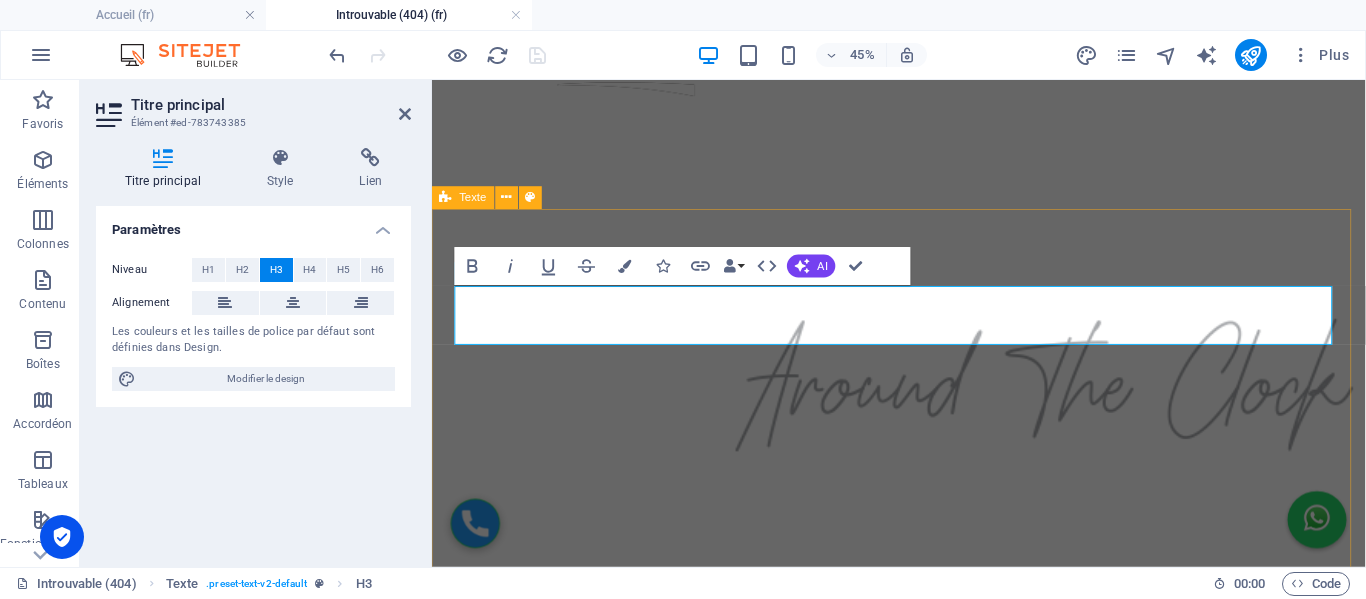 scroll, scrollTop: 198, scrollLeft: 0, axis: vertical 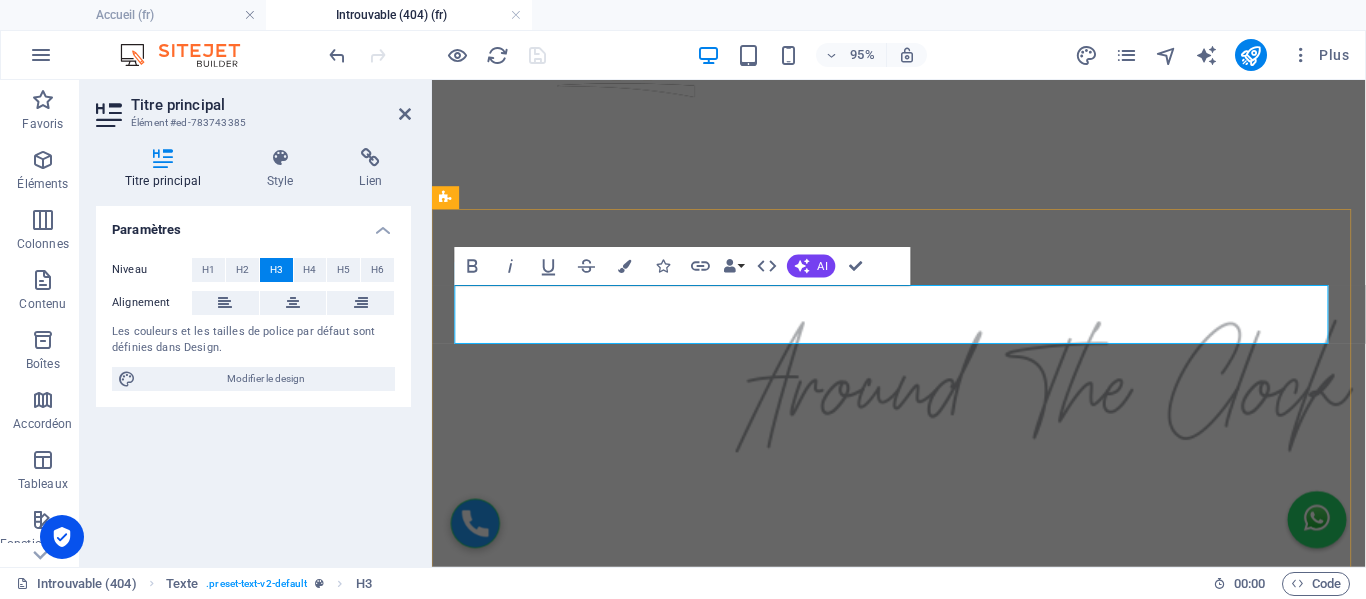 click on "Réservation annulée" at bounding box center (923, 975) 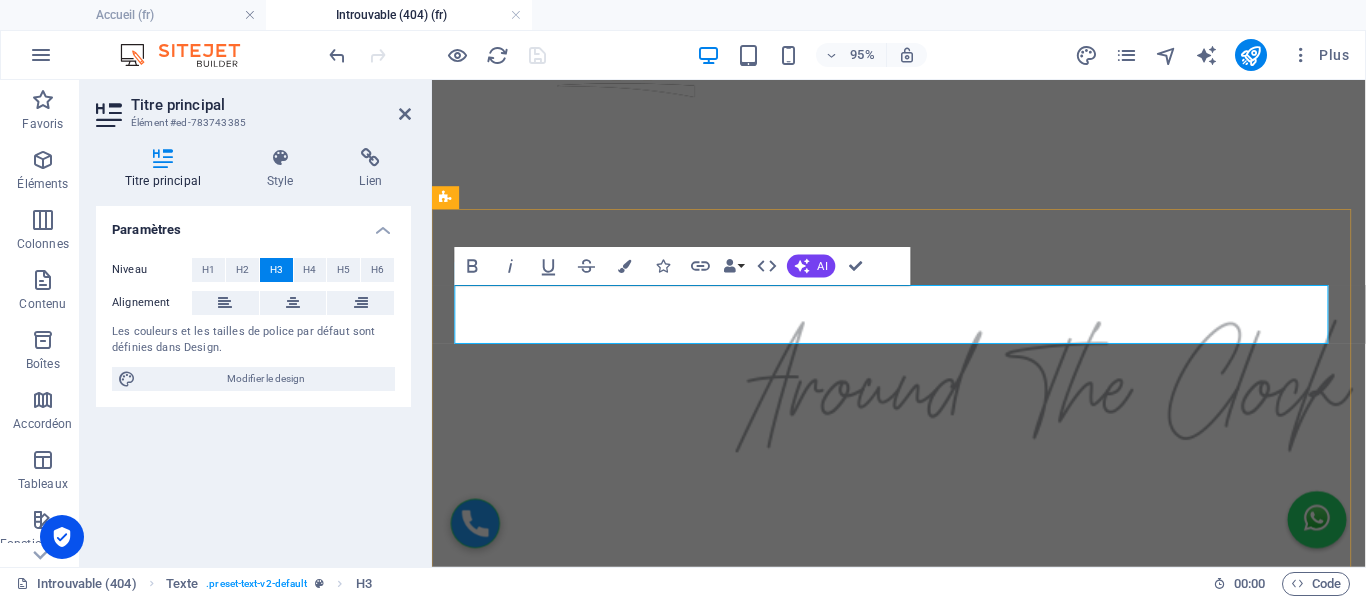 type 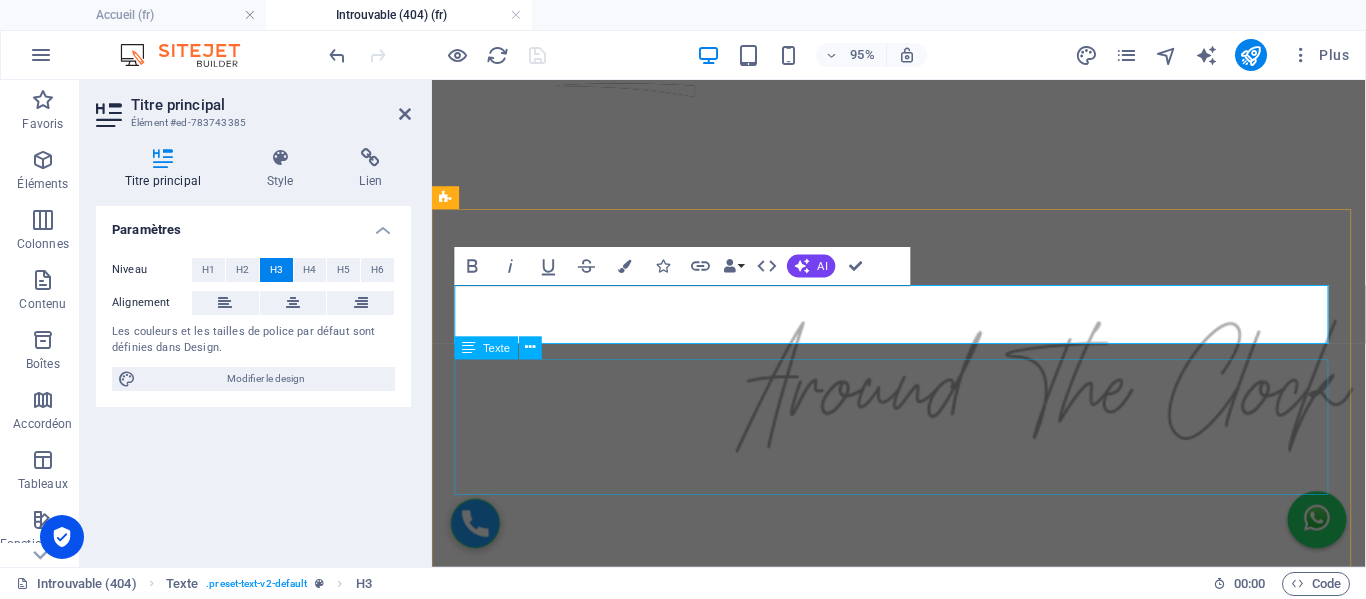 click on "❌ Paiement annulé   Vous avez annulé le processus de paiement.   Si vous avez rencontré un problème ou souhaitez recommencer, contactez-nous!" at bounding box center (923, 1125) 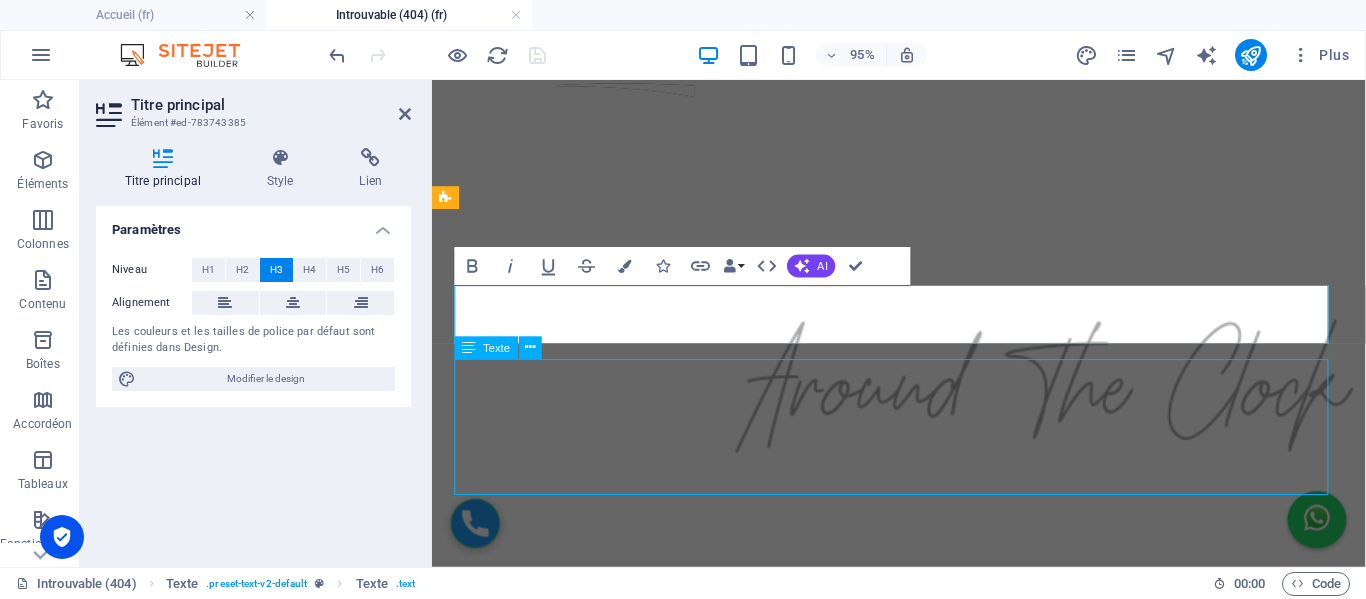 scroll, scrollTop: 235, scrollLeft: 0, axis: vertical 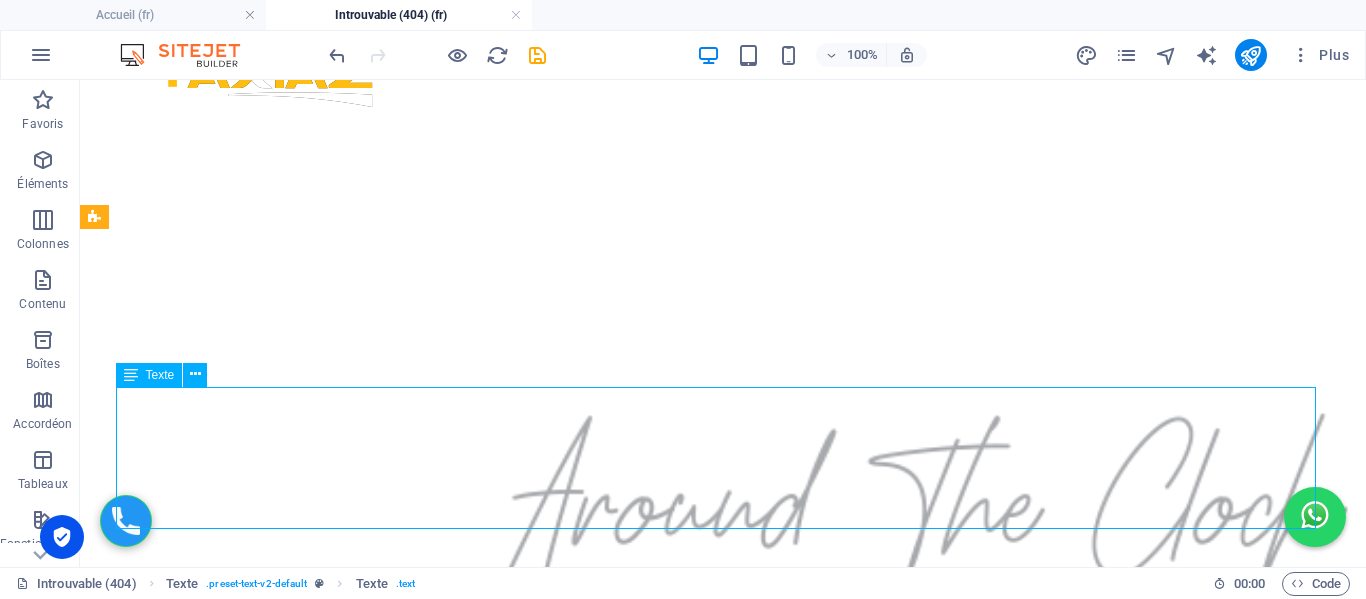 click on "❌ Paiement annulé   Vous avez annulé le processus de paiement.   Si vous avez rencontré un problème ou souhaitez recommencer, contactez-nous!" at bounding box center (723, 1303) 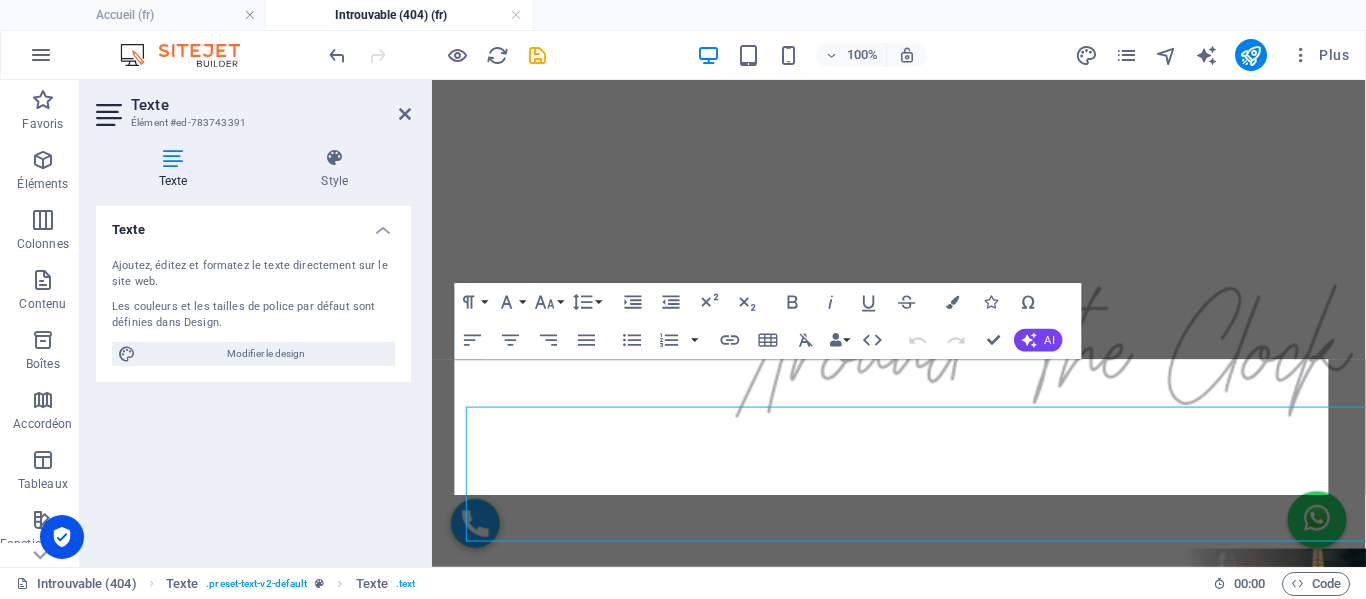 scroll, scrollTop: 198, scrollLeft: 0, axis: vertical 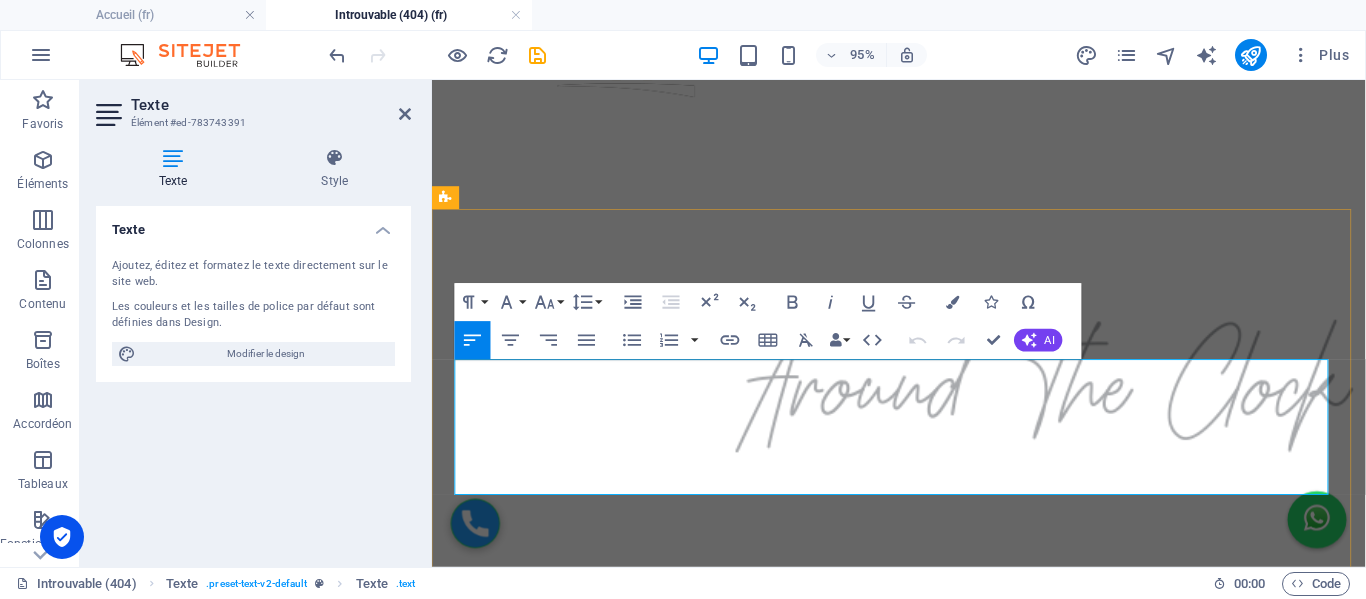 click on "❌ Paiement annulé" at bounding box center [575, 1057] 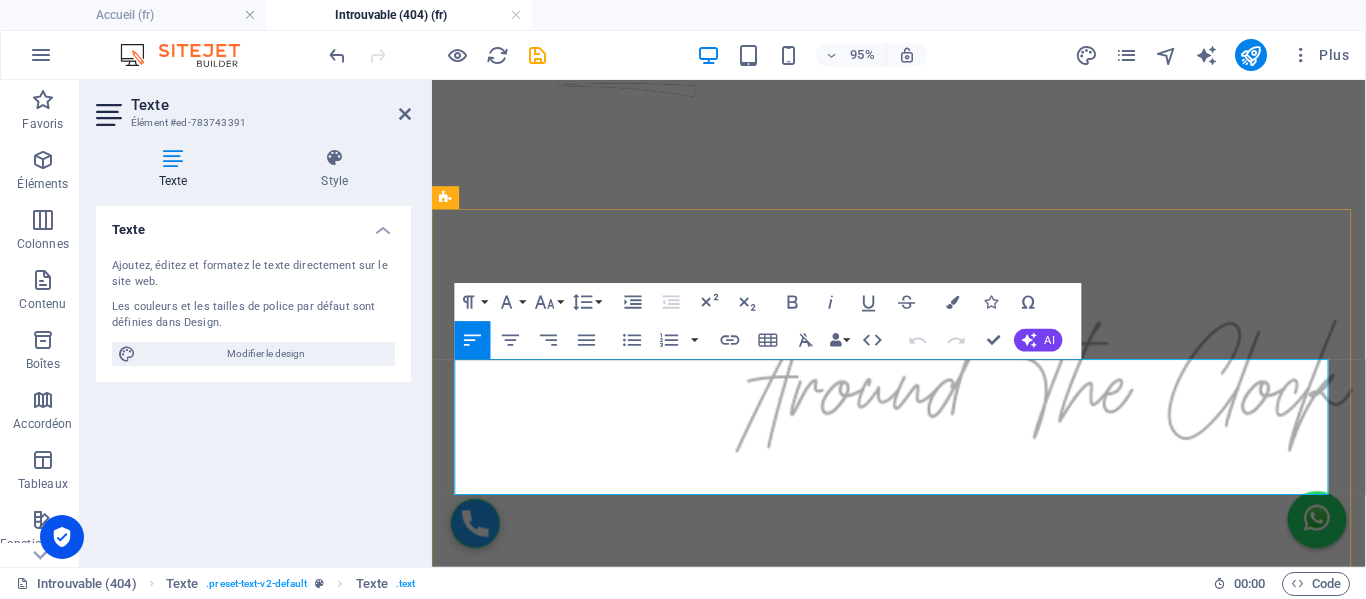 click on "❌ Paiement annulé" at bounding box center (575, 1057) 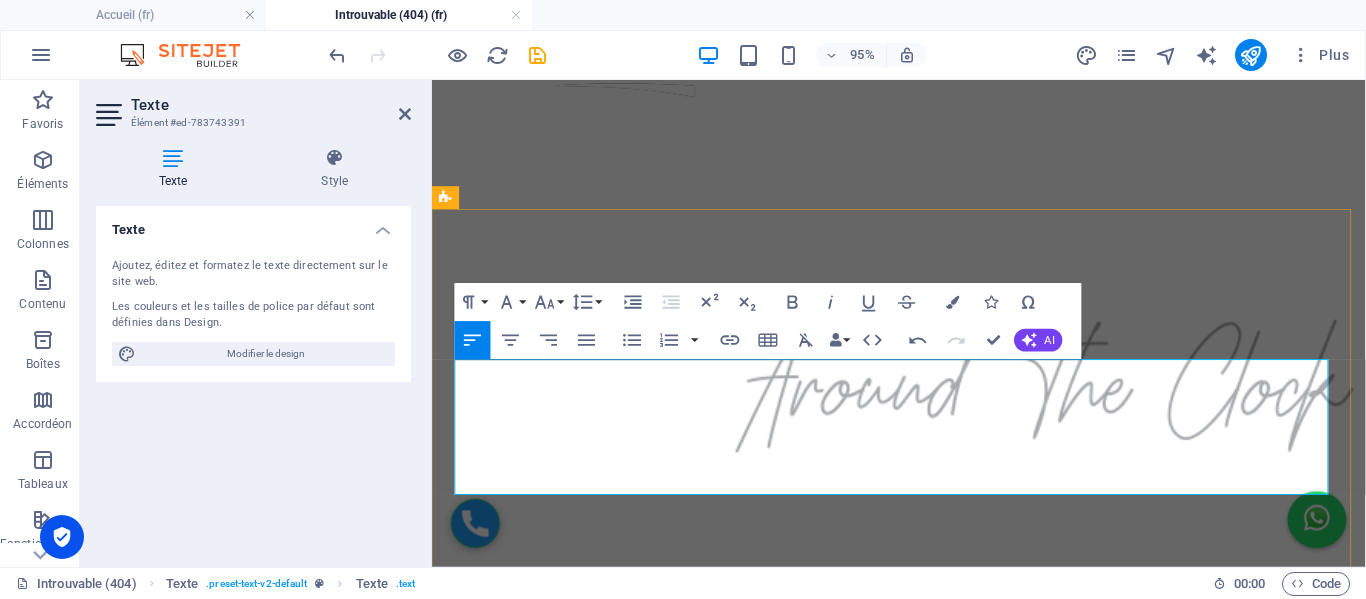 drag, startPoint x: 1094, startPoint y: 450, endPoint x: 881, endPoint y: 414, distance: 216.02083 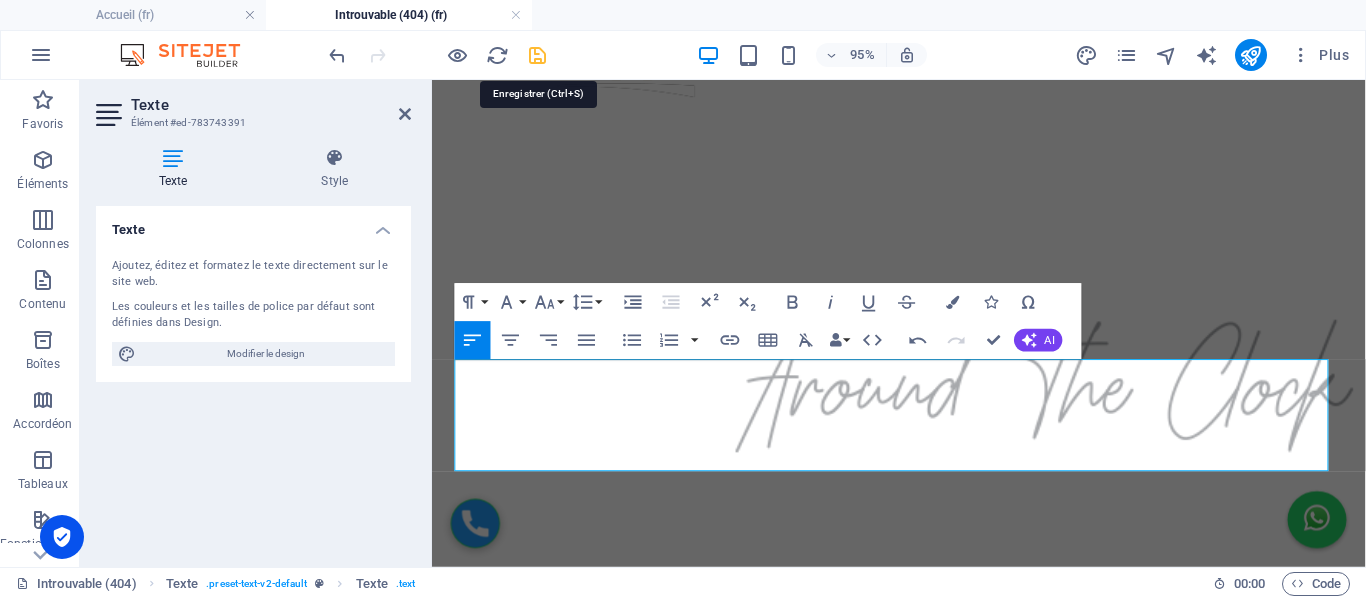 click at bounding box center (537, 55) 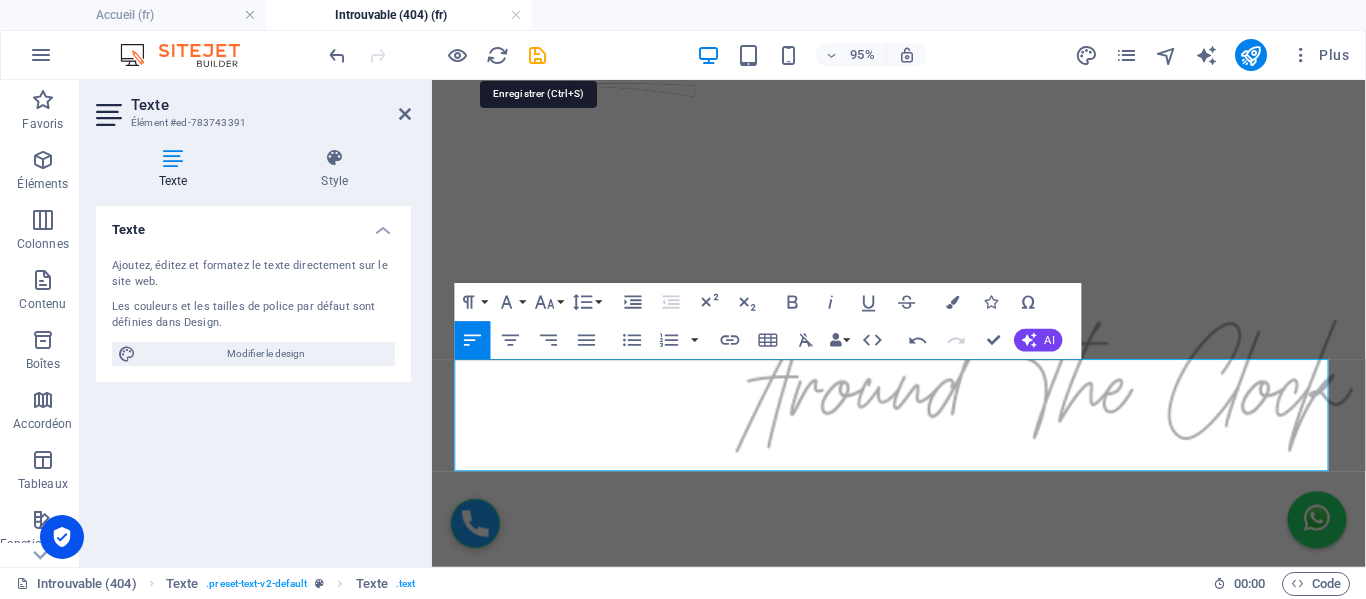 scroll, scrollTop: 235, scrollLeft: 0, axis: vertical 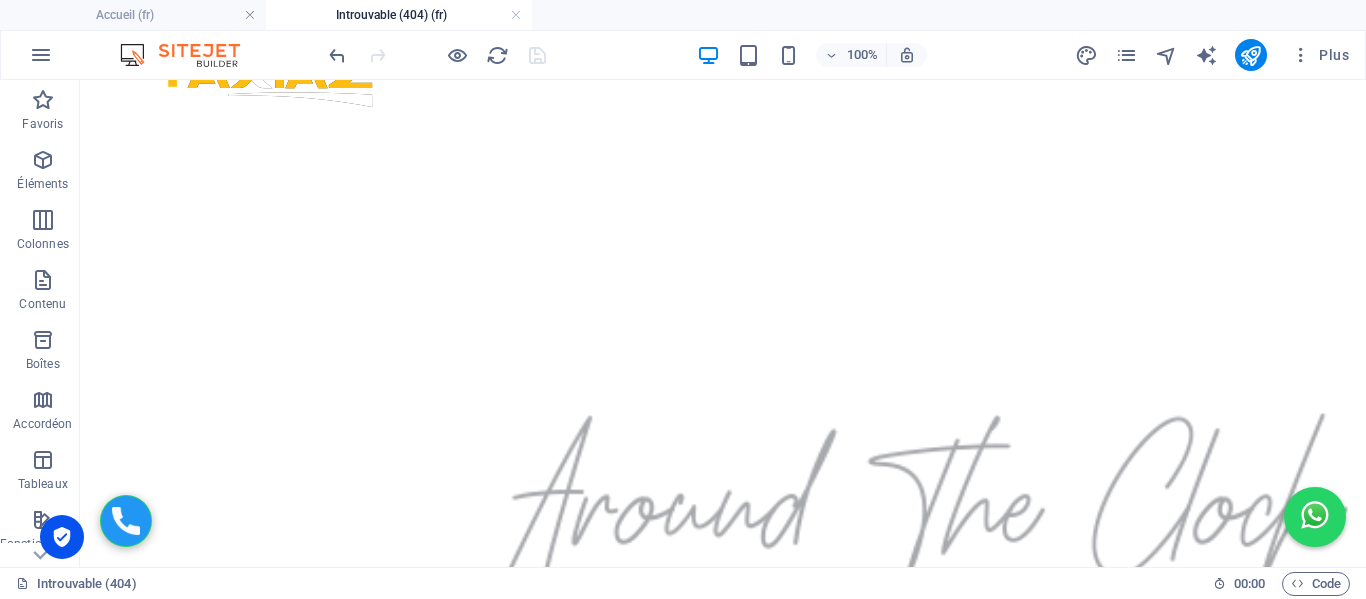 click on "Plus" at bounding box center (1216, 55) 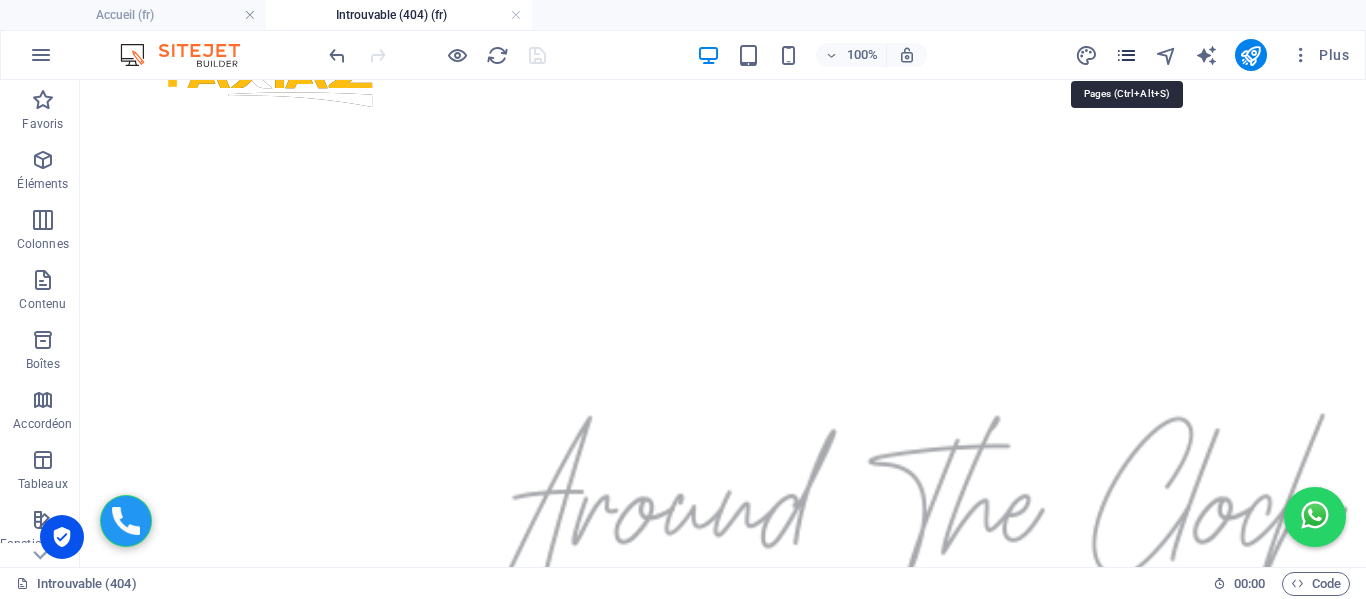 click at bounding box center (1126, 55) 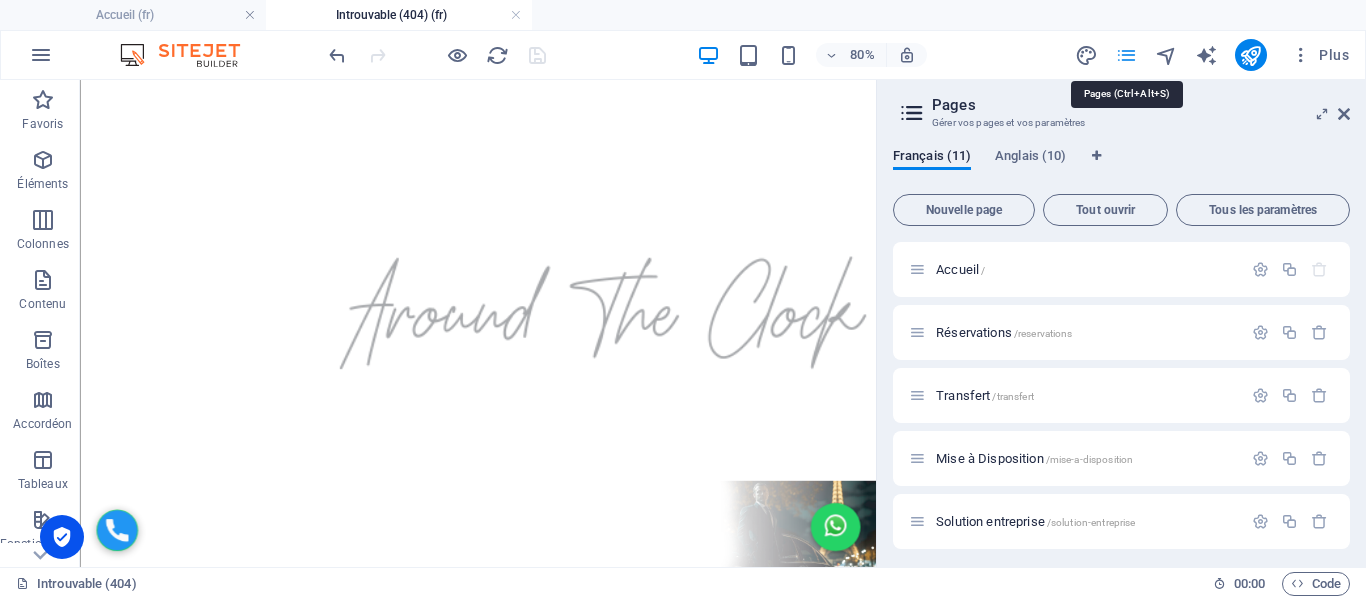 scroll, scrollTop: 200, scrollLeft: 0, axis: vertical 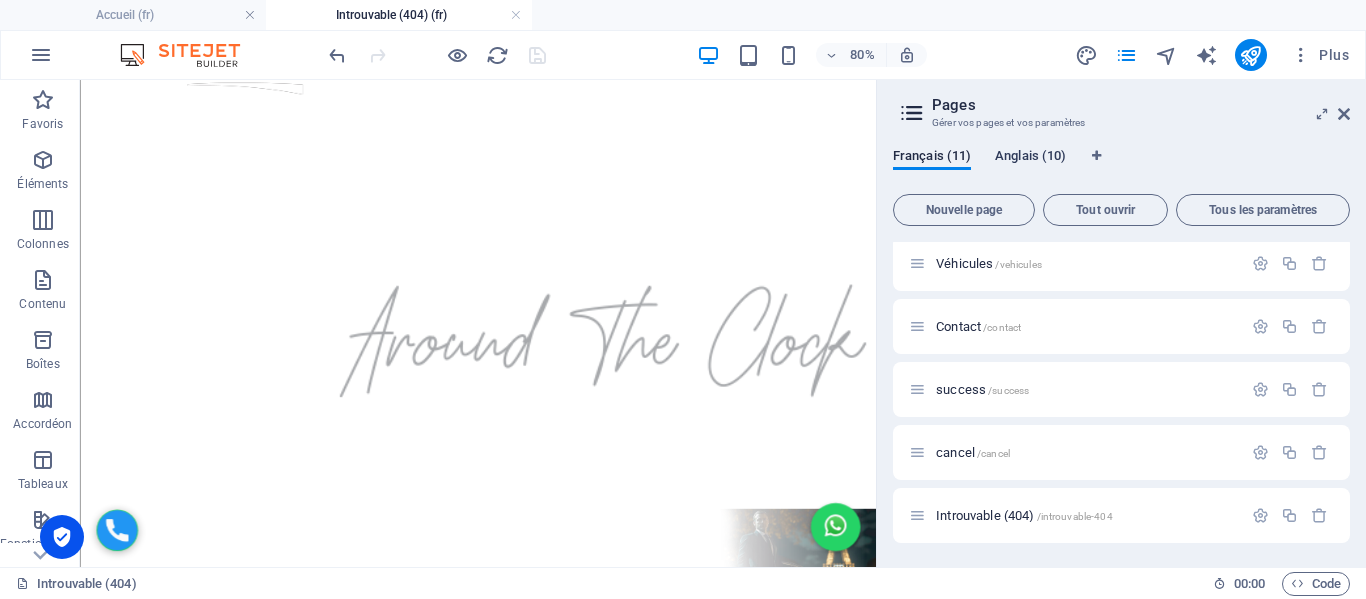 click on "Anglais (10)" at bounding box center (1030, 158) 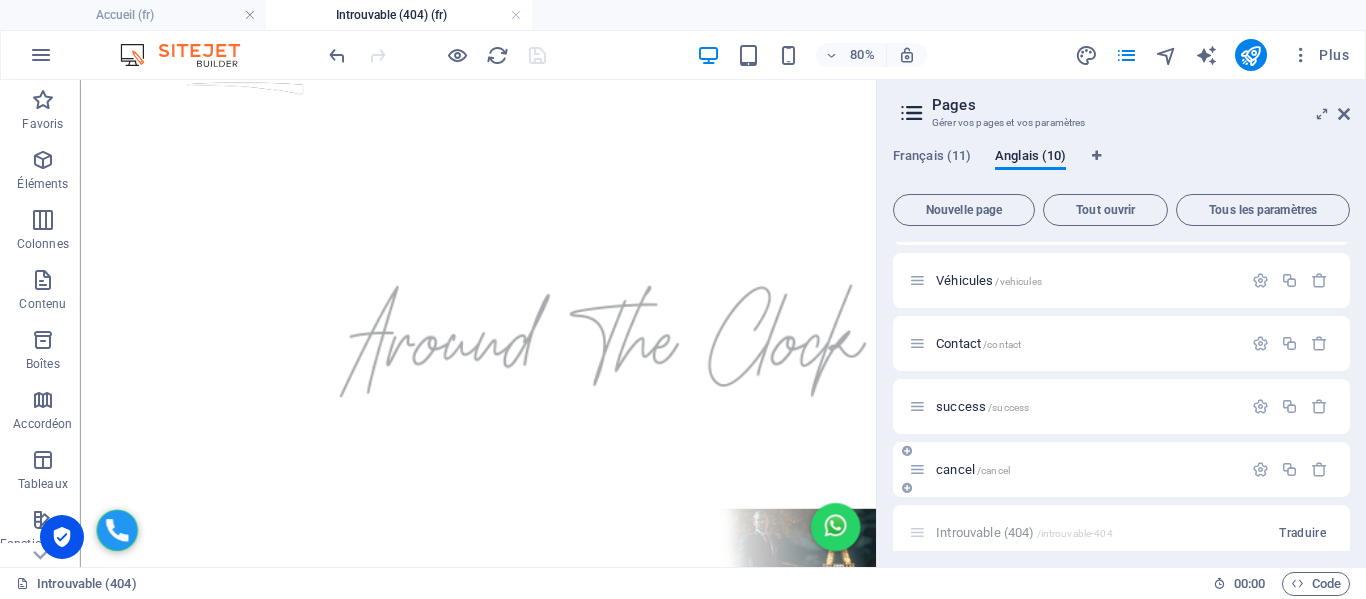 scroll, scrollTop: 384, scrollLeft: 0, axis: vertical 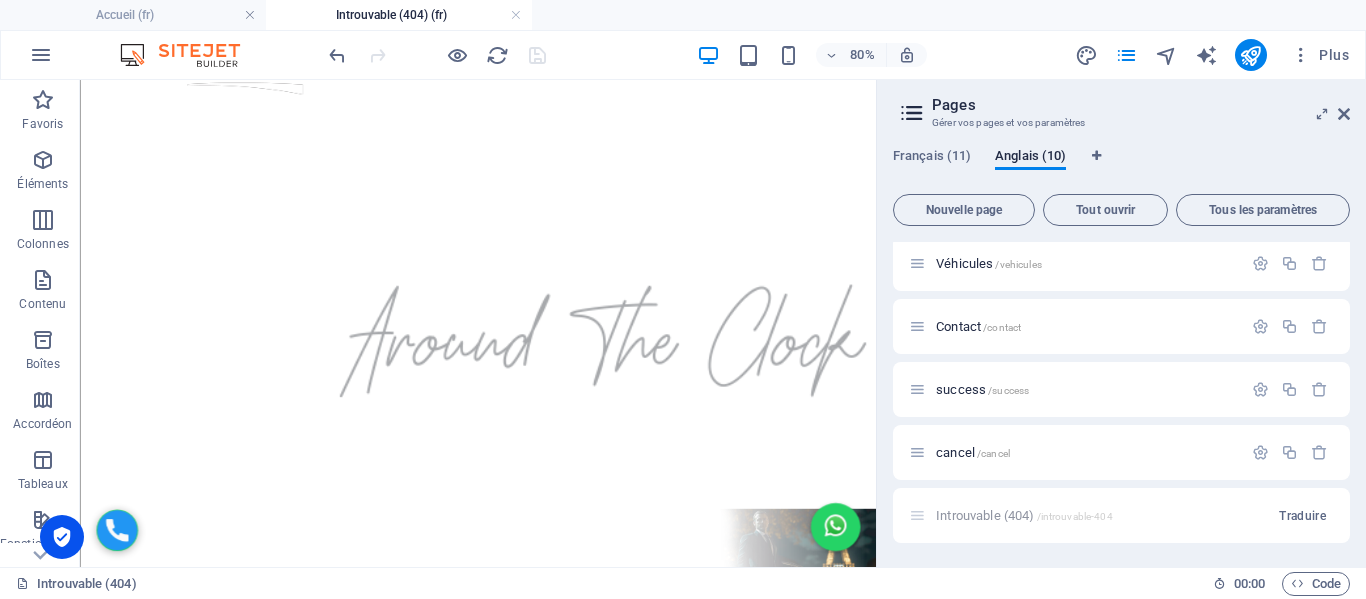 click on "Introuvable (404) /introuvable-404 Traduire" at bounding box center (1121, 515) 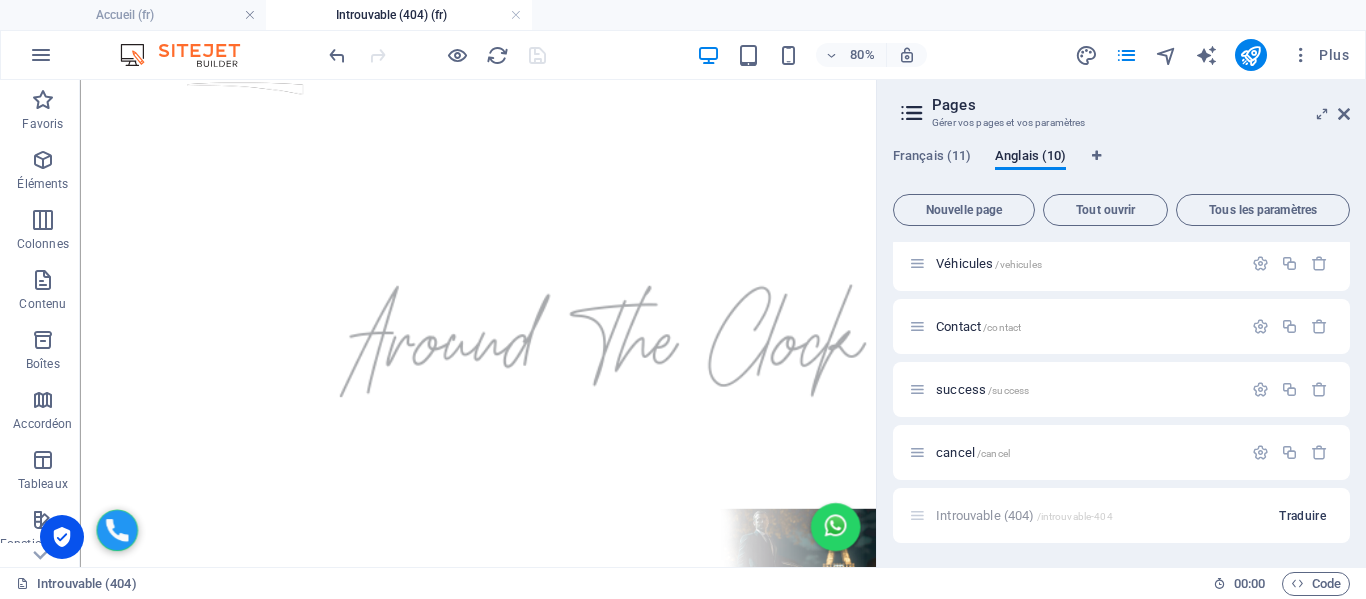 click on "Traduire" at bounding box center (1302, 516) 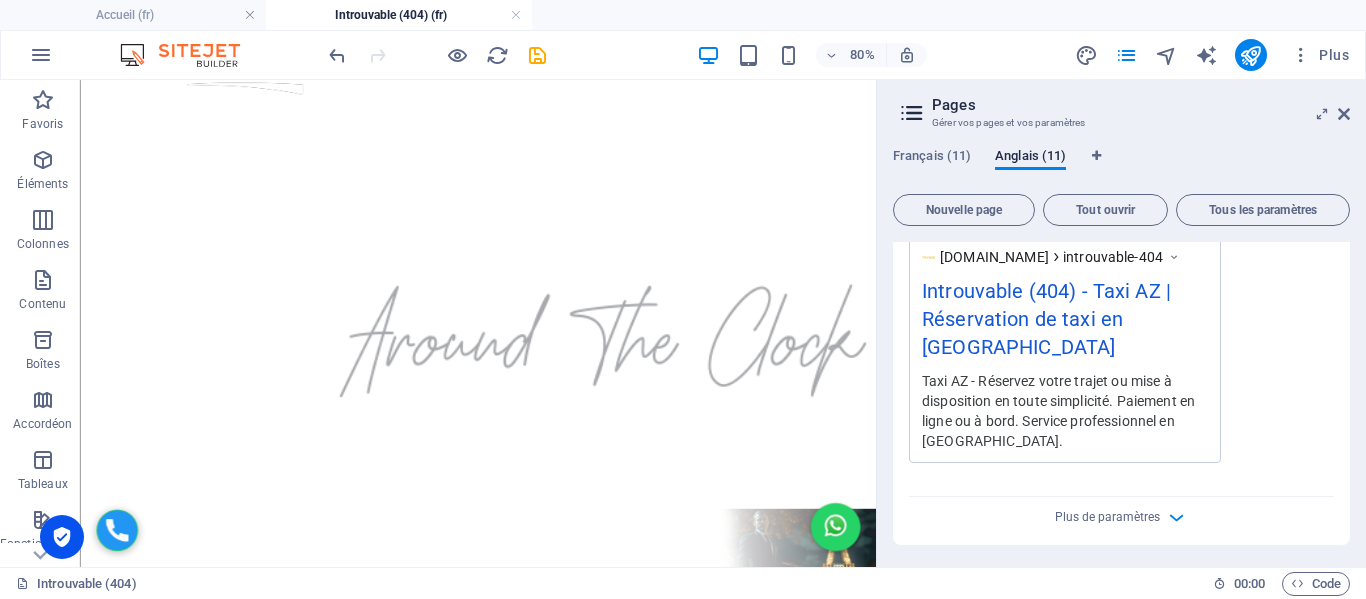 scroll, scrollTop: 1245, scrollLeft: 0, axis: vertical 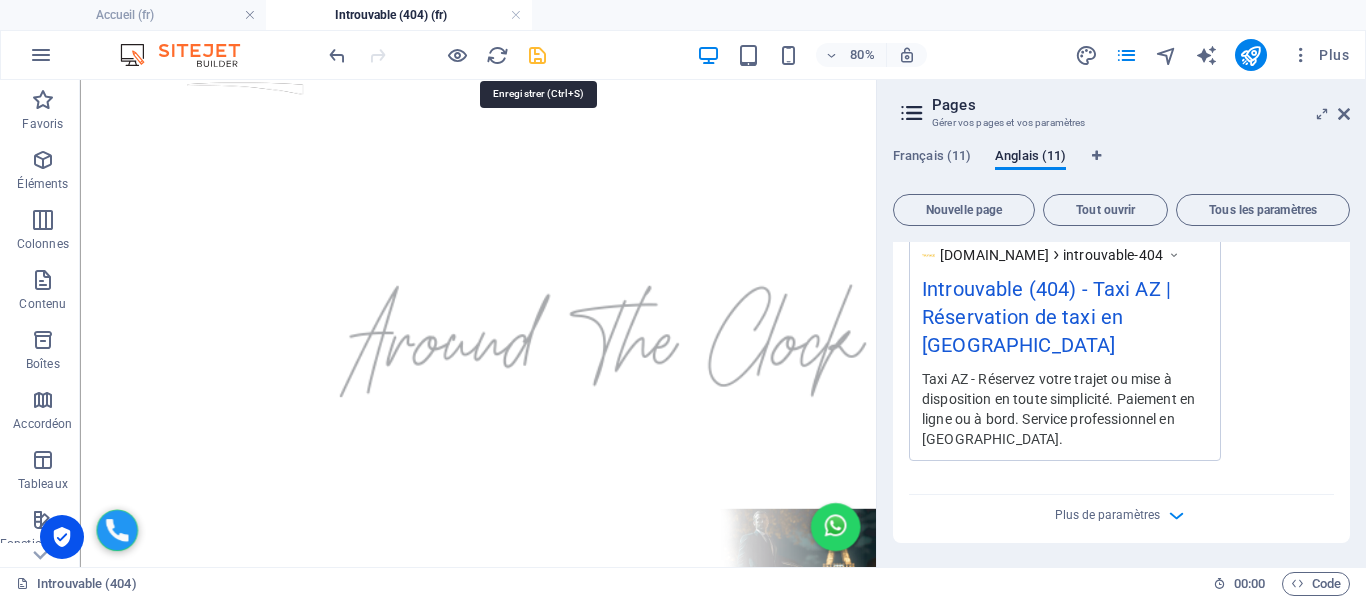 click at bounding box center (537, 55) 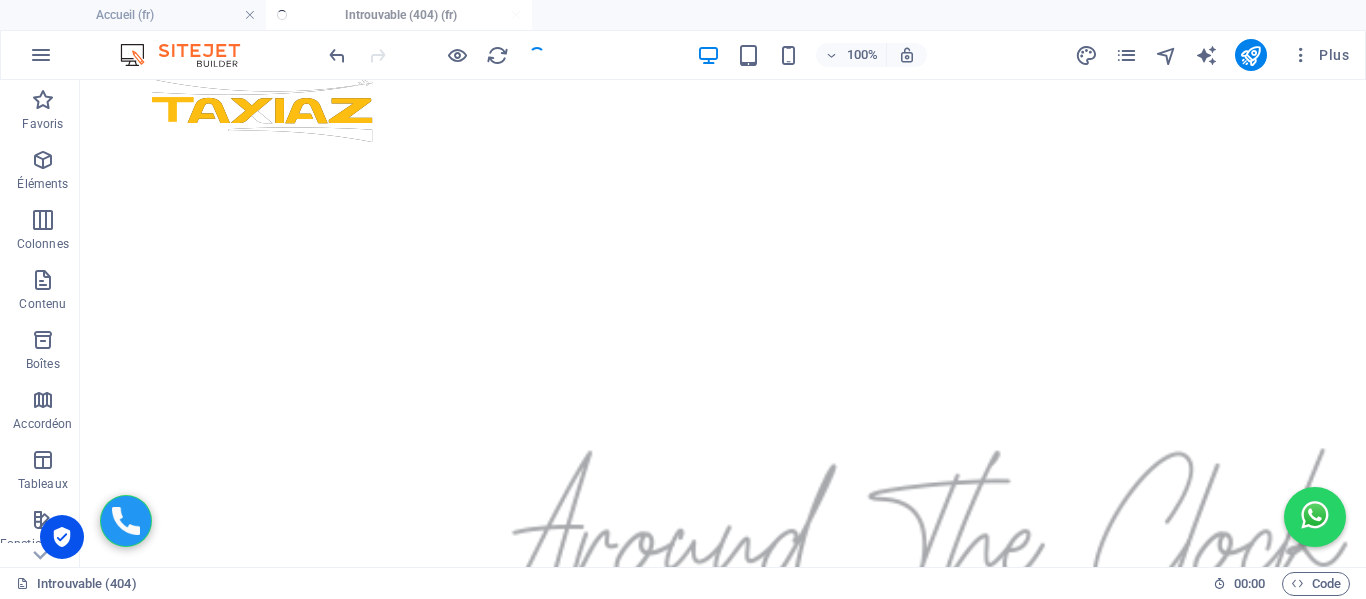 scroll, scrollTop: 235, scrollLeft: 0, axis: vertical 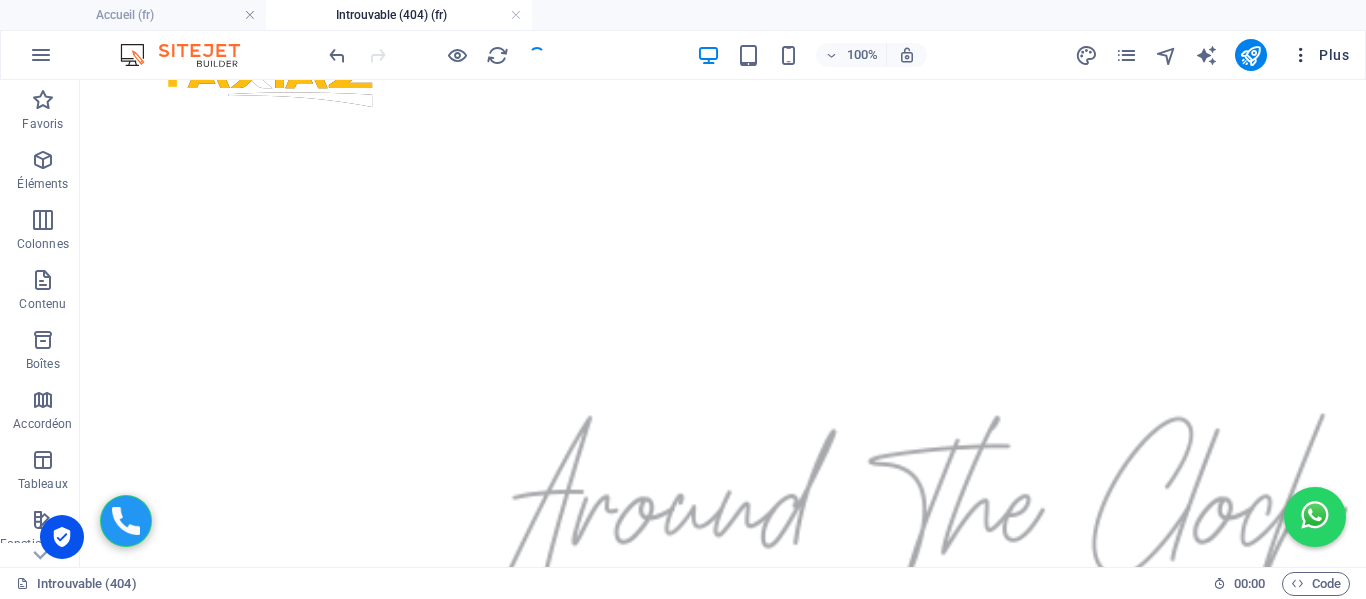 click on "Plus" at bounding box center (1320, 55) 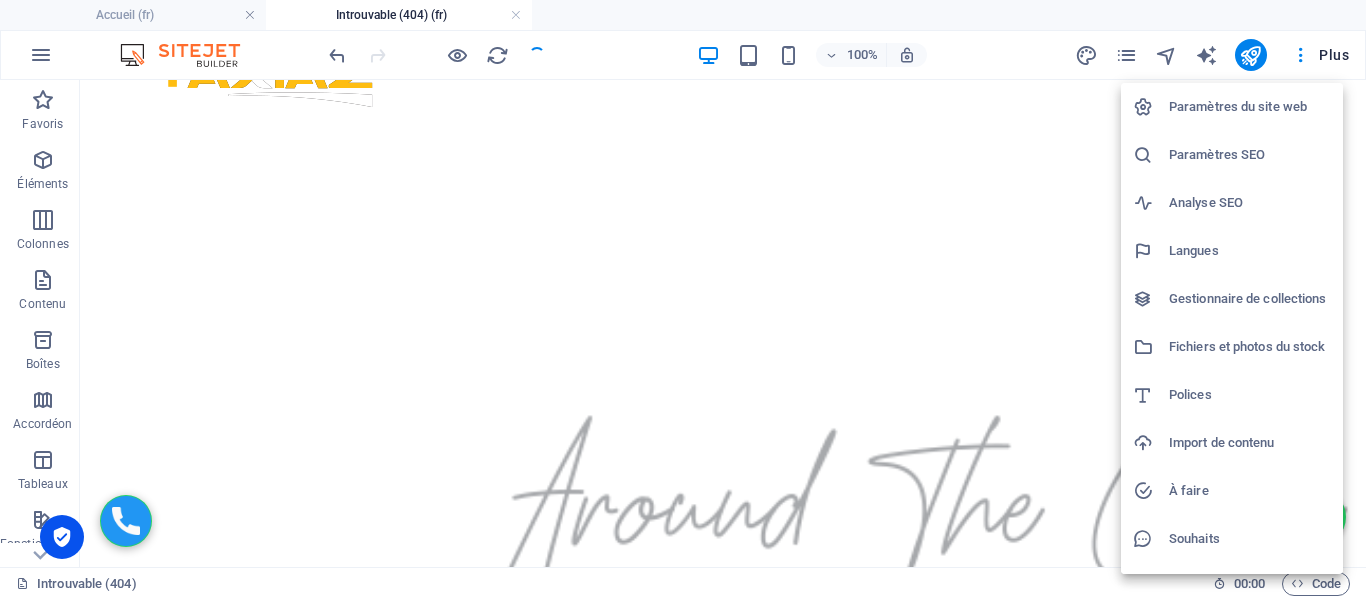 click on "Paramètres SEO" at bounding box center [1250, 155] 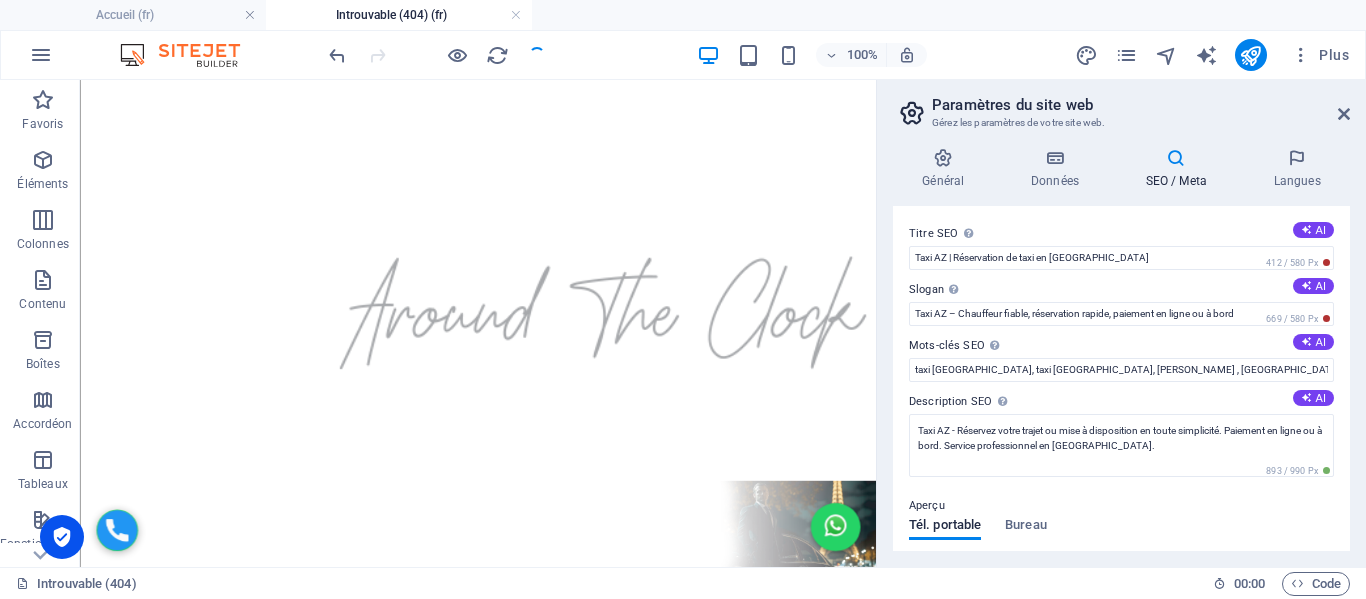 scroll, scrollTop: 200, scrollLeft: 0, axis: vertical 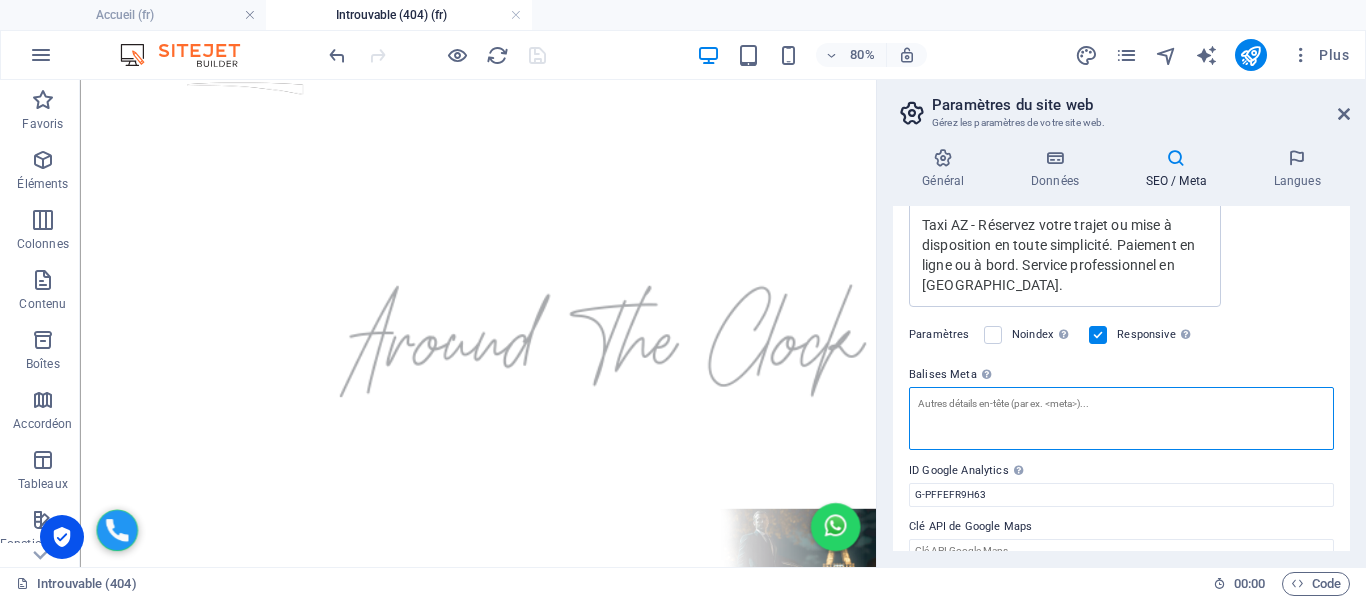 click on "Balises Meta Saisissez ici le code HTML qui sera placé dans les balises  de votre site web. Attention, votre site web risque de ne pas fonctionner si votre code contient des erreurs." at bounding box center (1121, 418) 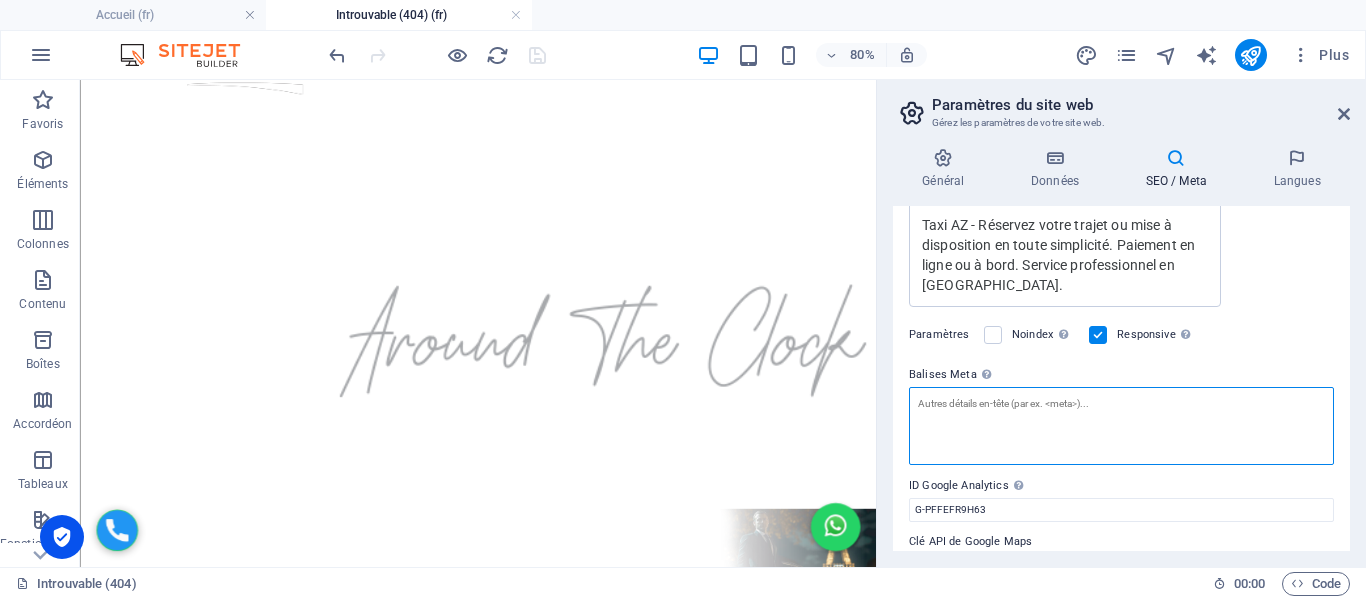 paste on "<link rel="canonical" href="https://taxiaz.fr/disposition-taxi" />" 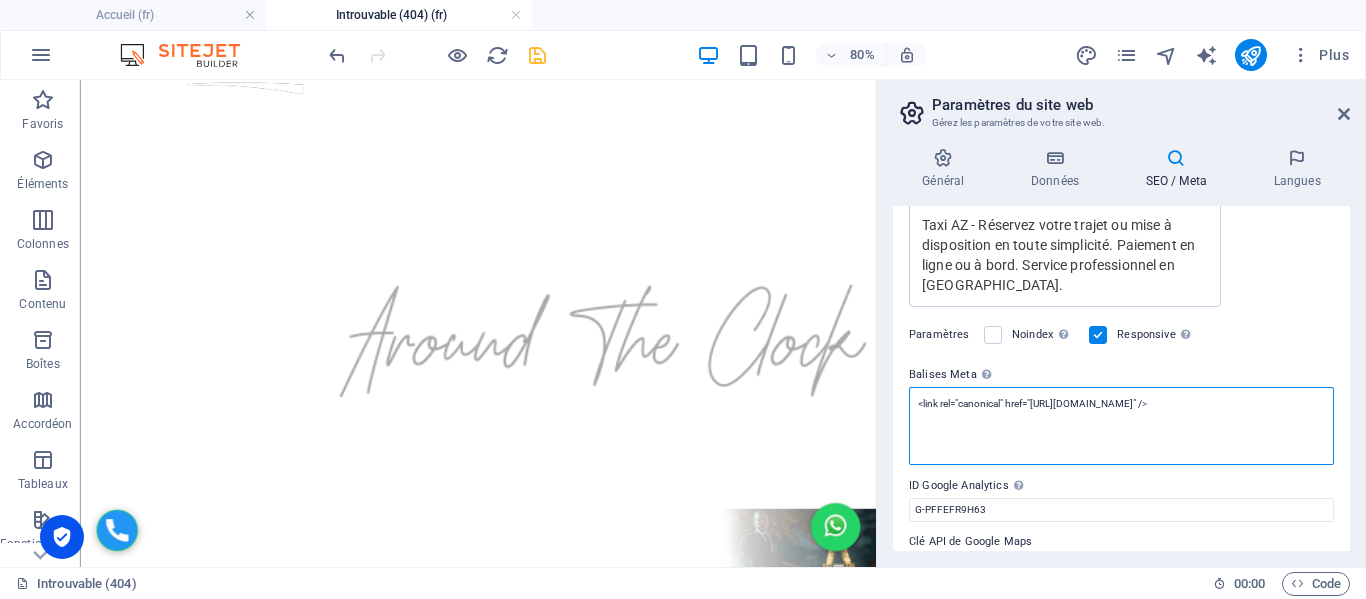 drag, startPoint x: 1158, startPoint y: 375, endPoint x: 1109, endPoint y: 375, distance: 49 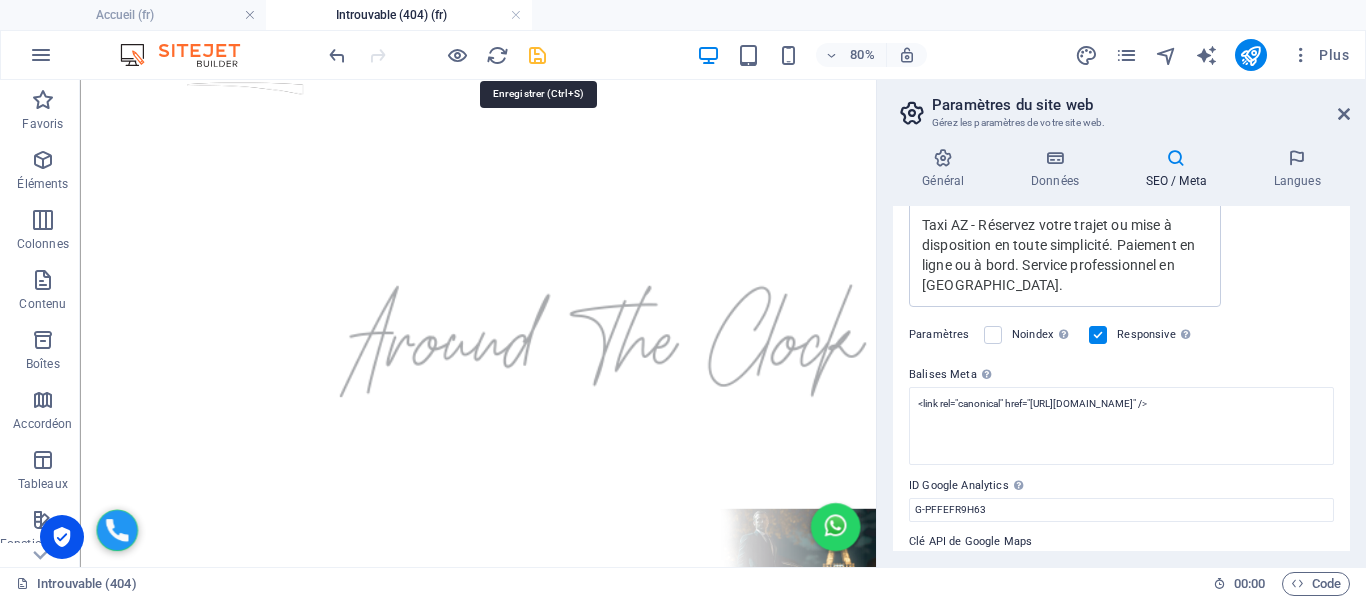 type on "<link rel="canonical" href="https://taxiaz.fr/introuvable-404">" 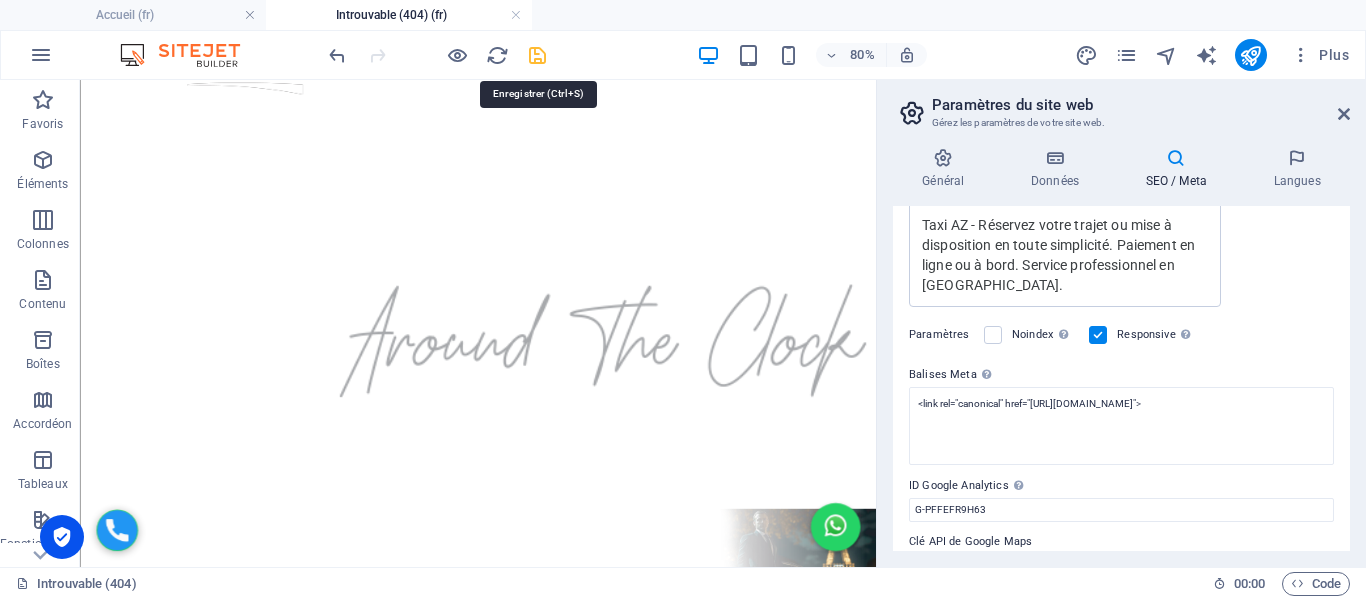 click on "TAXI AZ Accueil (fr) Introuvable (404) (fr) Favoris Éléments Colonnes Contenu Boîtes Accordéon Tableaux Fonctionnalités Images Slider En-tête Pied de page Formulaires Marketing Collections
Glissez et déposez l'élément de votre choix pour remplacer le contenu existant. Appuyez sur "Ctrl" si vous voulez créer un nouvel élément.
H4   Menu   Barre de menus   HTML   Cartes   Conteneur   Espaceur   H5   Conteneur   Image 80% Plus Accueil 00 : 00 Code Favoris Éléments Colonnes Contenu Boîtes Accordéon Tableaux Fonctionnalités Images Slider En-tête Pied de page Formulaires Marketing Collections
Glissez et déposez l'élément de votre choix pour remplacer le contenu existant. Appuyez sur "Ctrl" si vous voulez créer un nouvel élément.
H3   Texte   Référence   Espaceur   Texte   Référence   HTML   Conteneur   Conteneur   Image 80% Plus Introuvable (404) 00 : 00 Rue" at bounding box center [683, 299] 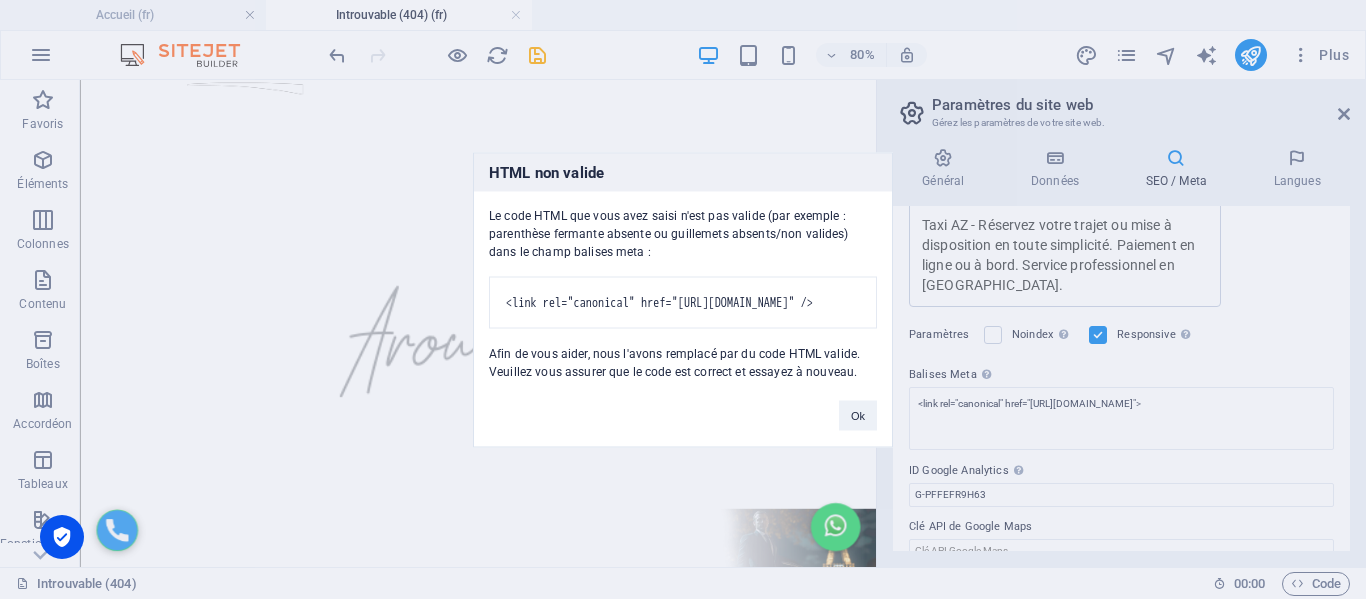 drag, startPoint x: 704, startPoint y: 293, endPoint x: 819, endPoint y: 290, distance: 115.03912 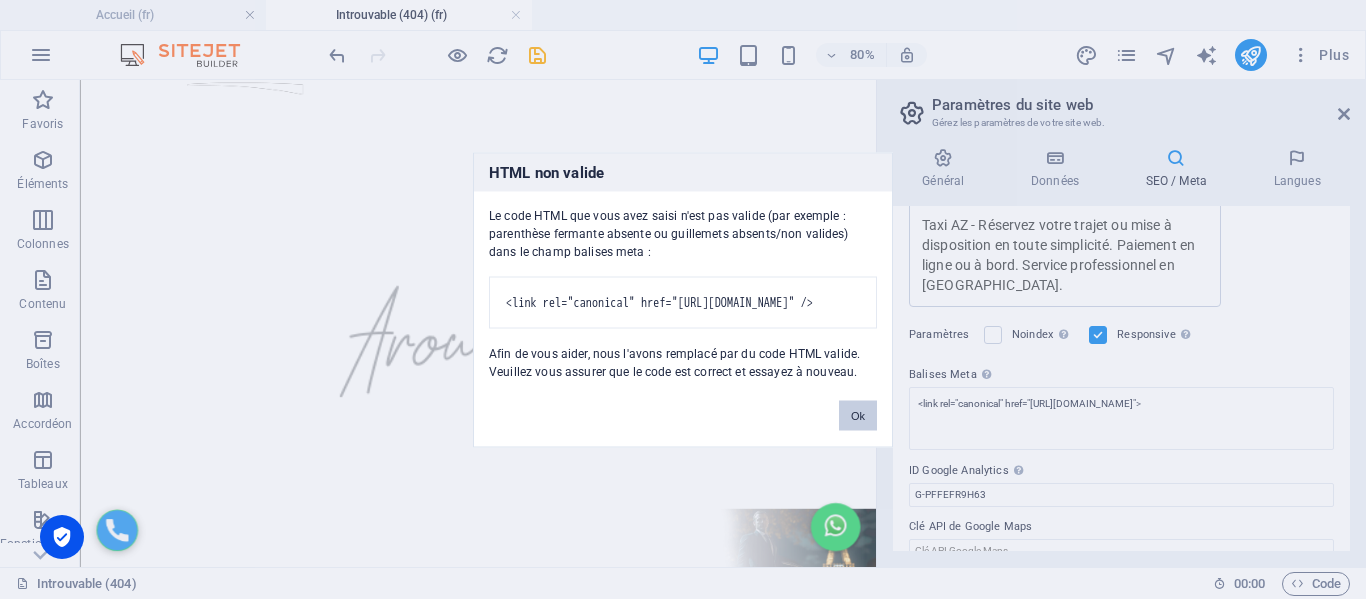 click on "Ok" at bounding box center [858, 415] 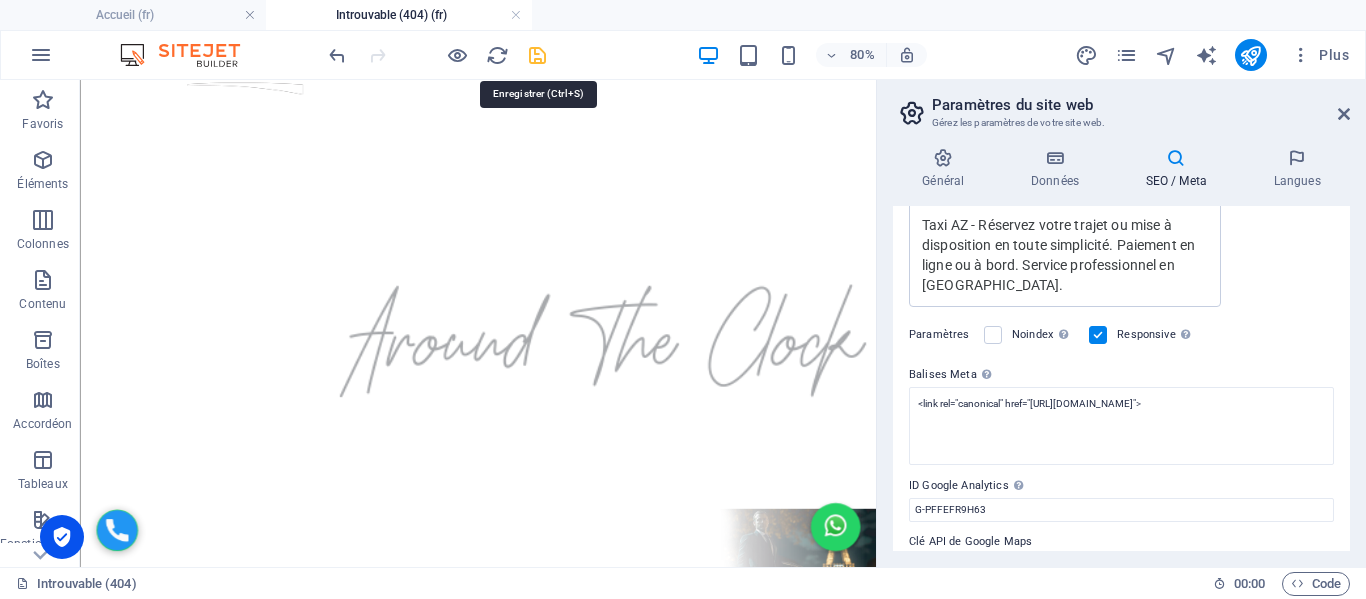 click at bounding box center [537, 55] 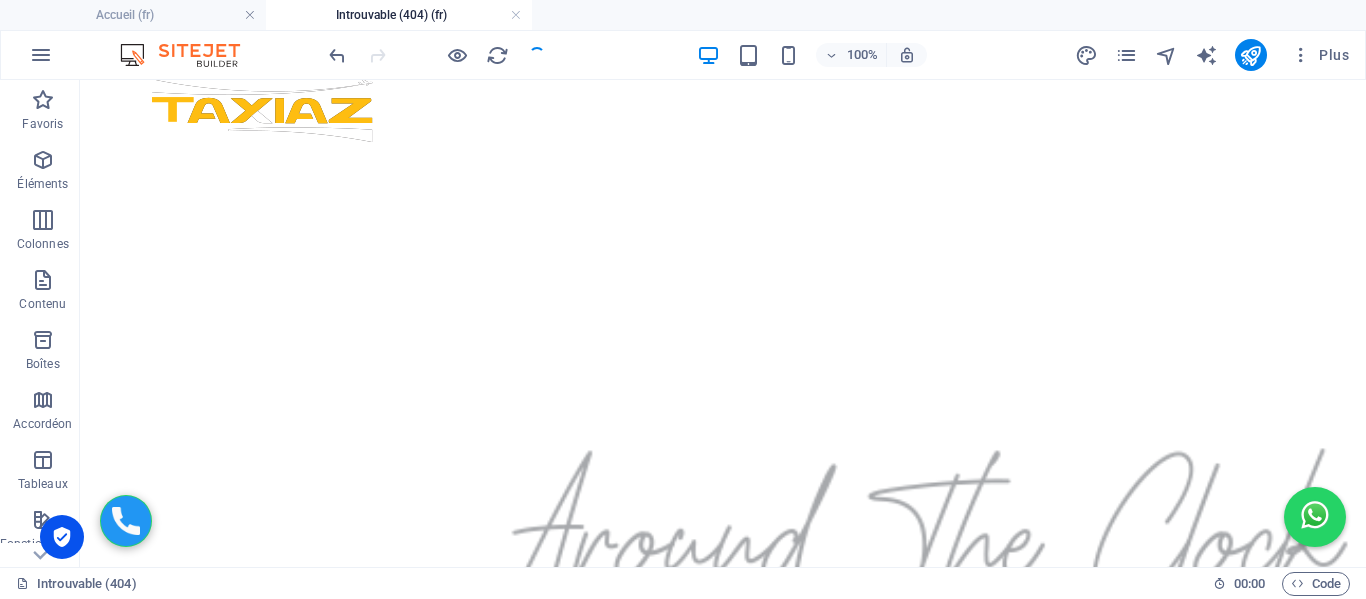scroll, scrollTop: 235, scrollLeft: 0, axis: vertical 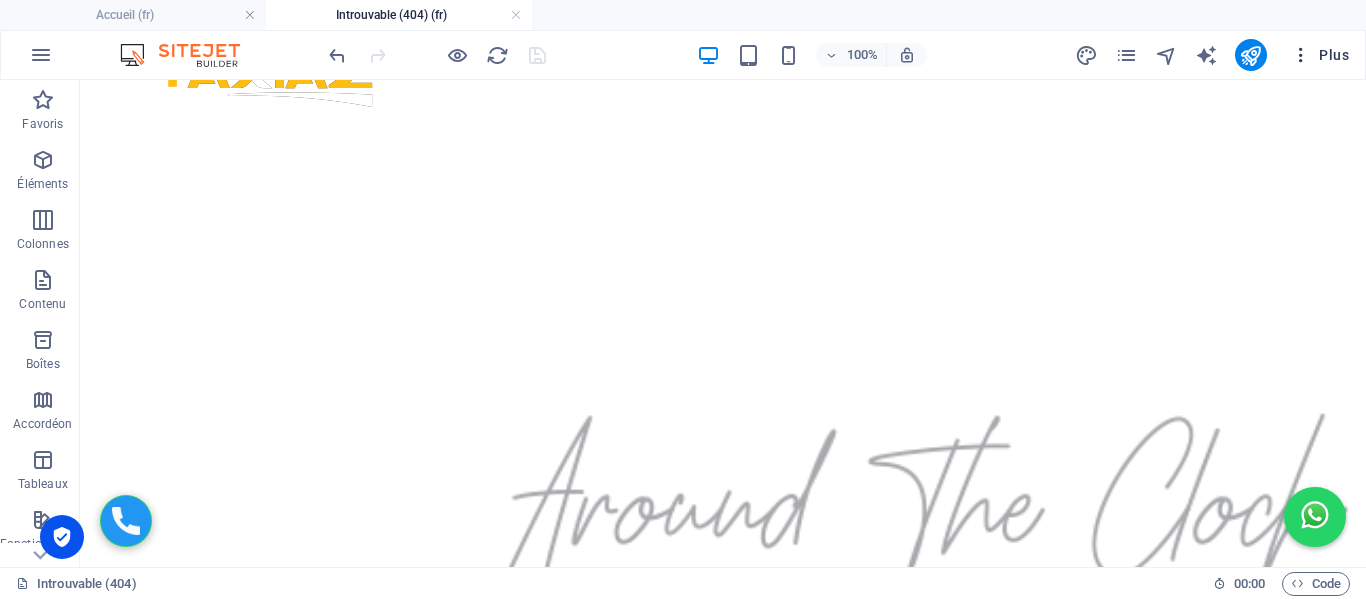 click on "Plus" at bounding box center (1320, 55) 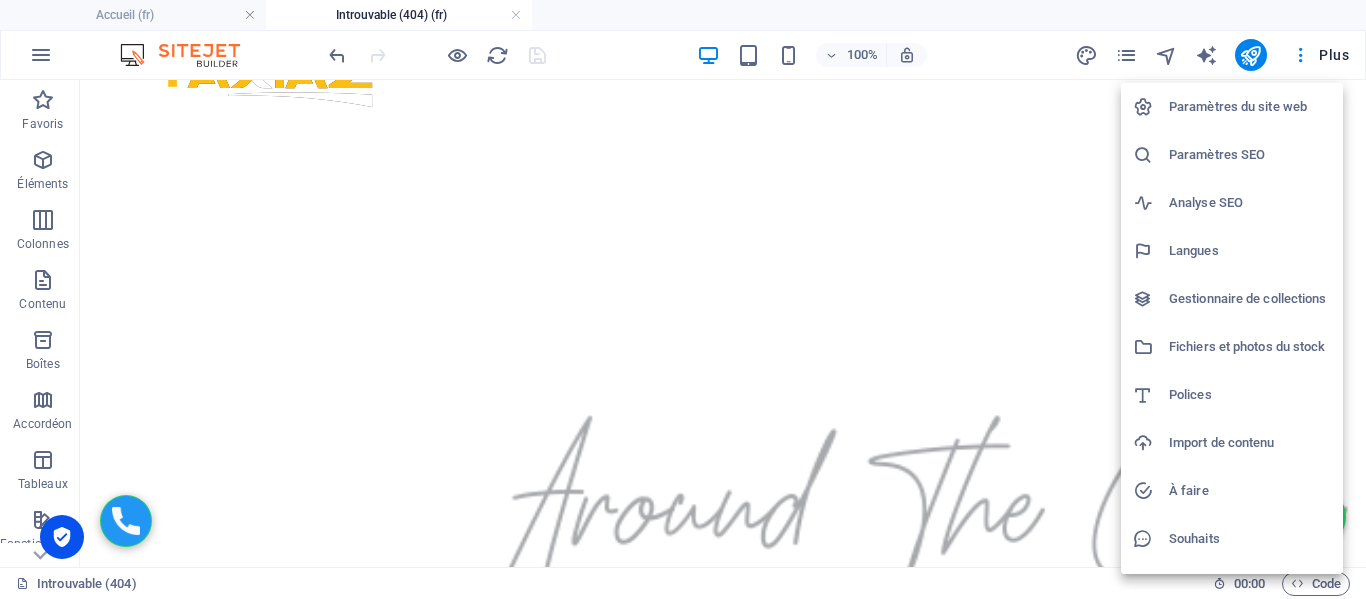 click at bounding box center (683, 299) 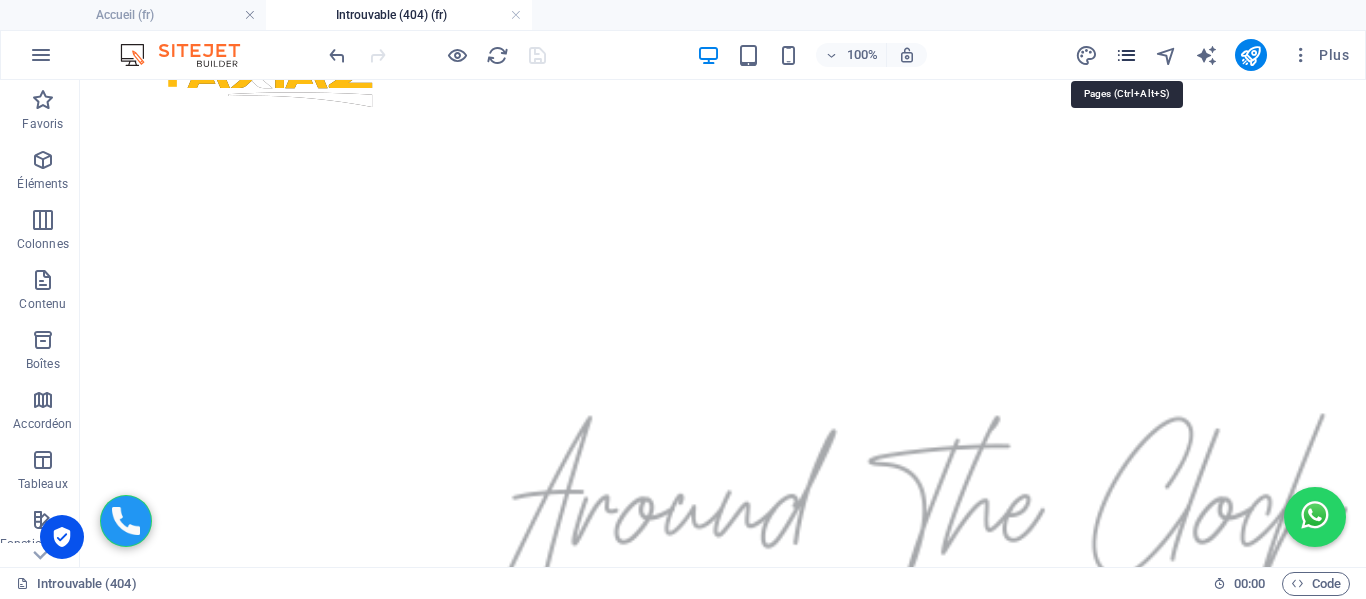 click at bounding box center [1126, 55] 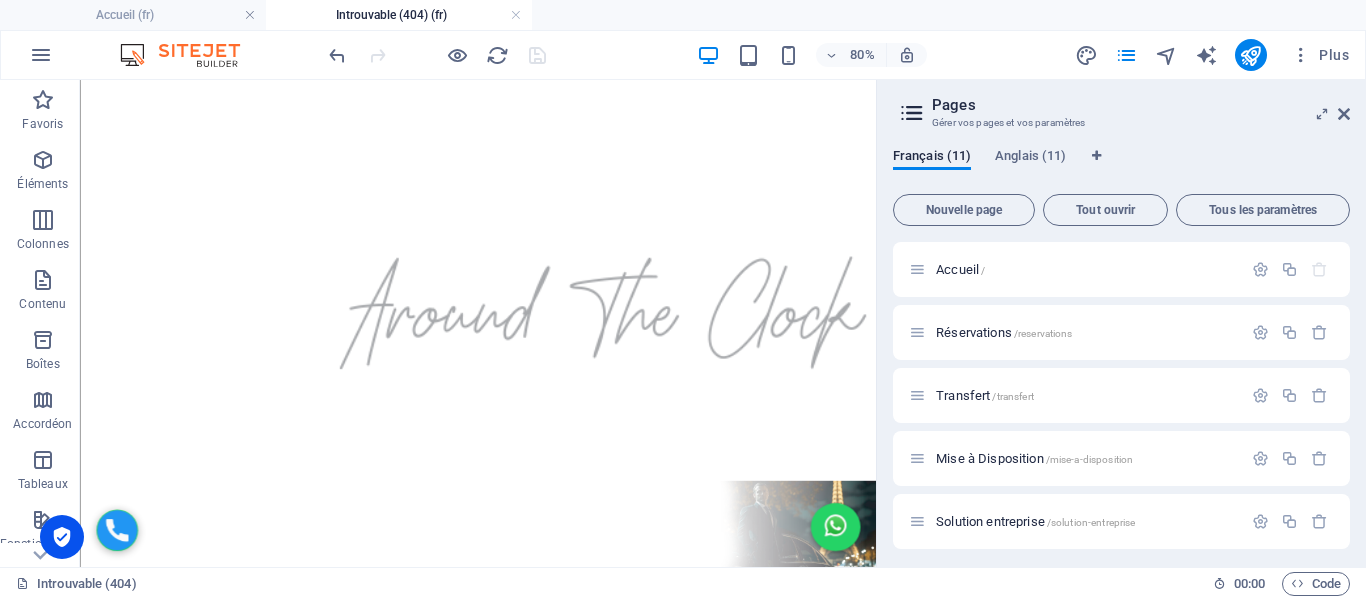 scroll, scrollTop: 200, scrollLeft: 0, axis: vertical 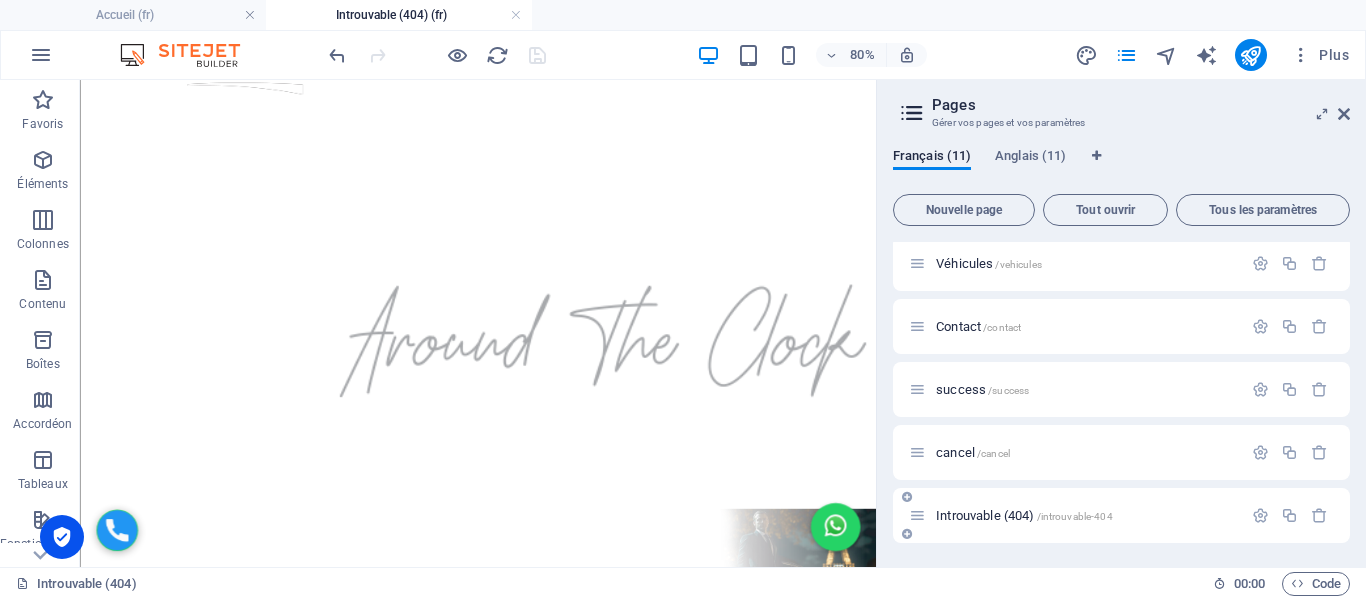 click on "Introuvable (404) /introuvable-404" at bounding box center [1024, 515] 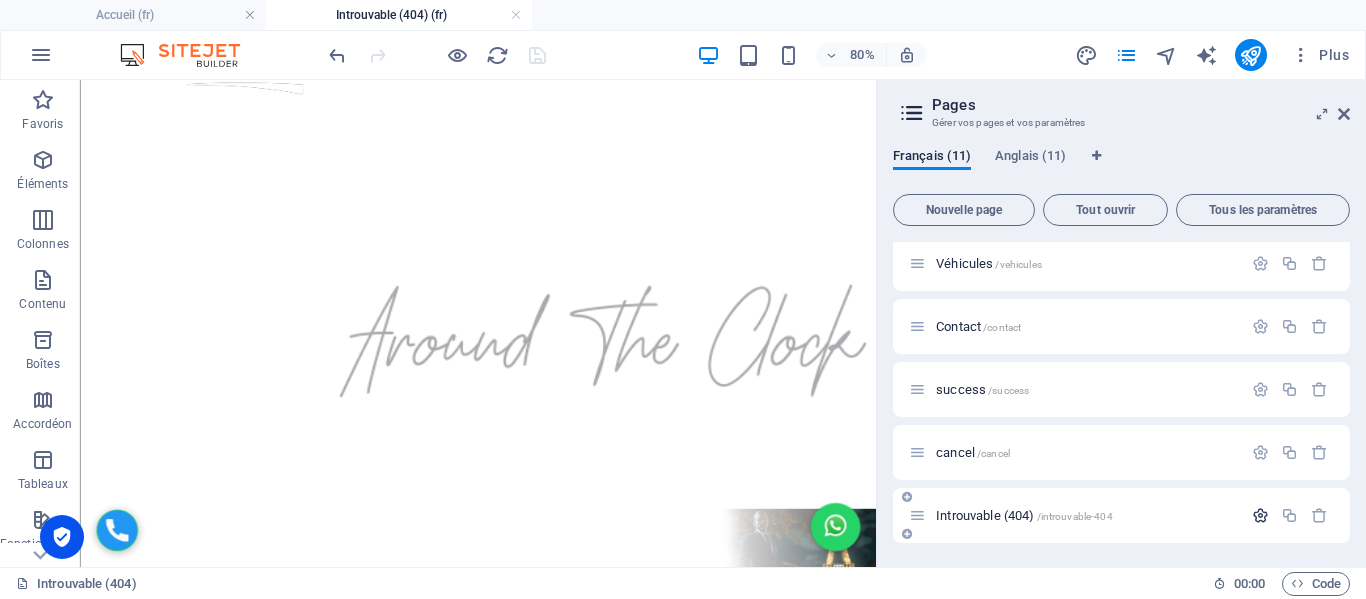 click at bounding box center [1260, 515] 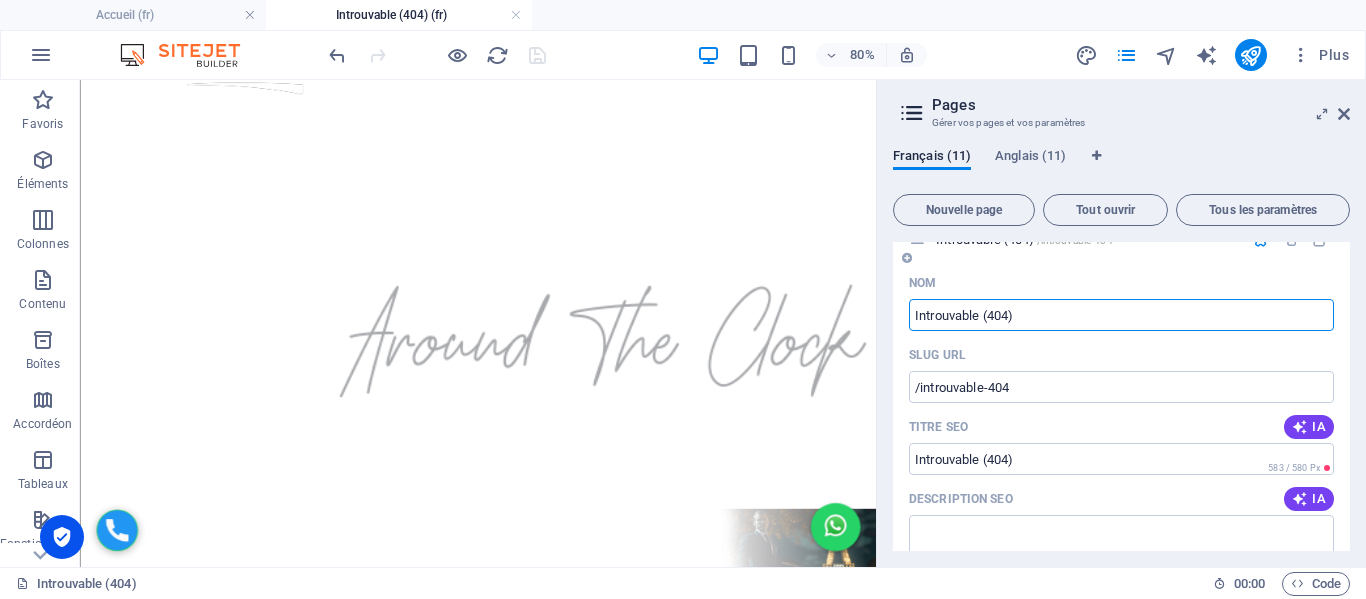 scroll, scrollTop: 779, scrollLeft: 0, axis: vertical 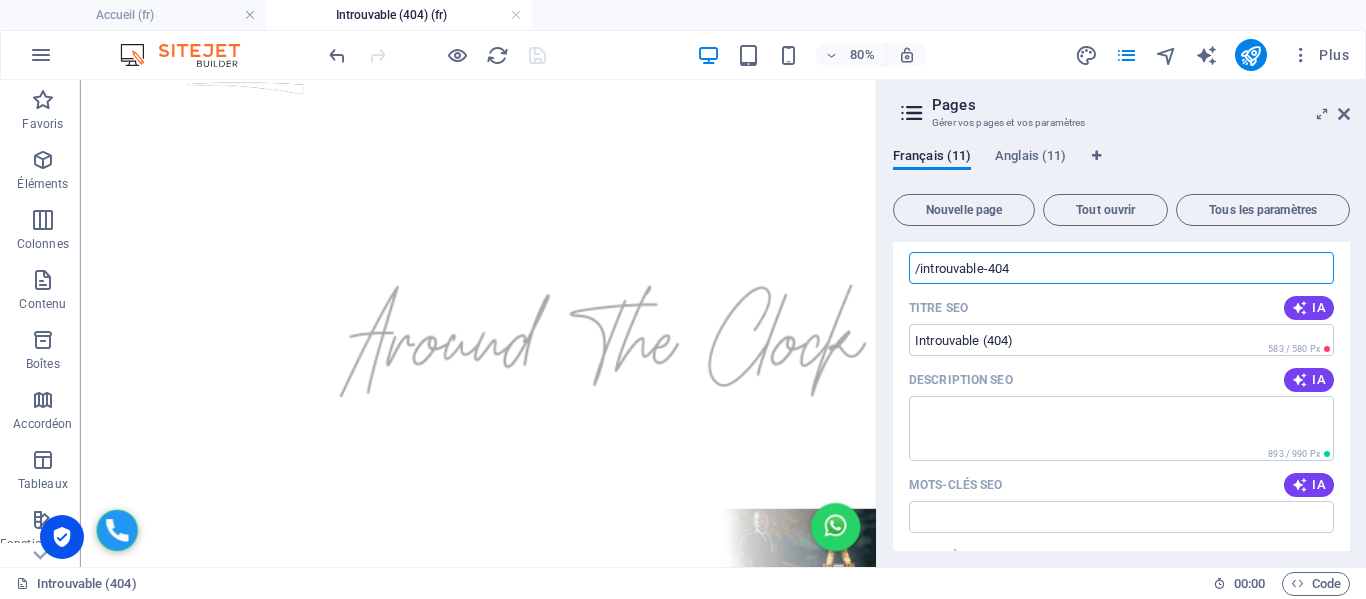 drag, startPoint x: 1019, startPoint y: 269, endPoint x: 921, endPoint y: 268, distance: 98.005104 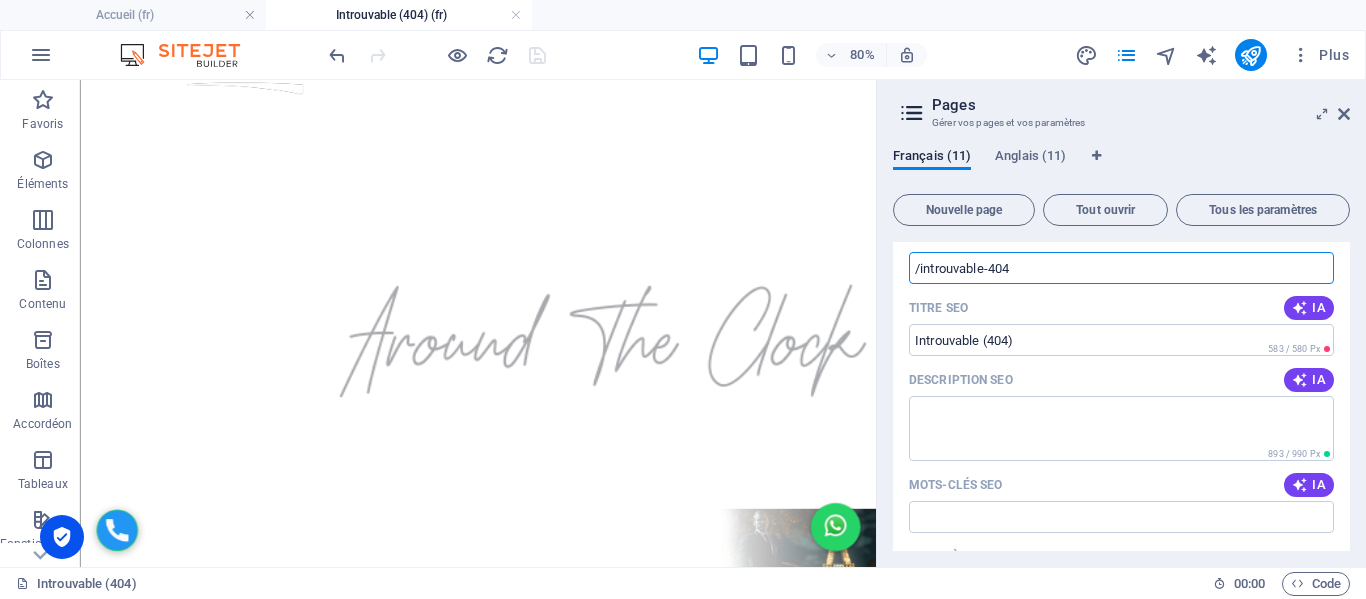 click on "/introuvable-404" at bounding box center (1121, 268) 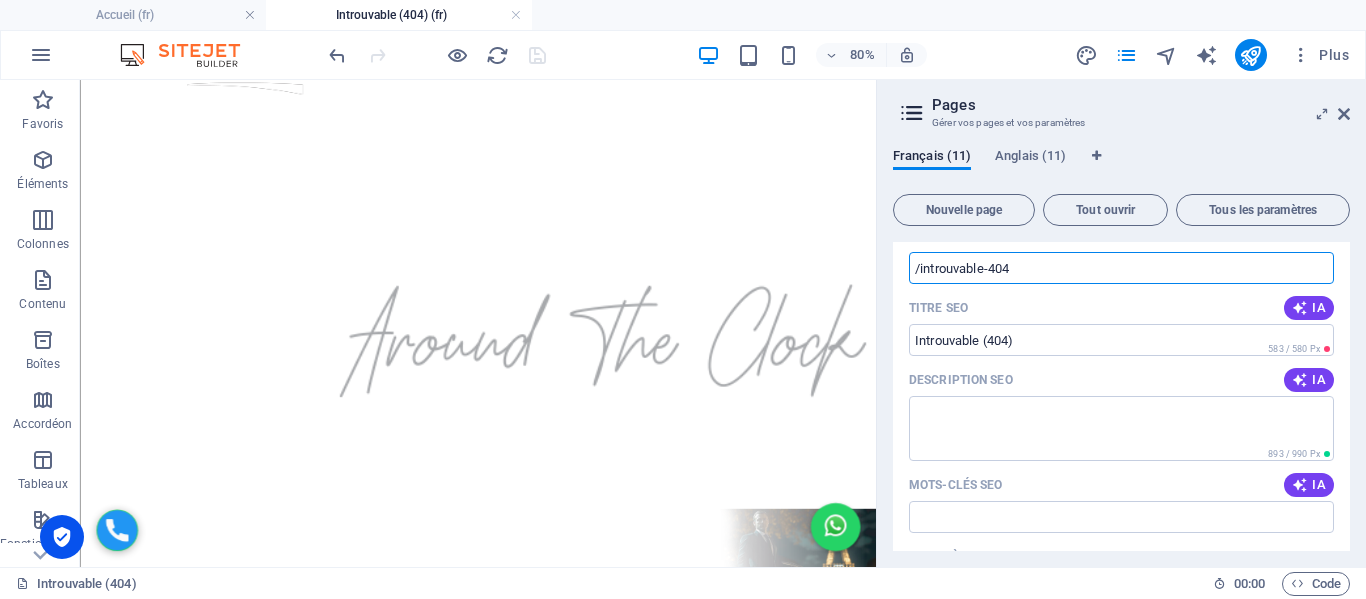 click at bounding box center (437, 55) 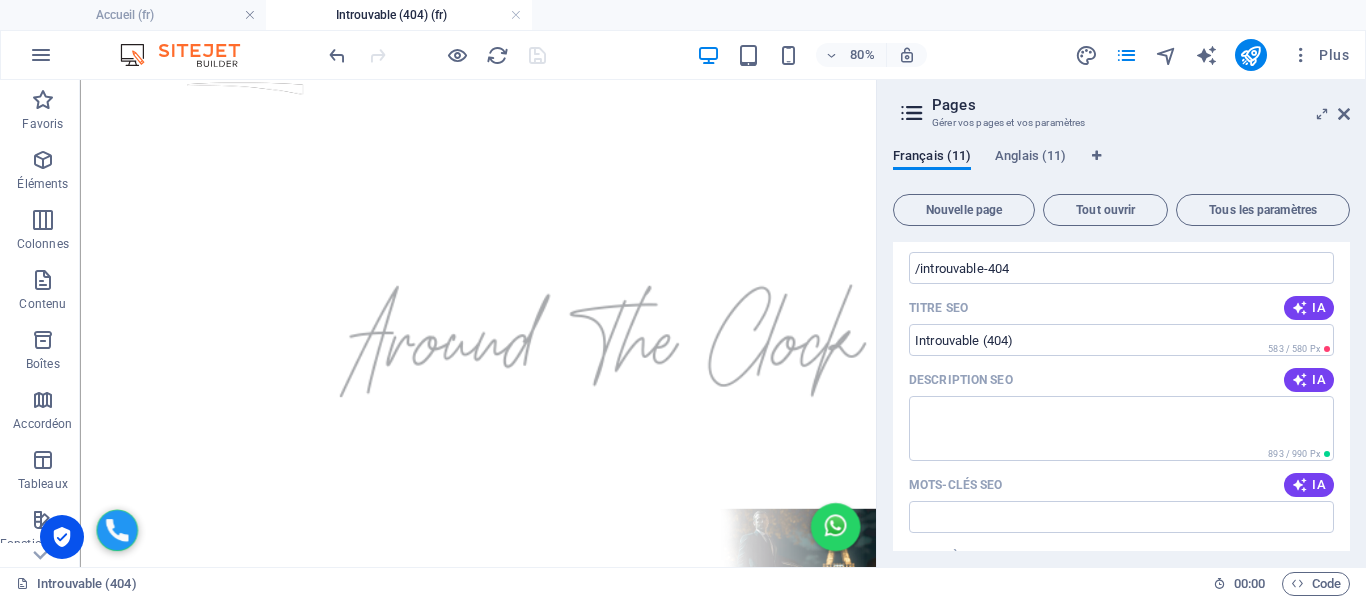 click at bounding box center [437, 55] 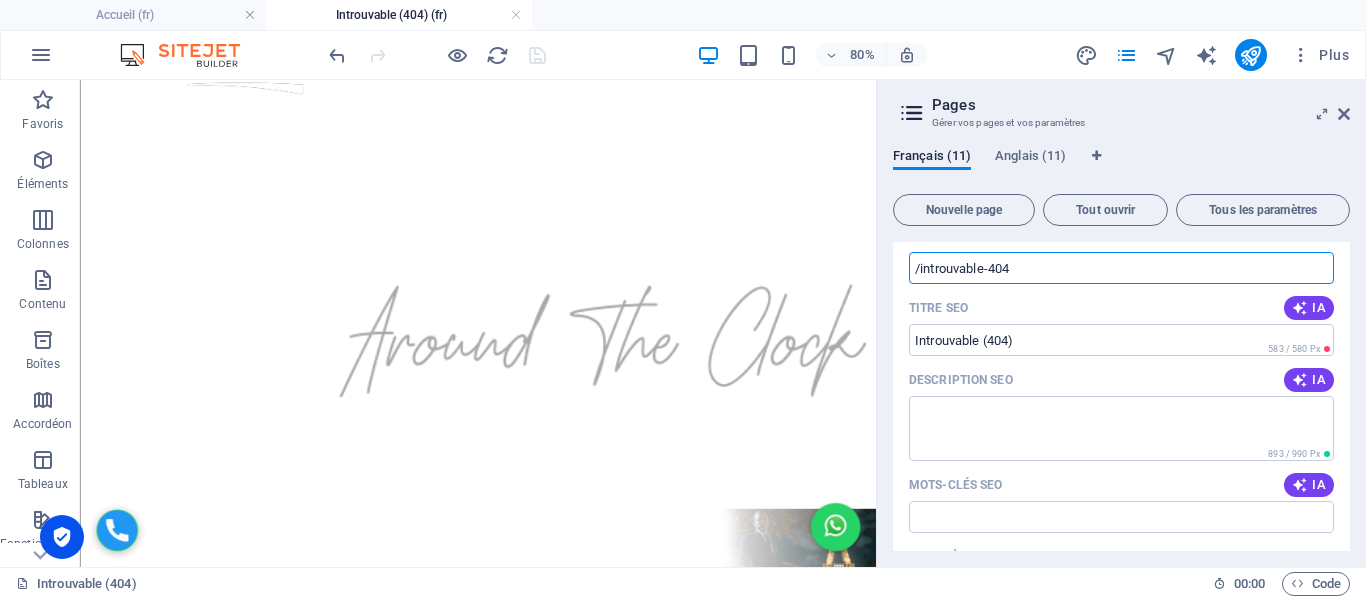 drag, startPoint x: 1034, startPoint y: 267, endPoint x: 918, endPoint y: 269, distance: 116.01724 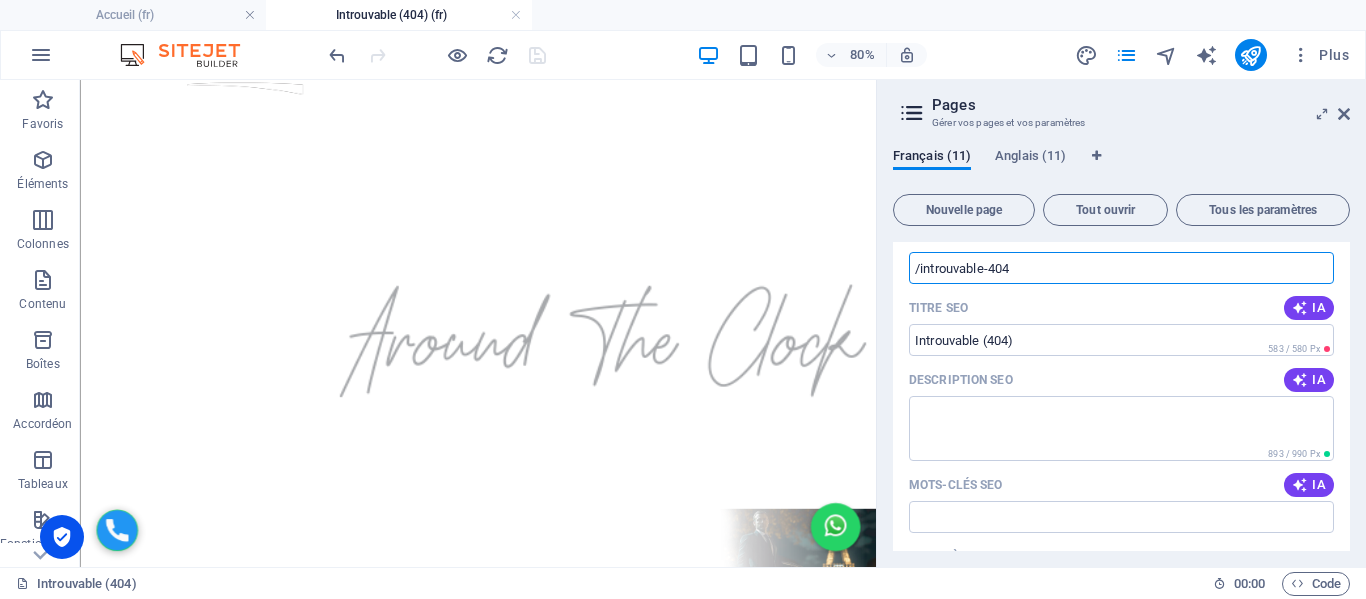 click on "/introuvable-404" at bounding box center (1121, 268) 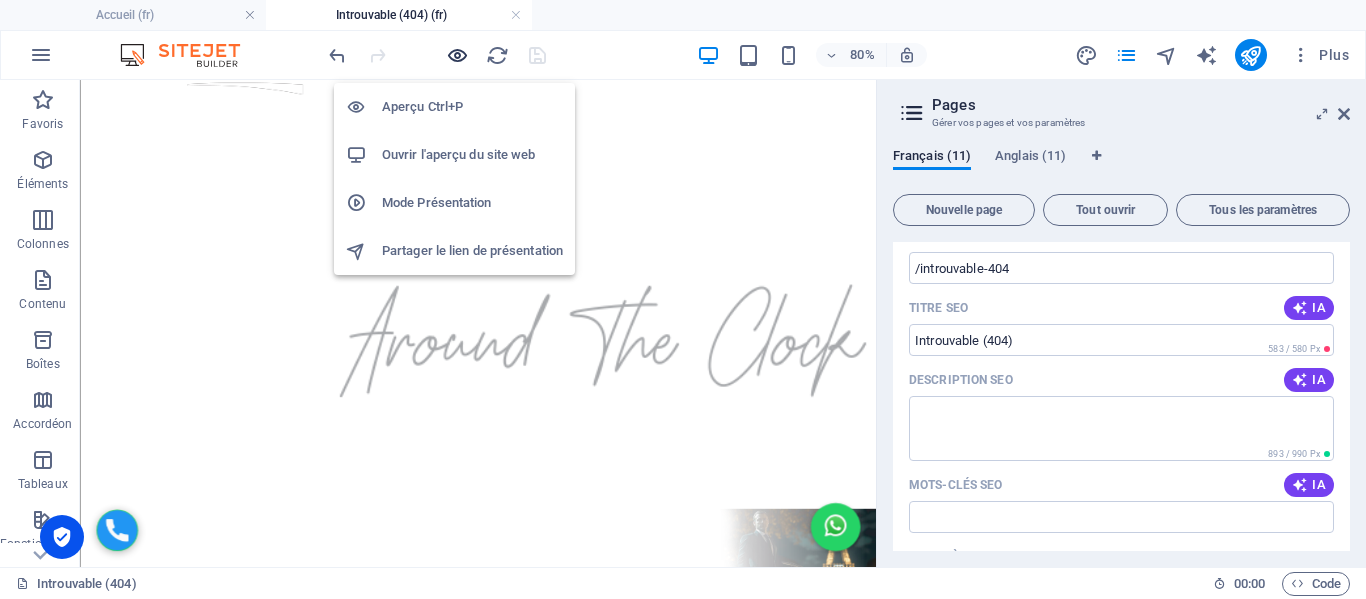 click at bounding box center [457, 55] 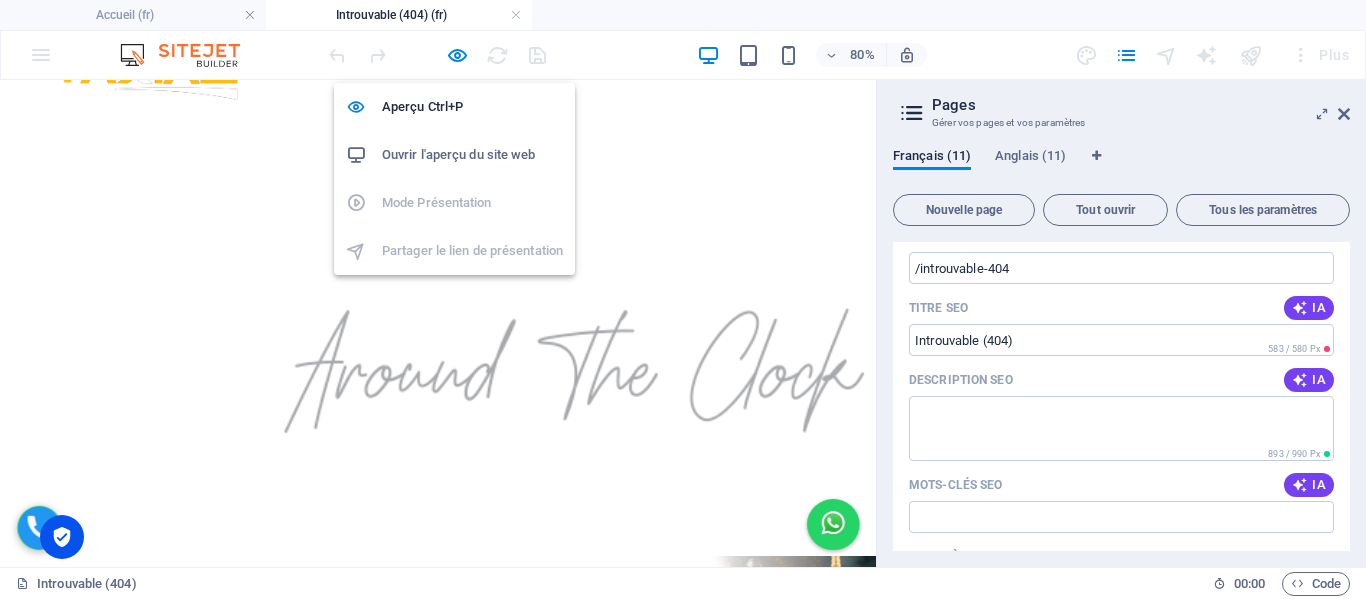 scroll, scrollTop: 204, scrollLeft: 0, axis: vertical 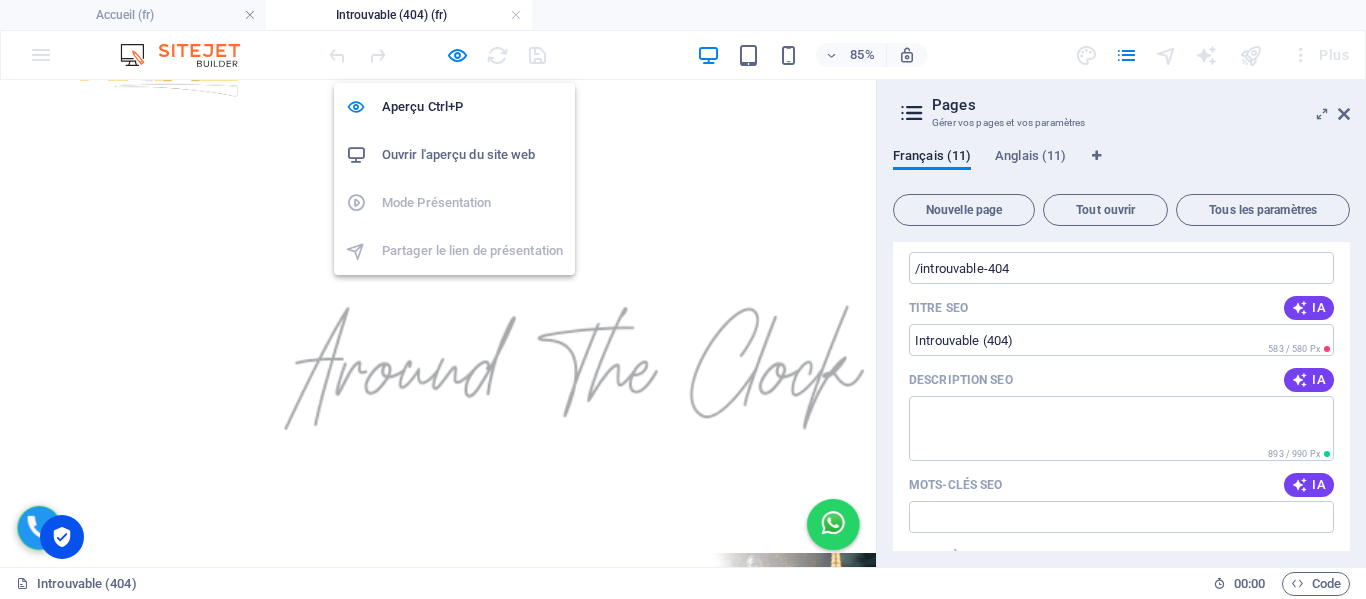 click on "Ouvrir l'aperçu du site web" at bounding box center (472, 155) 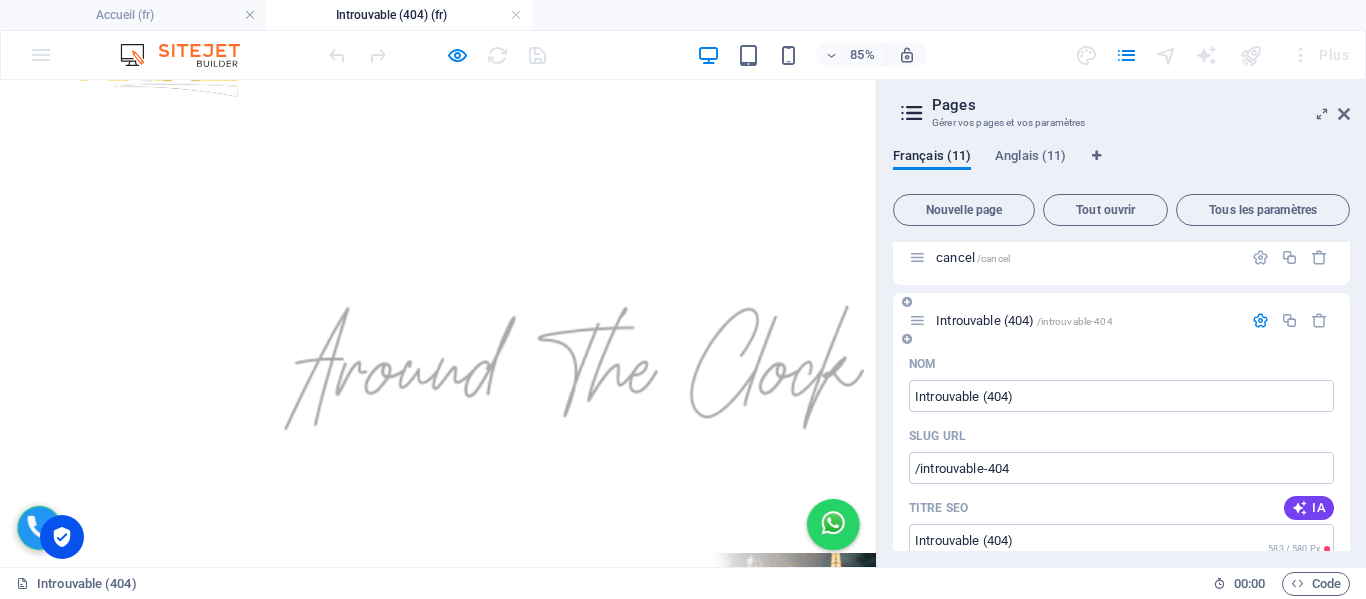 scroll, scrollTop: 479, scrollLeft: 0, axis: vertical 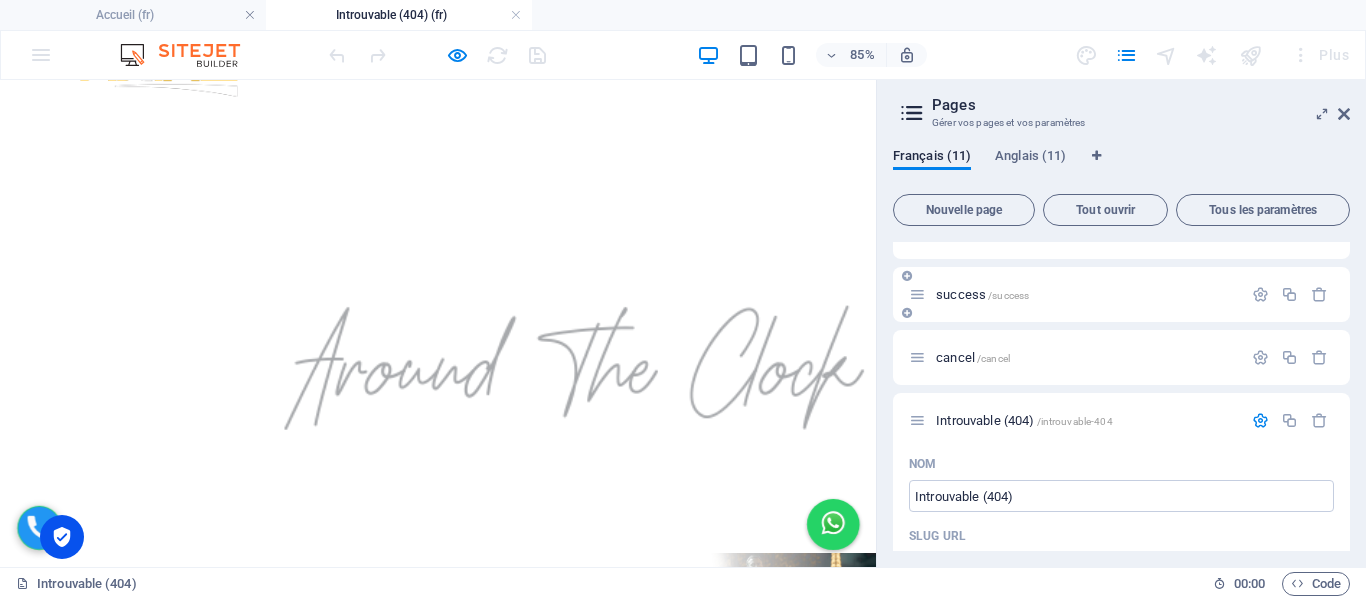 click on "success /success" at bounding box center (982, 294) 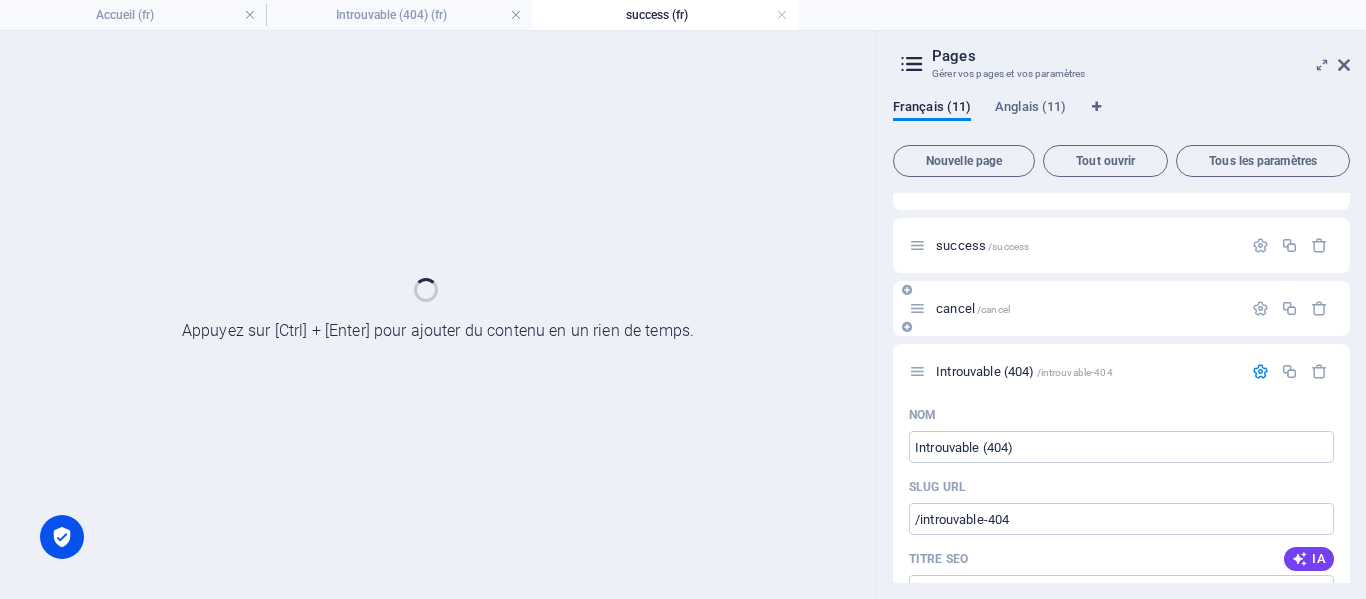 scroll, scrollTop: 0, scrollLeft: 0, axis: both 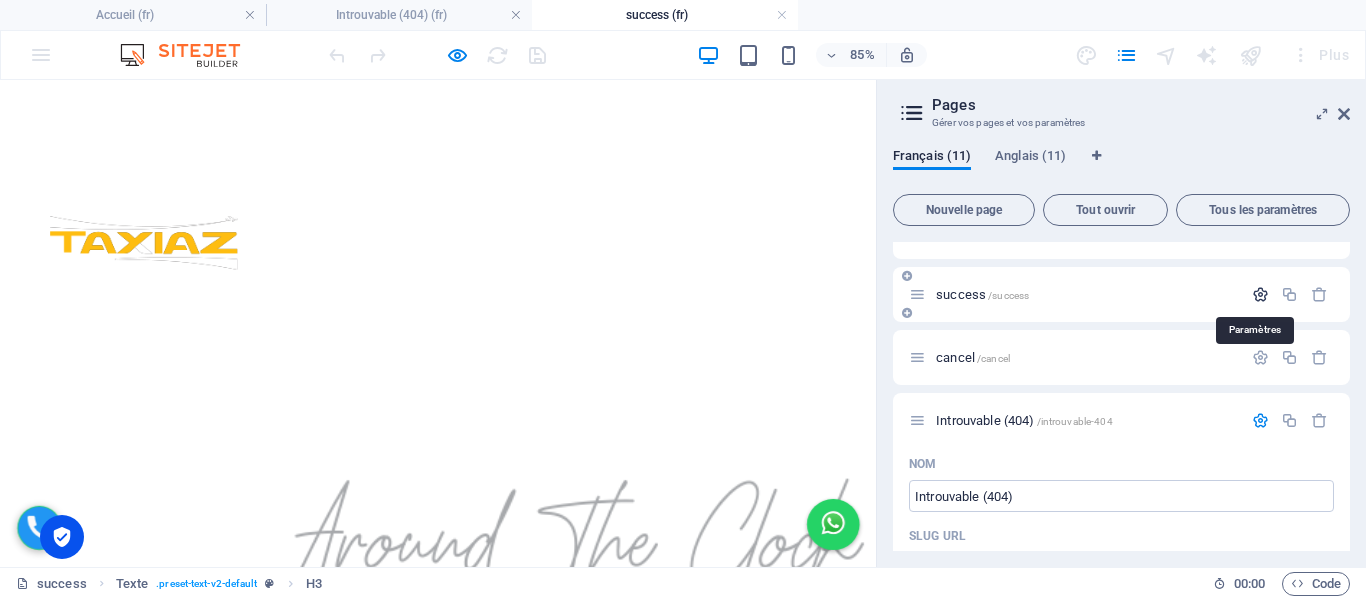 click at bounding box center (1260, 294) 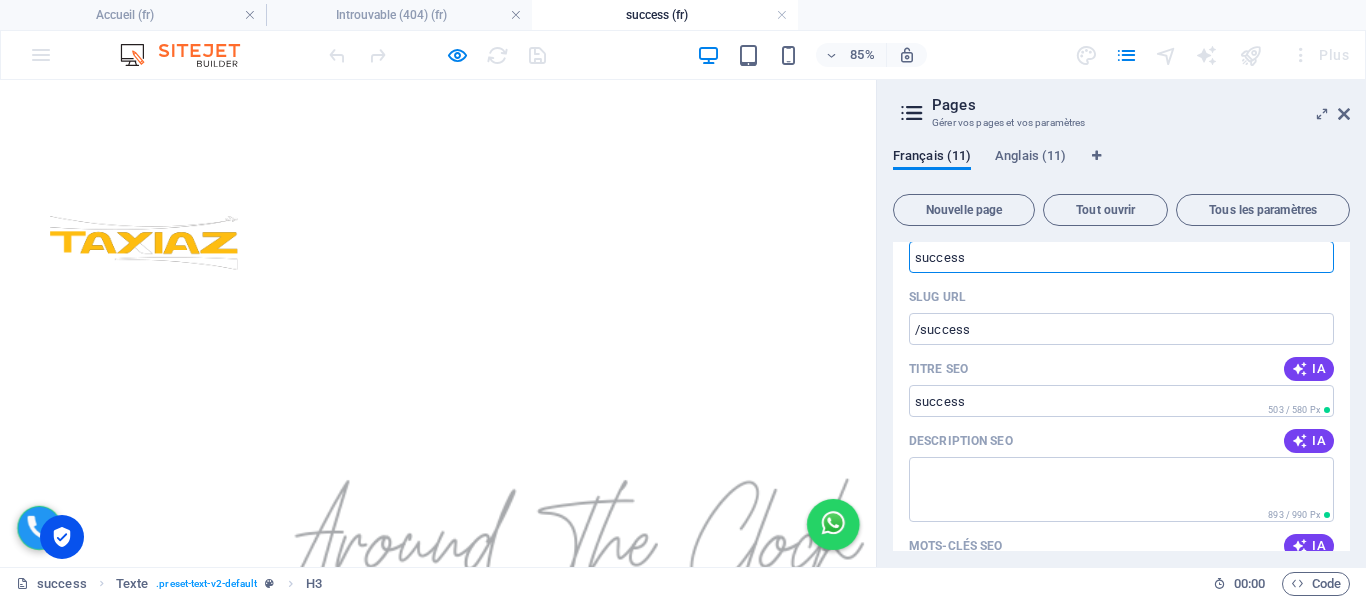 scroll, scrollTop: 679, scrollLeft: 0, axis: vertical 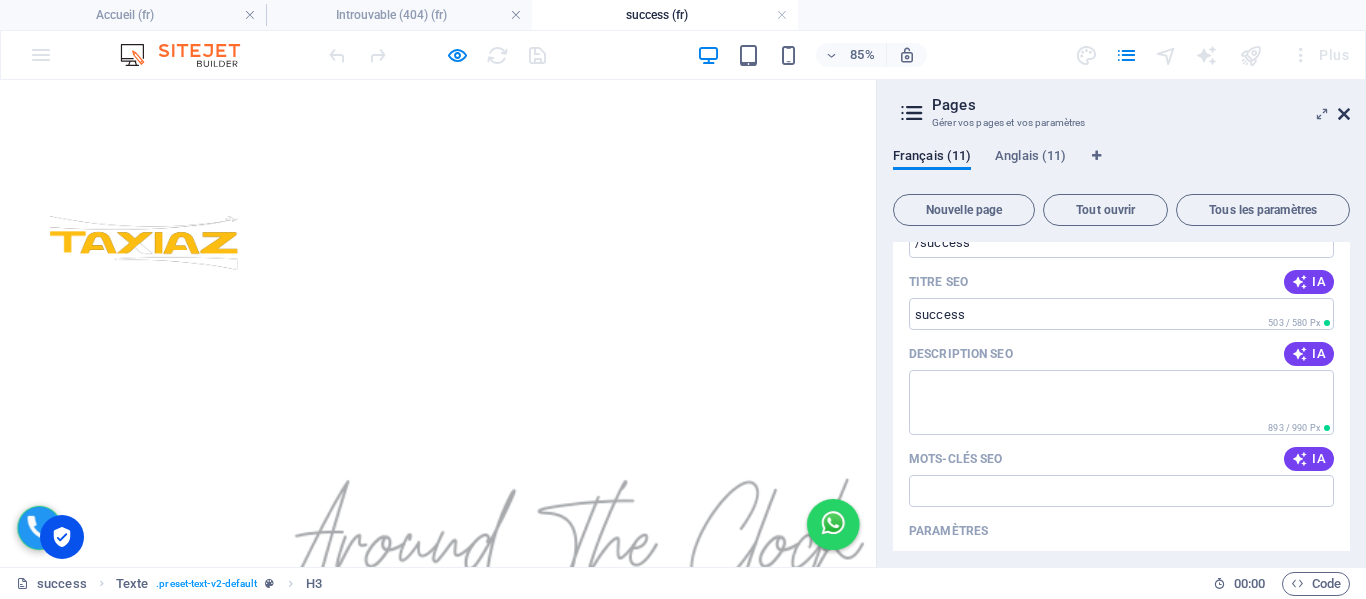click at bounding box center (1344, 114) 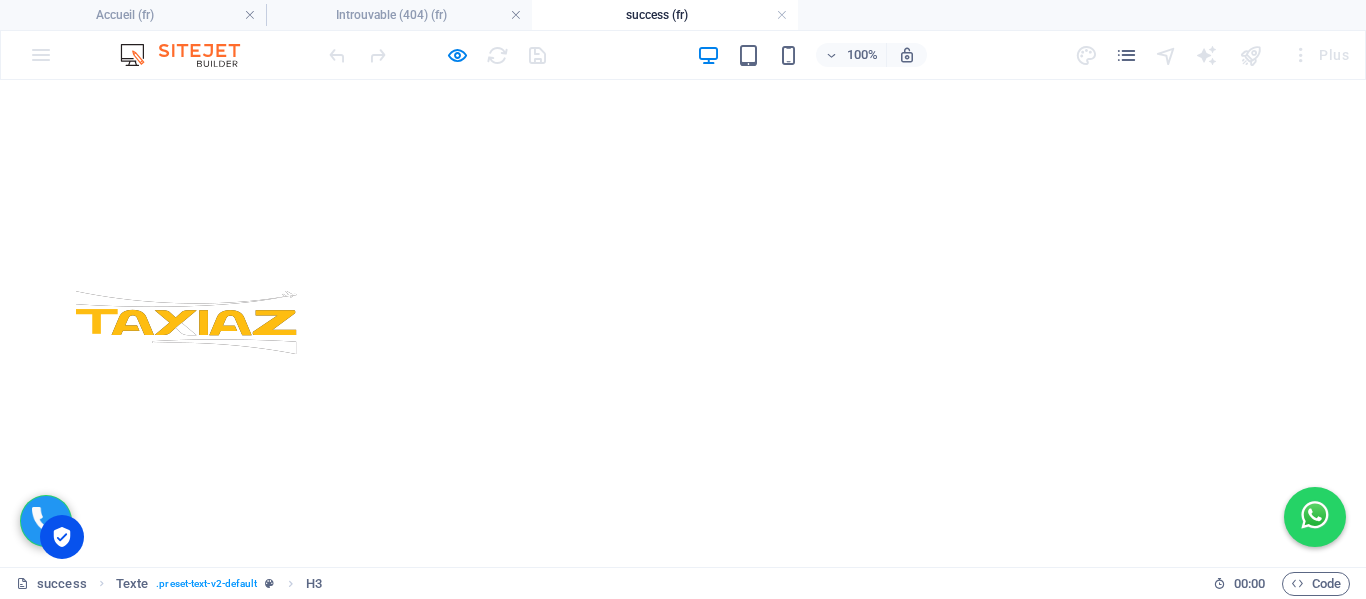 click on "Plus" at bounding box center (1320, 55) 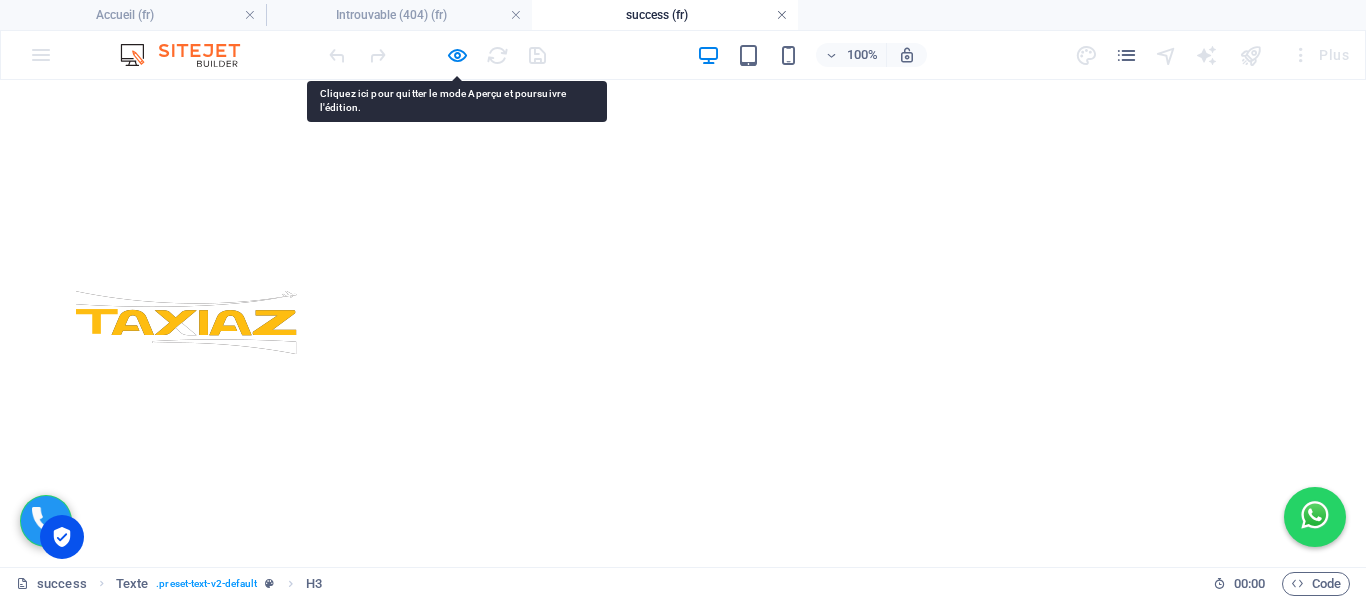 click at bounding box center (782, 15) 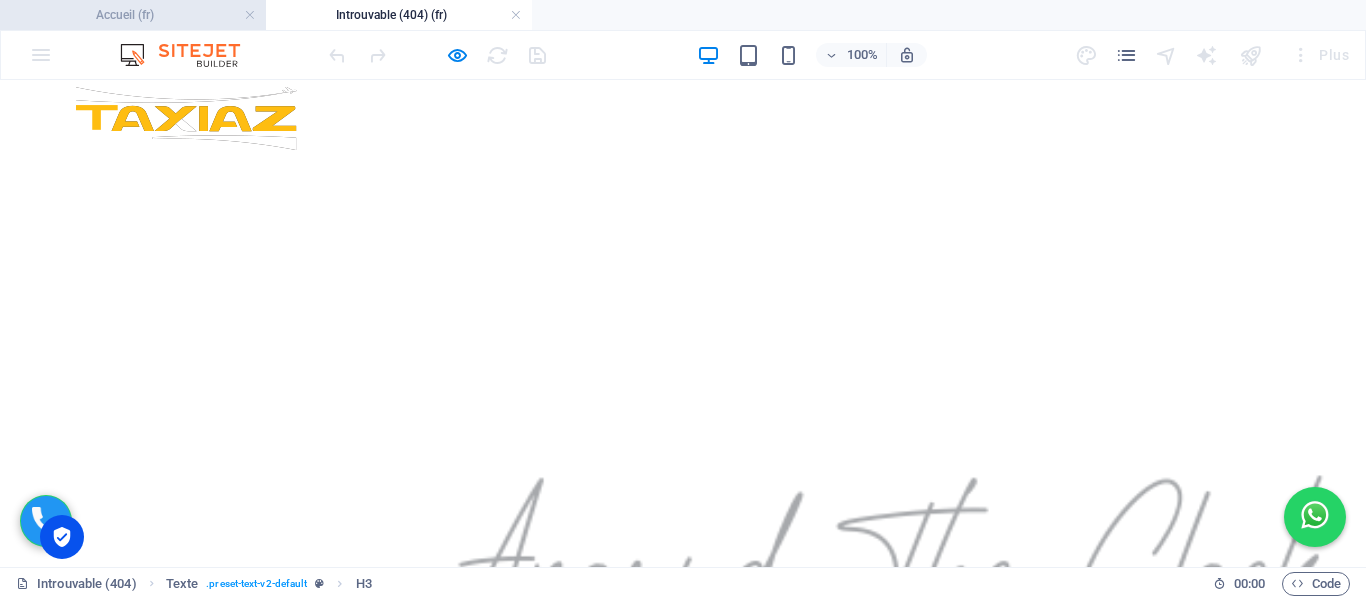 click on "Accueil (fr)" at bounding box center (133, 15) 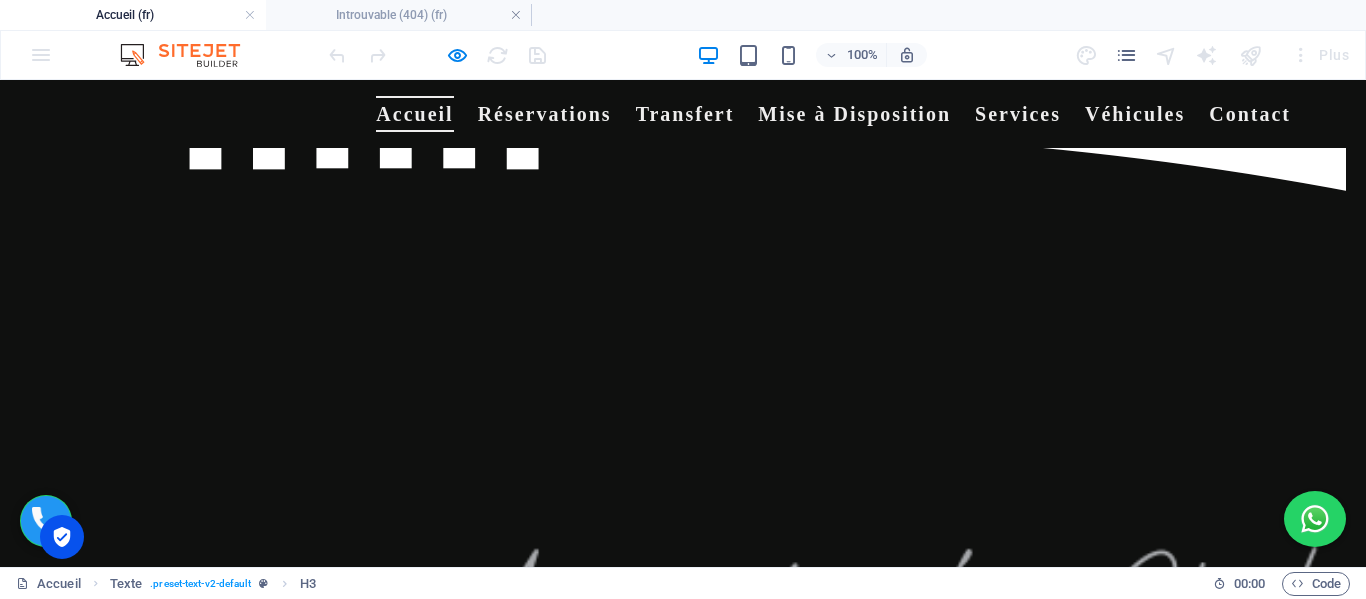 scroll, scrollTop: 502, scrollLeft: 0, axis: vertical 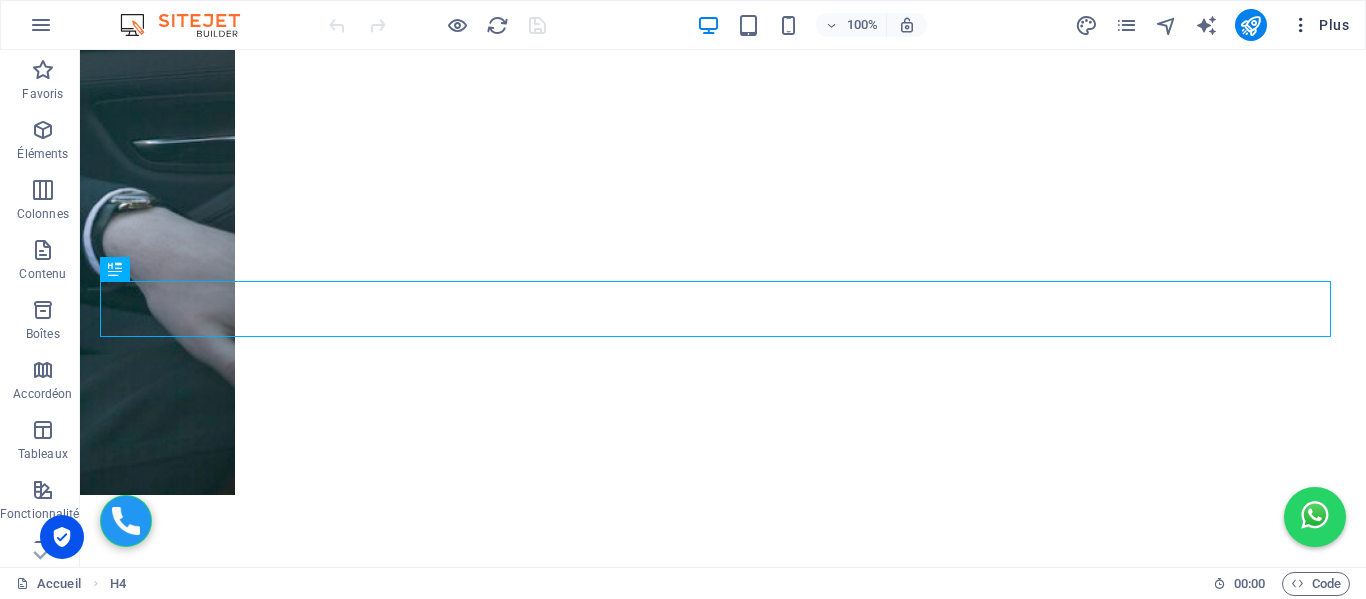 click on "Plus" at bounding box center (1320, 25) 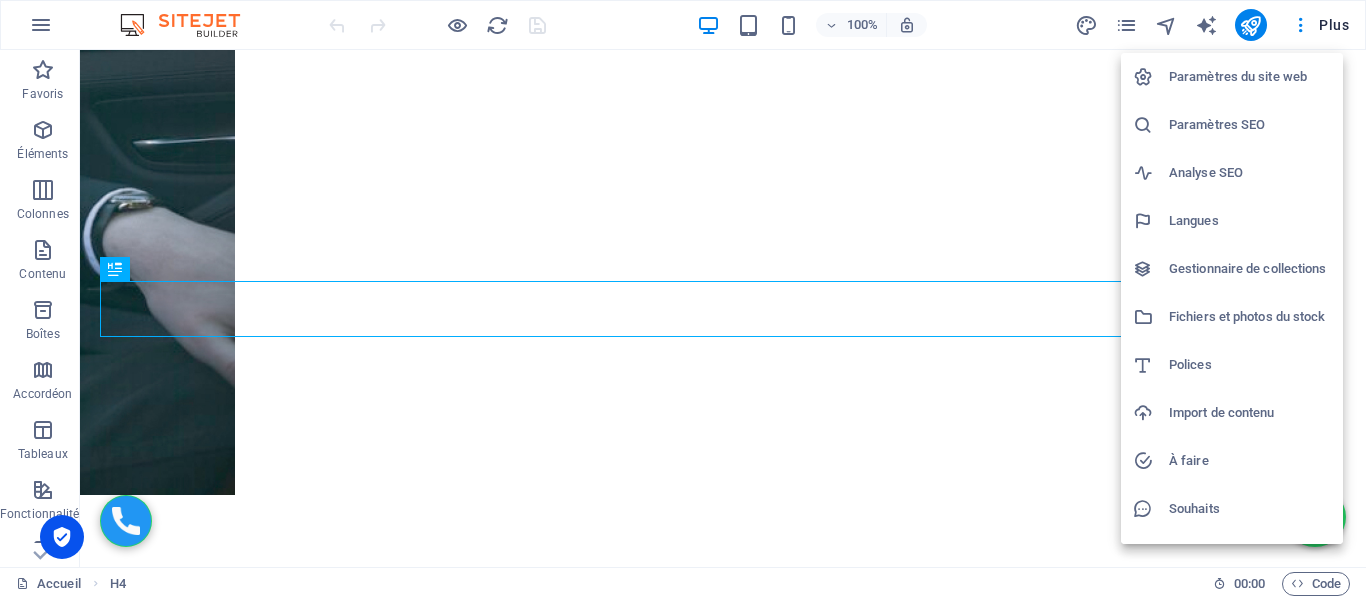 click on "Paramètres SEO" at bounding box center (1250, 125) 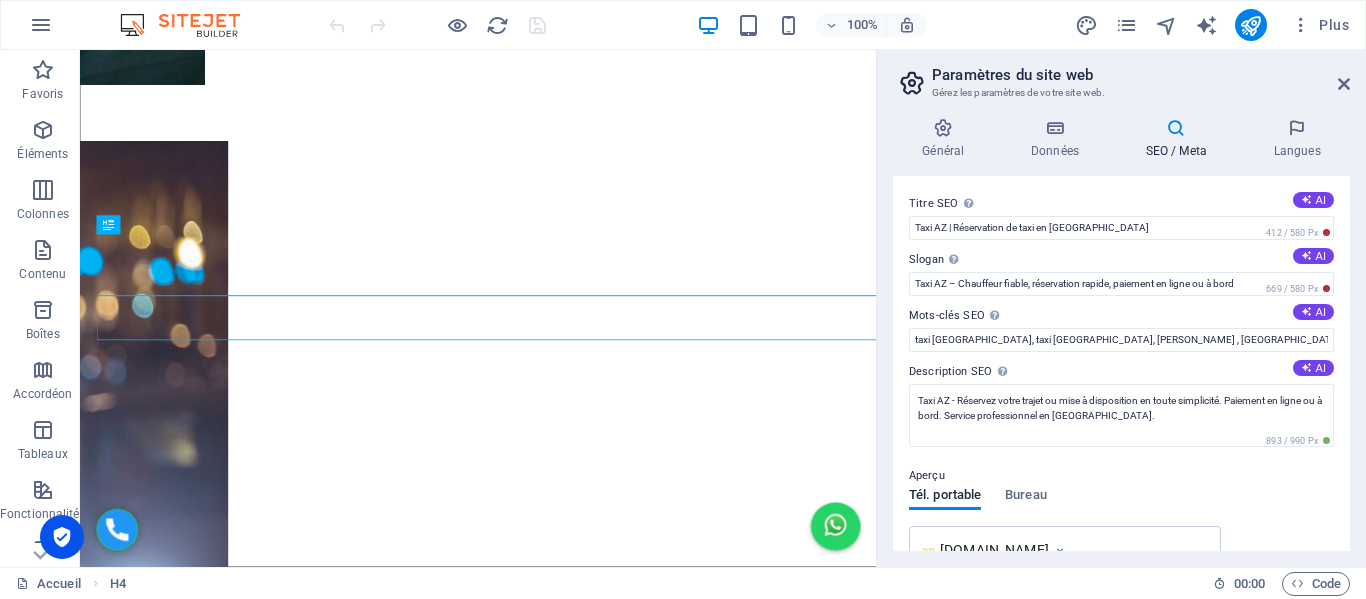 scroll, scrollTop: 2031, scrollLeft: 0, axis: vertical 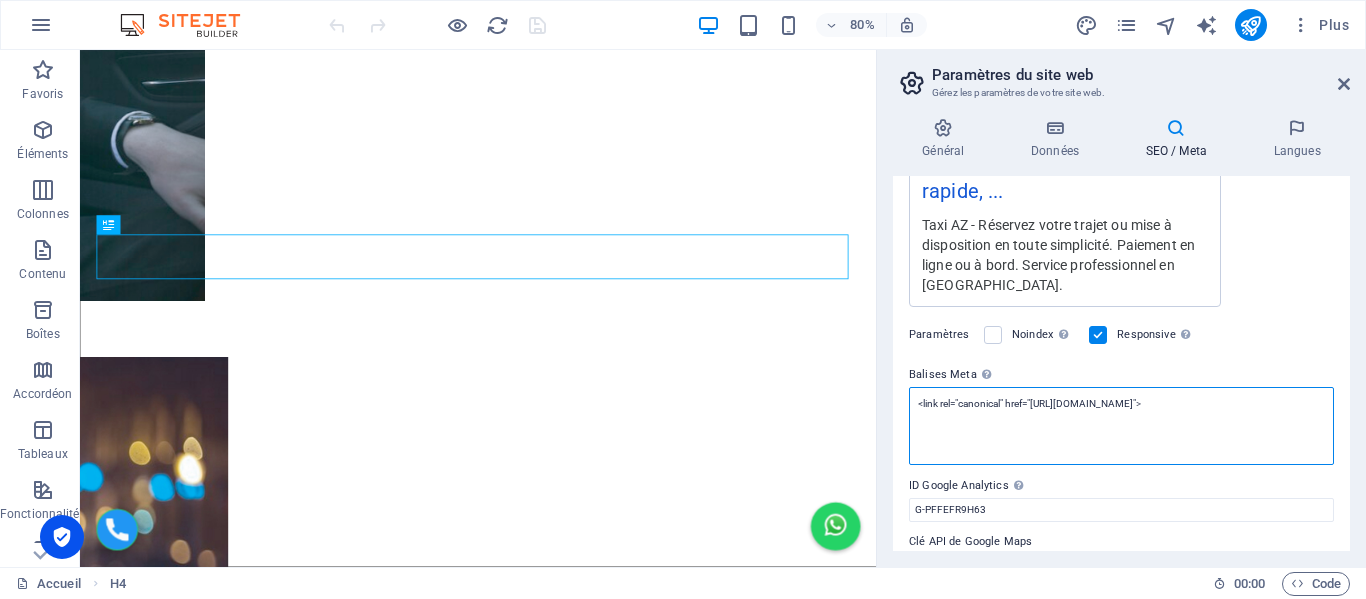click on "<link rel="canonical" href="[URL][DOMAIN_NAME]">" at bounding box center (1121, 426) 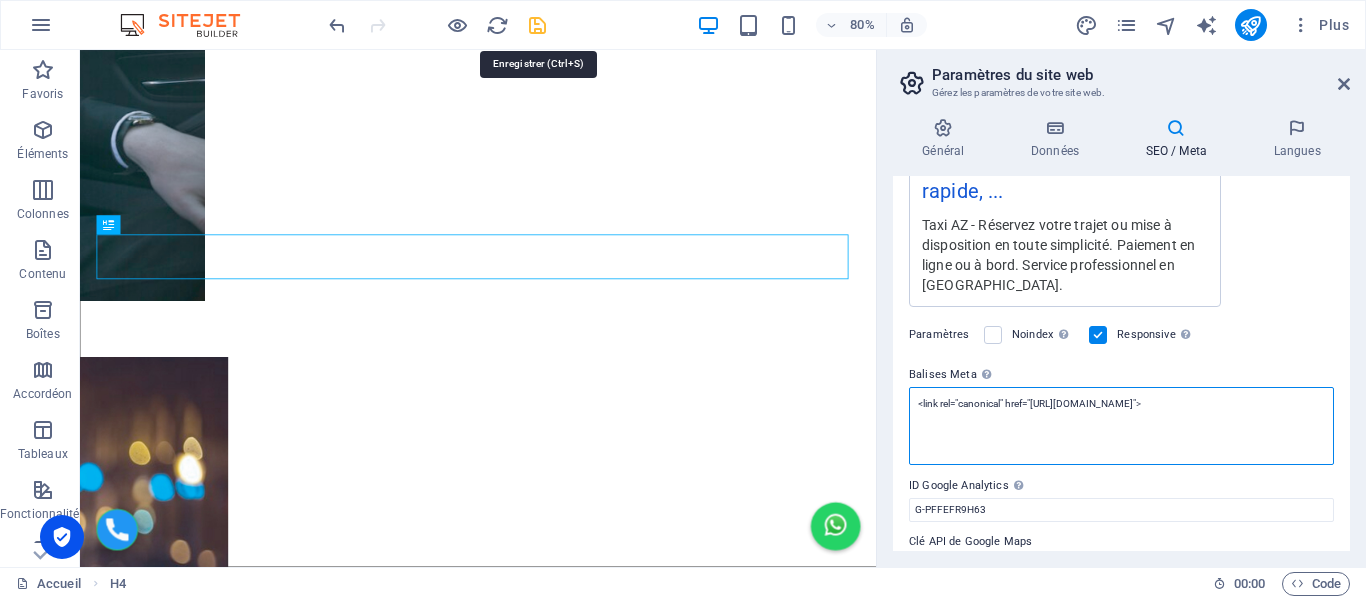 type on "<link rel="canonical" href="https://taxiaz.fr/fr/introuvable-404">" 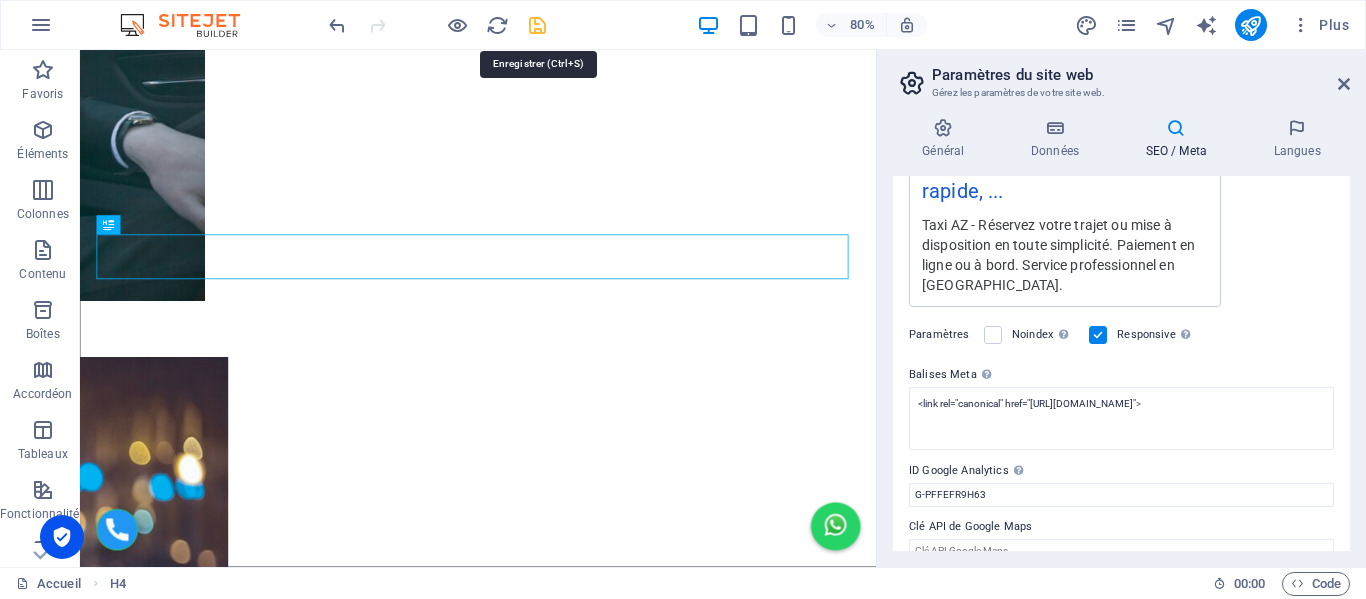 click at bounding box center (537, 25) 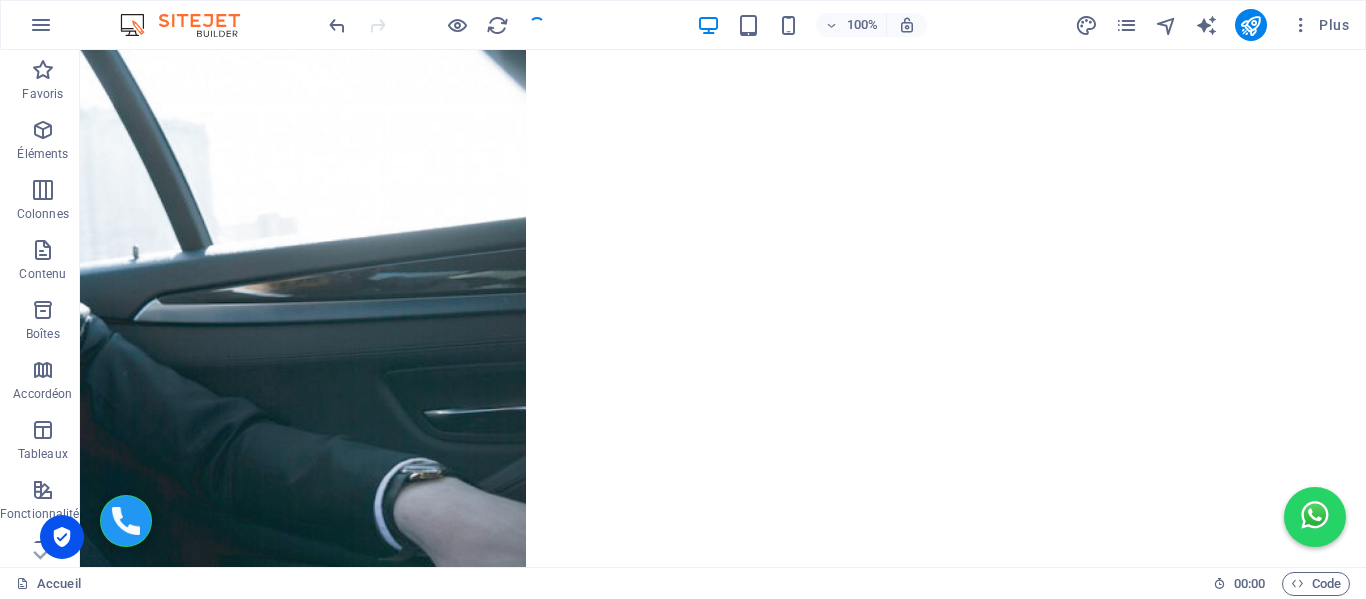 scroll, scrollTop: 2301, scrollLeft: 0, axis: vertical 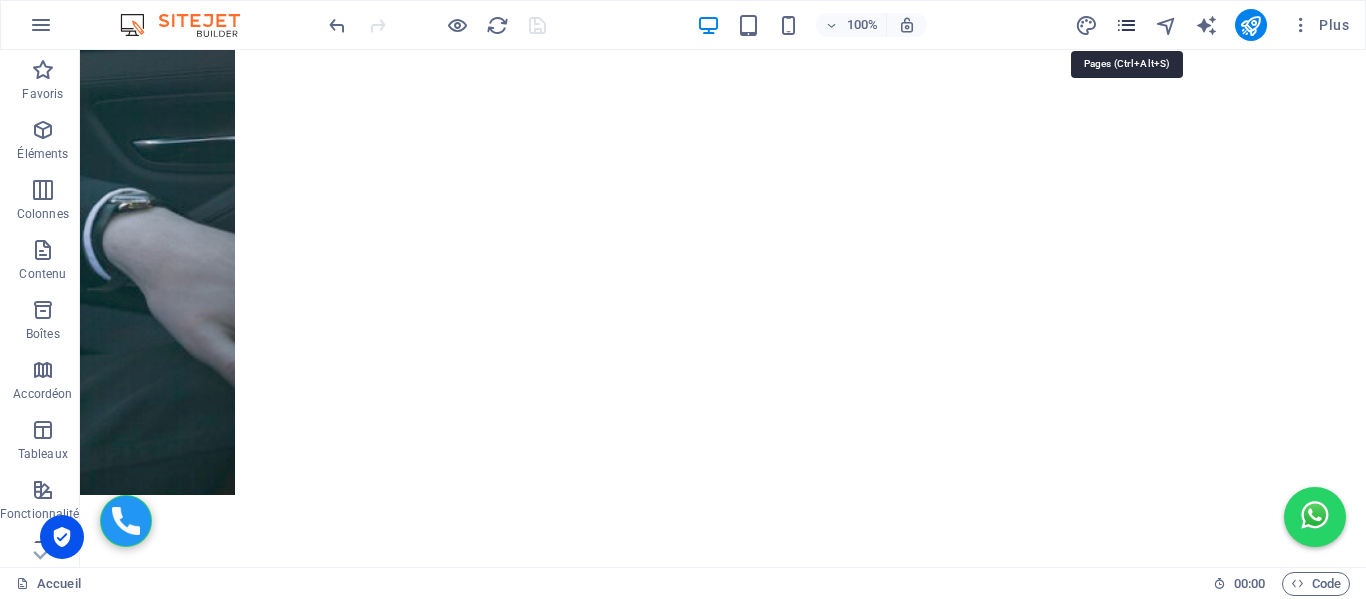 click at bounding box center [1126, 25] 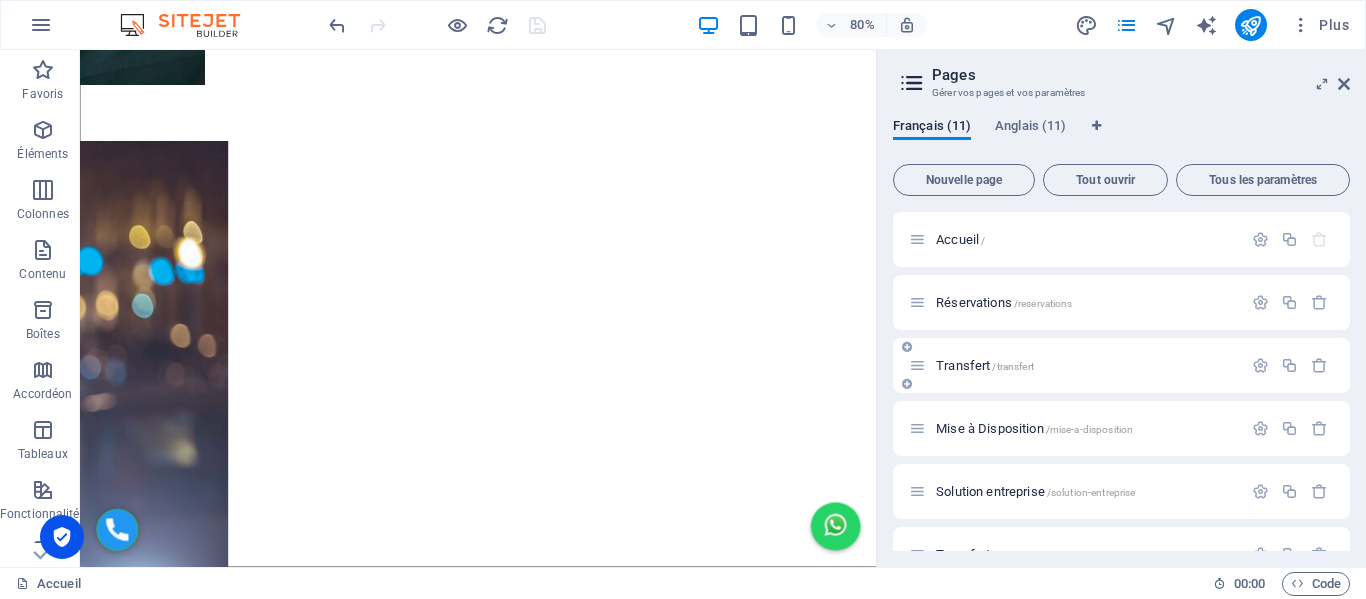 scroll, scrollTop: 2031, scrollLeft: 0, axis: vertical 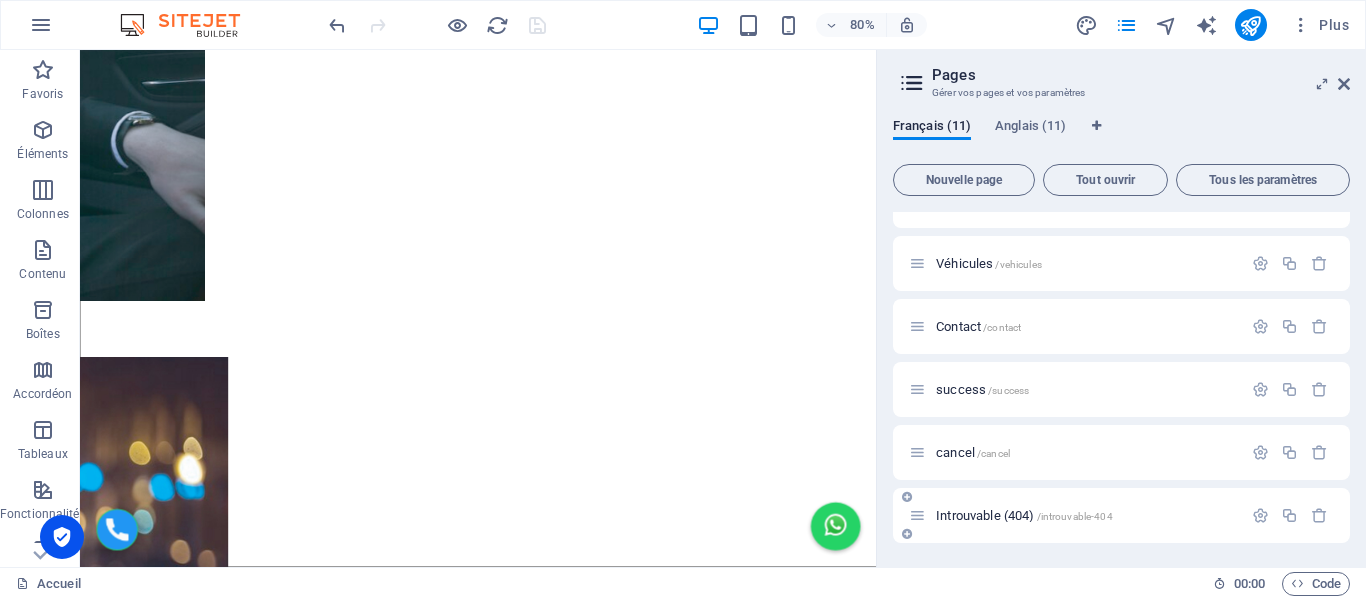 click on "Introuvable (404) /introuvable-404" at bounding box center (1024, 515) 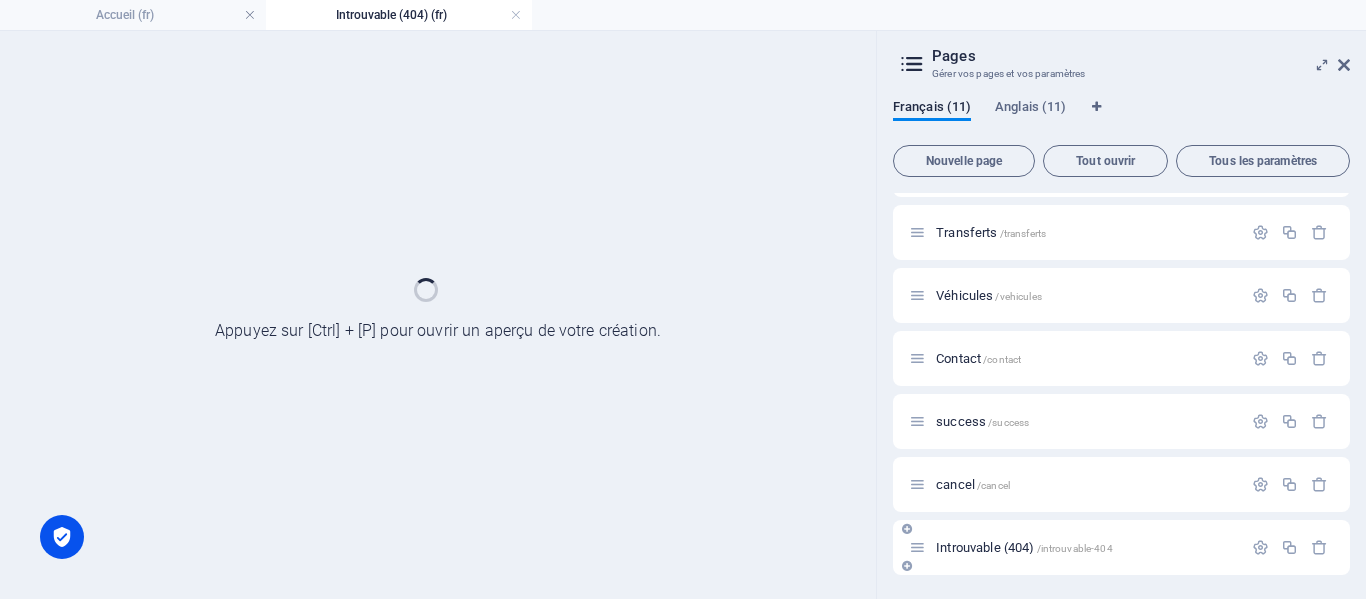 scroll, scrollTop: 303, scrollLeft: 0, axis: vertical 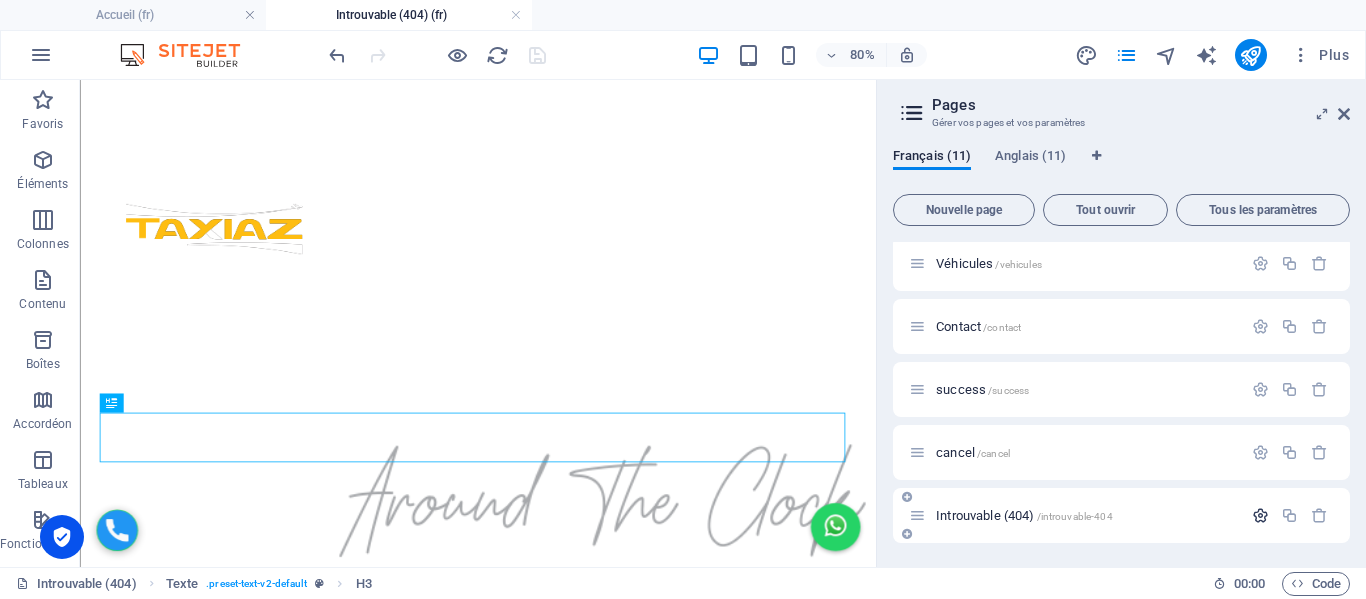 click at bounding box center (1260, 515) 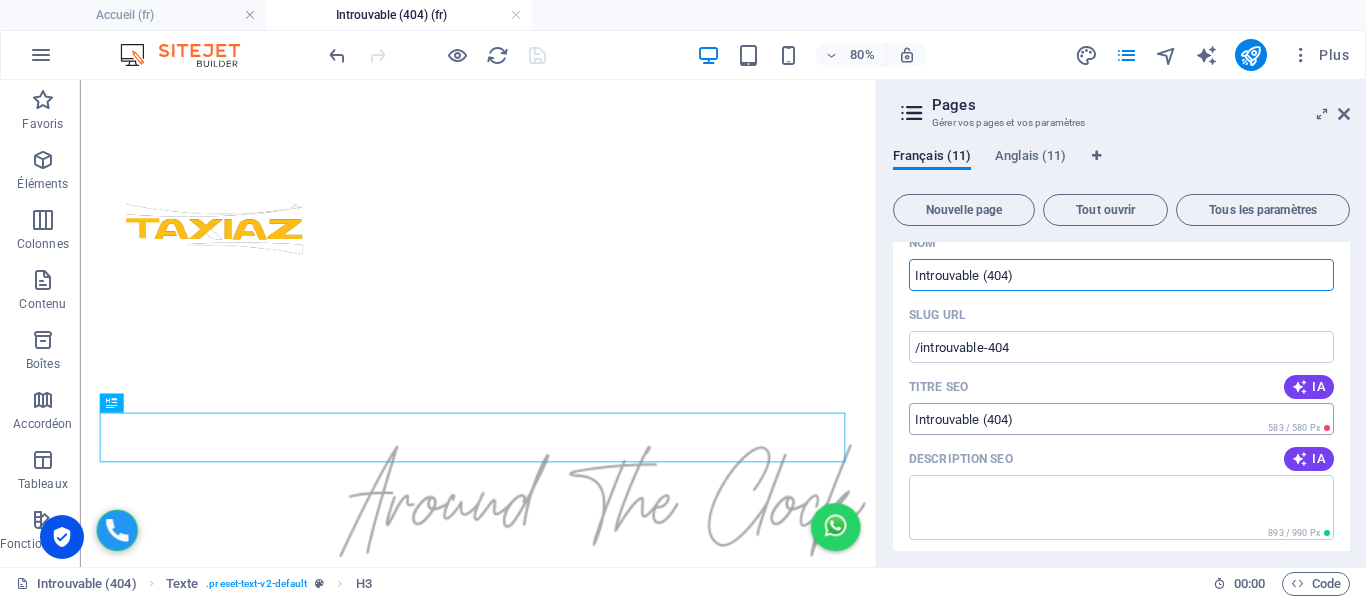 scroll, scrollTop: 679, scrollLeft: 0, axis: vertical 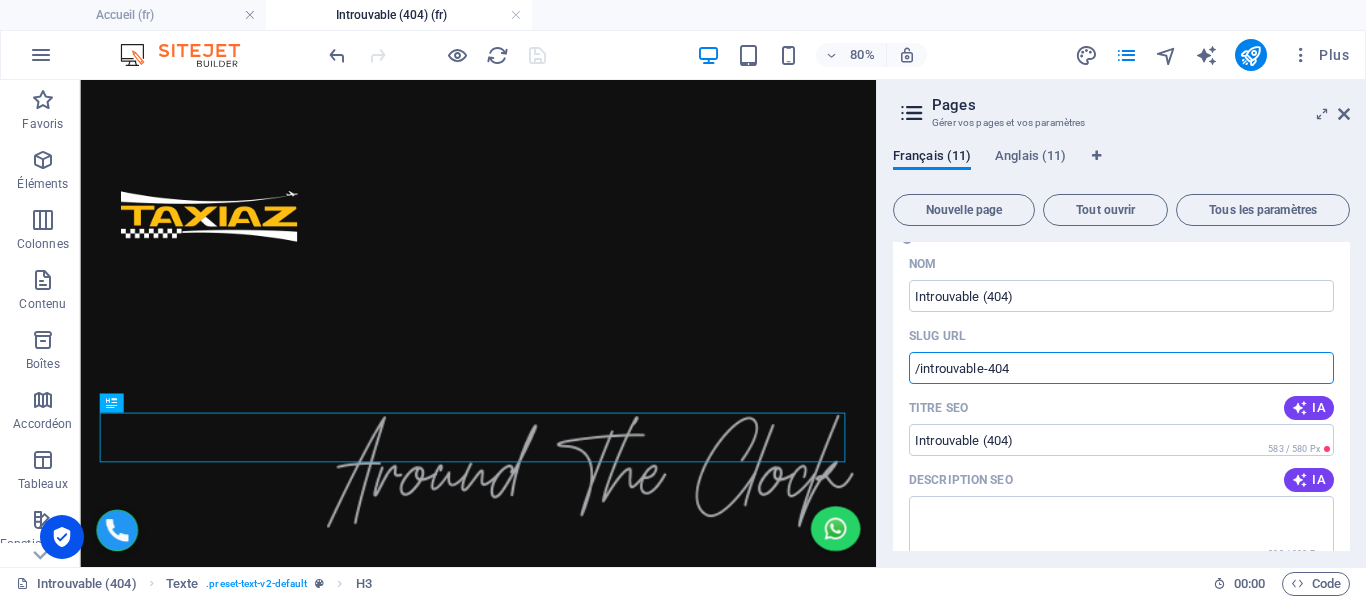 drag, startPoint x: 1009, startPoint y: 357, endPoint x: 919, endPoint y: 369, distance: 90.79648 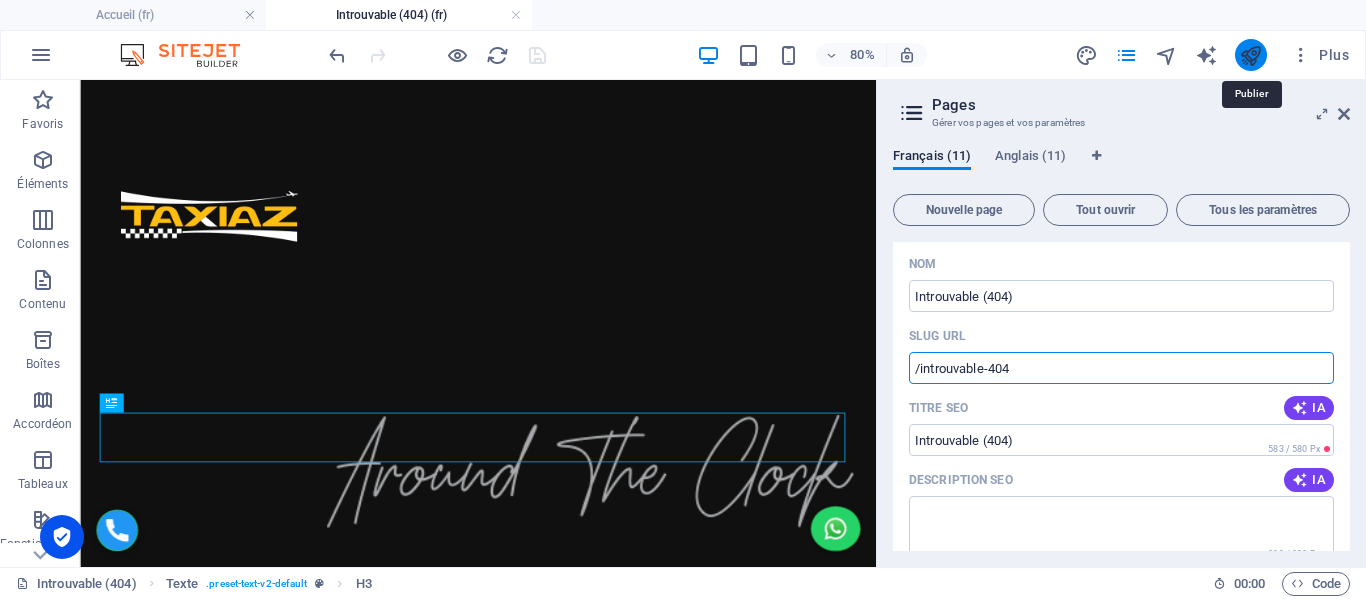 click at bounding box center (1250, 55) 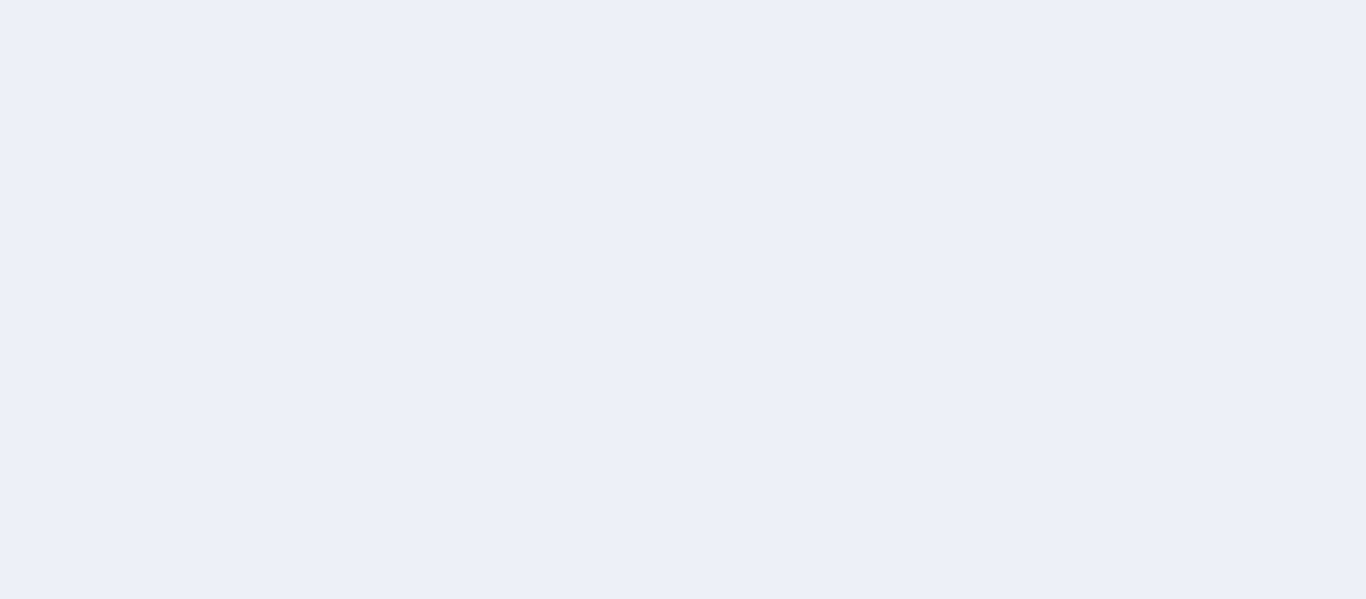 scroll, scrollTop: 0, scrollLeft: 0, axis: both 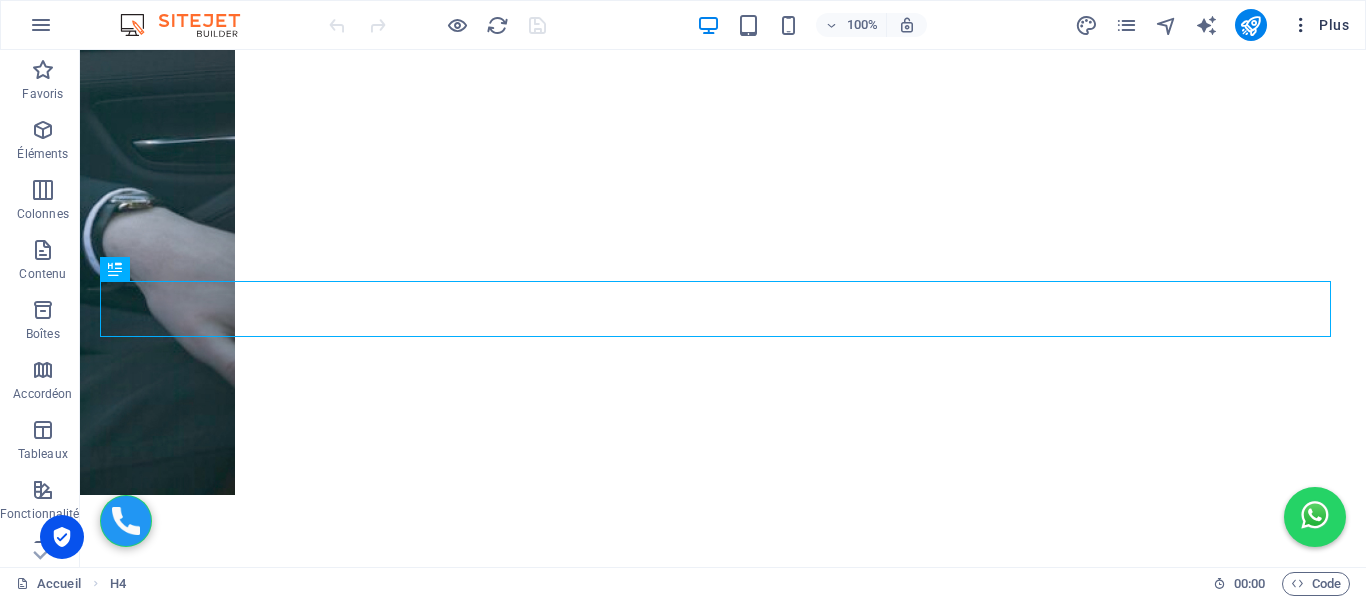 click on "Plus" at bounding box center [1320, 25] 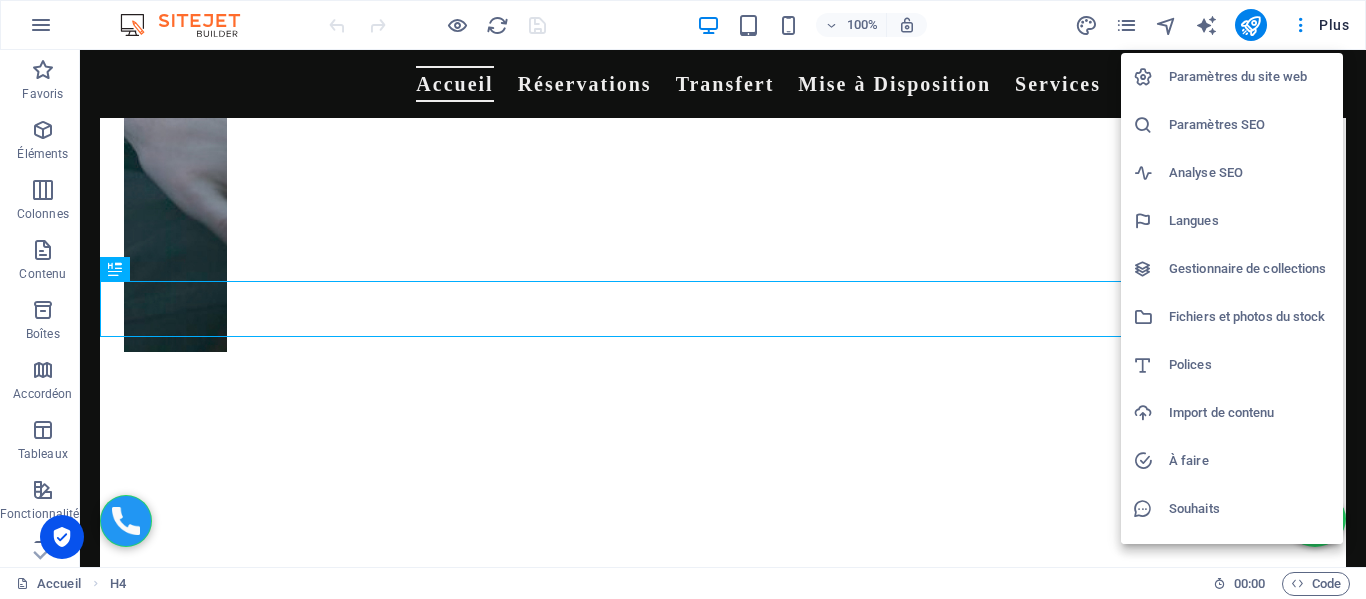click on "Paramètres SEO" at bounding box center [1250, 125] 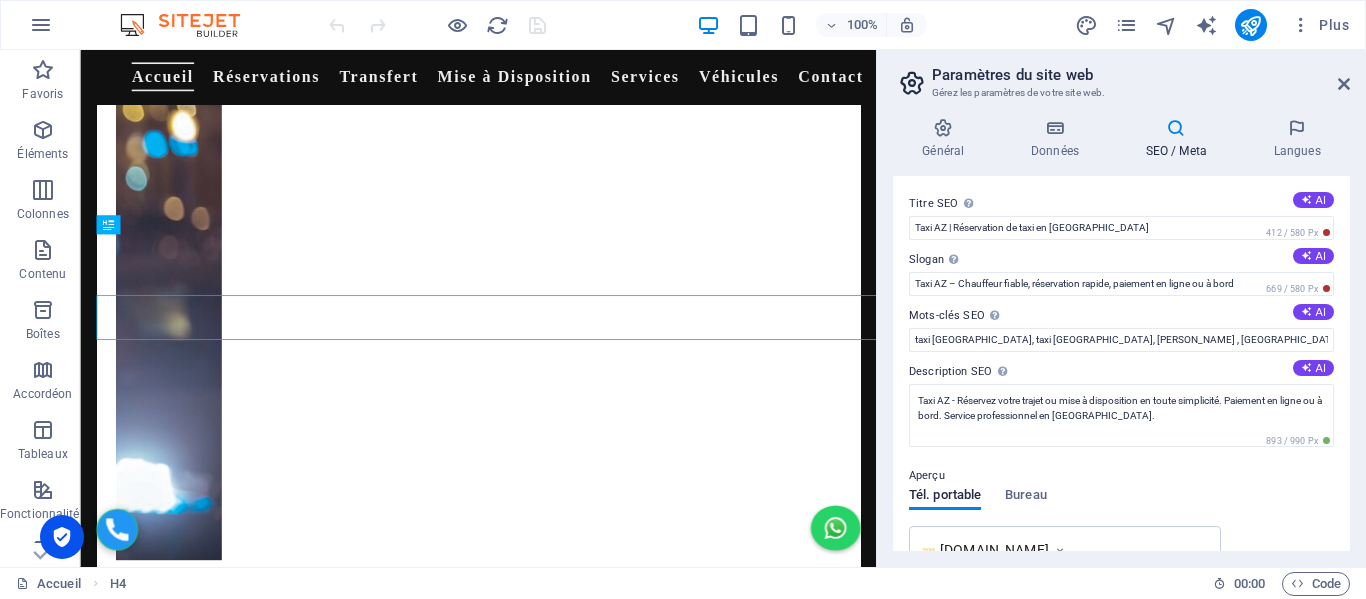 scroll, scrollTop: 2031, scrollLeft: 0, axis: vertical 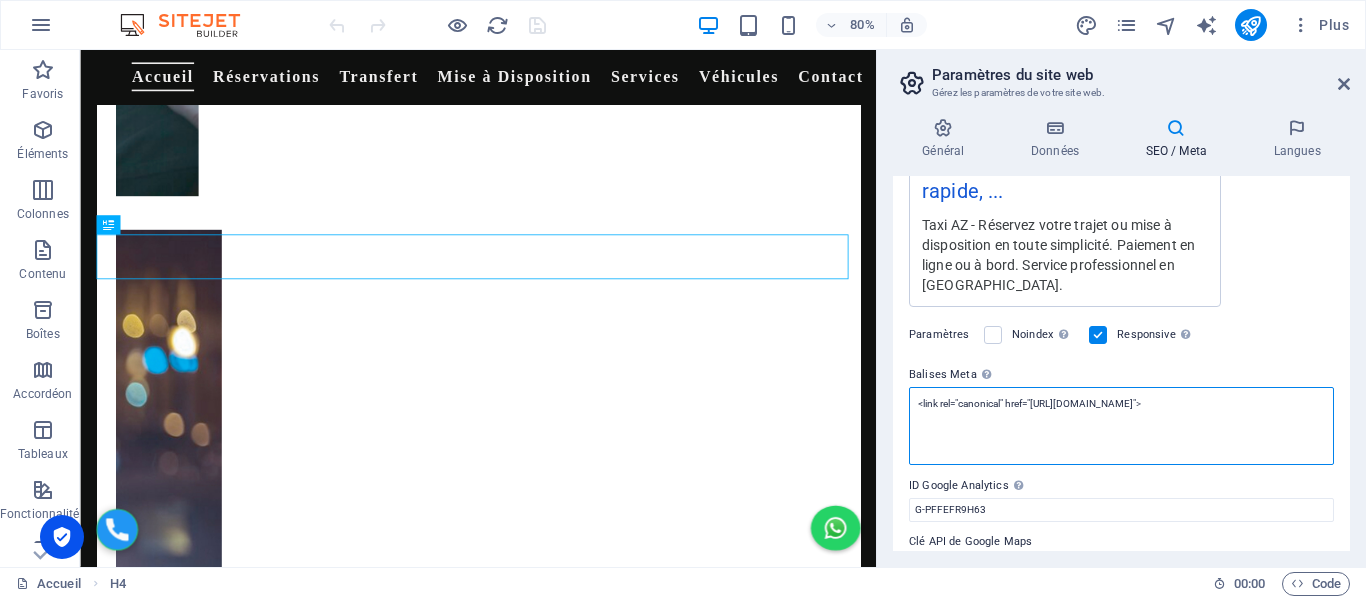 drag, startPoint x: 1186, startPoint y: 379, endPoint x: 1036, endPoint y: 377, distance: 150.01334 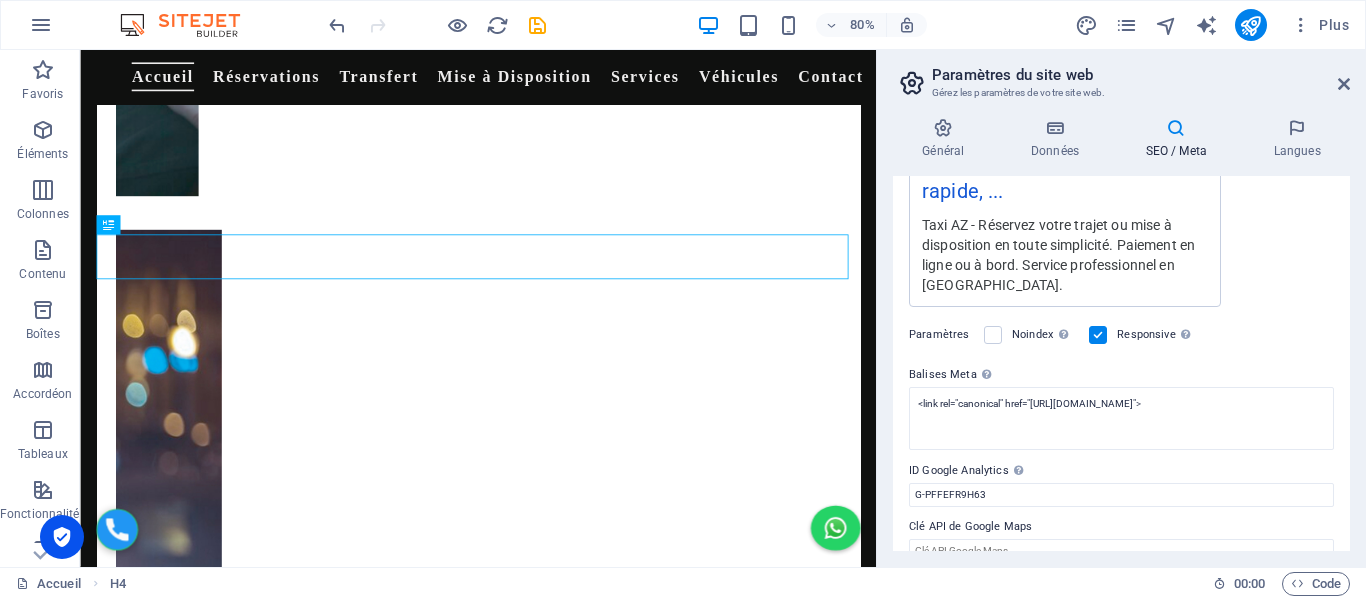 click on "80% Plus" at bounding box center [841, 25] 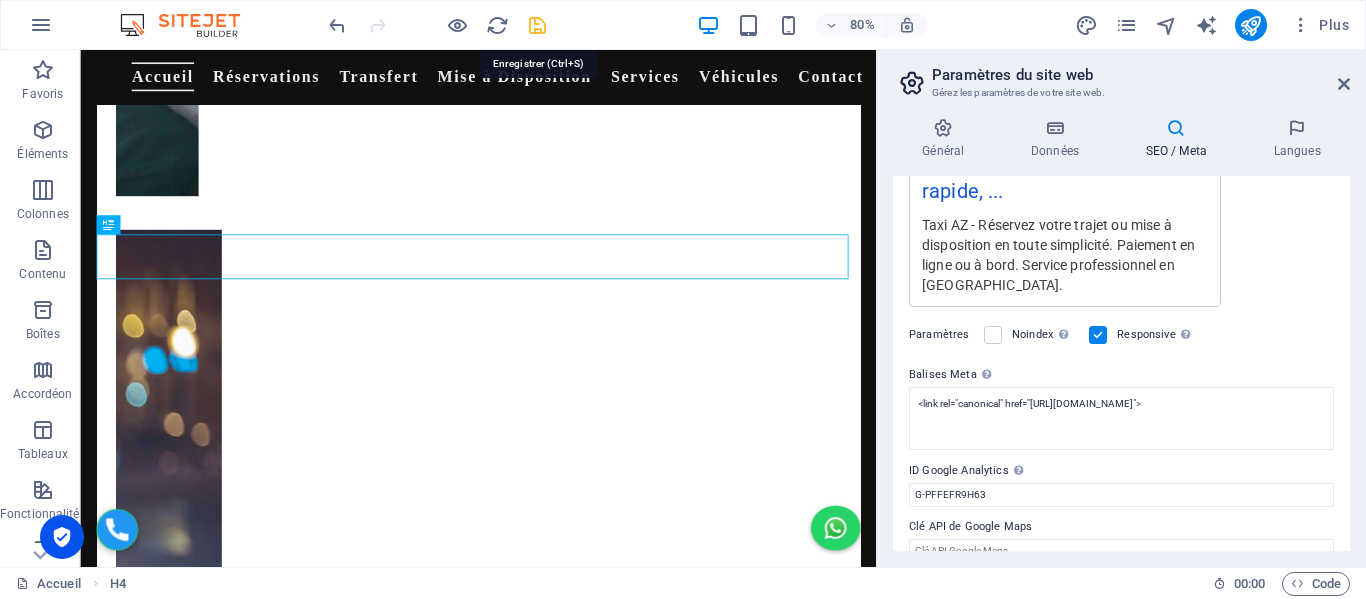 click at bounding box center [537, 25] 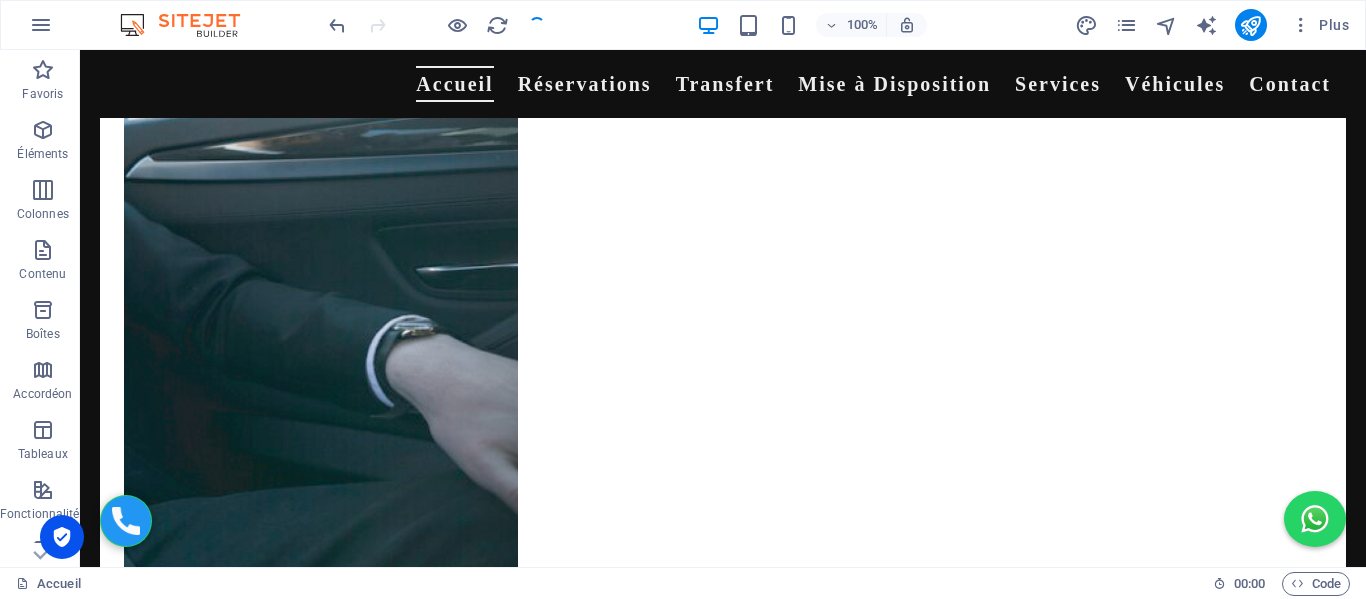 scroll, scrollTop: 2301, scrollLeft: 0, axis: vertical 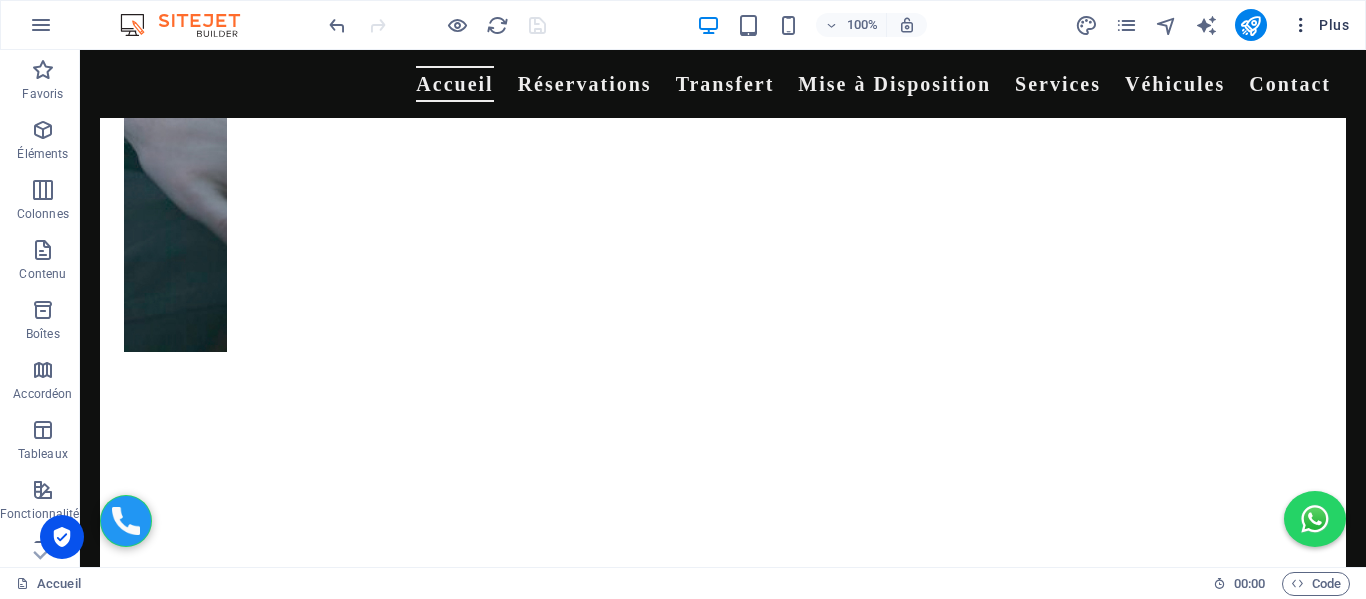 click on "Plus" at bounding box center (1320, 25) 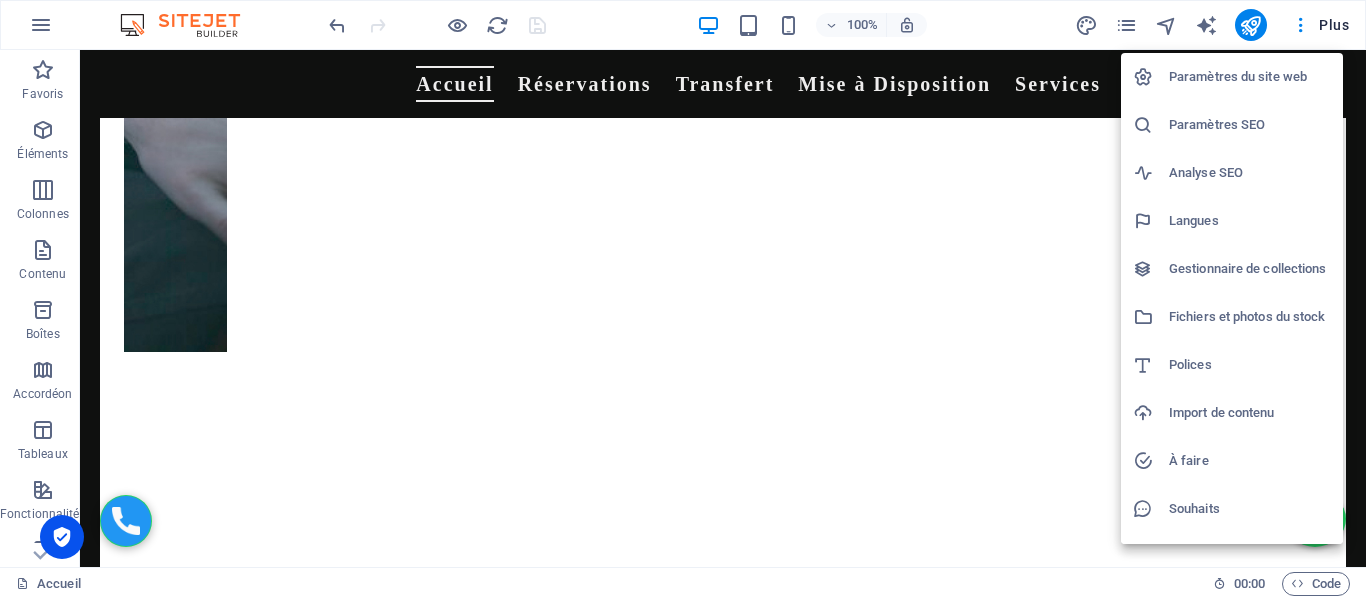 click on "Paramètres SEO" at bounding box center (1250, 125) 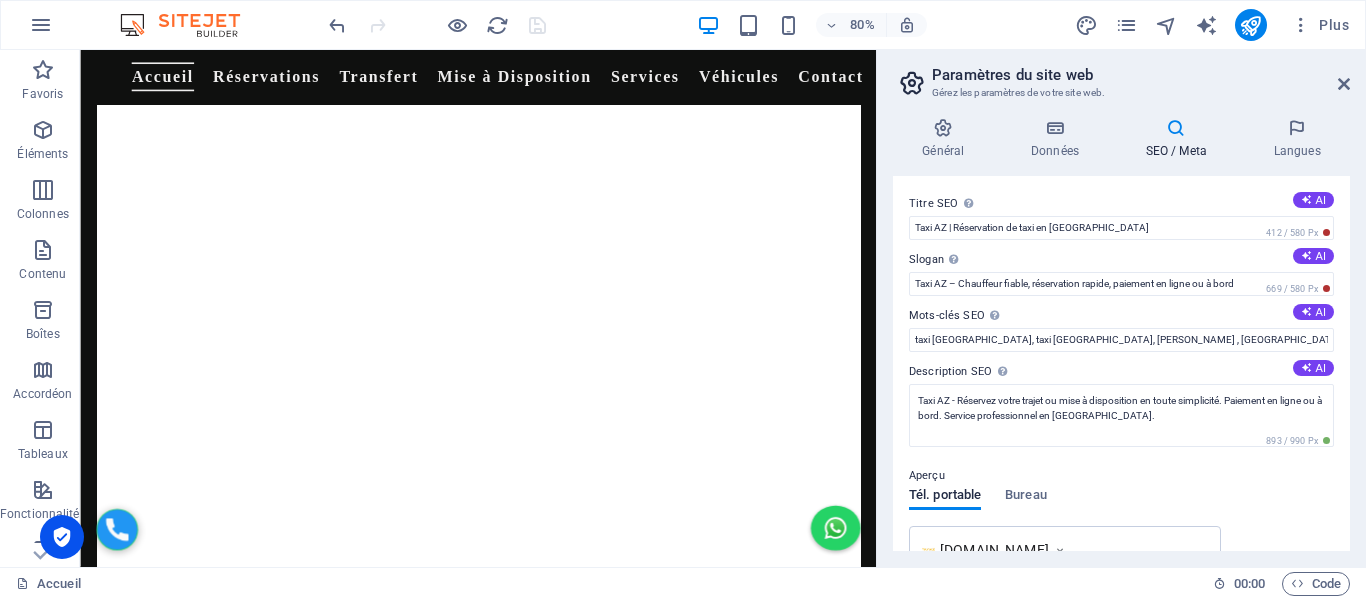 scroll, scrollTop: 2031, scrollLeft: 0, axis: vertical 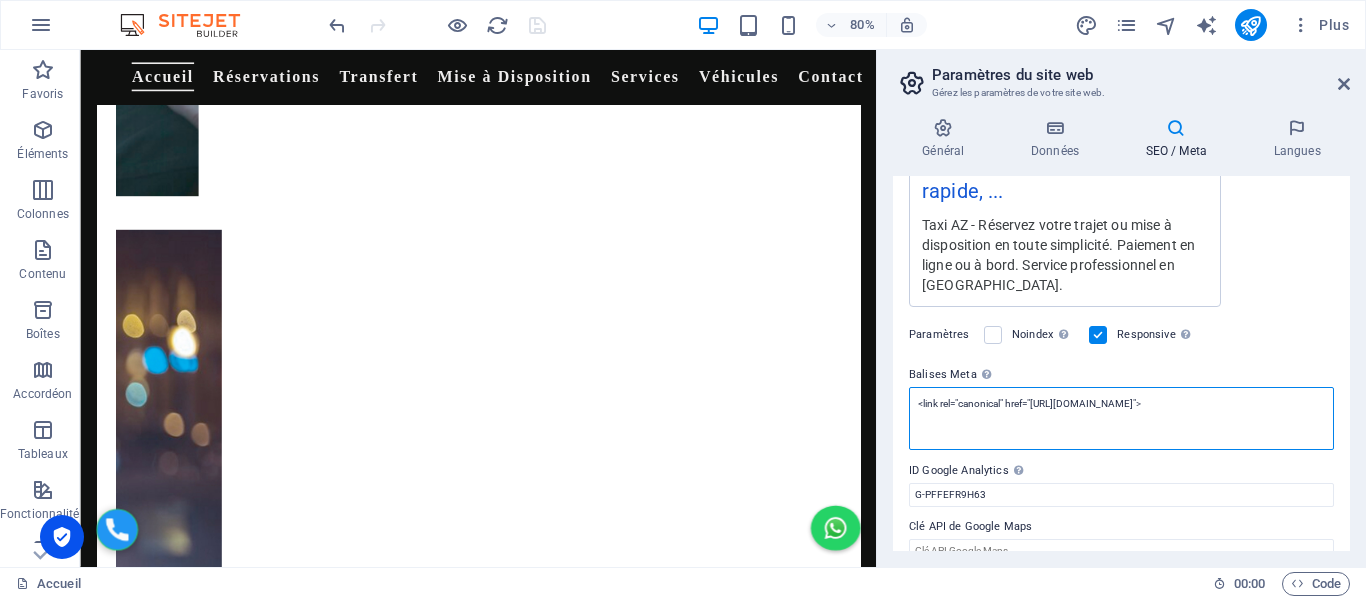 click on "<link rel="canonical" href="https://taxiaz.fr/fr/introuvable-404/">" at bounding box center (1121, 418) 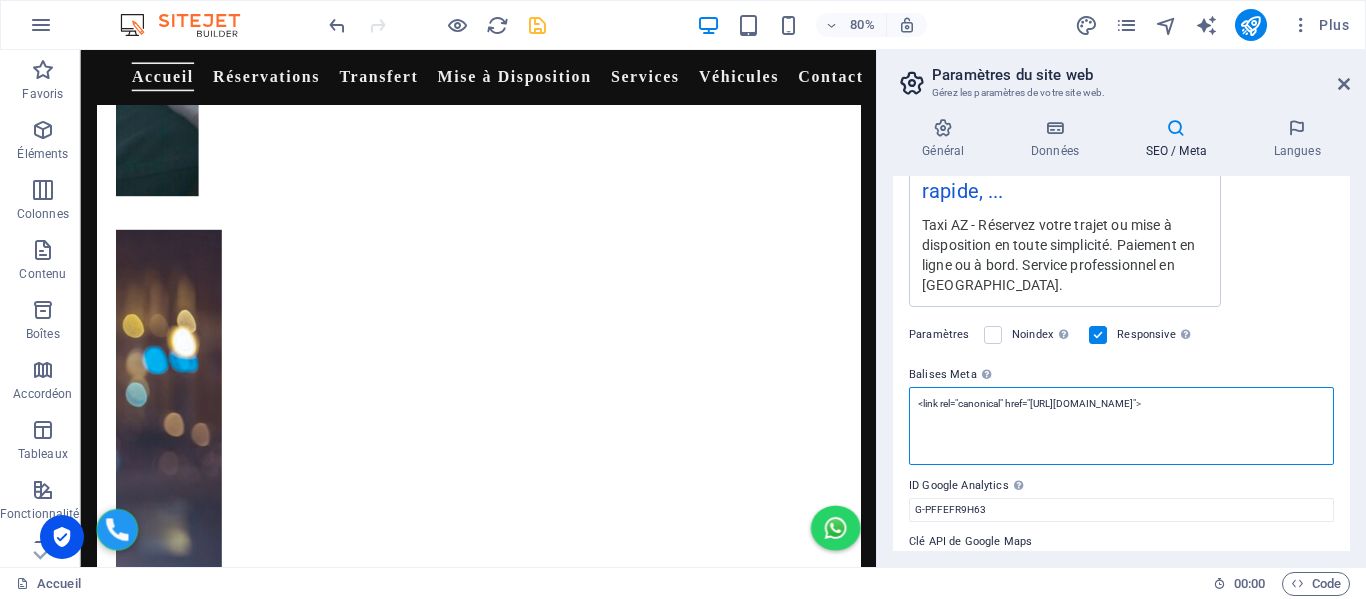 type on "<link rel="canonical" href="https://taxiaz.fr/introuvable-404/">" 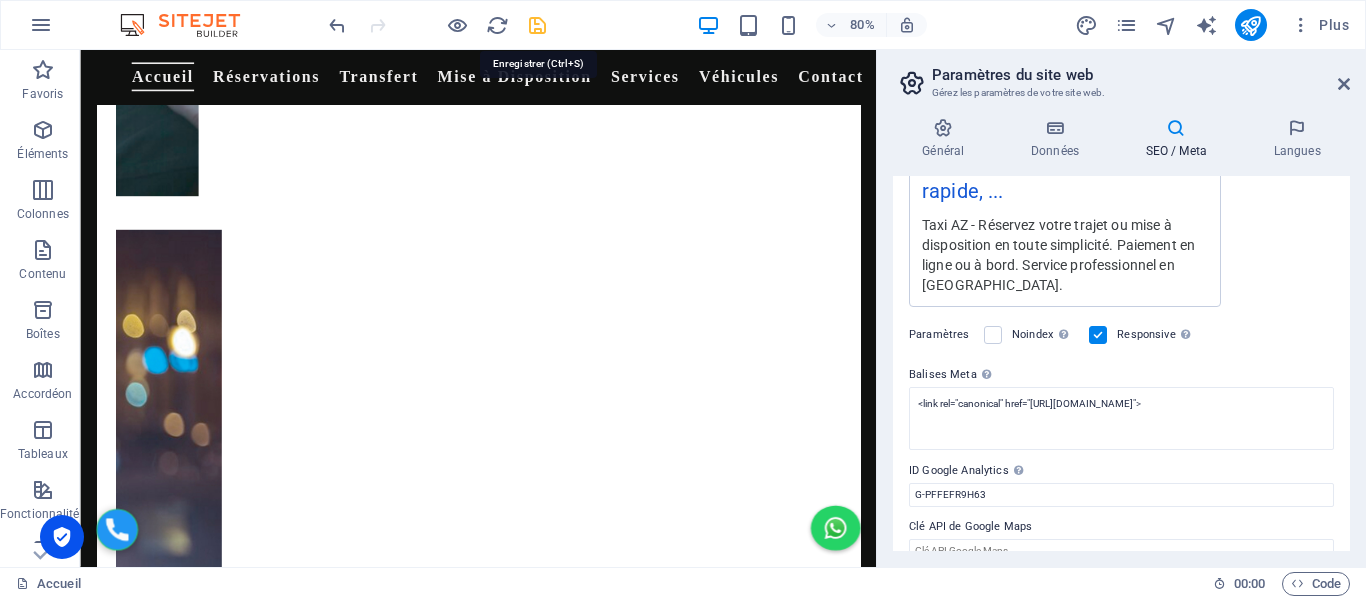 click at bounding box center [537, 25] 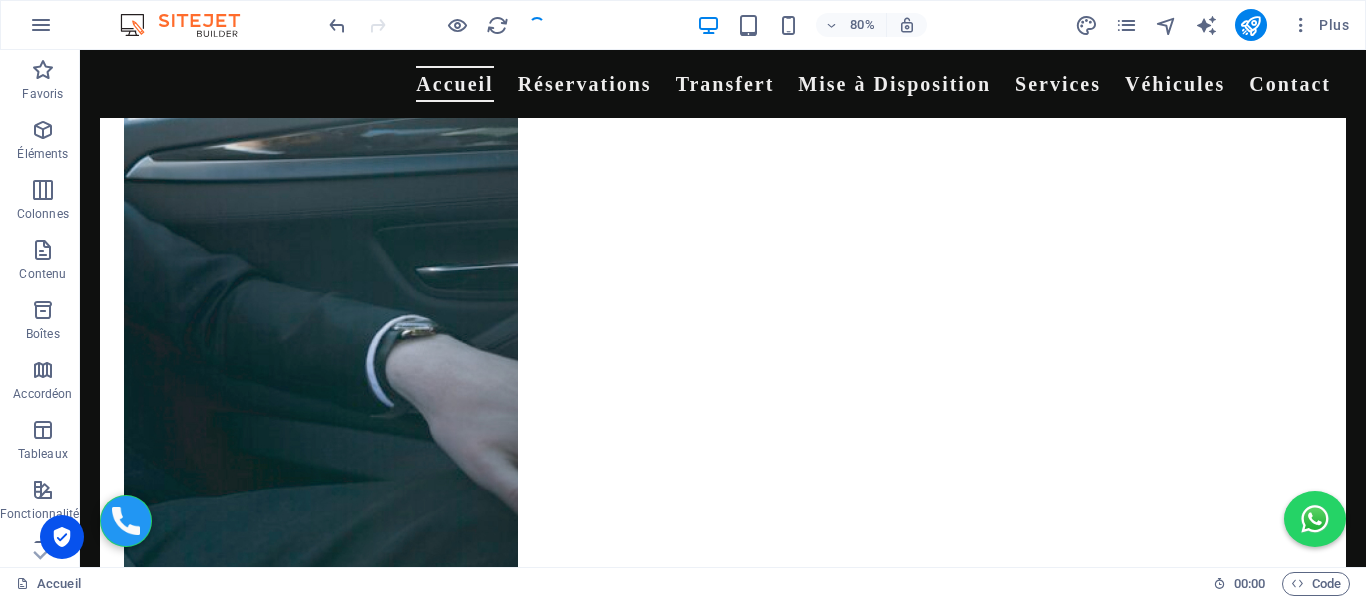 scroll, scrollTop: 2301, scrollLeft: 0, axis: vertical 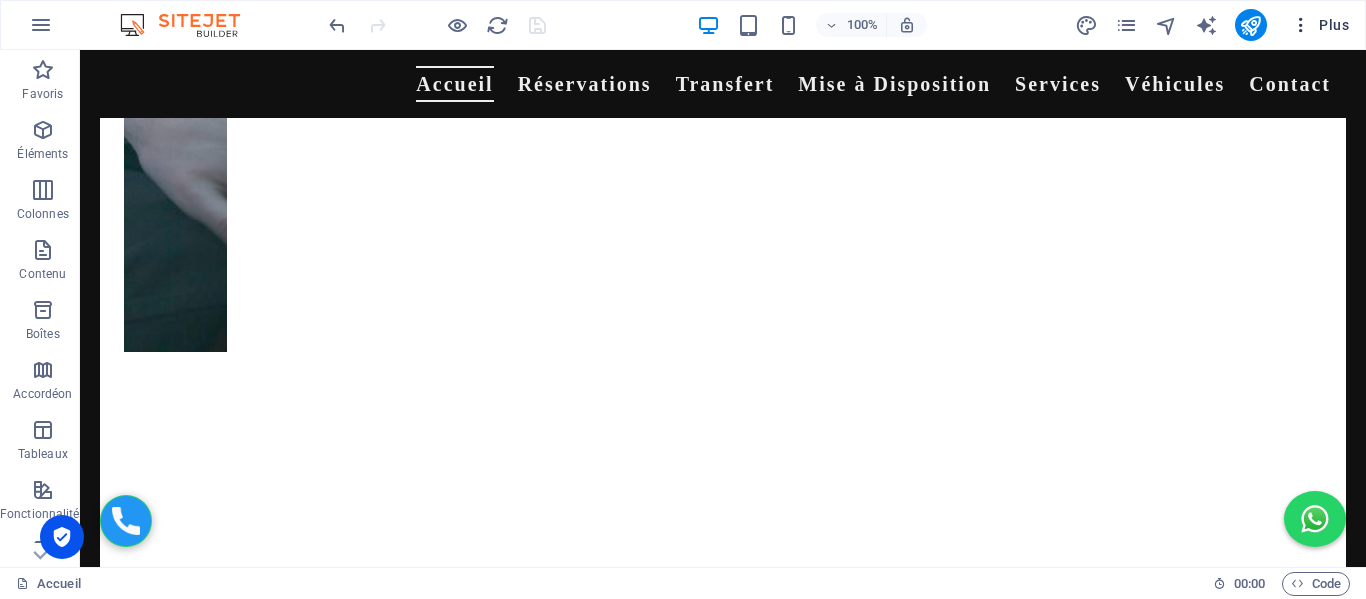 click on "Plus" at bounding box center (1320, 25) 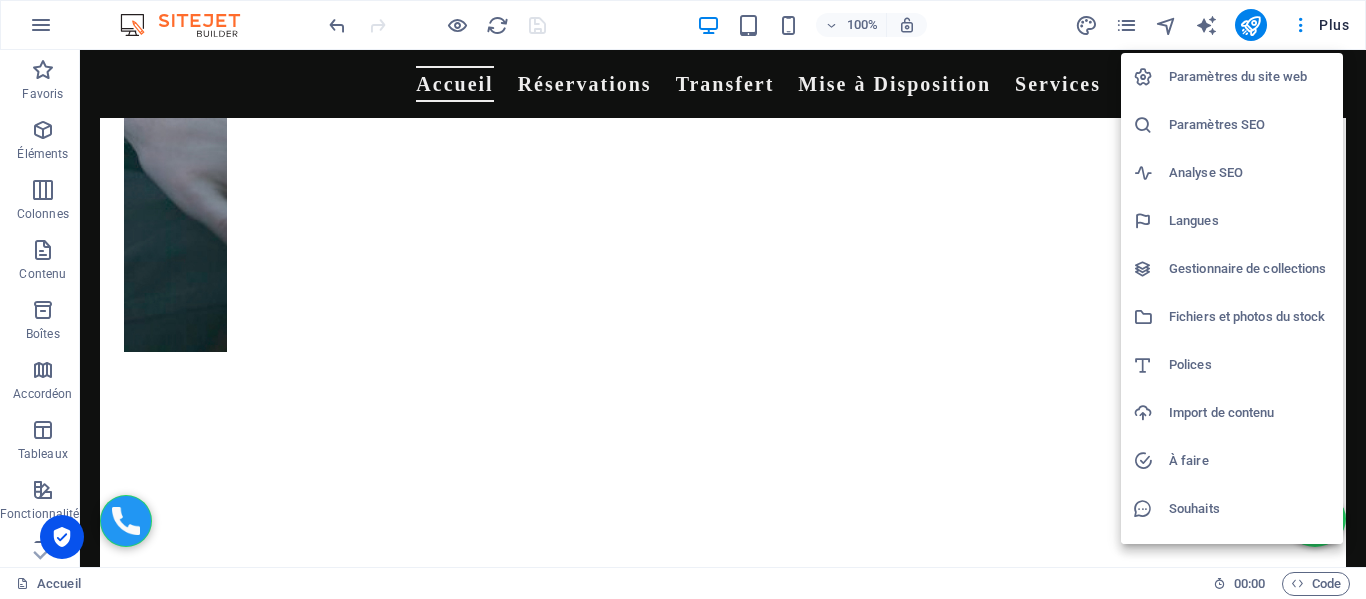 click on "Paramètres SEO" at bounding box center [1250, 125] 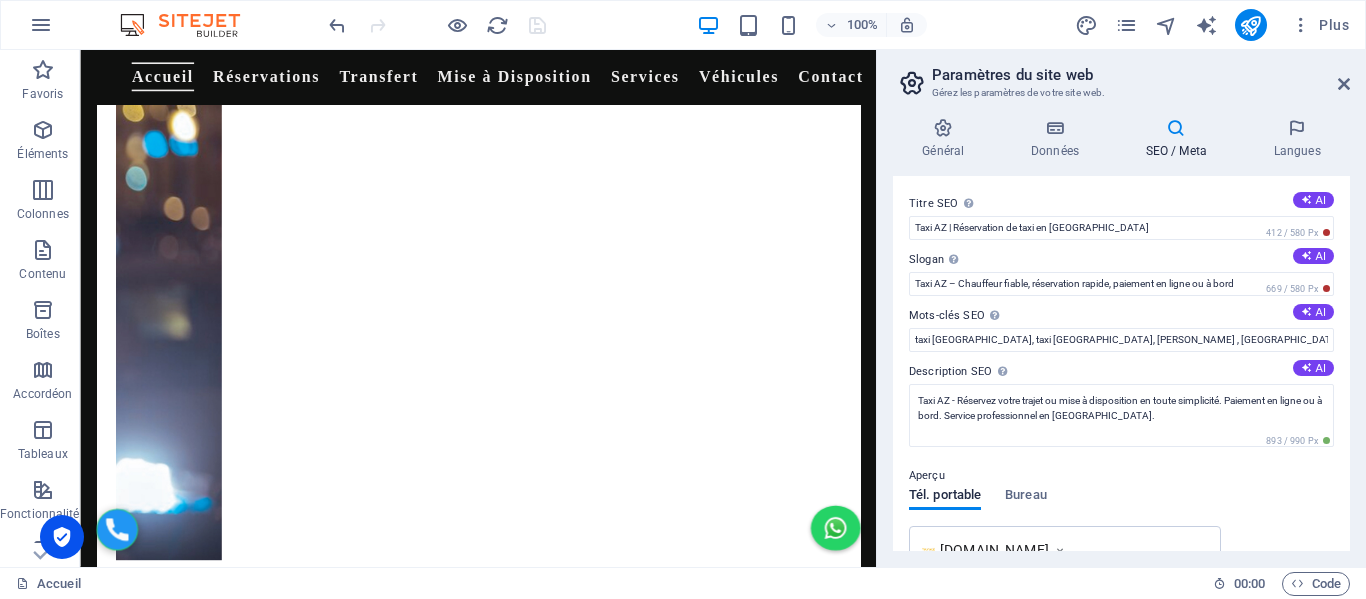 scroll, scrollTop: 2031, scrollLeft: 0, axis: vertical 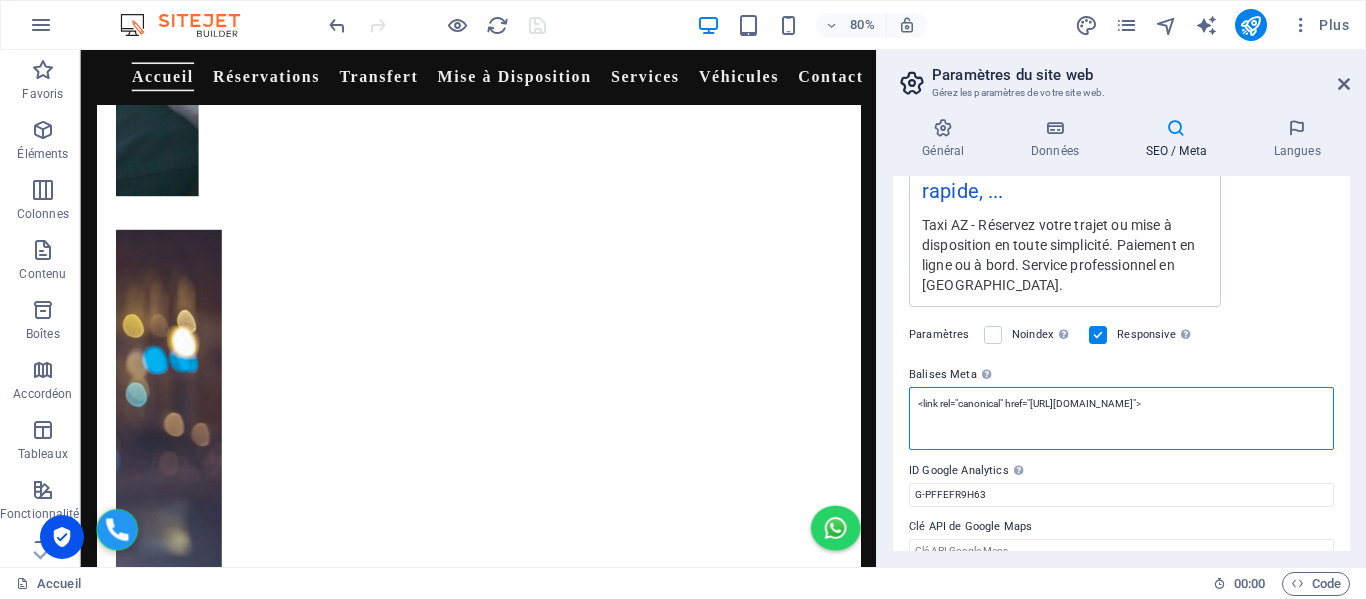 click on "<link rel="canonical" href="https://taxiaz.fr/introuvable-404/">" at bounding box center [1121, 418] 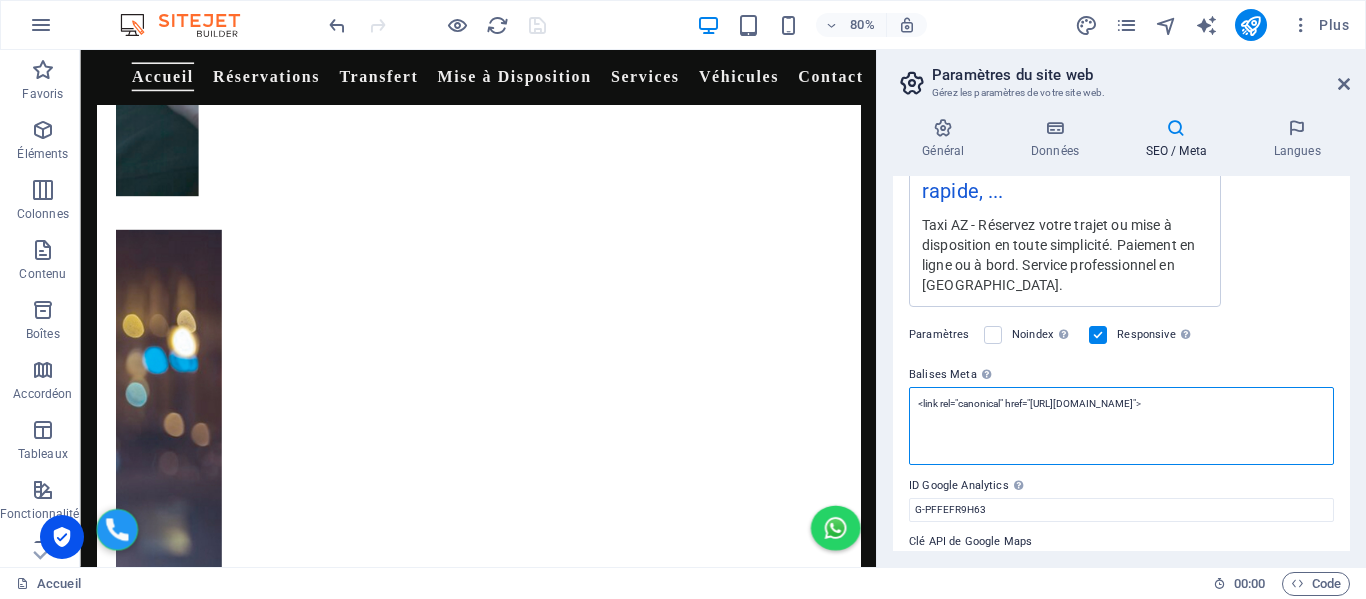 click on "<link rel="canonical" href="https://taxiaz.fr/introuvable-404/">" at bounding box center (1121, 426) 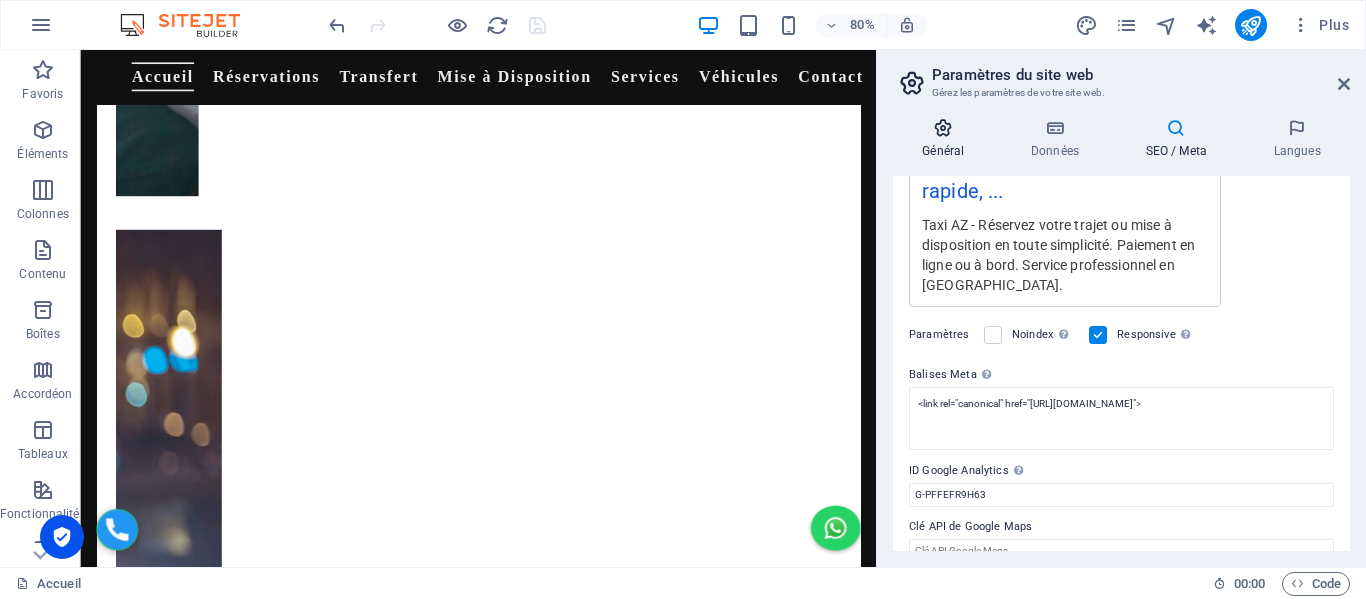 click at bounding box center (943, 128) 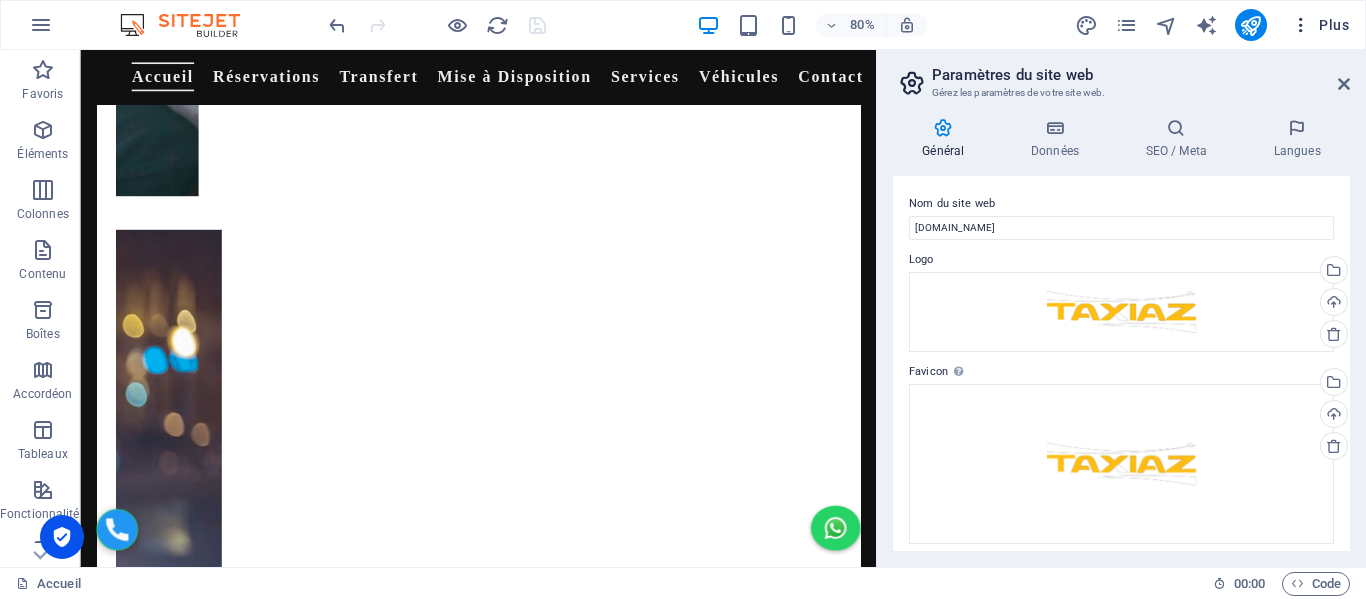 click on "Plus" at bounding box center [1320, 25] 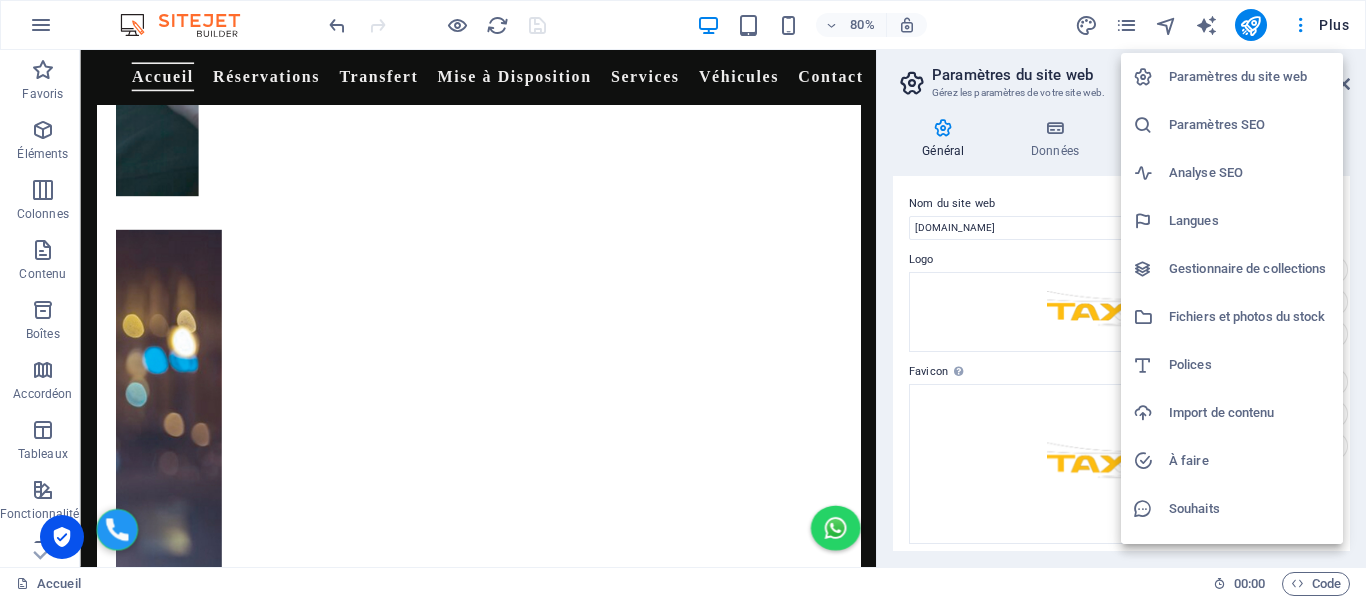 click at bounding box center (683, 299) 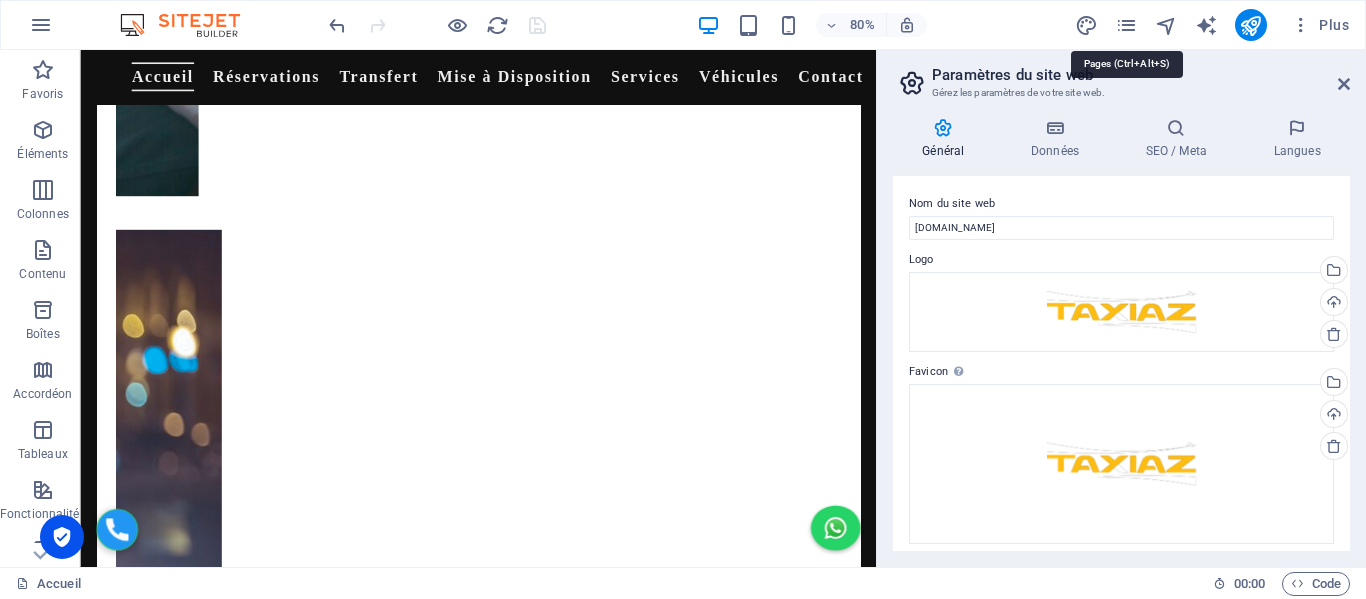 click at bounding box center (1126, 25) 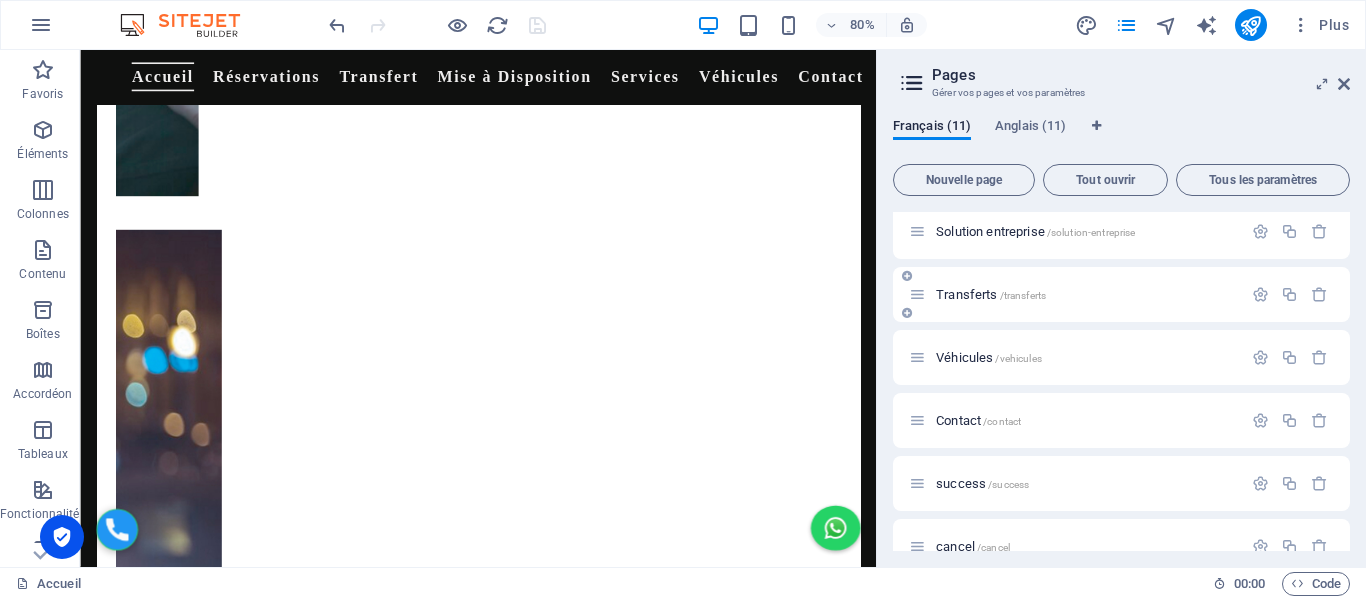 scroll, scrollTop: 354, scrollLeft: 0, axis: vertical 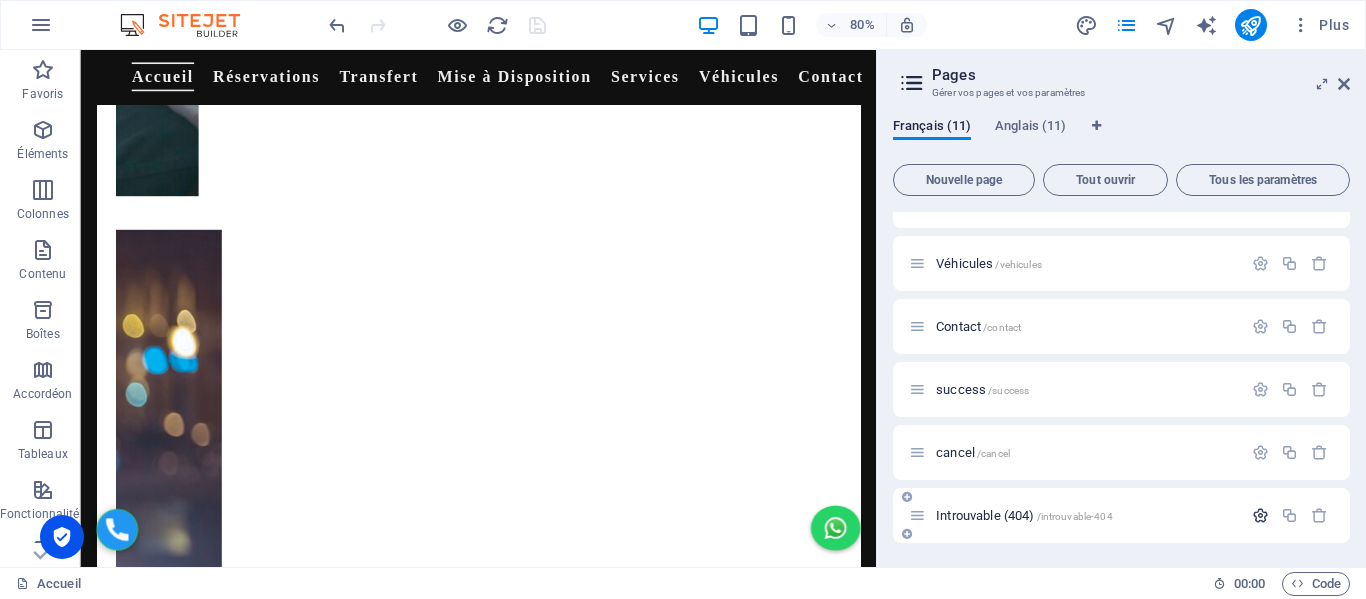 click at bounding box center (1260, 515) 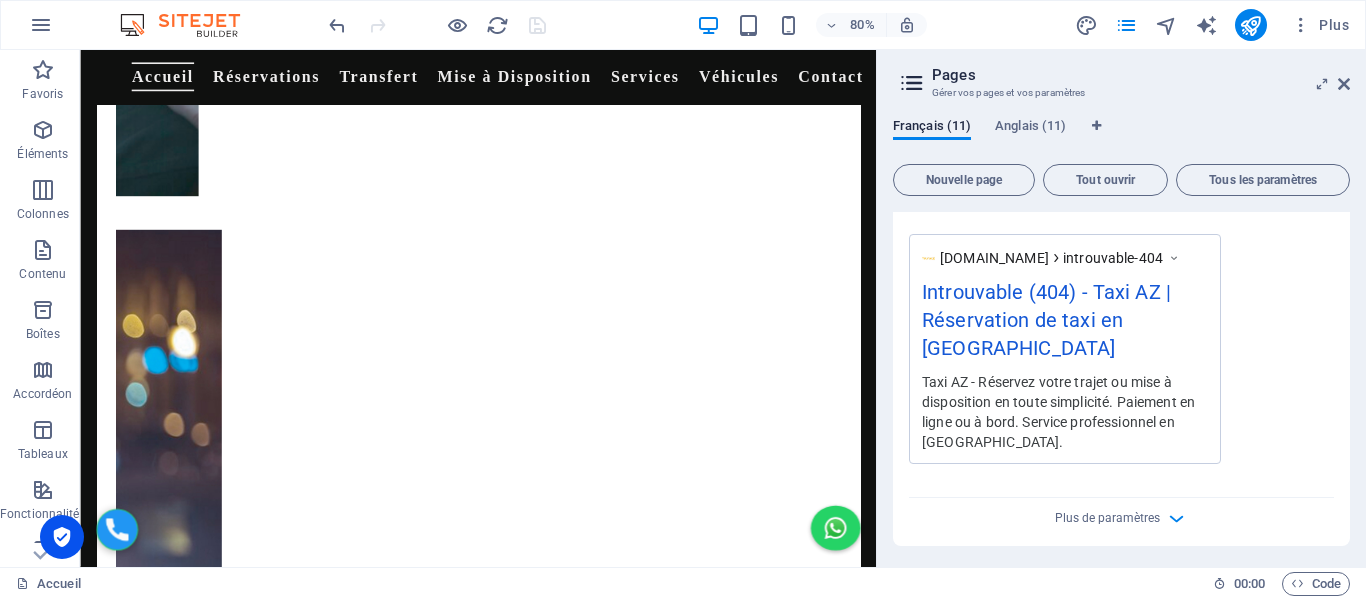 scroll, scrollTop: 1215, scrollLeft: 0, axis: vertical 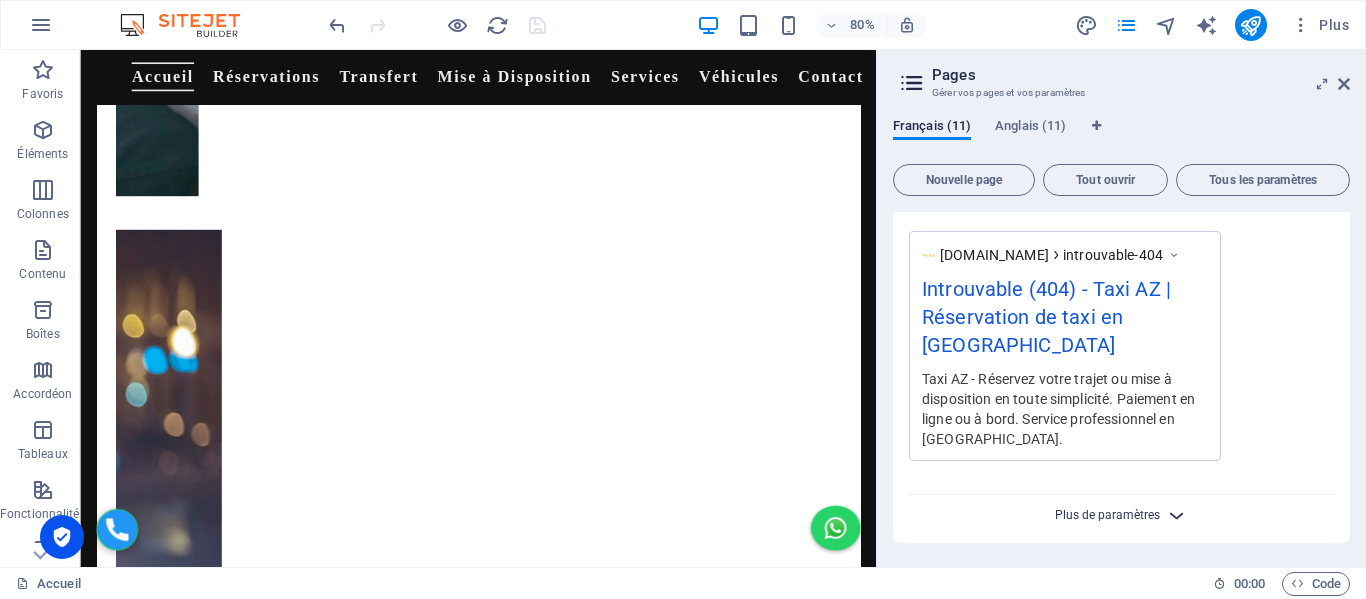 click on "Plus de paramètres" at bounding box center [1107, 515] 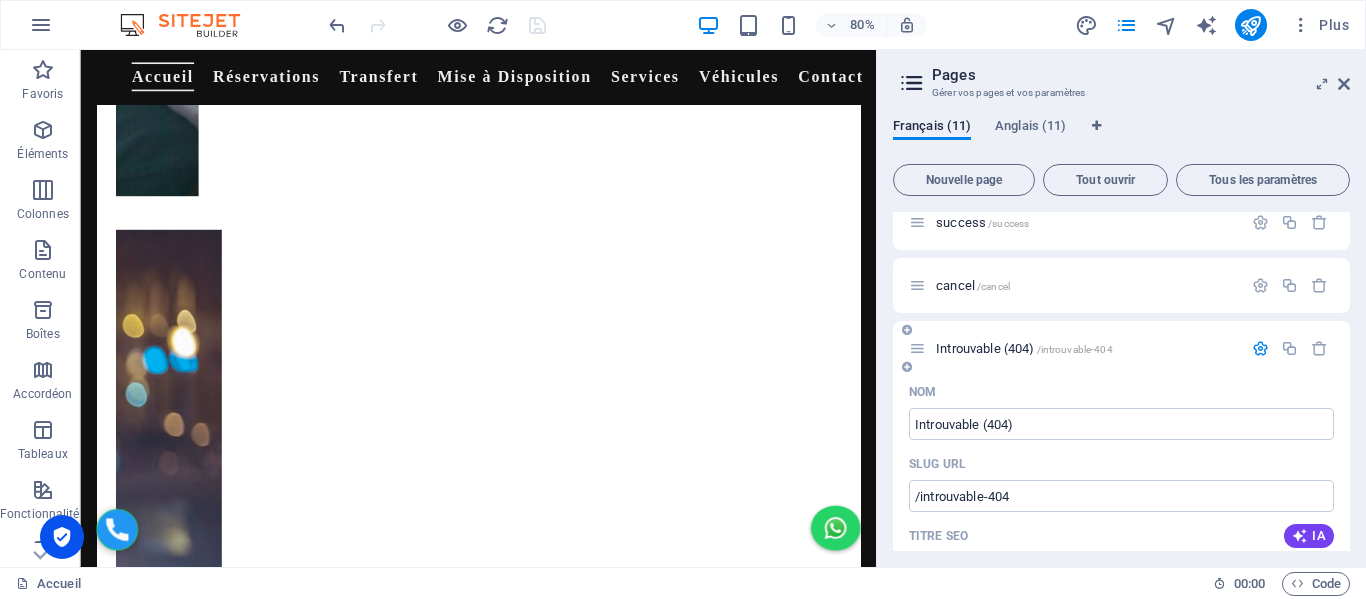 scroll, scrollTop: 421, scrollLeft: 0, axis: vertical 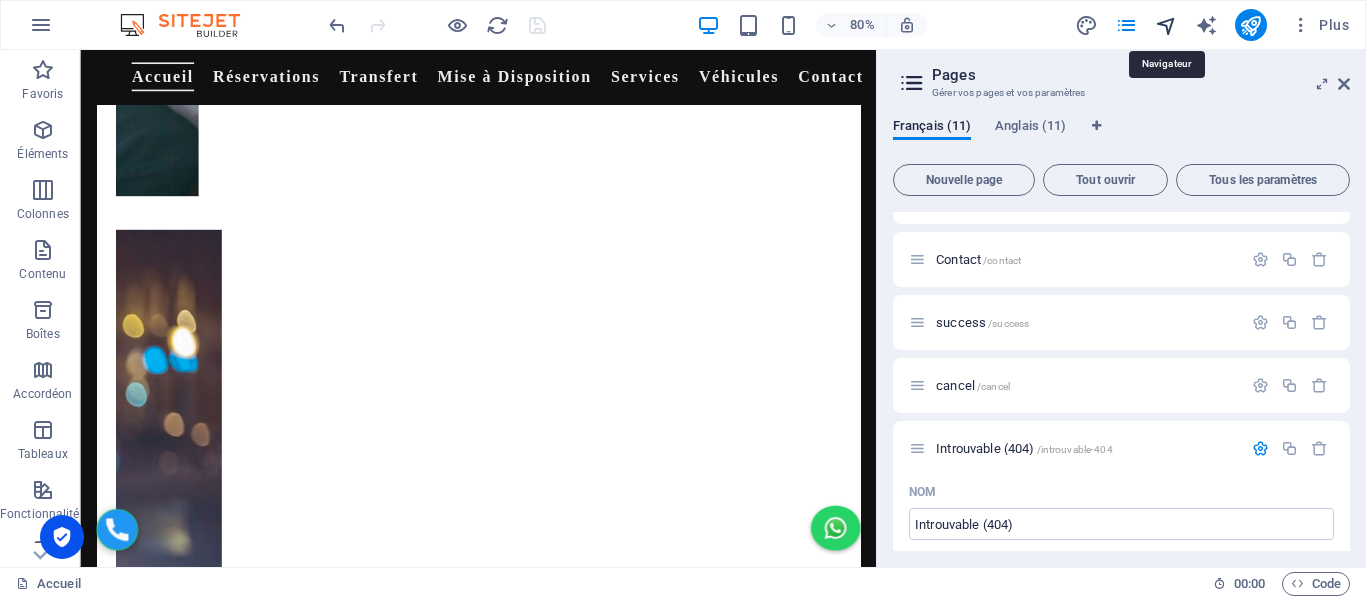 click at bounding box center [1166, 25] 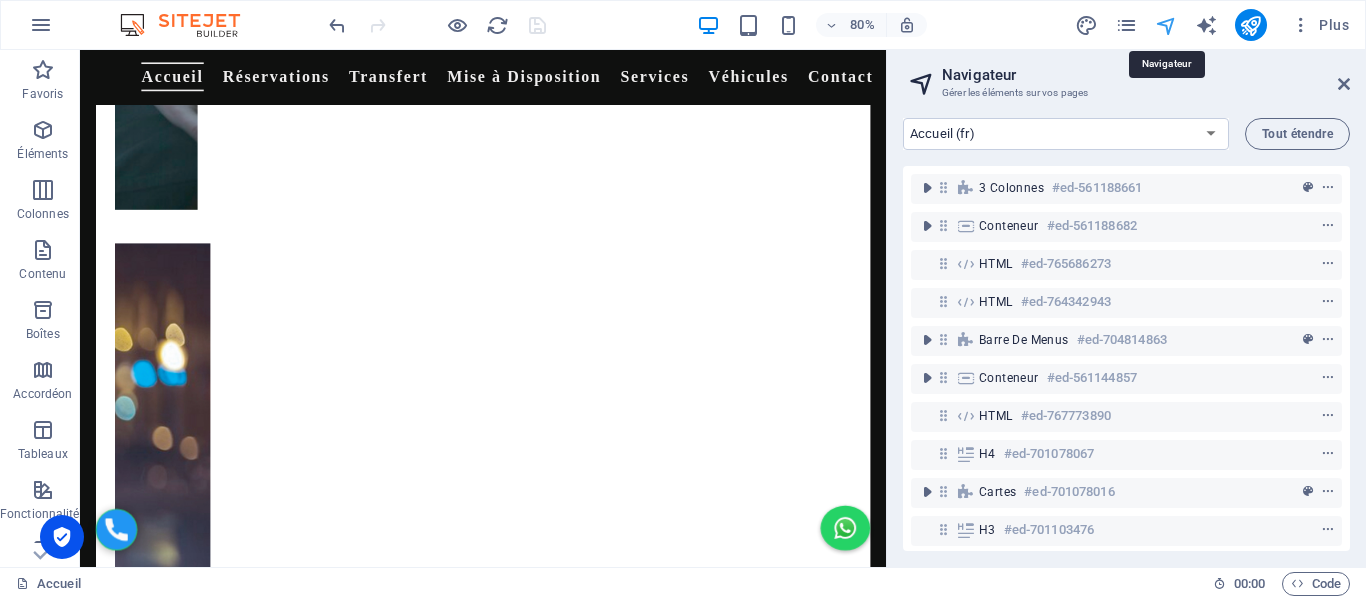 scroll, scrollTop: 2043, scrollLeft: 0, axis: vertical 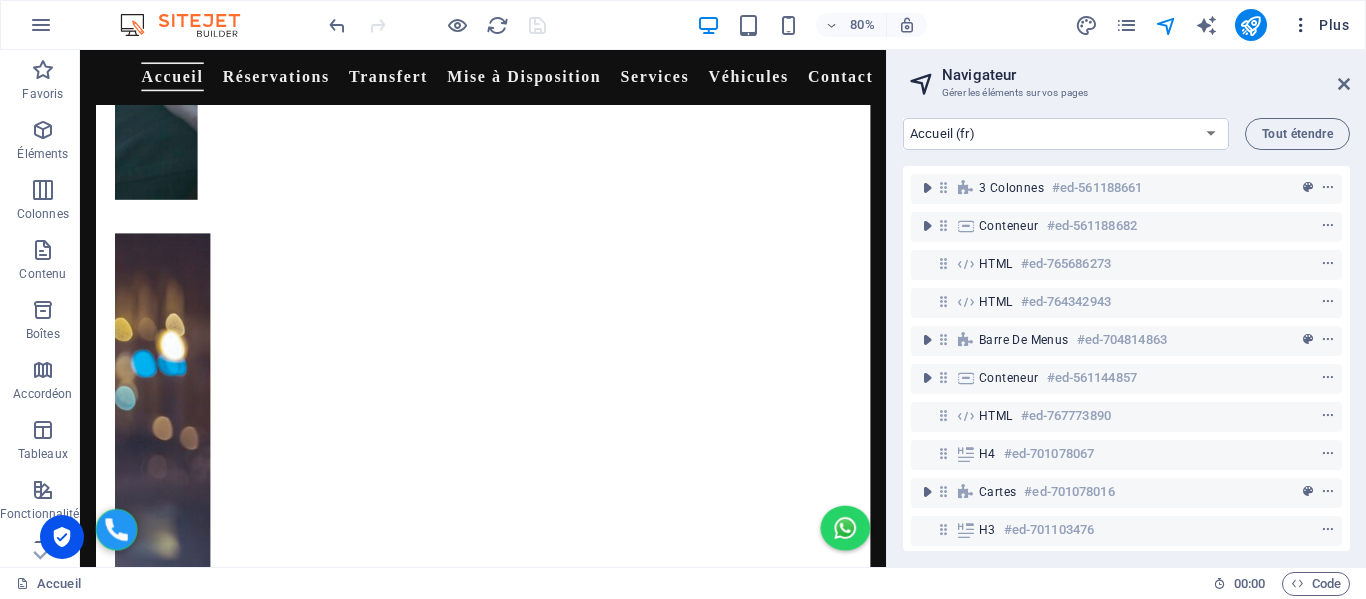 click at bounding box center [1301, 25] 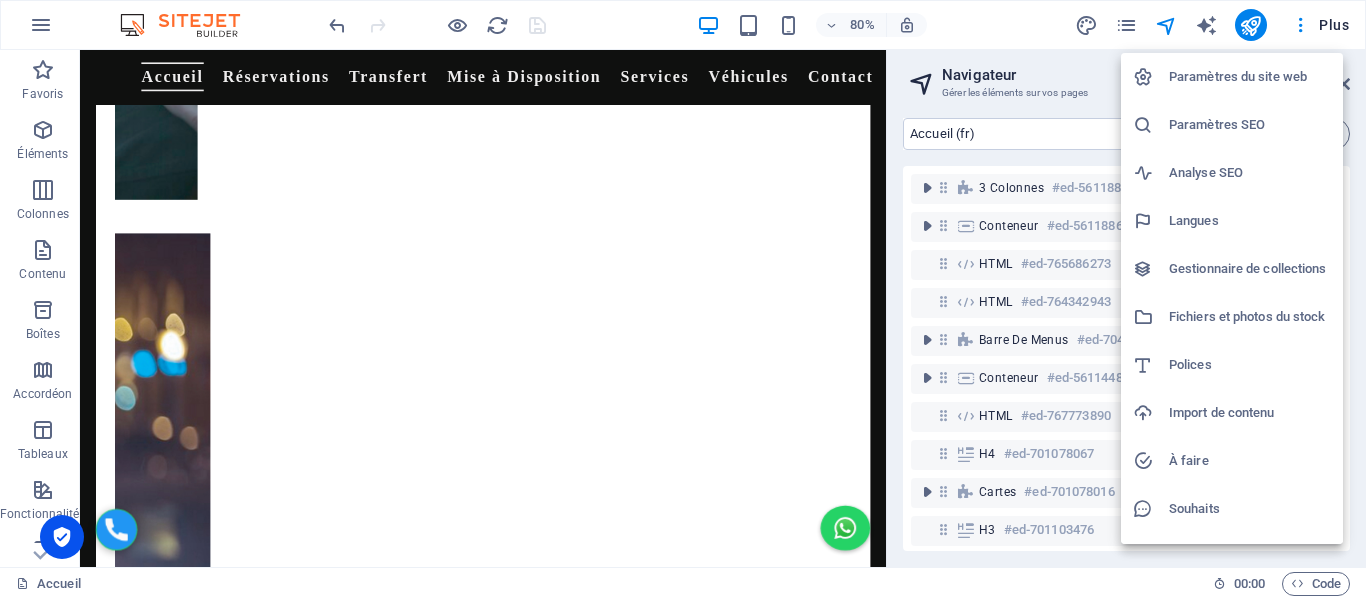 click on "Paramètres du site web" at bounding box center (1250, 77) 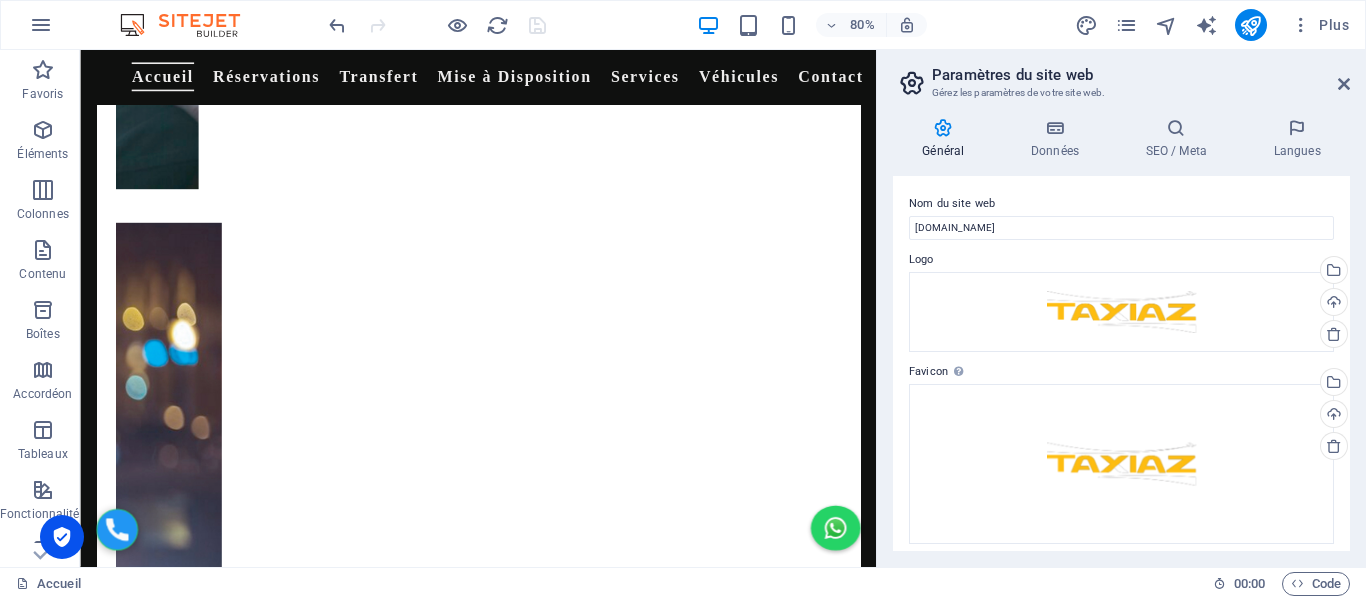 scroll, scrollTop: 2031, scrollLeft: 0, axis: vertical 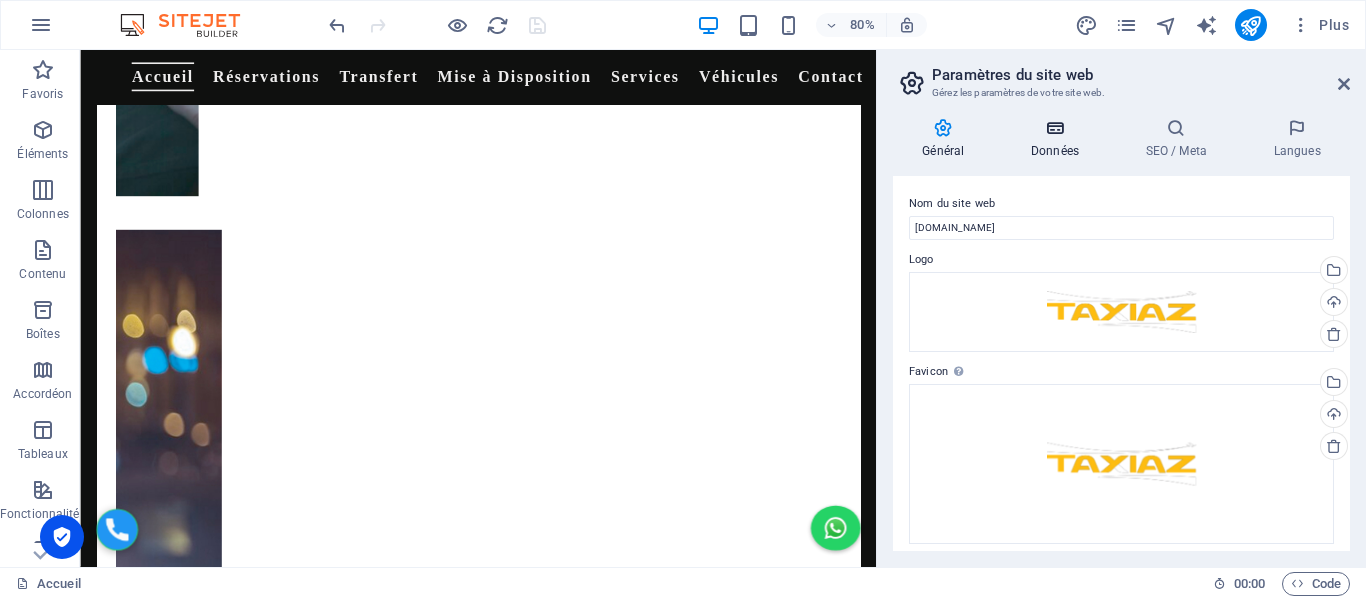 click on "Données" at bounding box center [1059, 139] 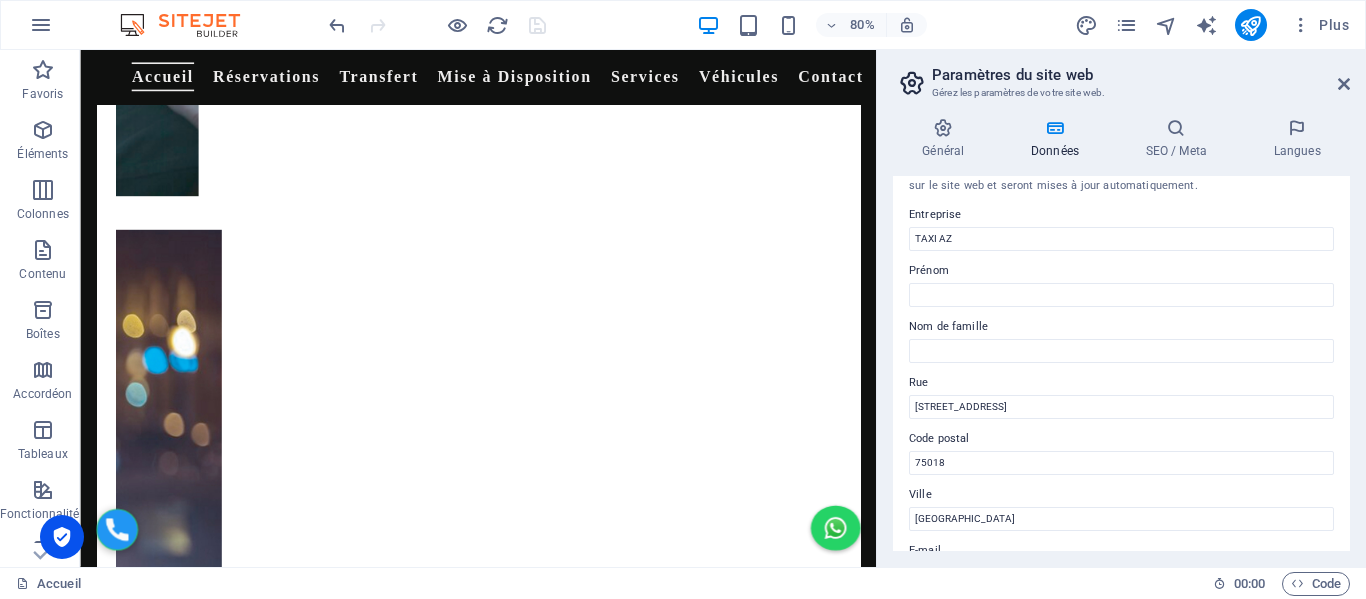 scroll, scrollTop: 0, scrollLeft: 0, axis: both 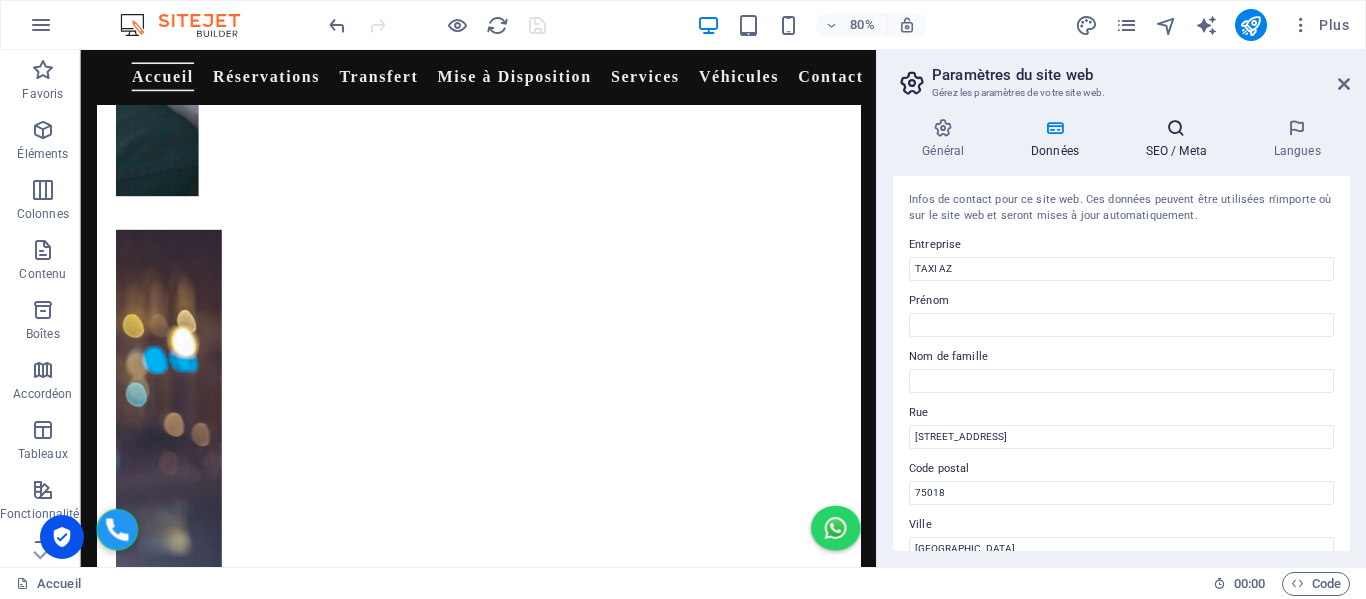 click at bounding box center [1176, 128] 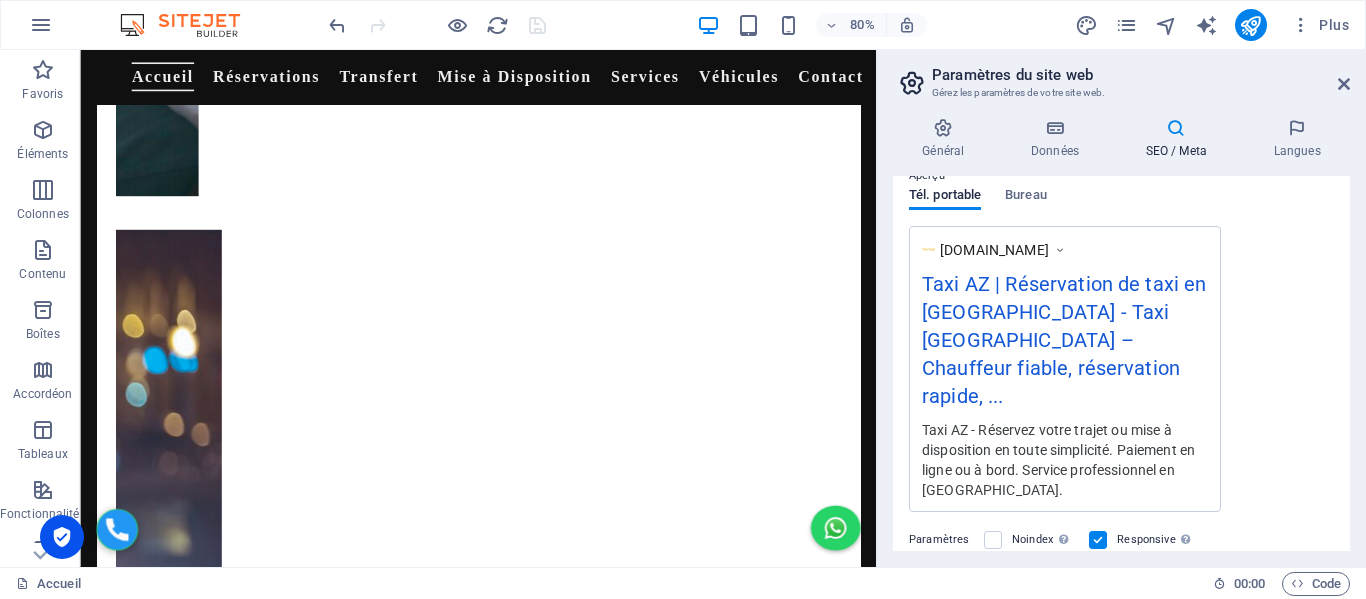 scroll, scrollTop: 505, scrollLeft: 0, axis: vertical 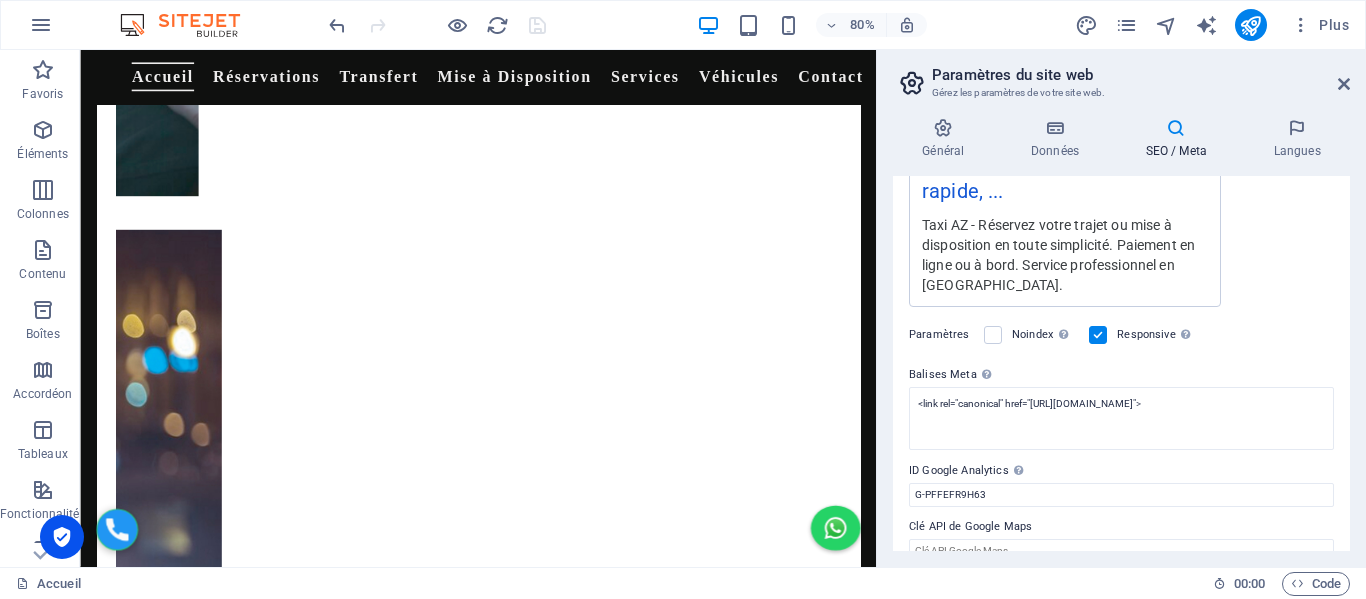 click on "SEO / Meta" at bounding box center [1180, 139] 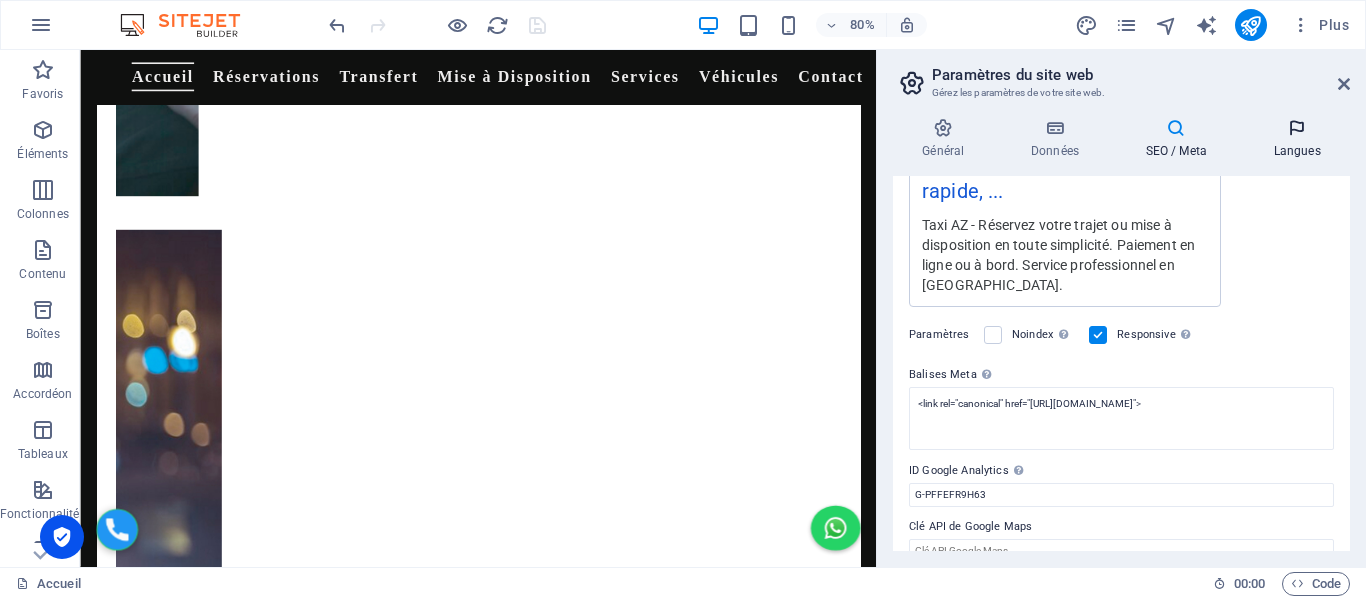 click at bounding box center [1297, 128] 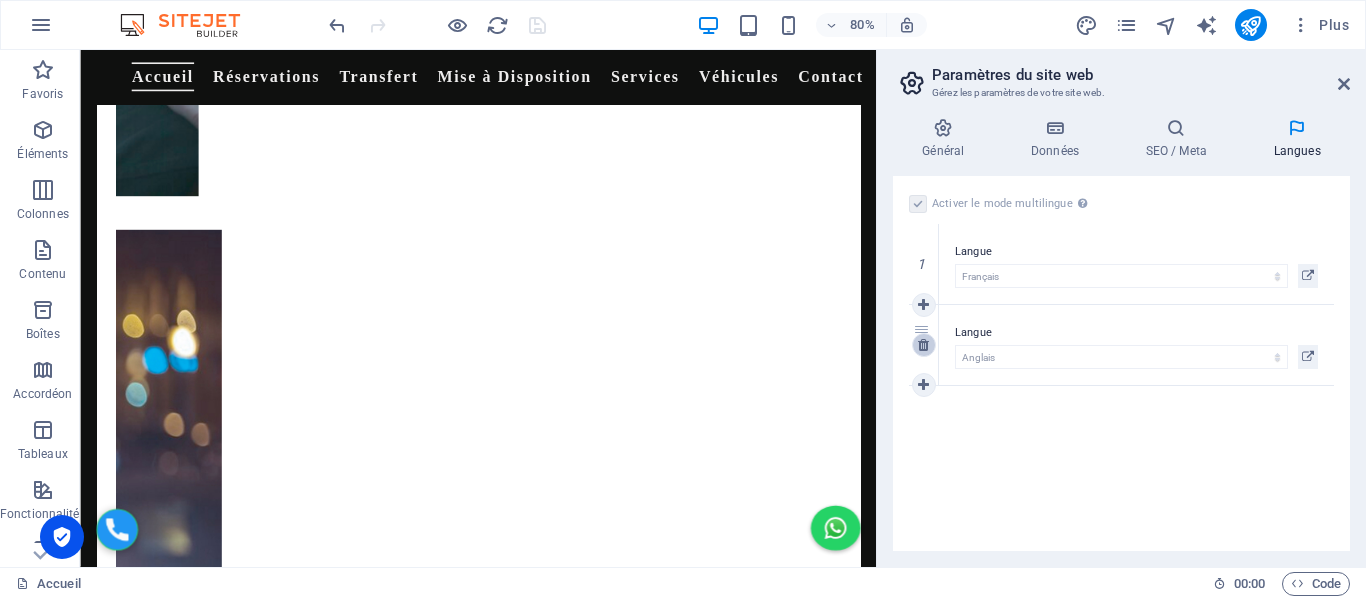 click at bounding box center (923, 345) 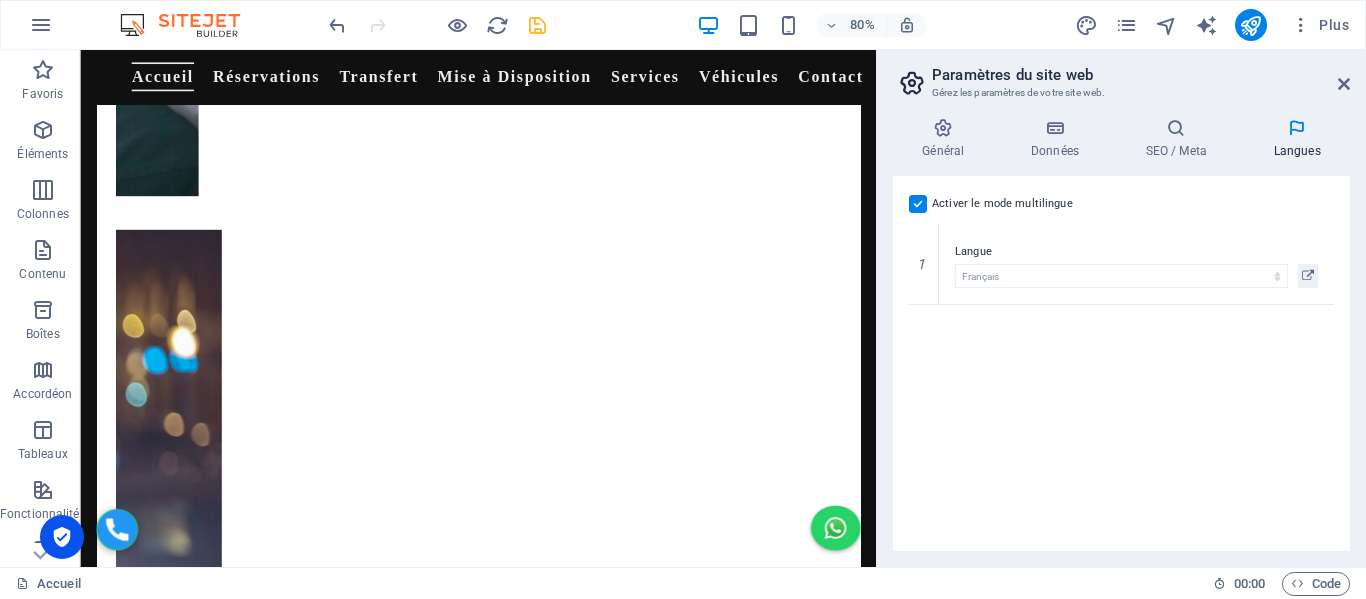 click at bounding box center [1297, 128] 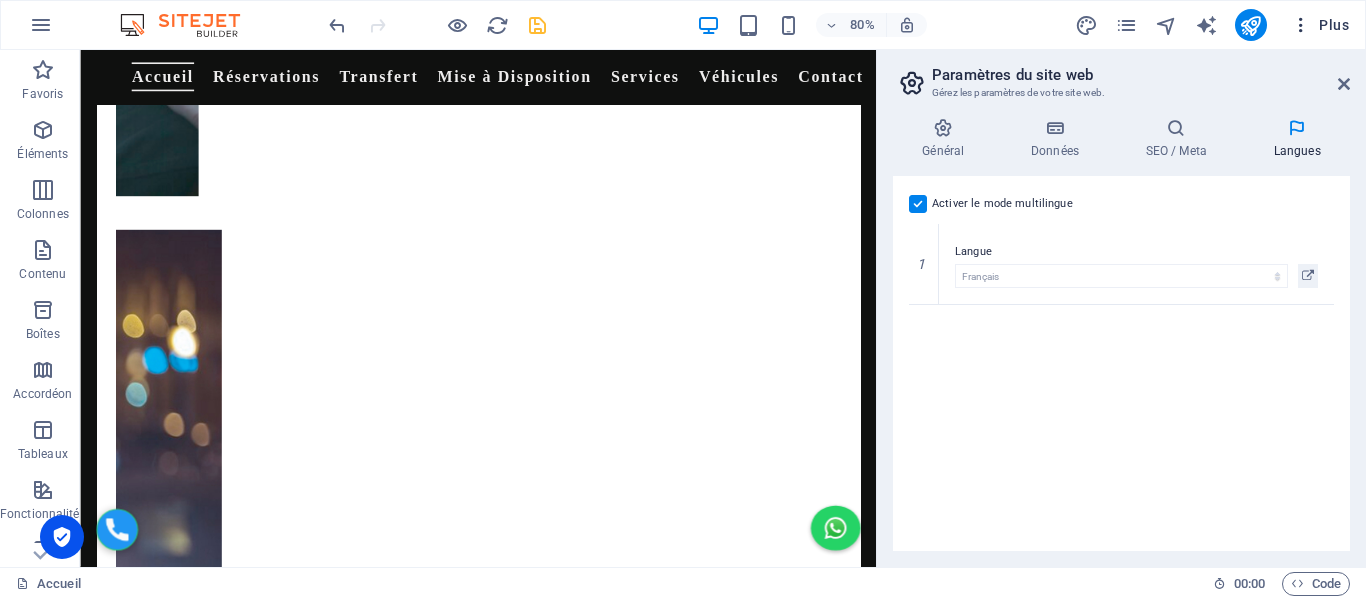 click on "Plus" at bounding box center [1320, 25] 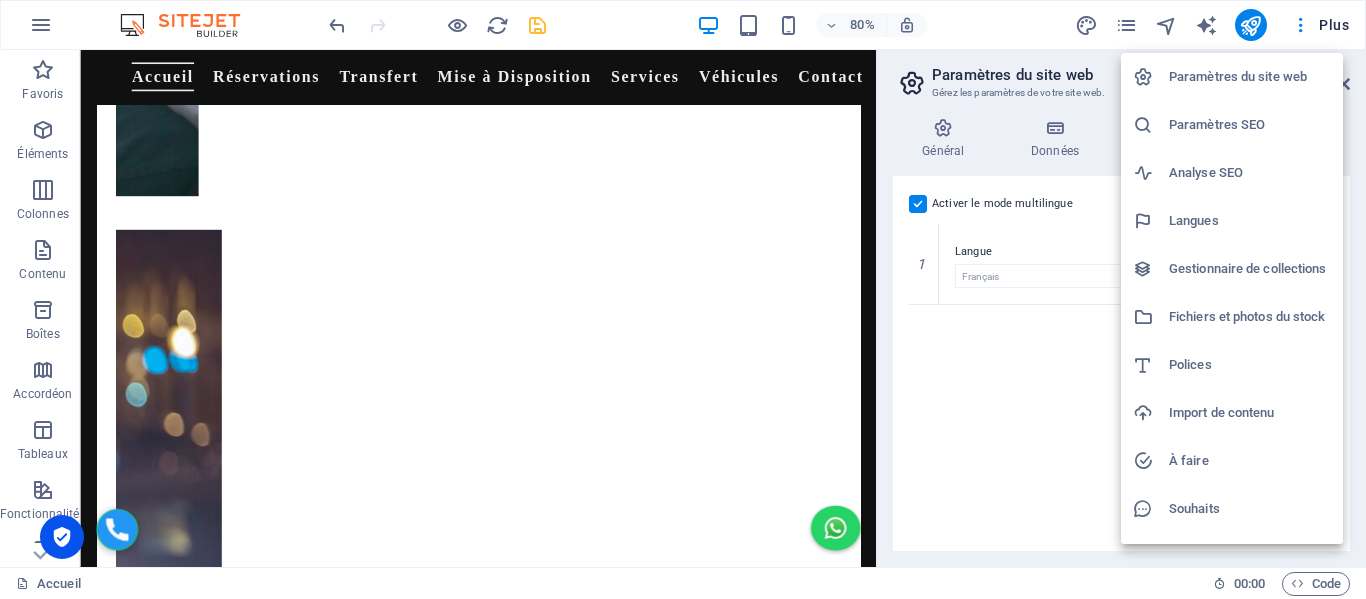click on "Gestionnaire de collections" at bounding box center [1250, 269] 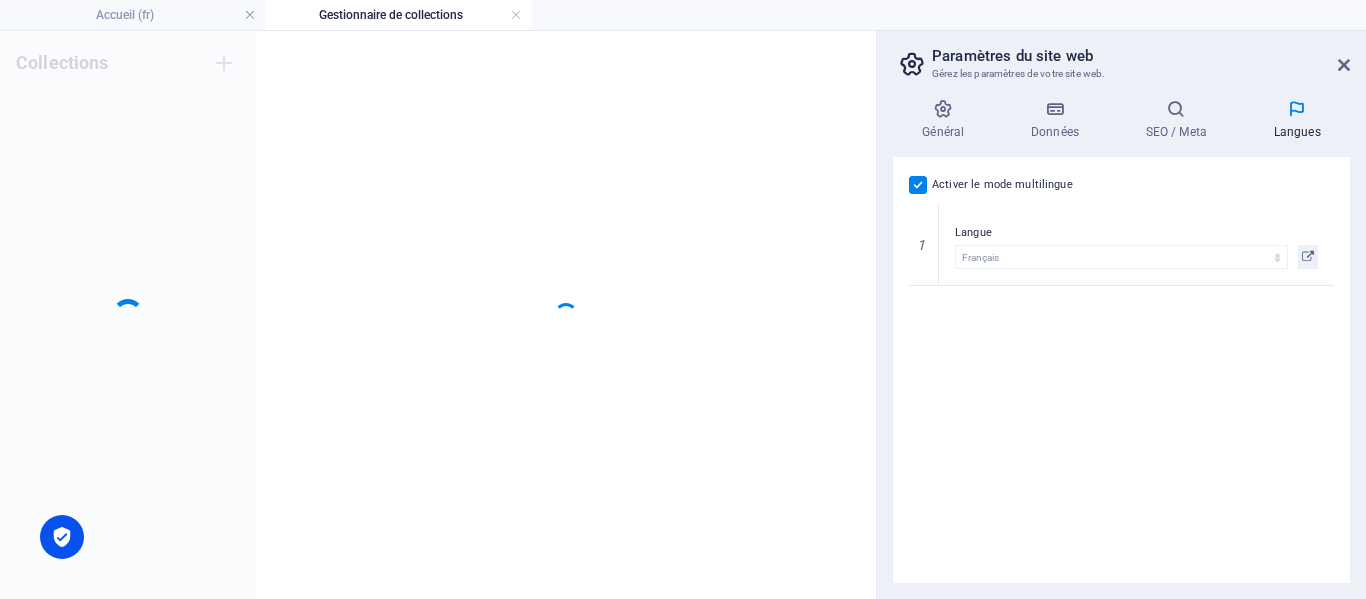 scroll, scrollTop: 0, scrollLeft: 0, axis: both 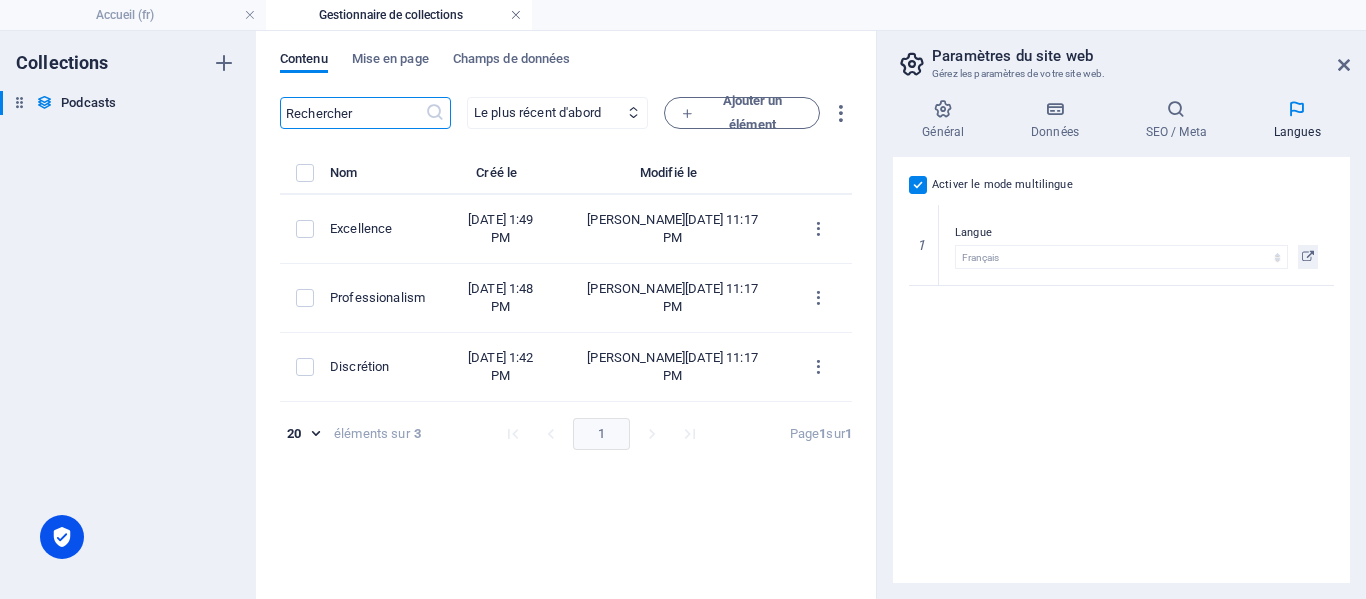 click at bounding box center [516, 15] 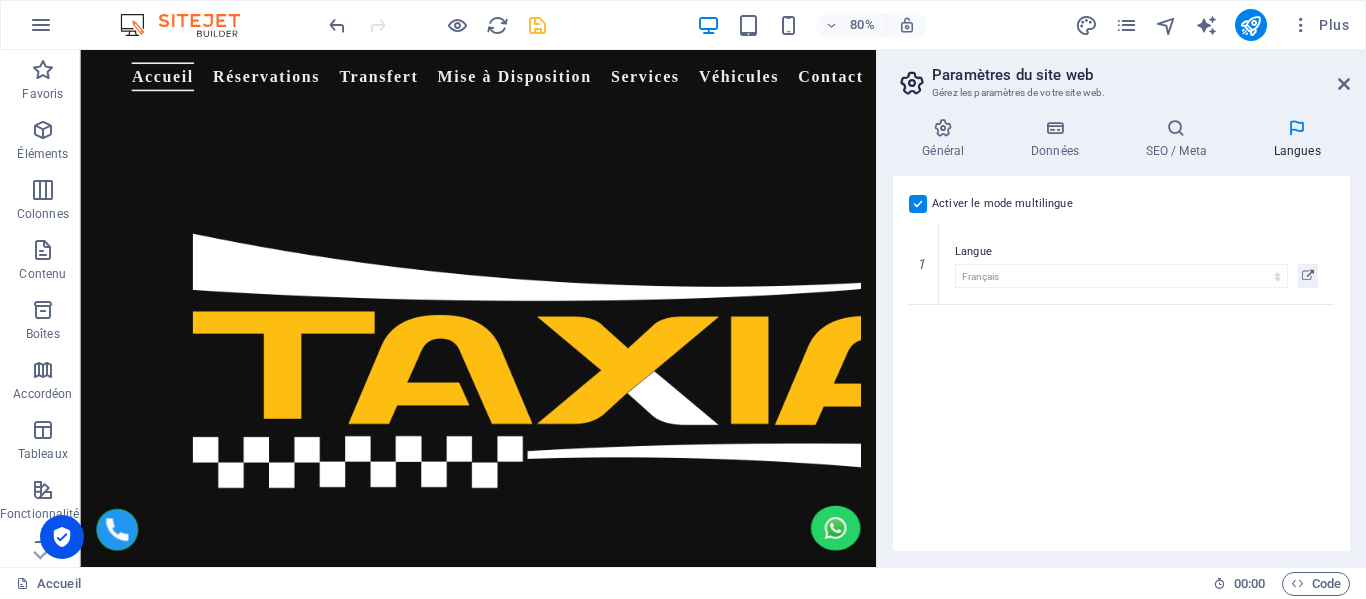 scroll, scrollTop: 2601, scrollLeft: 0, axis: vertical 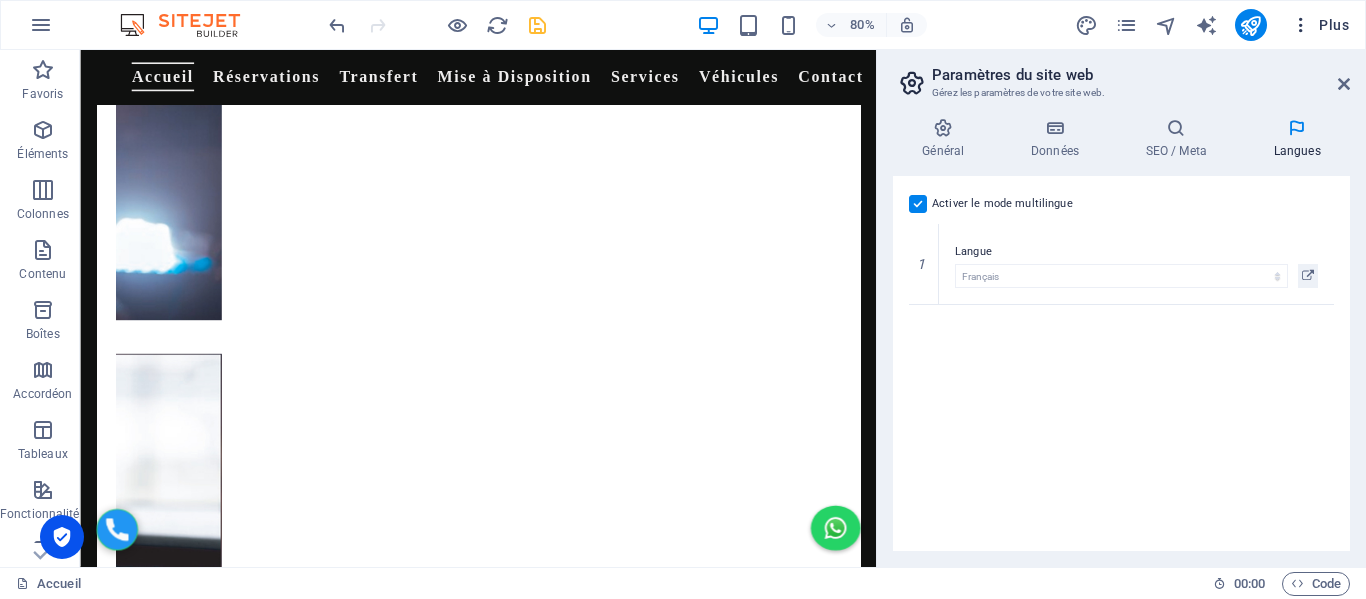 click at bounding box center (1301, 25) 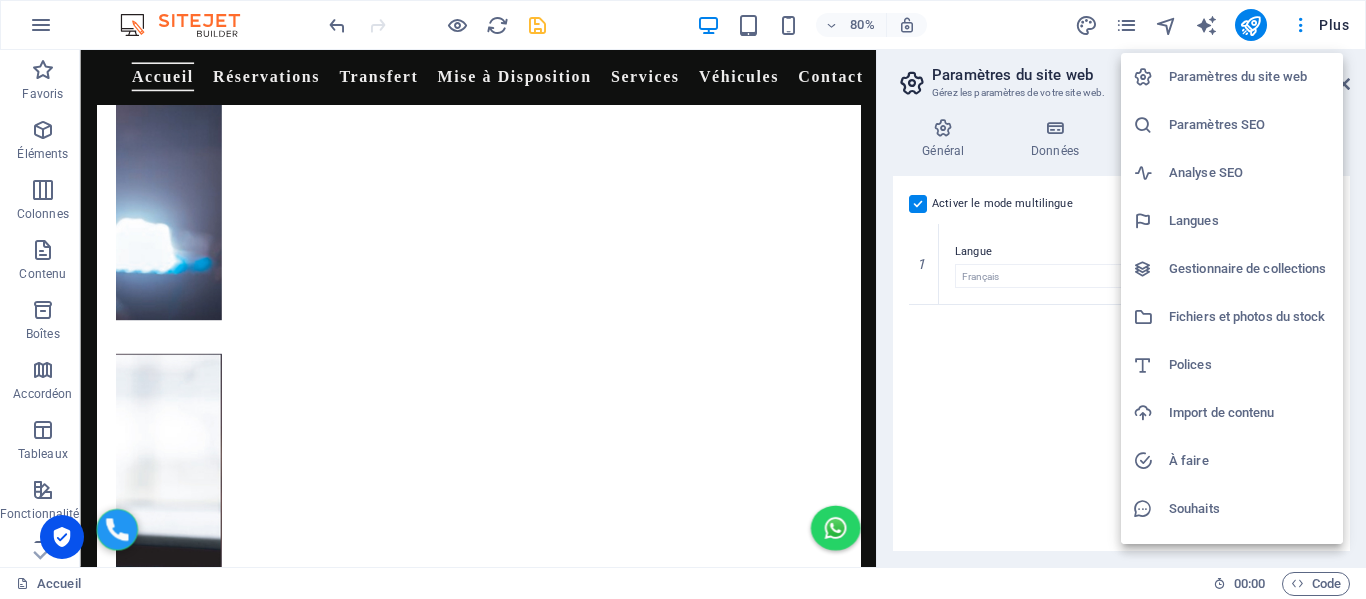 click on "Fichiers et photos du stock" at bounding box center (1250, 317) 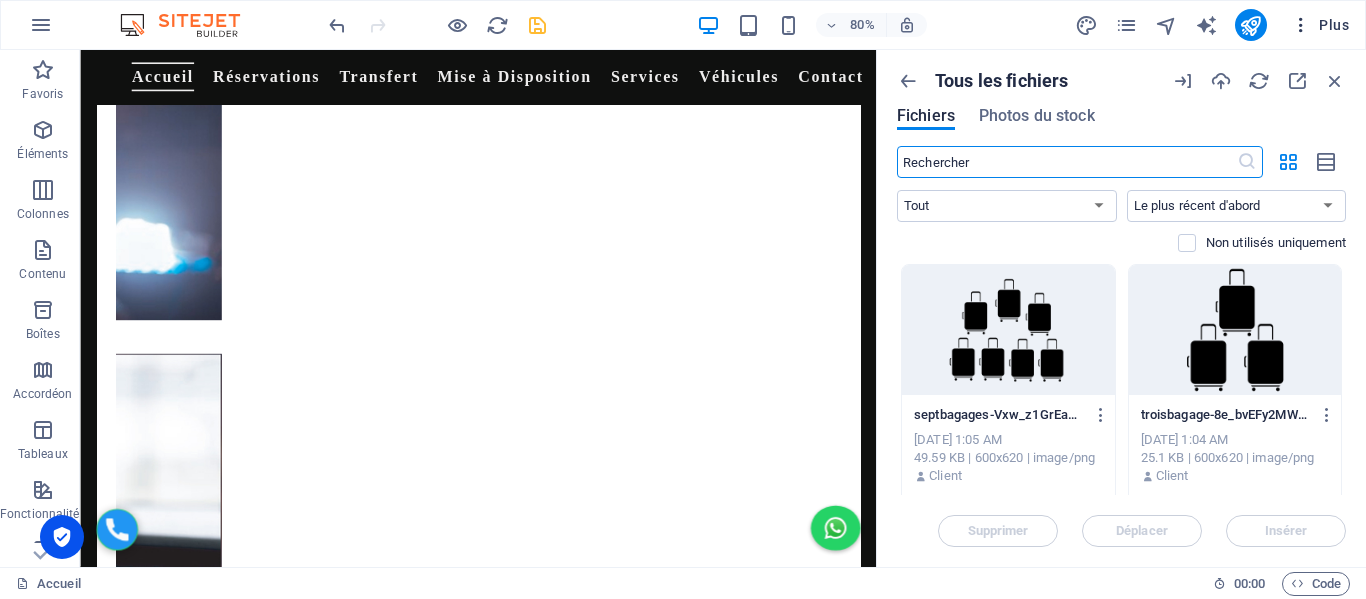 click on "Plus" at bounding box center (1320, 25) 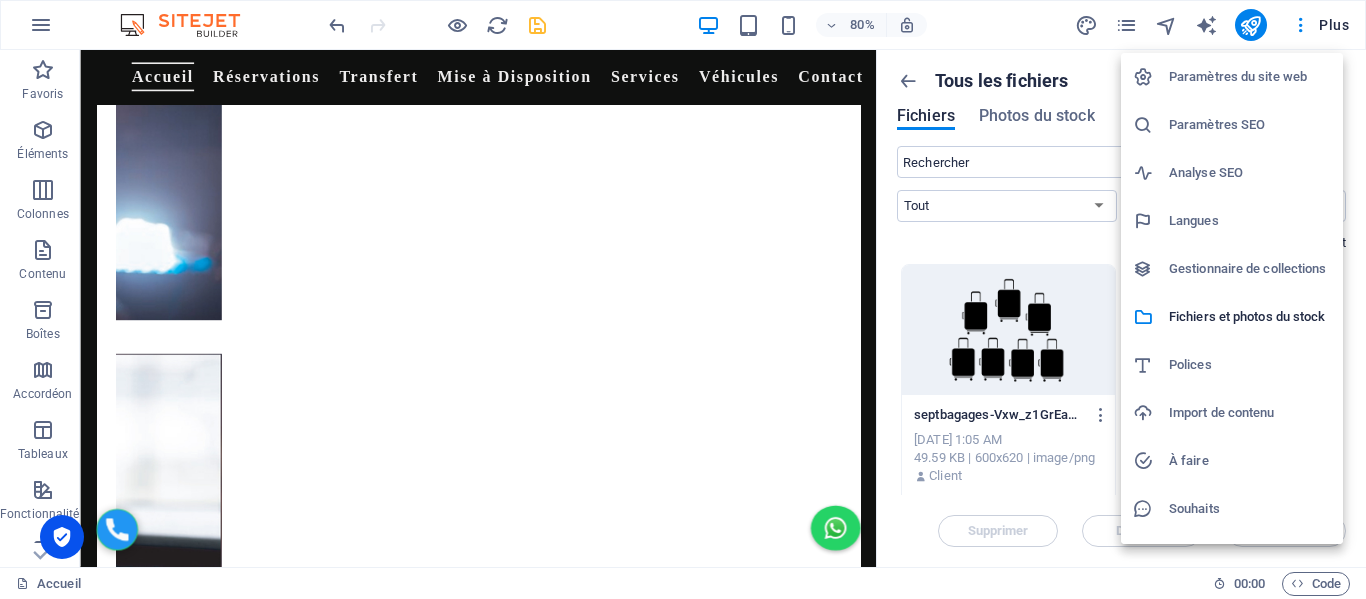click on "Polices" at bounding box center [1250, 365] 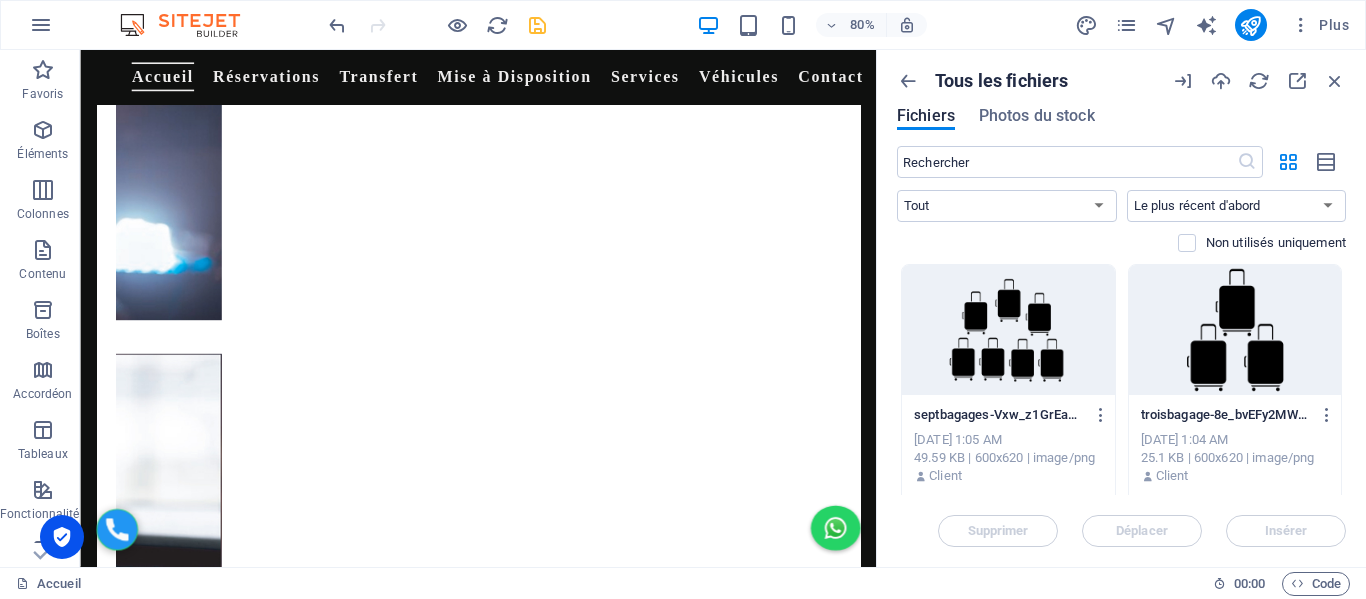 select on "popularity" 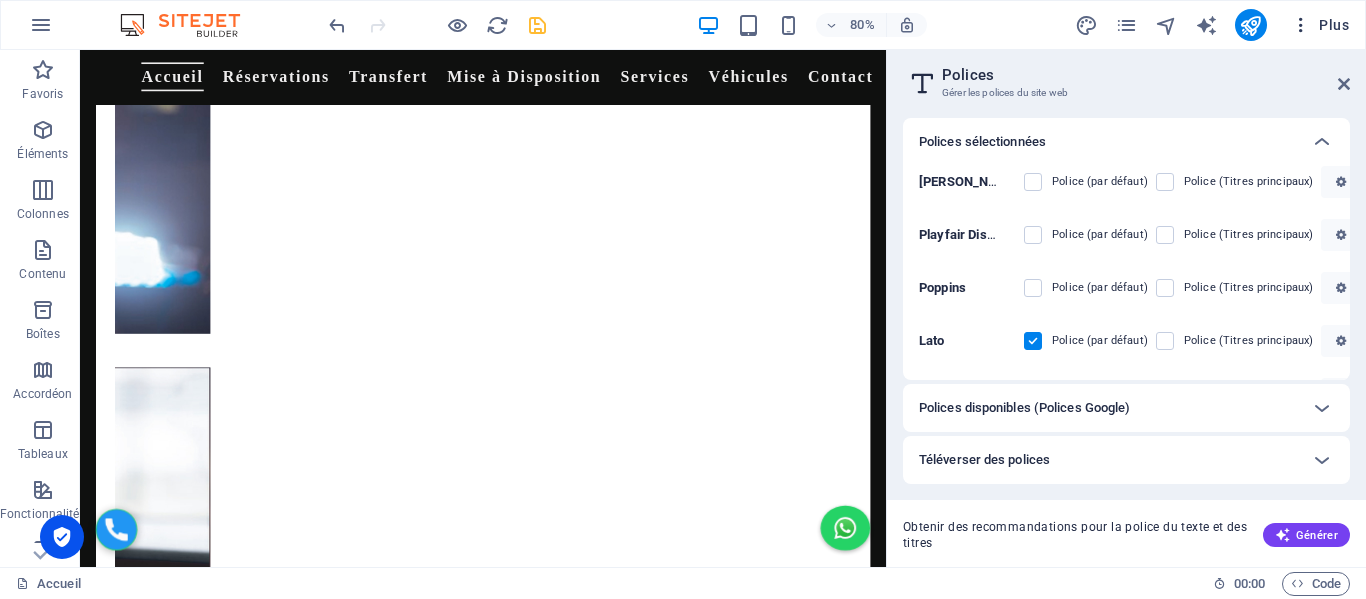 scroll, scrollTop: 2616, scrollLeft: 0, axis: vertical 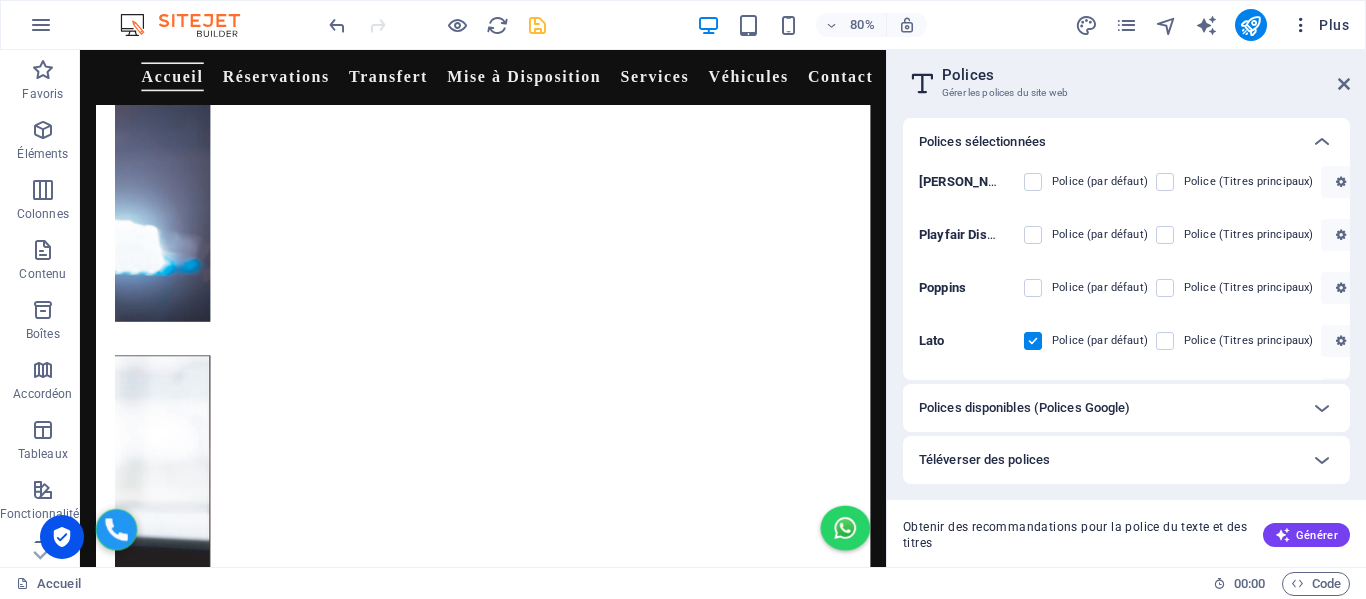 click on "Plus" at bounding box center [1320, 25] 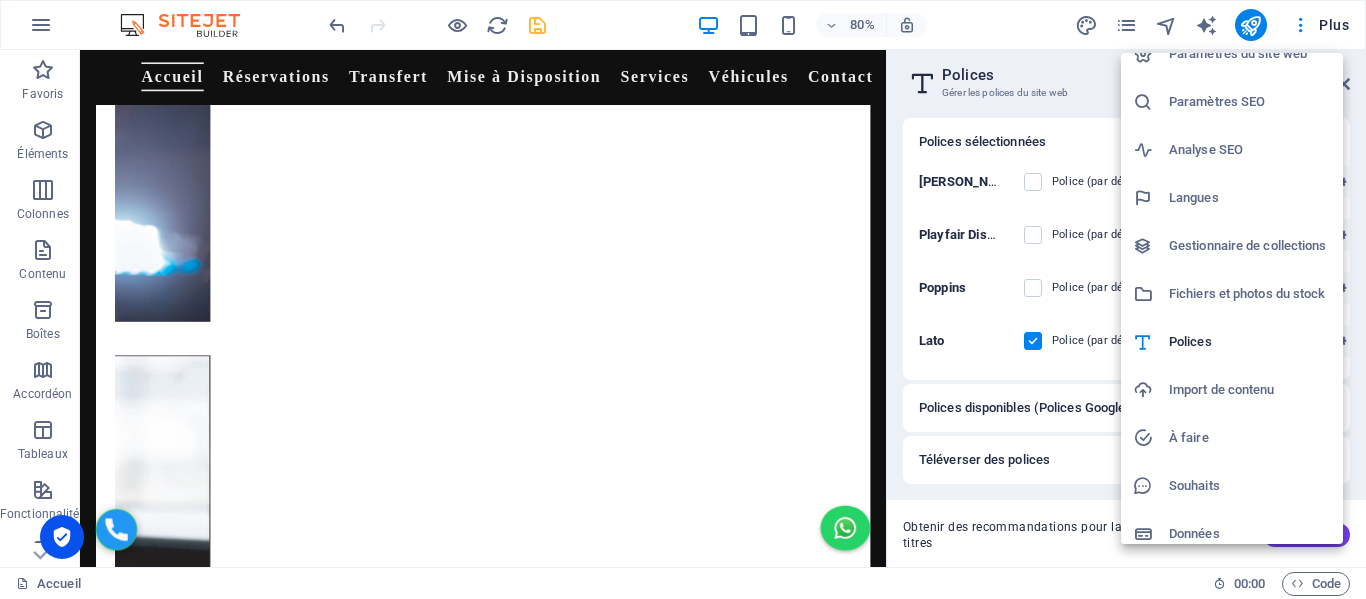 scroll, scrollTop: 37, scrollLeft: 0, axis: vertical 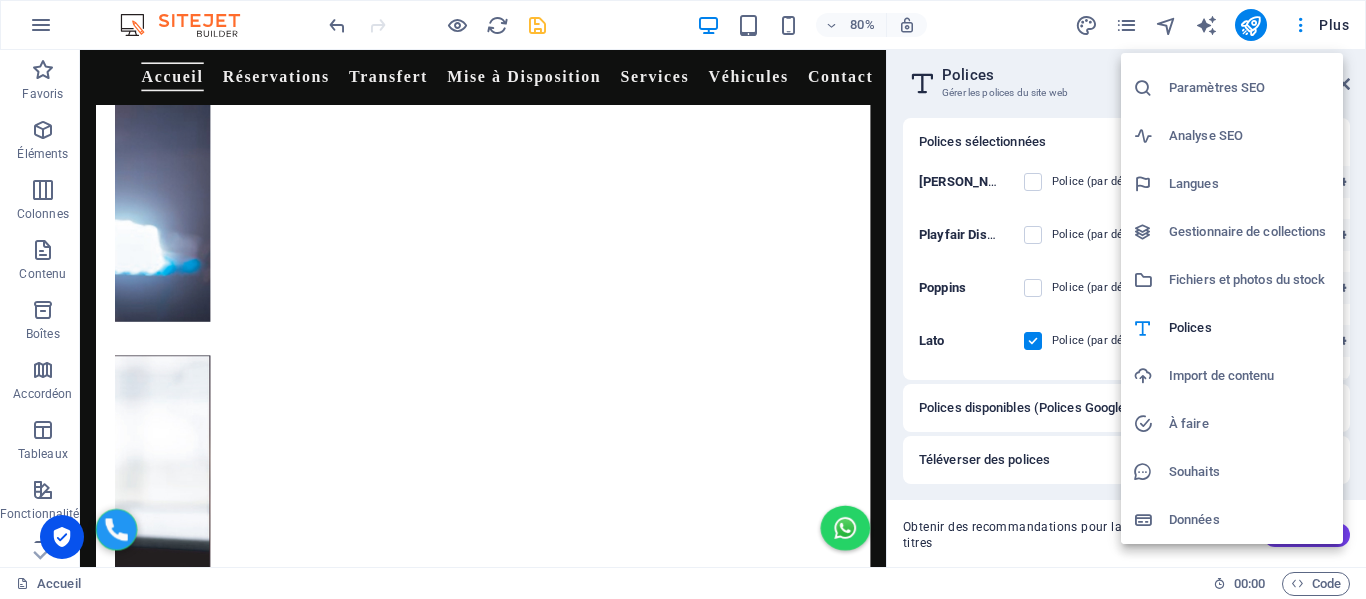 click on "À faire" at bounding box center [1250, 424] 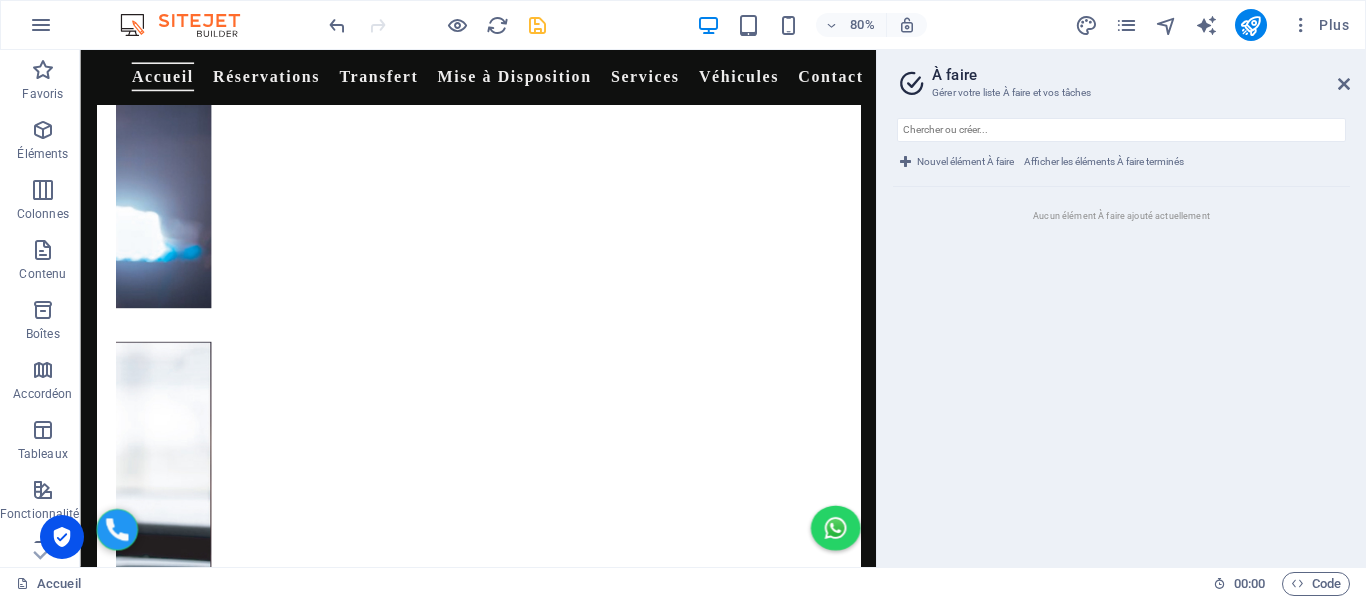 scroll, scrollTop: 2601, scrollLeft: 0, axis: vertical 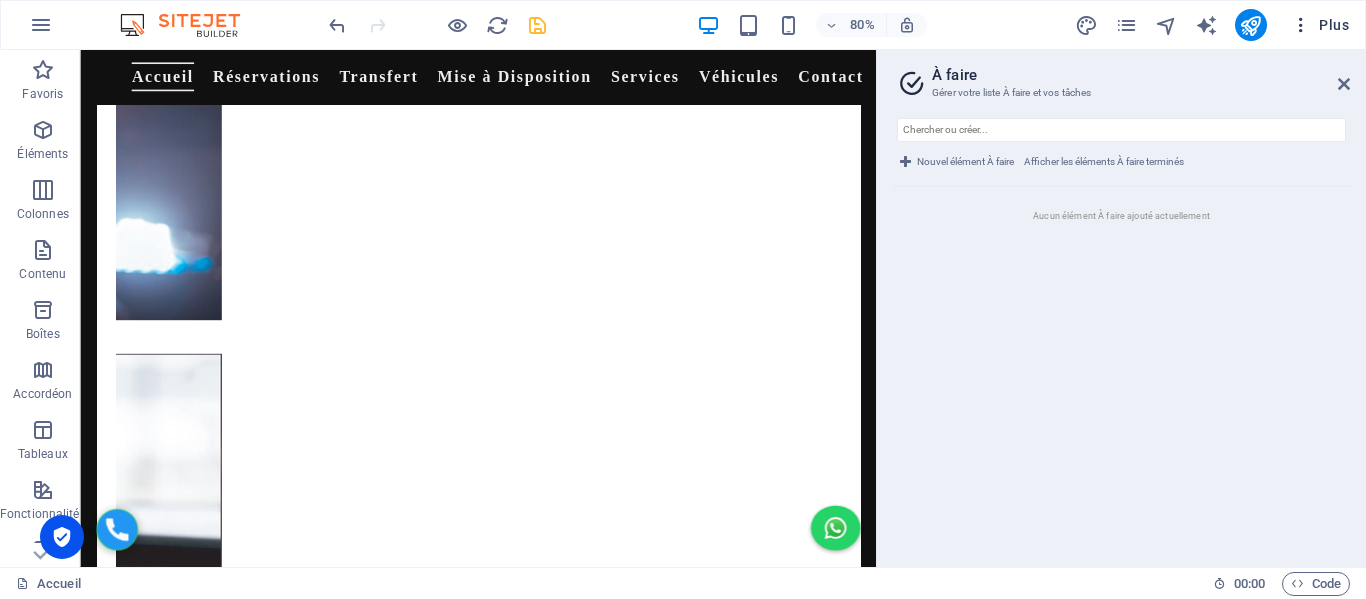 click on "Plus" at bounding box center [1320, 25] 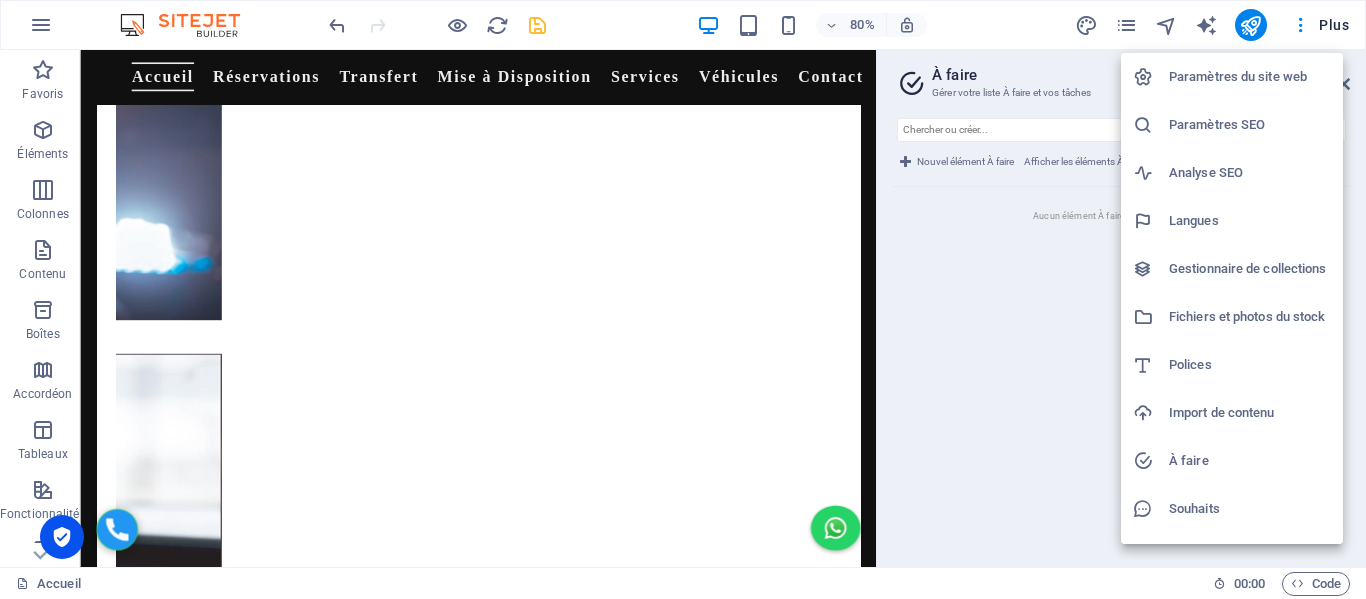 click on "Souhaits" at bounding box center (1250, 509) 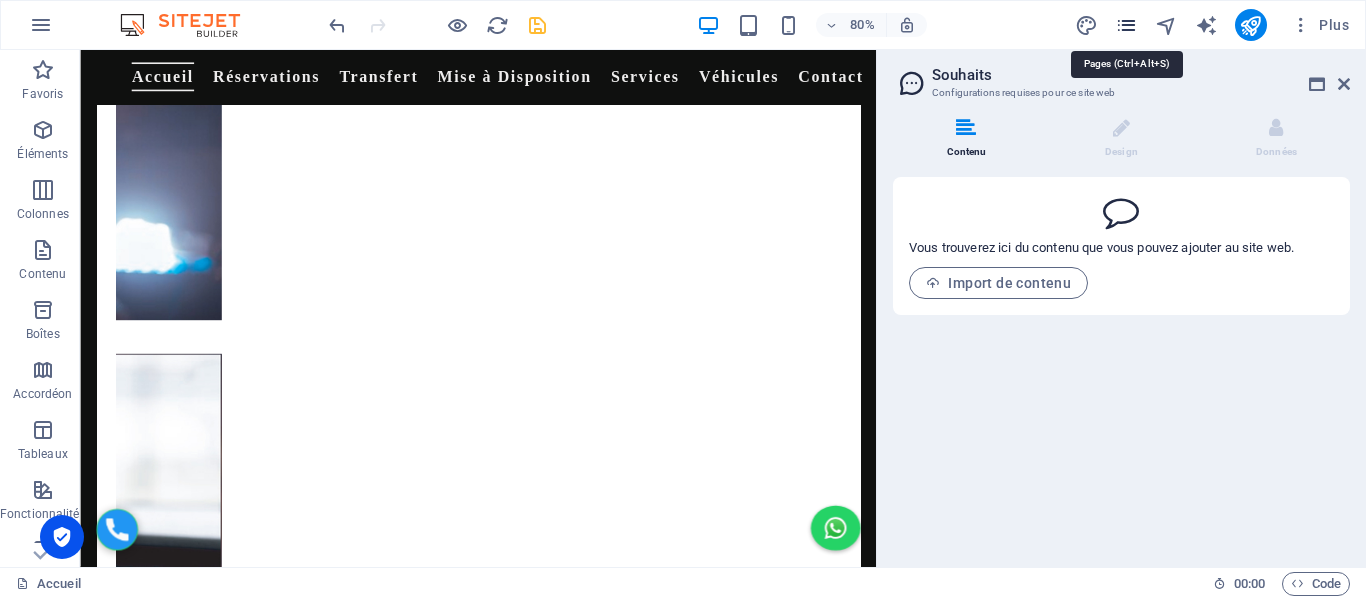 click at bounding box center (1126, 25) 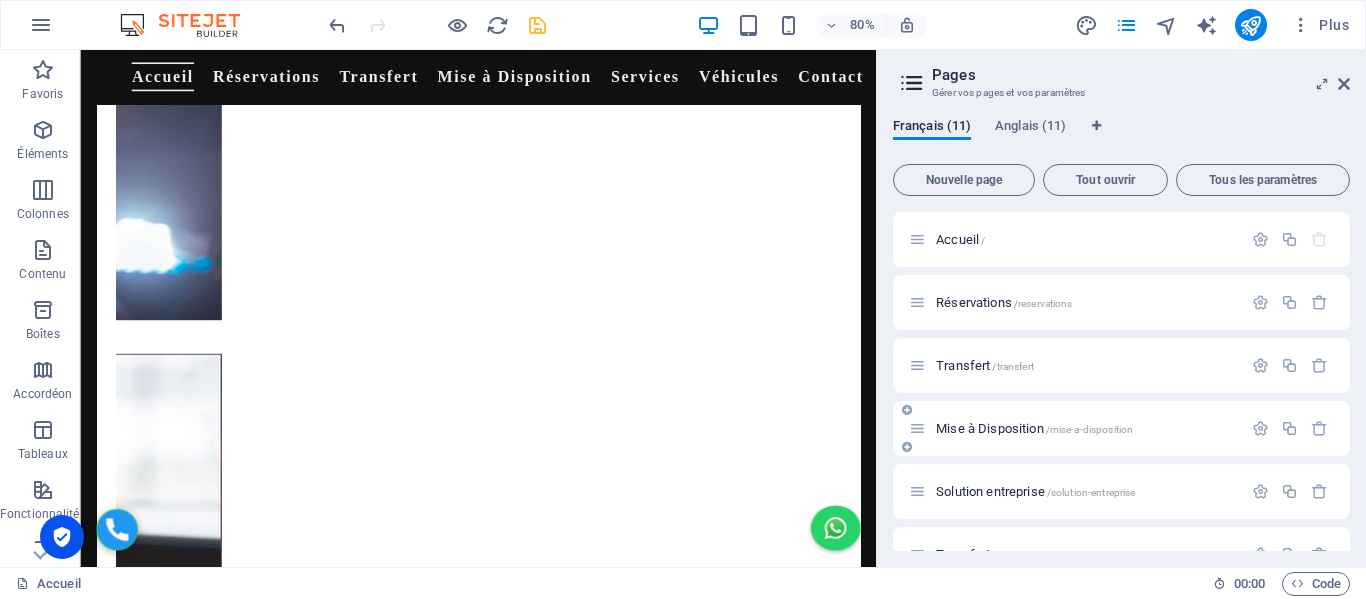 scroll, scrollTop: 354, scrollLeft: 0, axis: vertical 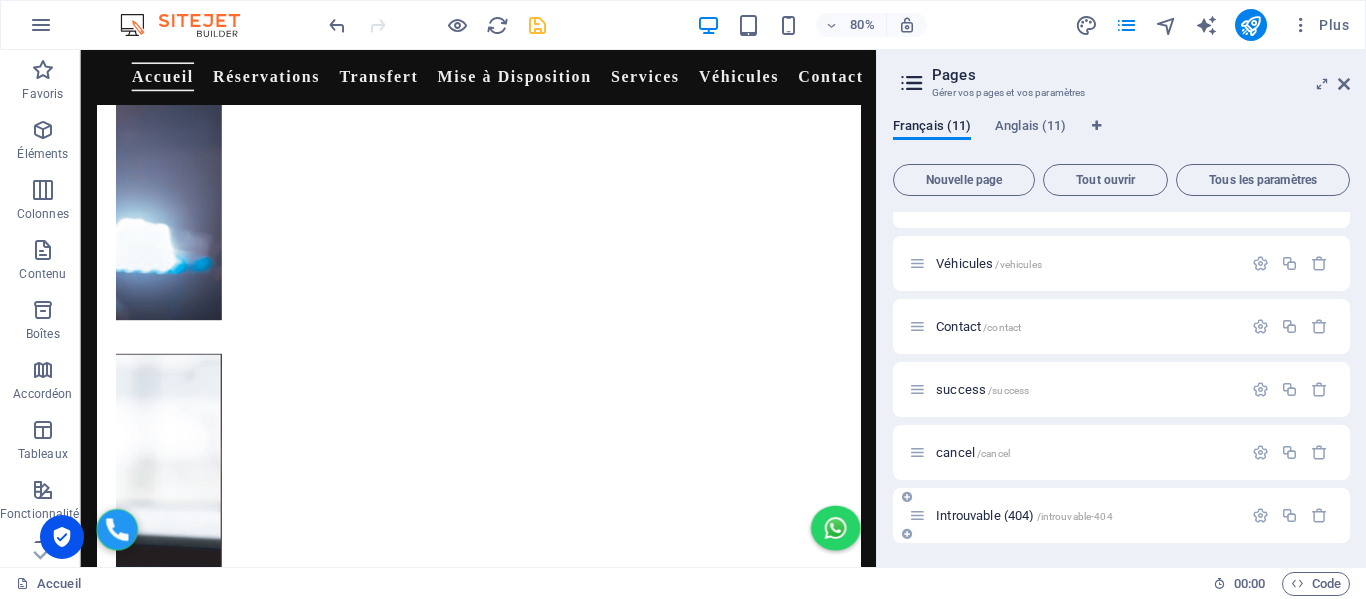 click on "Introuvable (404) /introuvable-404" at bounding box center (1024, 515) 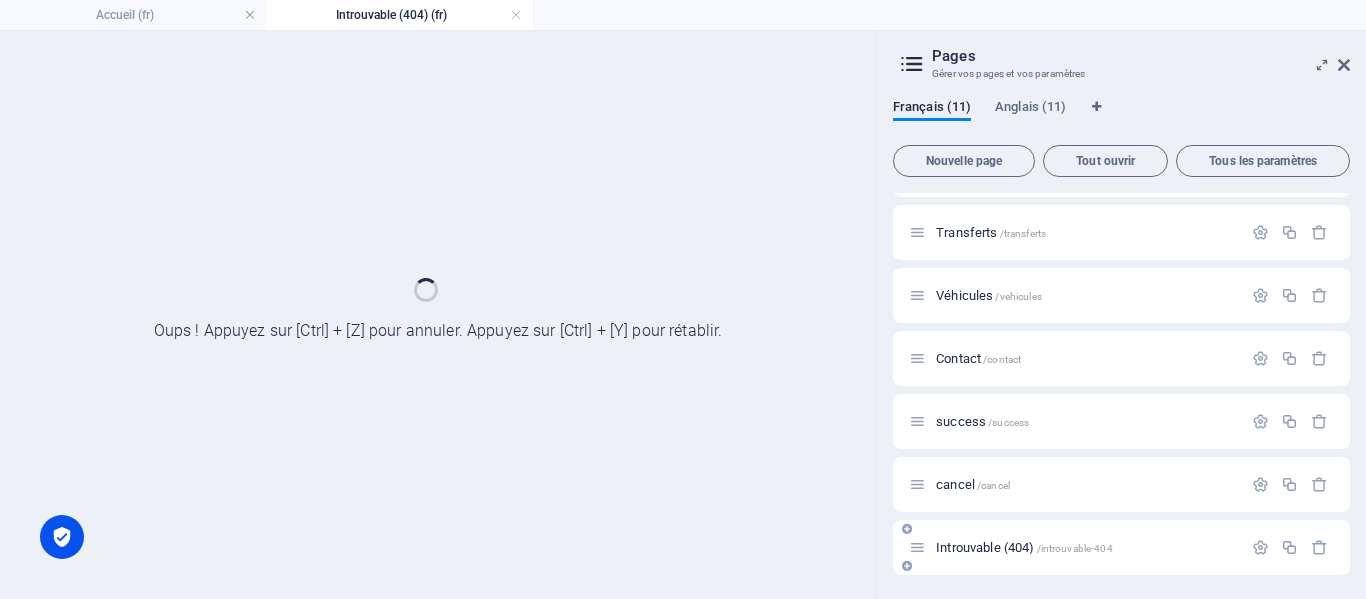scroll, scrollTop: 303, scrollLeft: 0, axis: vertical 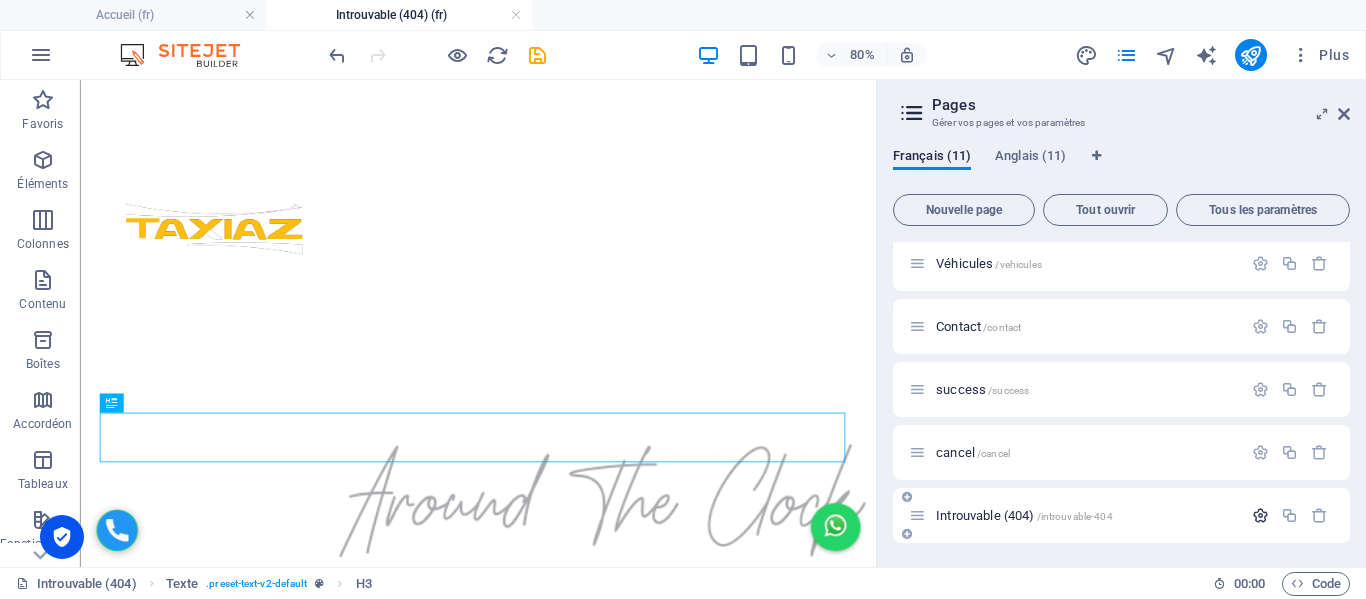 click at bounding box center [1260, 515] 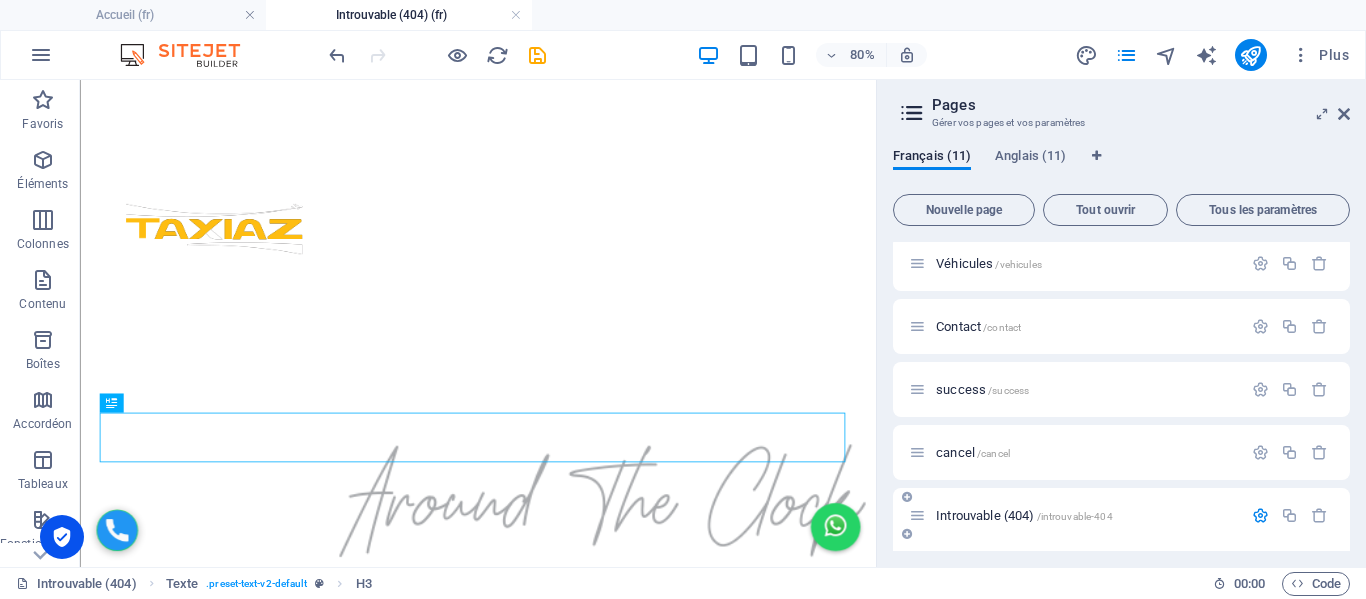 scroll, scrollTop: 579, scrollLeft: 0, axis: vertical 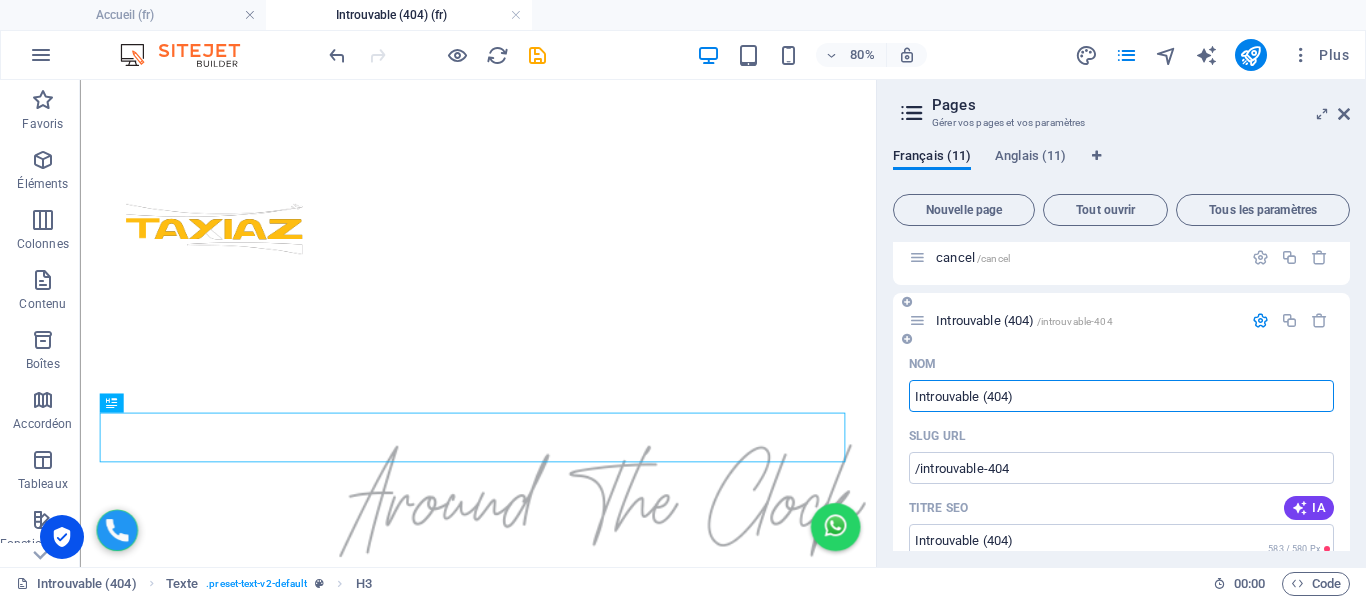 click on "Introuvable (404)" at bounding box center [1121, 396] 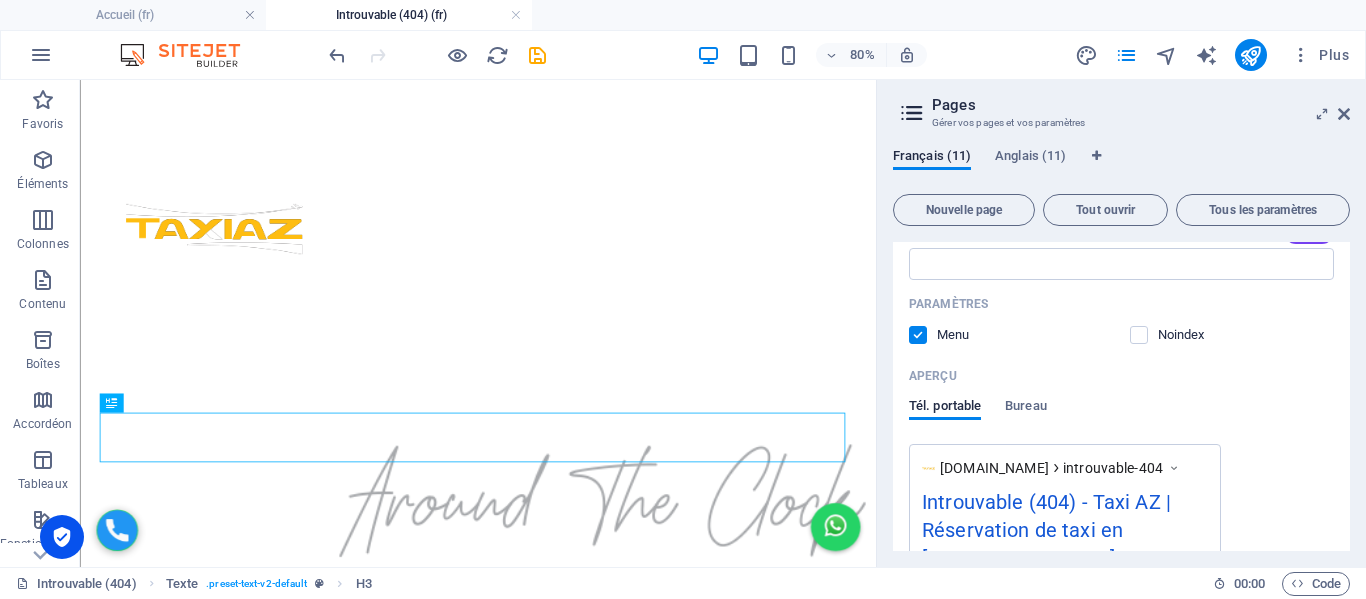 scroll, scrollTop: 1079, scrollLeft: 0, axis: vertical 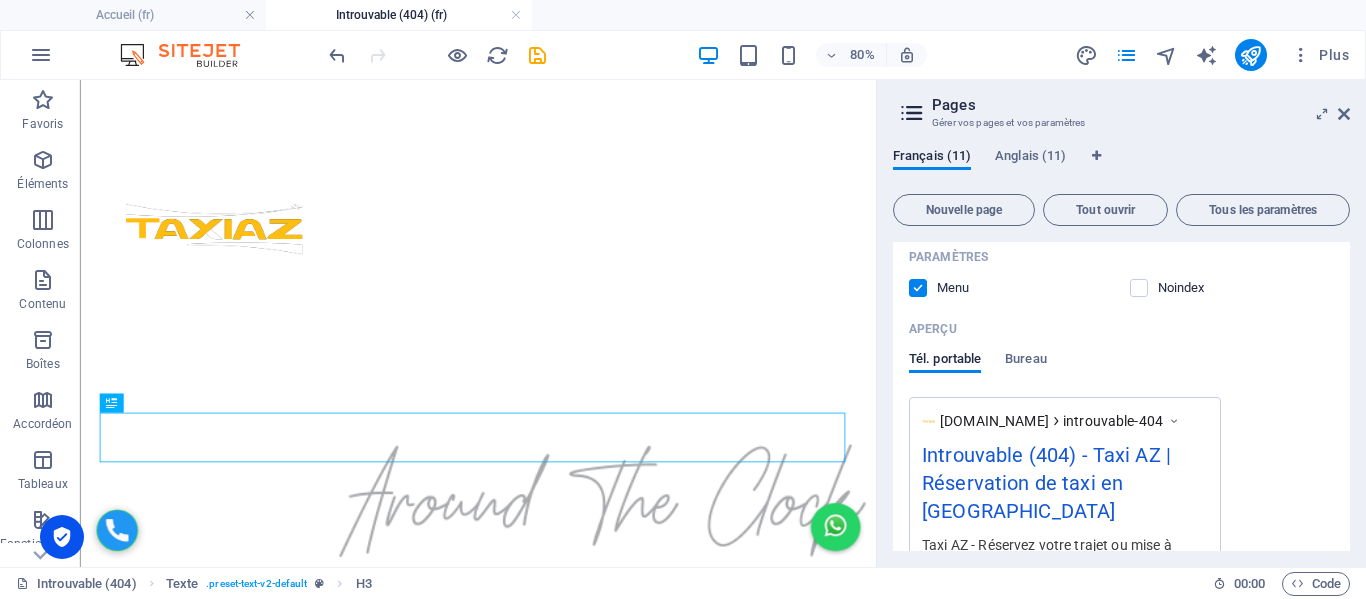 click at bounding box center (918, 288) 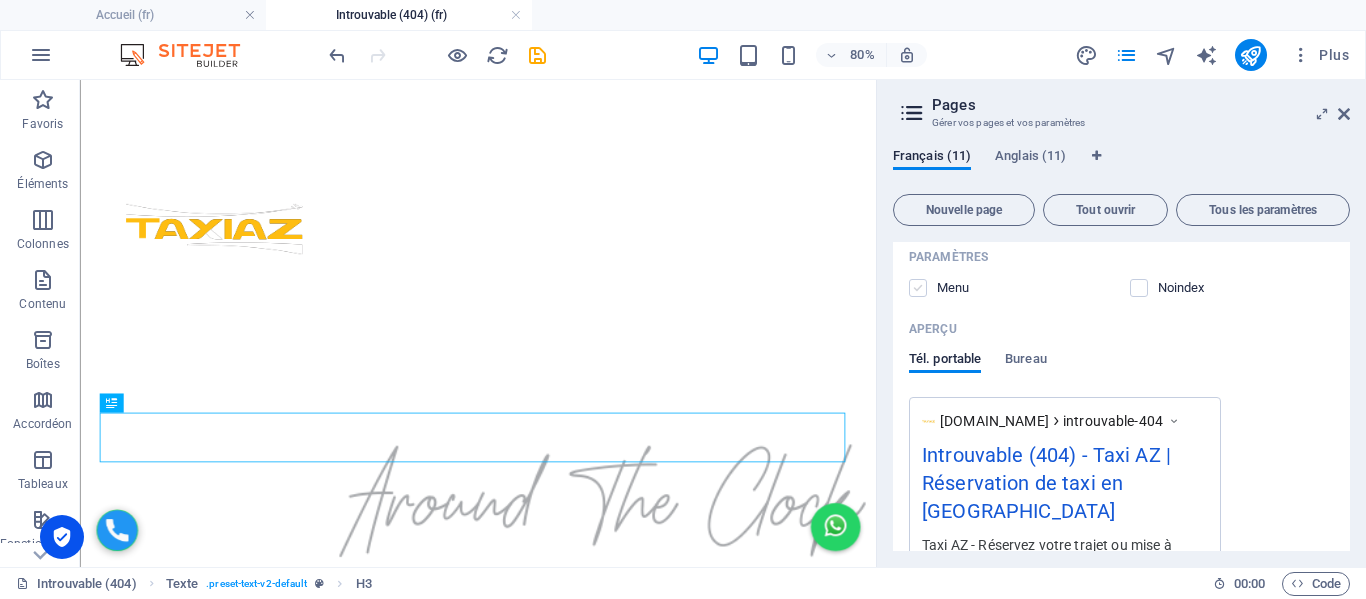 click at bounding box center [918, 288] 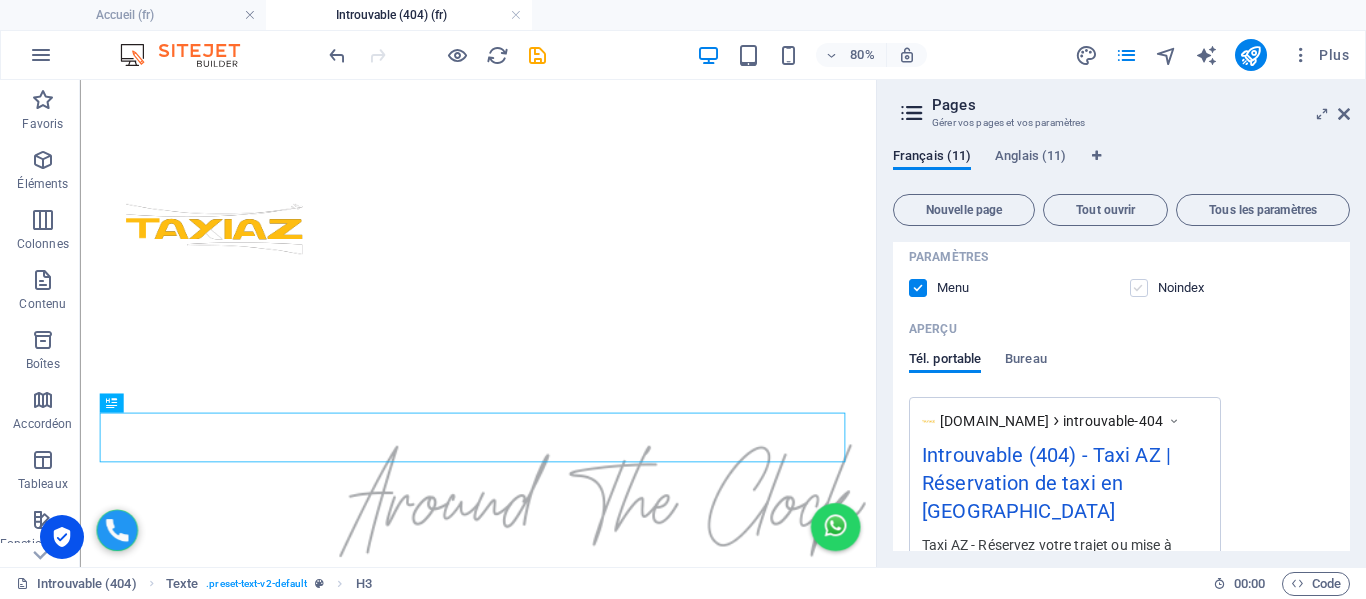click at bounding box center [1139, 288] 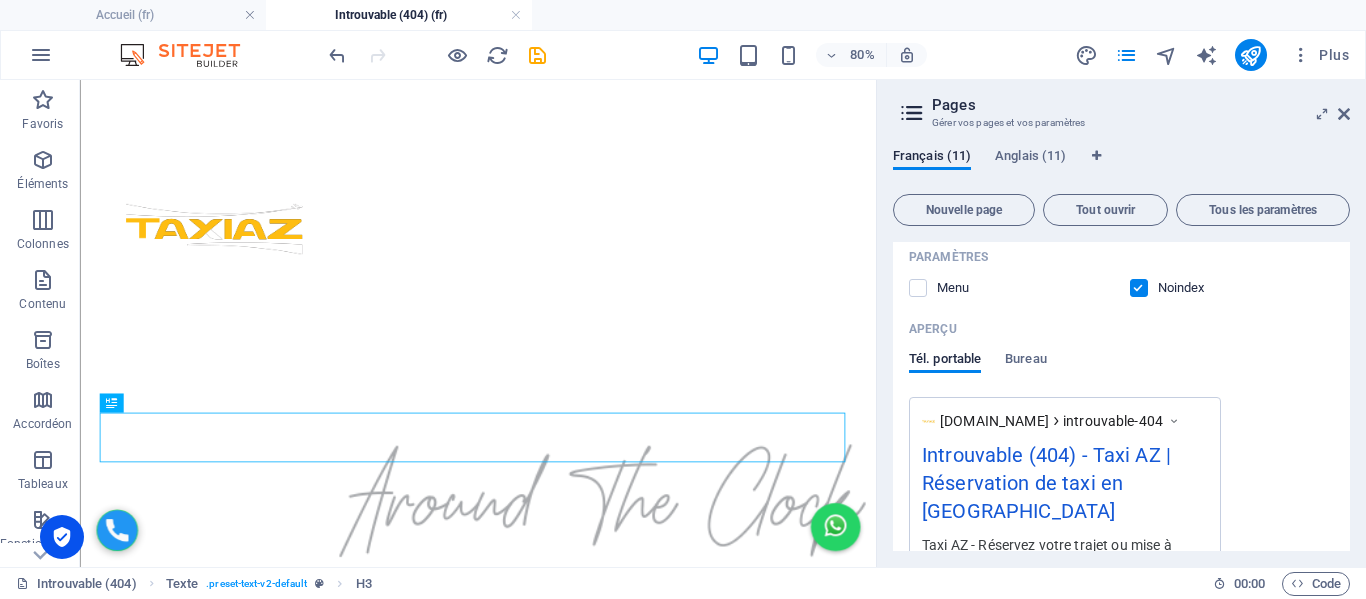 click at bounding box center [1139, 288] 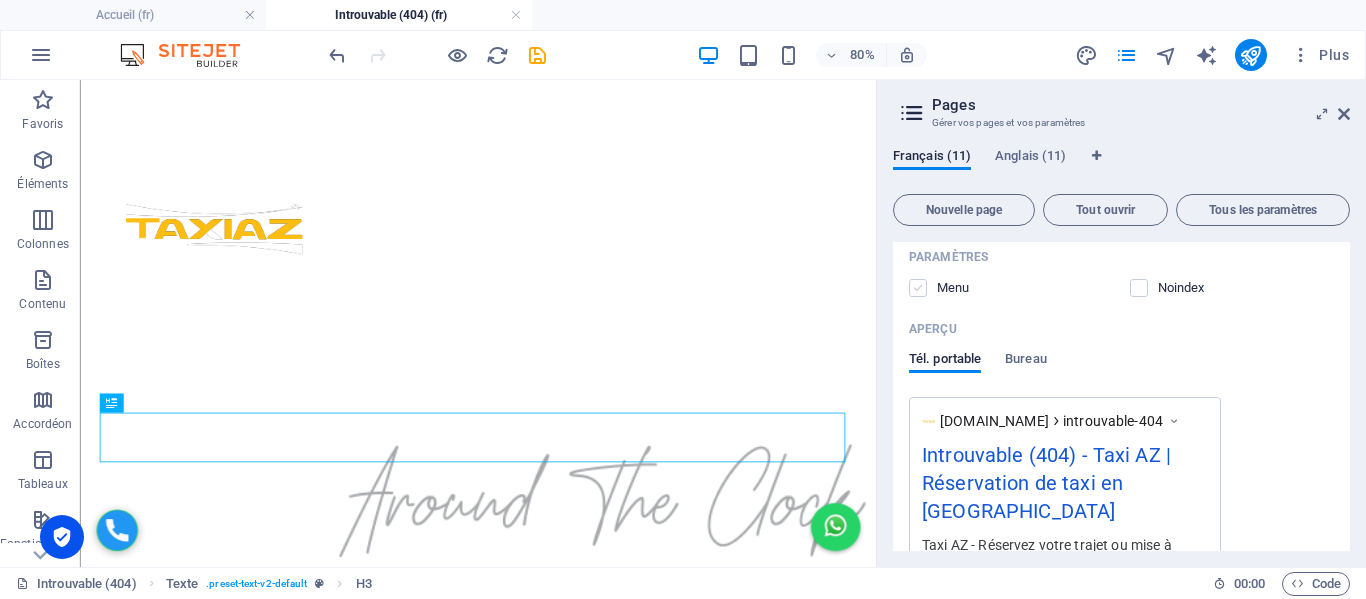 click at bounding box center [918, 288] 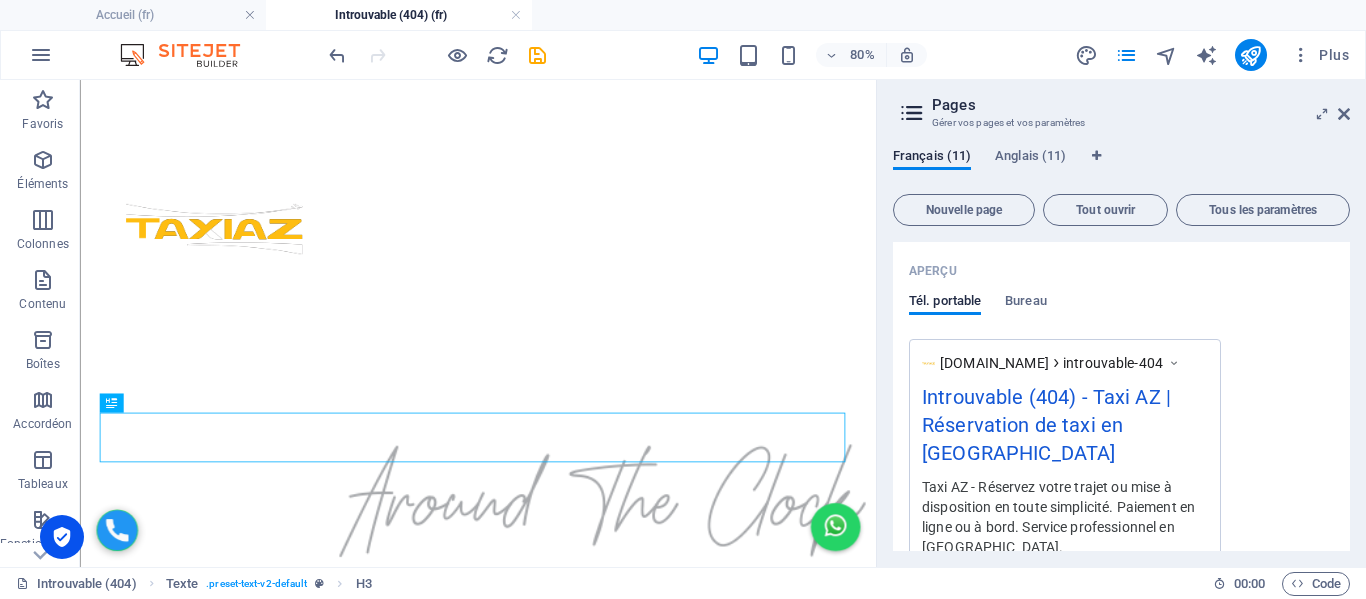 scroll, scrollTop: 1245, scrollLeft: 0, axis: vertical 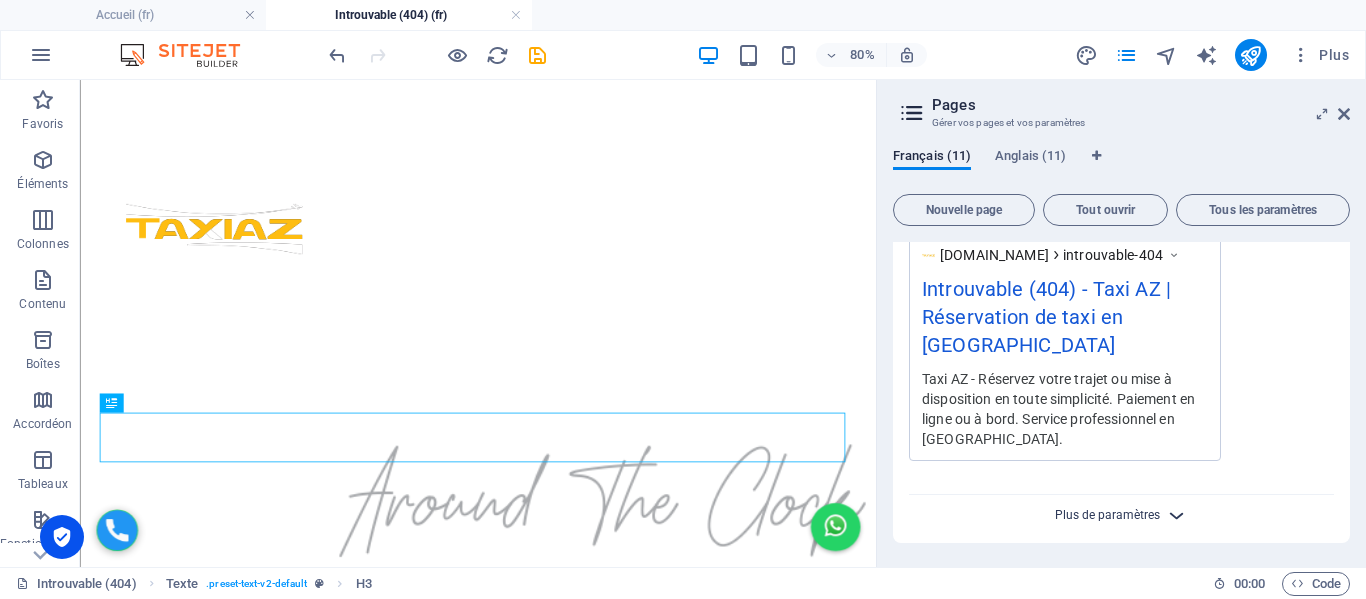 click on "Plus de paramètres" at bounding box center (1107, 515) 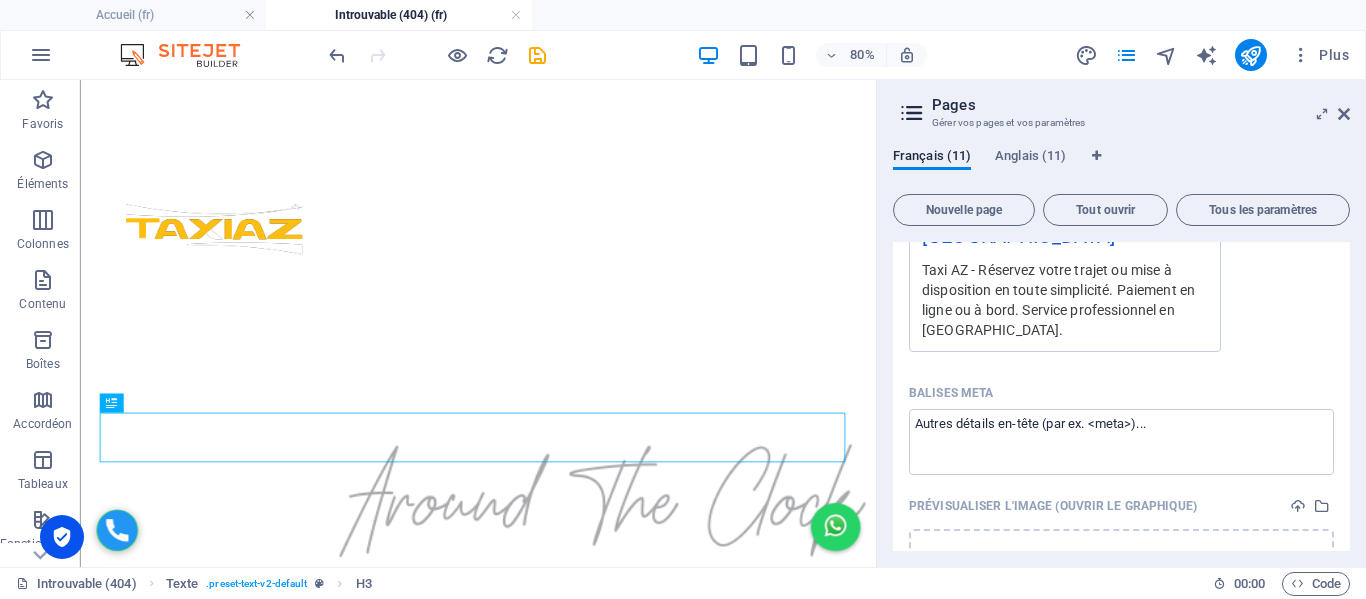 scroll, scrollTop: 1351, scrollLeft: 0, axis: vertical 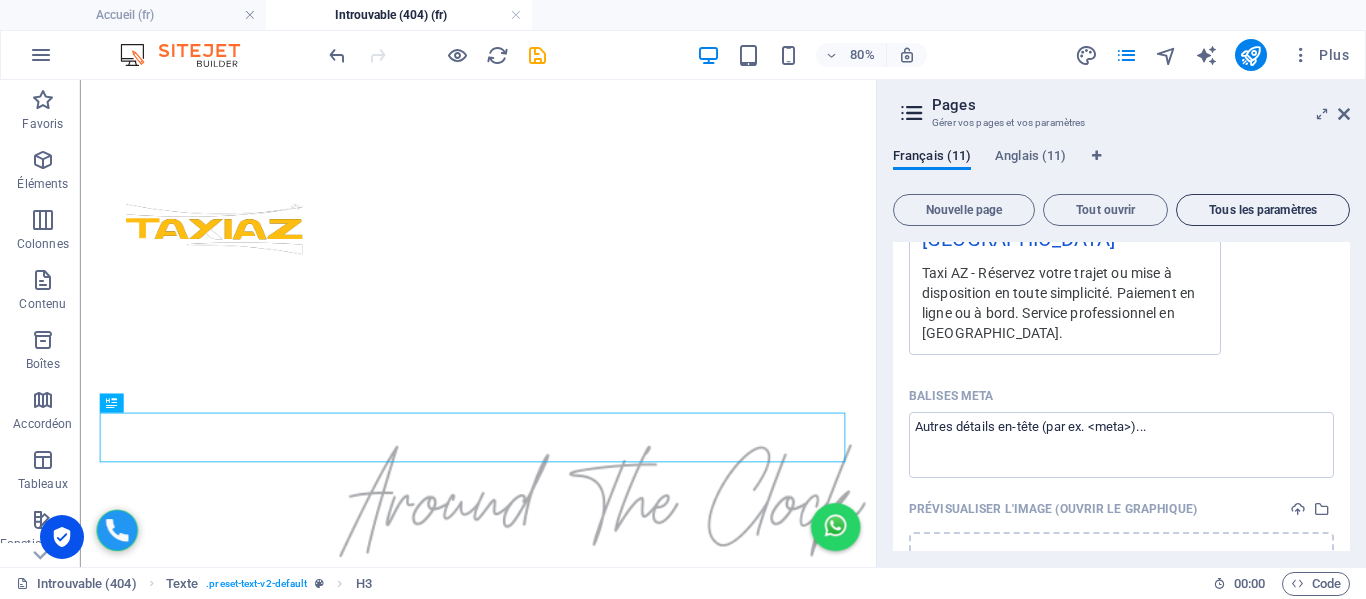 click on "Tous les paramètres" at bounding box center [1263, 210] 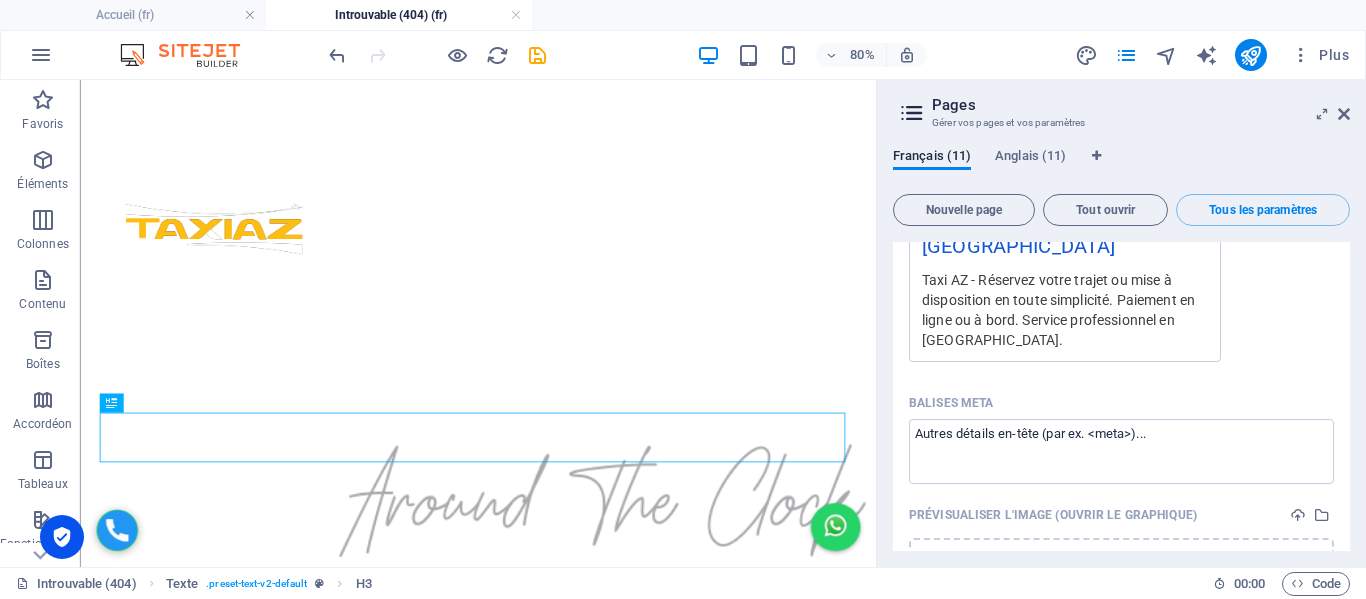 scroll, scrollTop: 10009, scrollLeft: 0, axis: vertical 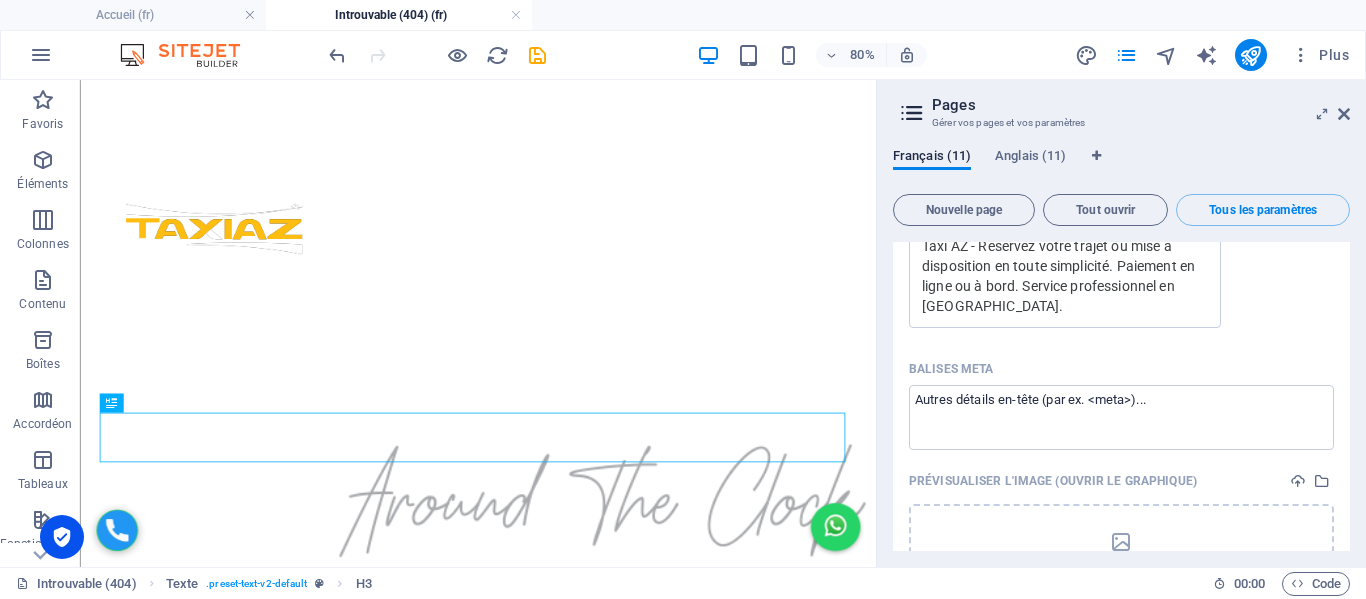 click at bounding box center [1176, 687] 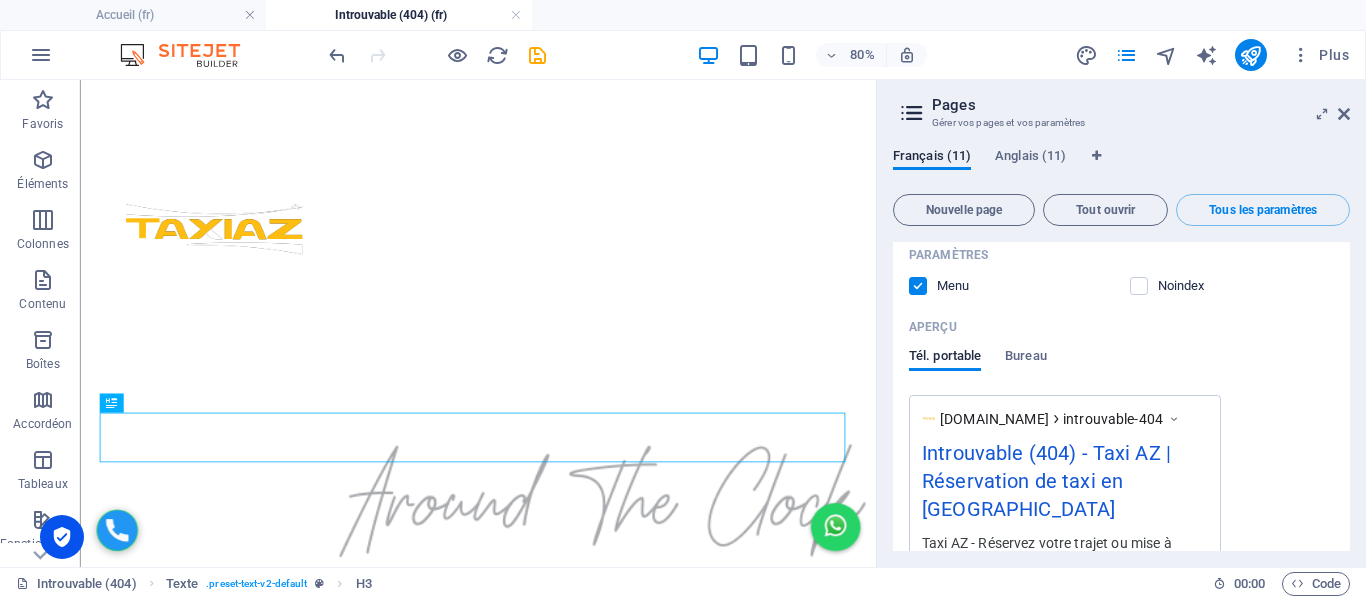 scroll, scrollTop: 9704, scrollLeft: 0, axis: vertical 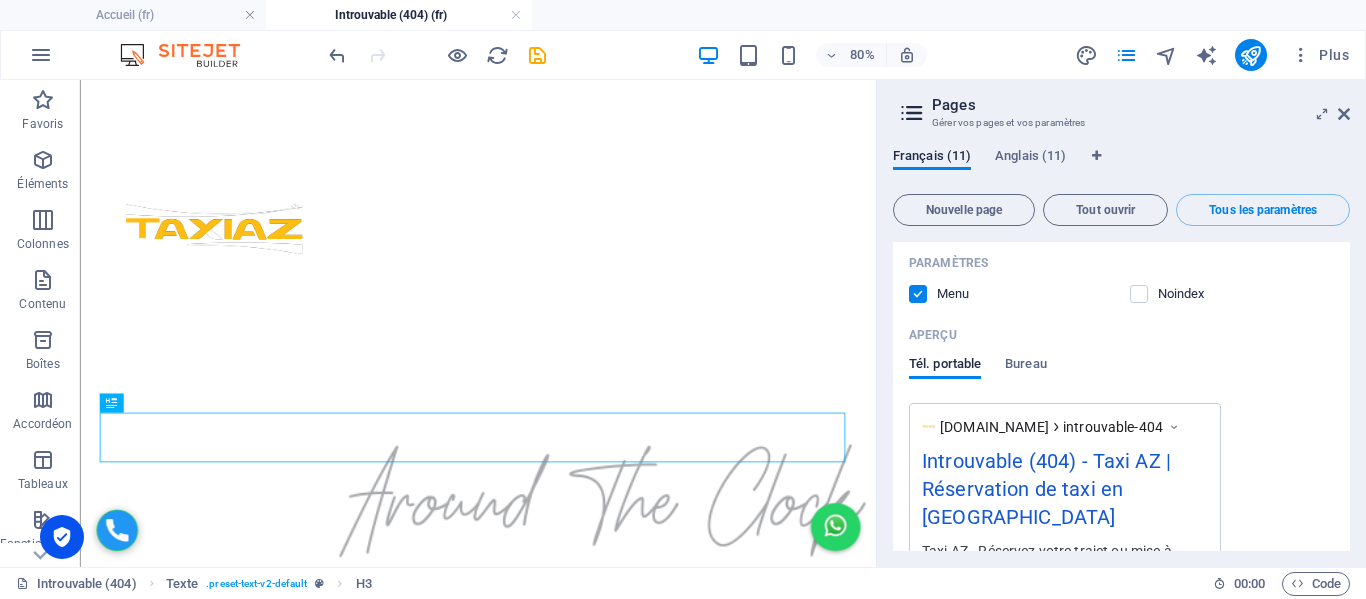 click at bounding box center [1176, 686] 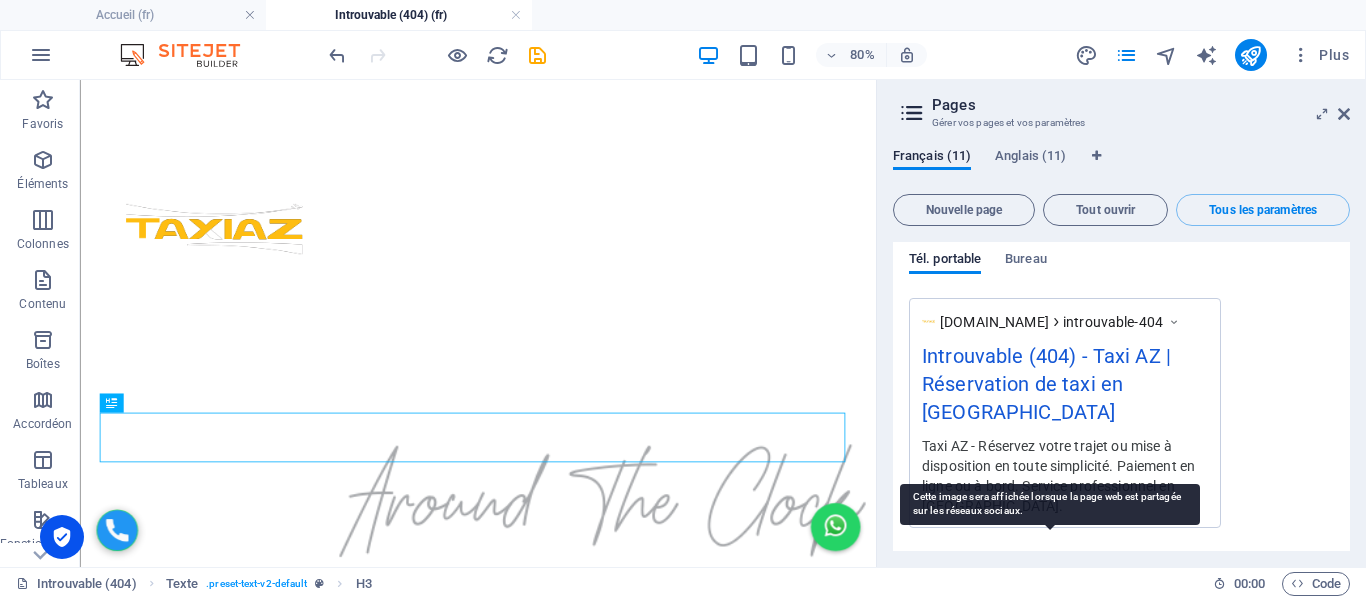 scroll, scrollTop: 9709, scrollLeft: 0, axis: vertical 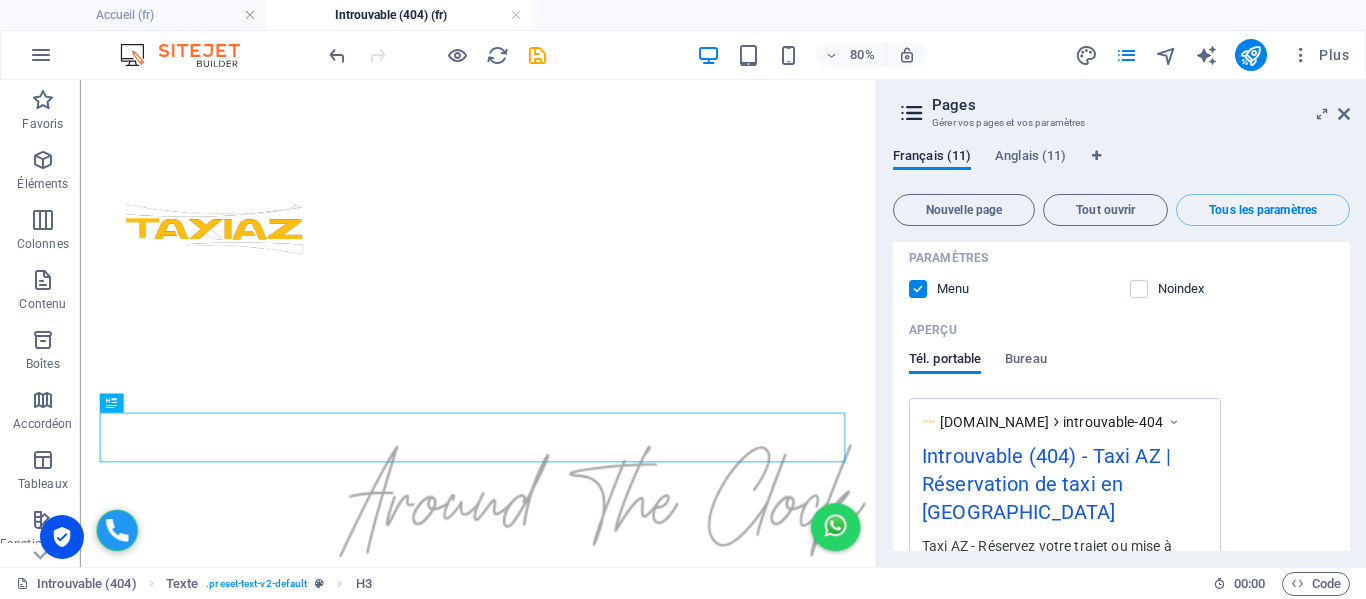 click on "Balises Meta ​" at bounding box center (1121, 717) 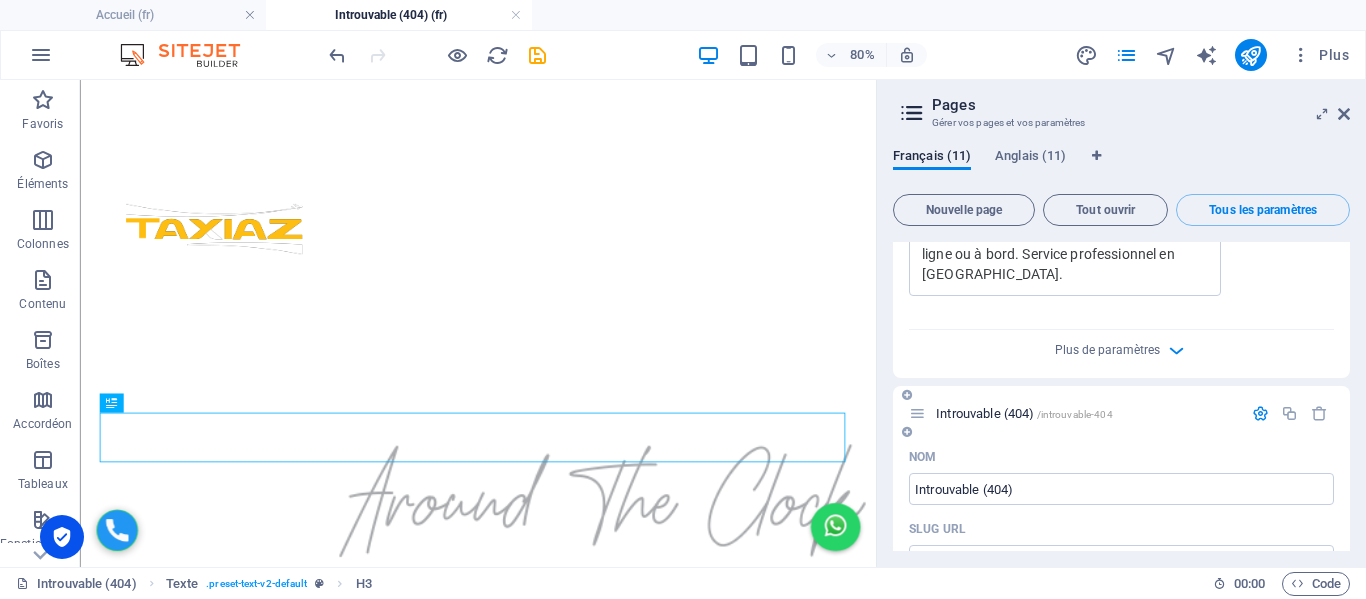 scroll, scrollTop: 9009, scrollLeft: 0, axis: vertical 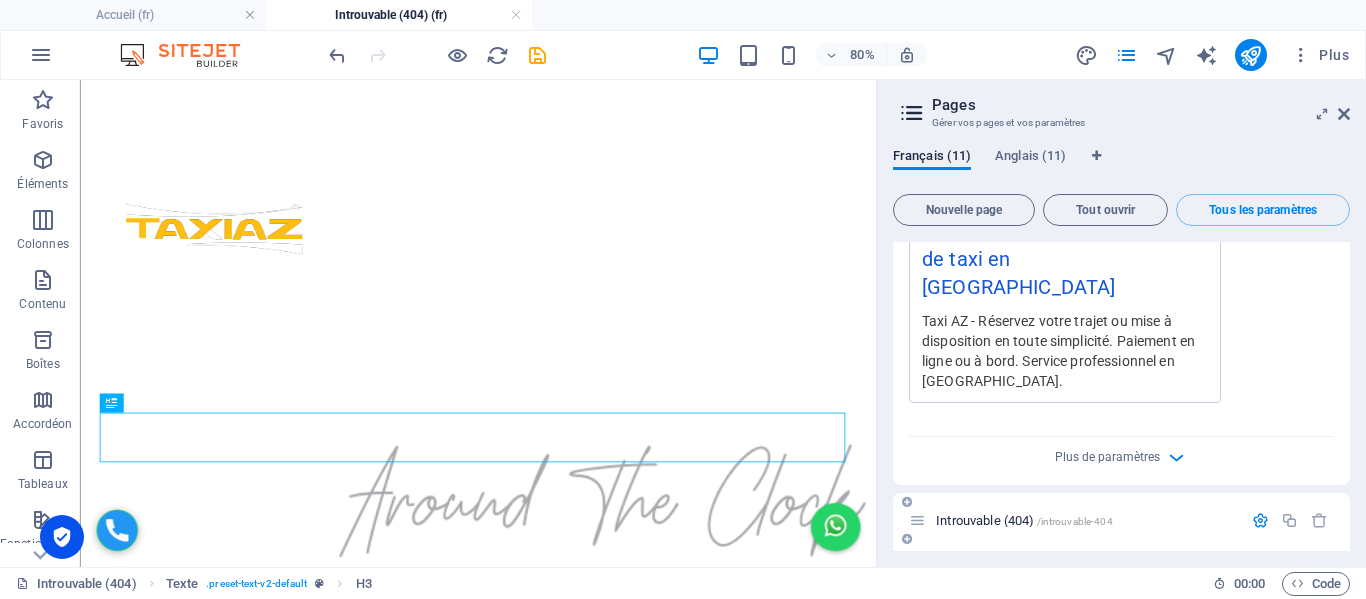 click on "Introuvable (404) /introuvable-404" at bounding box center (1024, 520) 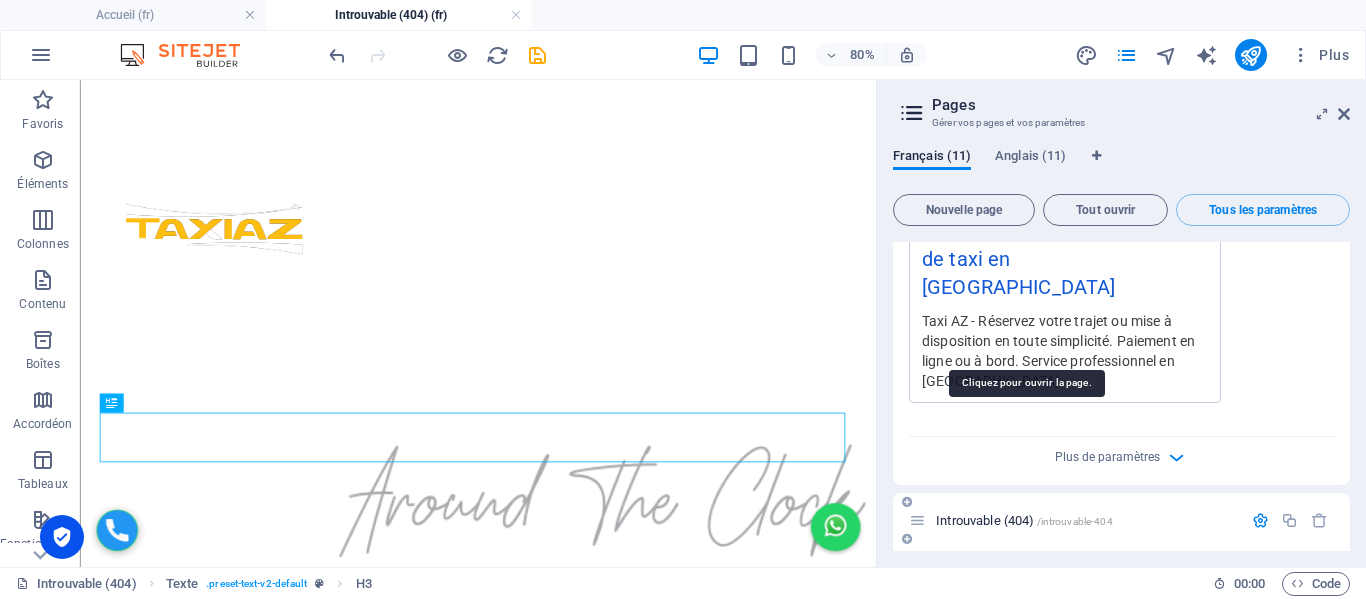 drag, startPoint x: 1007, startPoint y: 344, endPoint x: 968, endPoint y: 348, distance: 39.20459 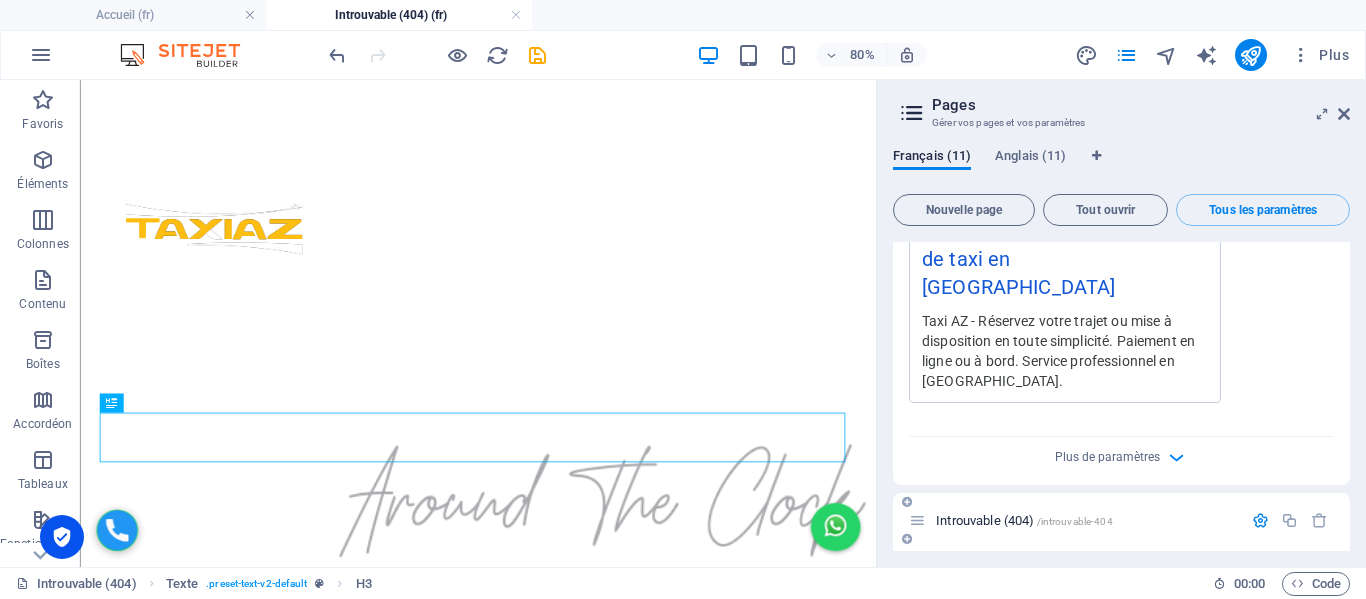 click at bounding box center (917, 520) 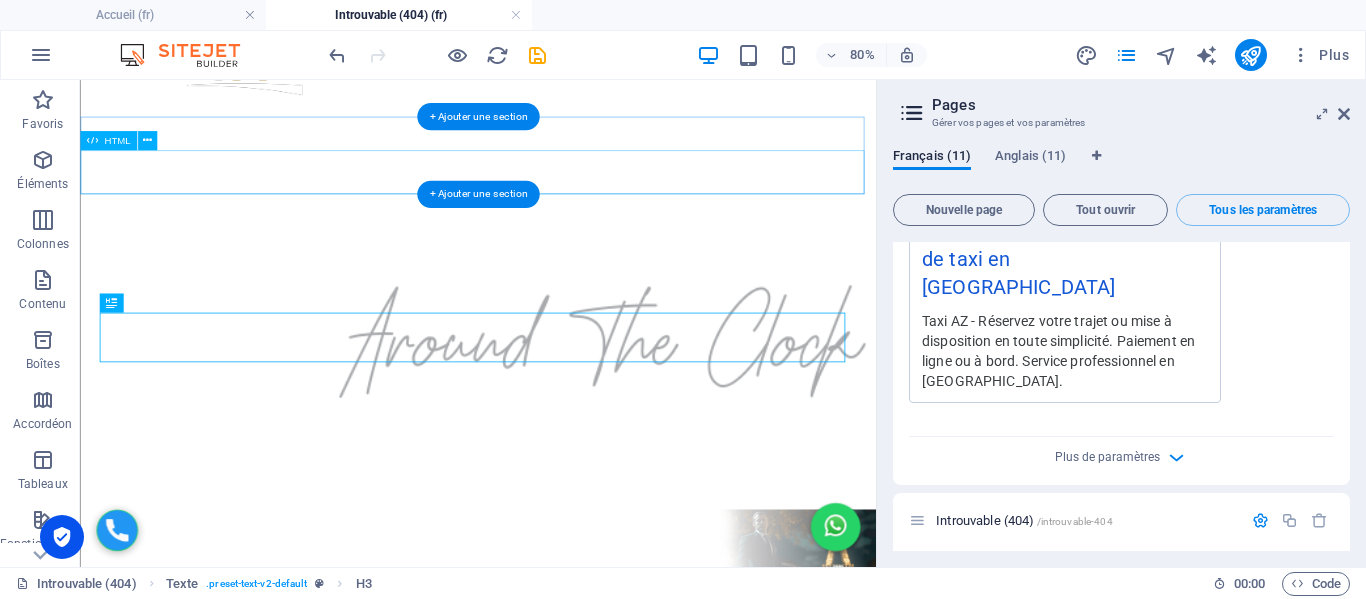 scroll, scrollTop: 200, scrollLeft: 0, axis: vertical 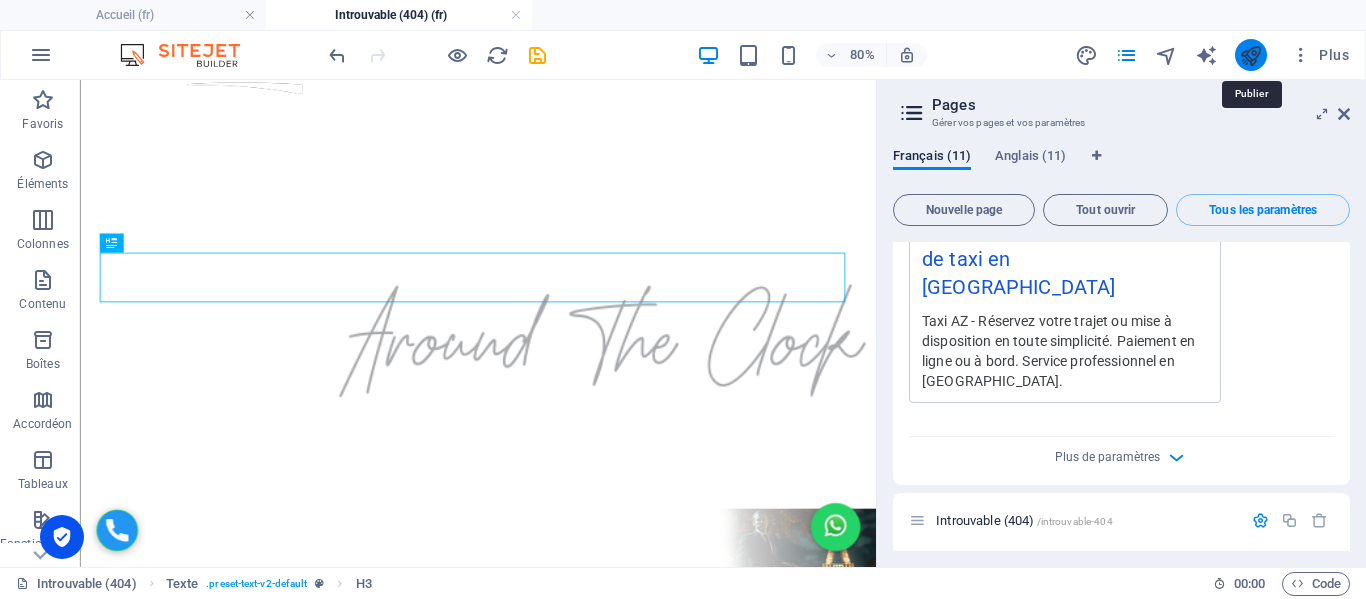 click at bounding box center [1250, 55] 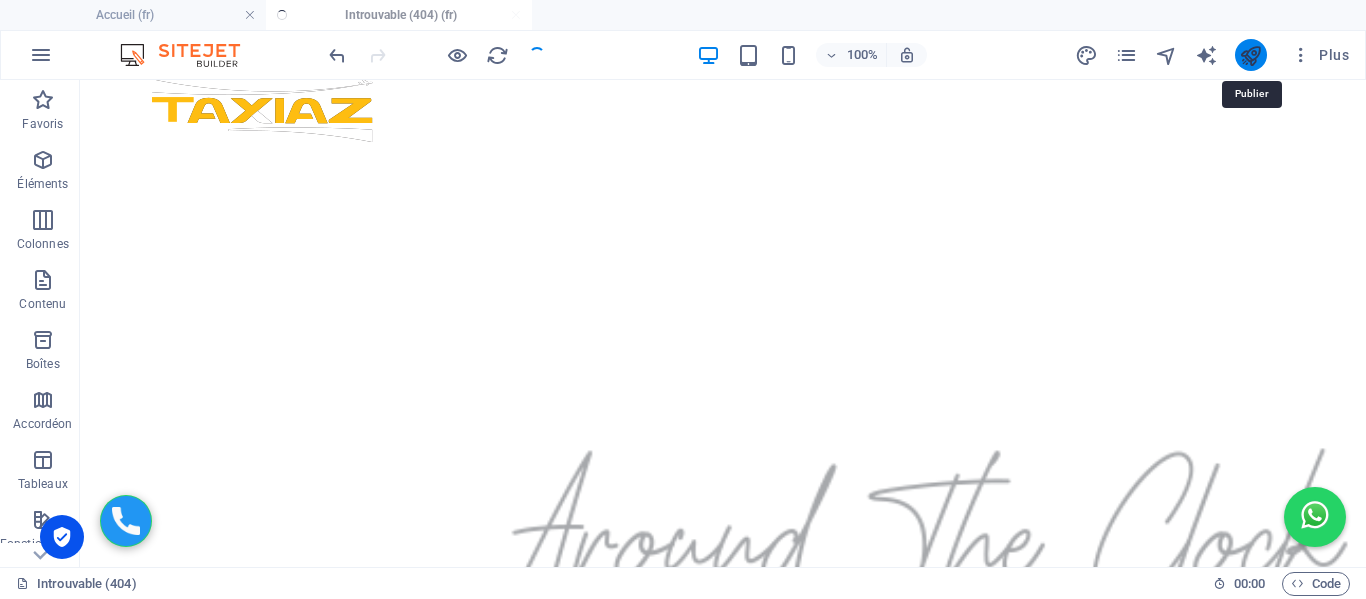 scroll, scrollTop: 235, scrollLeft: 0, axis: vertical 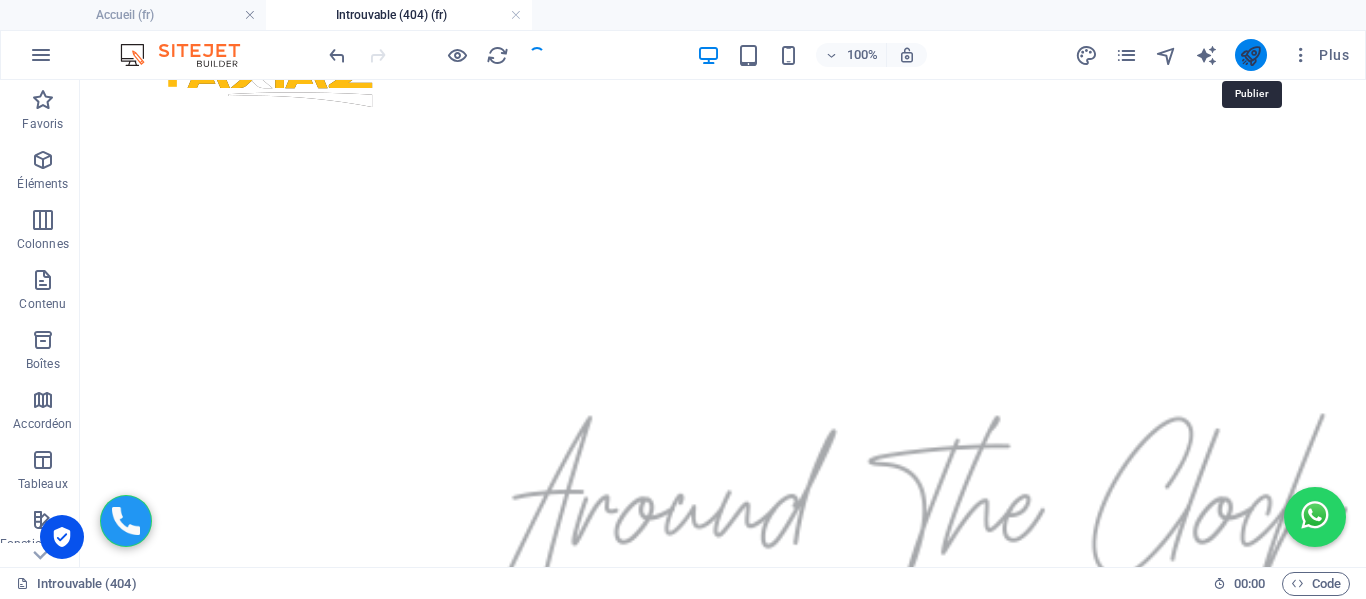 drag, startPoint x: 1247, startPoint y: 47, endPoint x: 1125, endPoint y: 19, distance: 125.17188 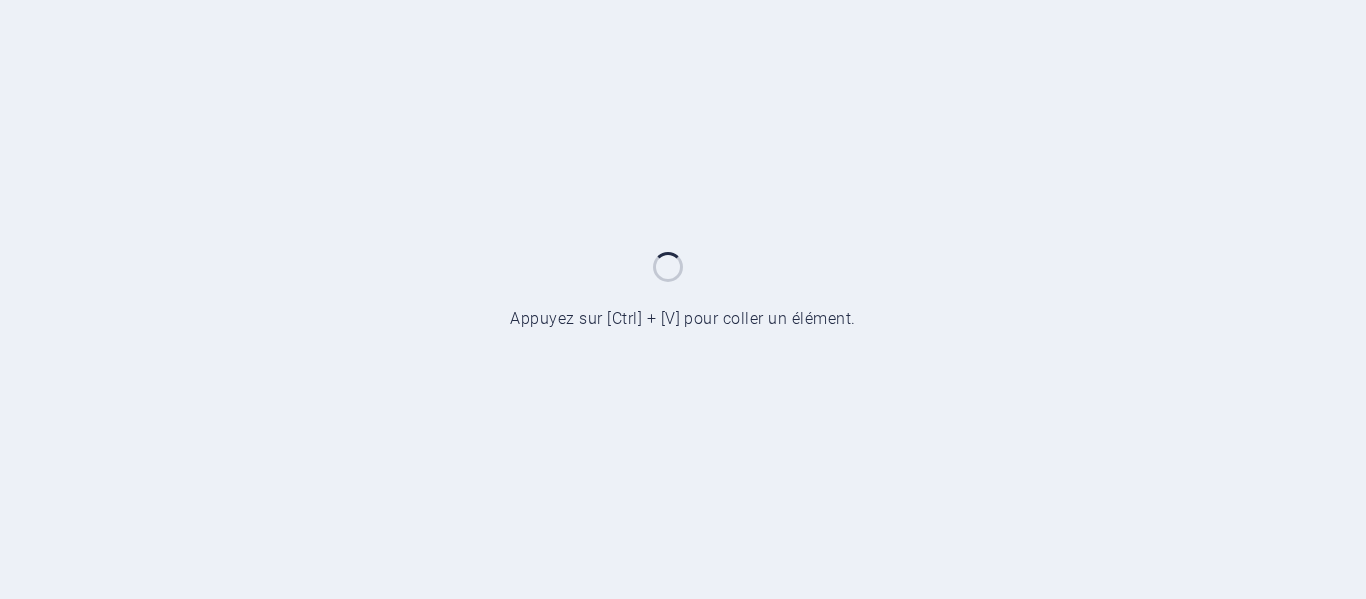 scroll, scrollTop: 0, scrollLeft: 0, axis: both 